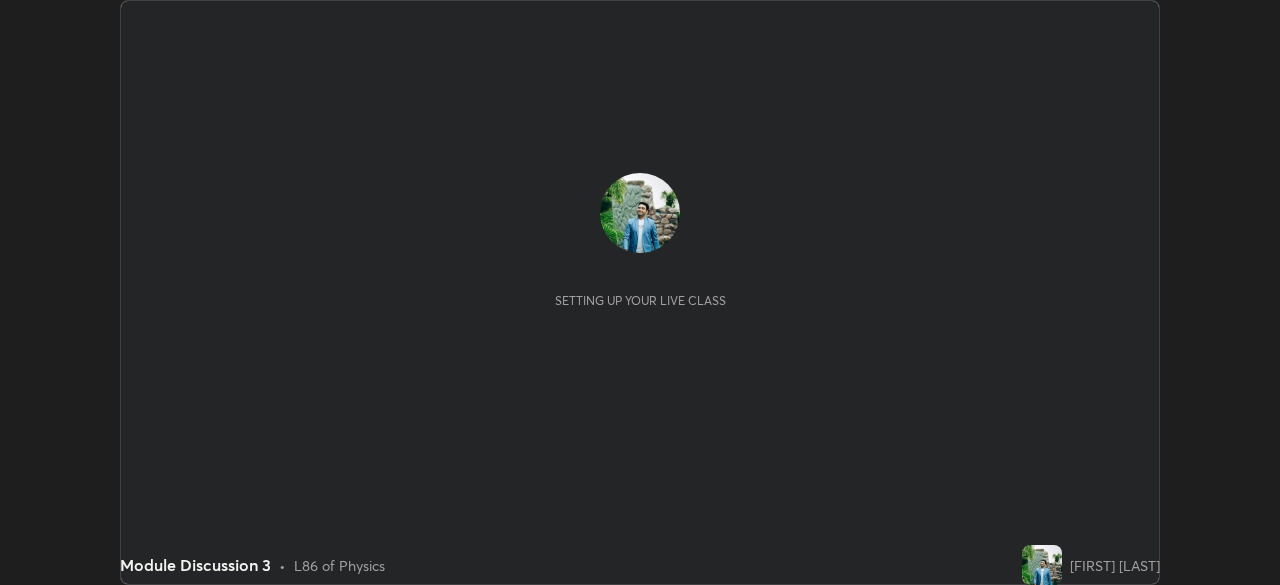 scroll, scrollTop: 0, scrollLeft: 0, axis: both 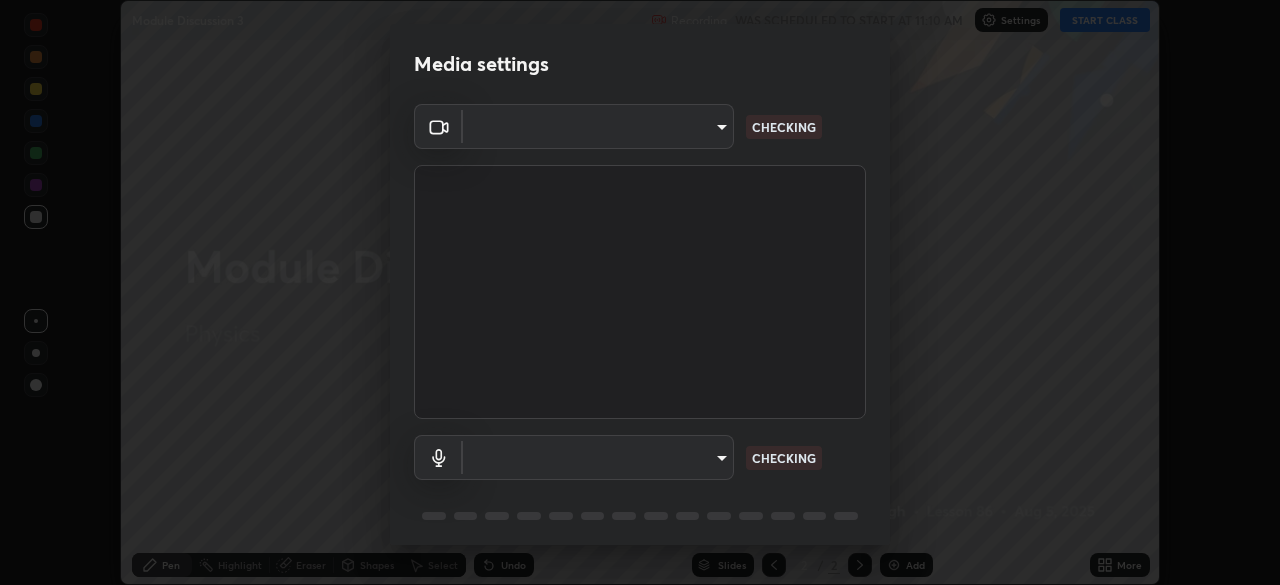 type on "495e9aafafa99ab02b2630cd73316b4ffac4e6b0a44c495734db4bb24564e739" 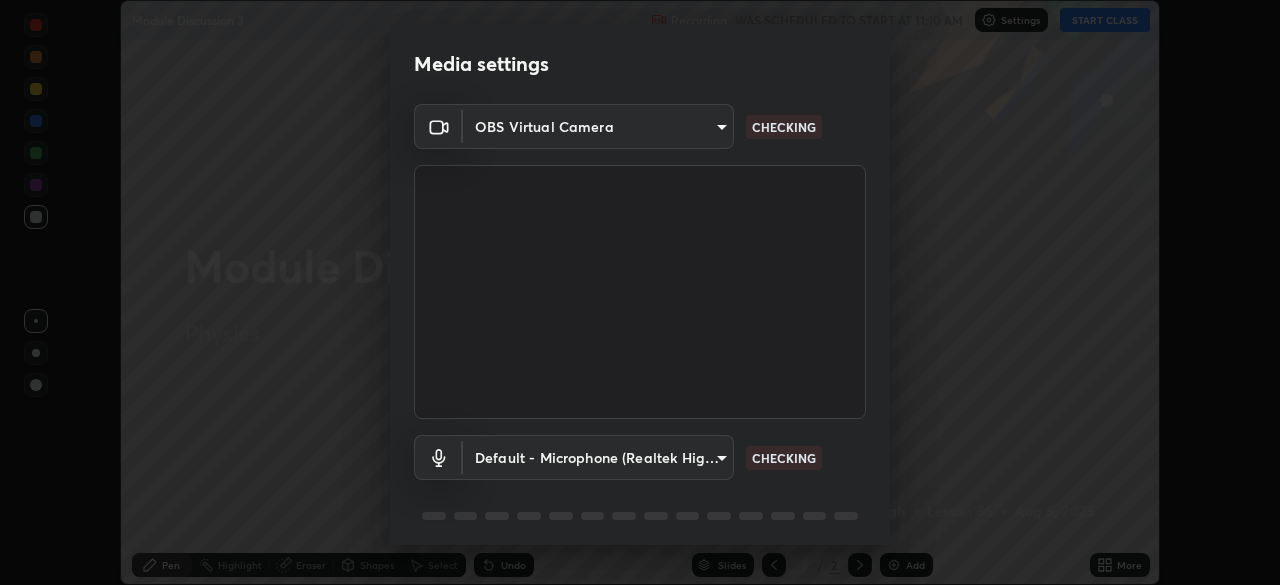 scroll, scrollTop: 71, scrollLeft: 0, axis: vertical 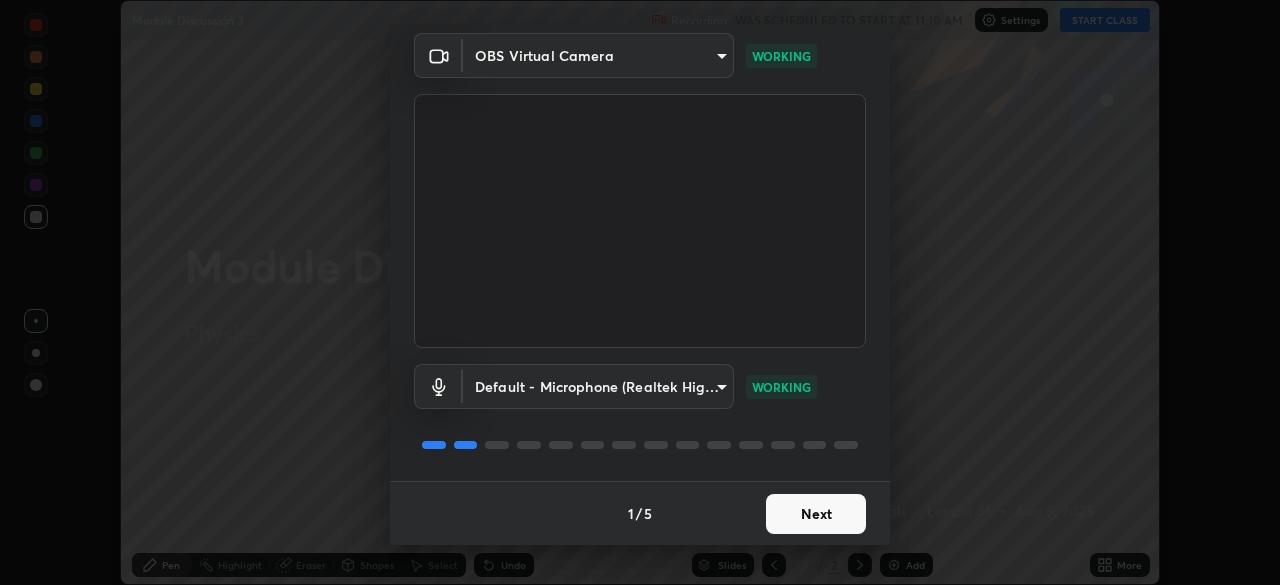 click on "Next" at bounding box center [816, 514] 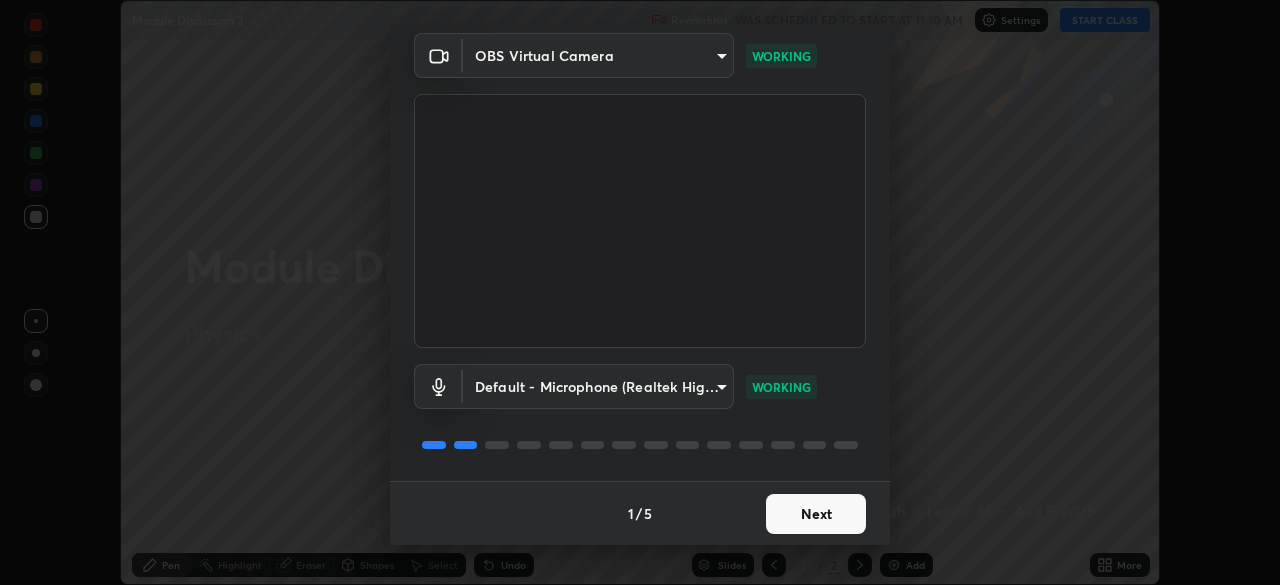 scroll, scrollTop: 0, scrollLeft: 0, axis: both 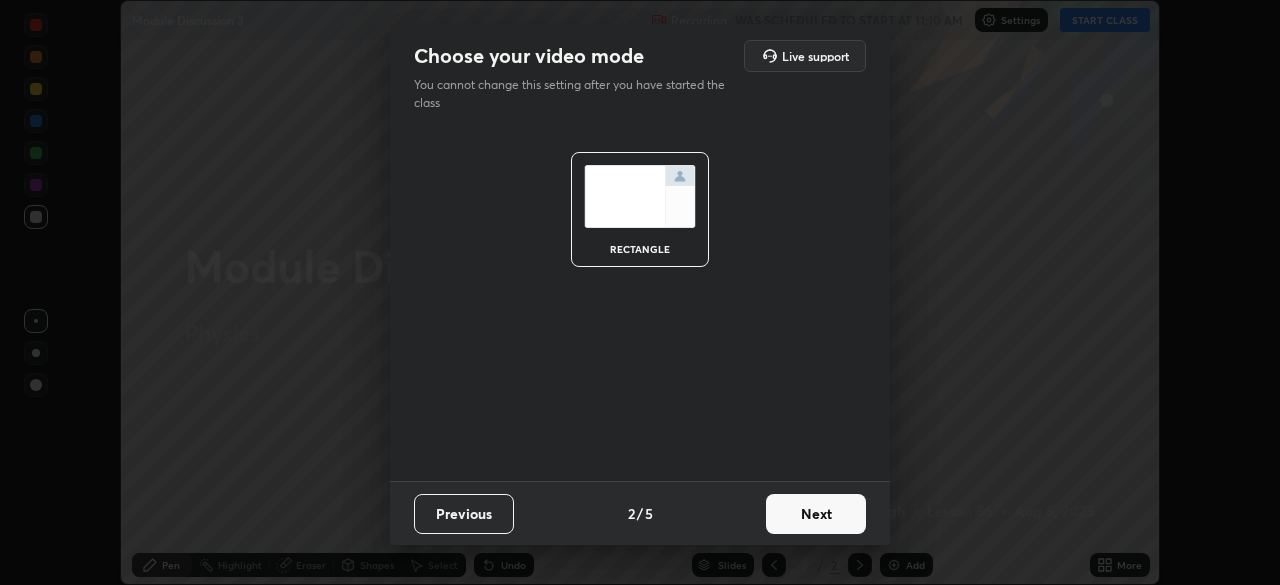 click on "Next" at bounding box center (816, 514) 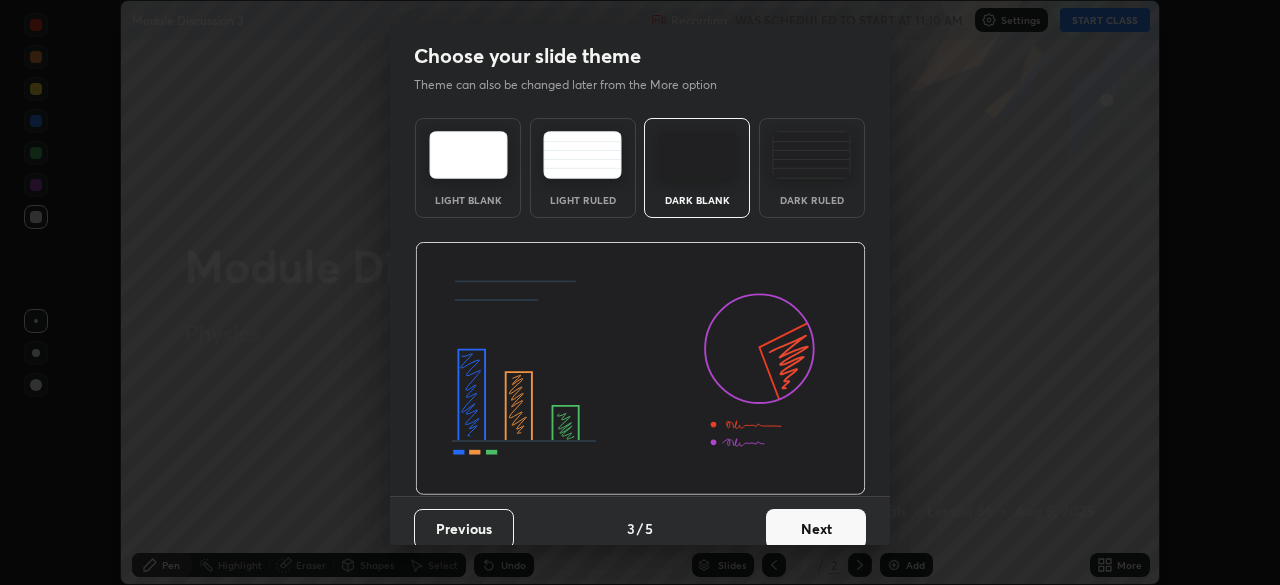 click on "Next" at bounding box center (816, 529) 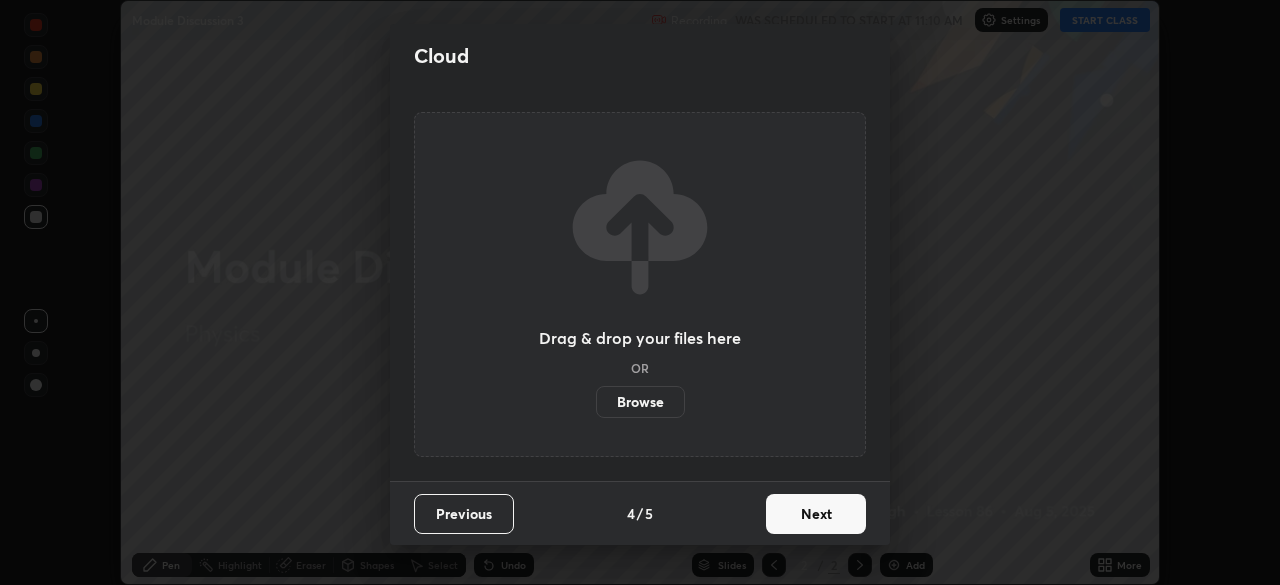 click on "Next" at bounding box center [816, 514] 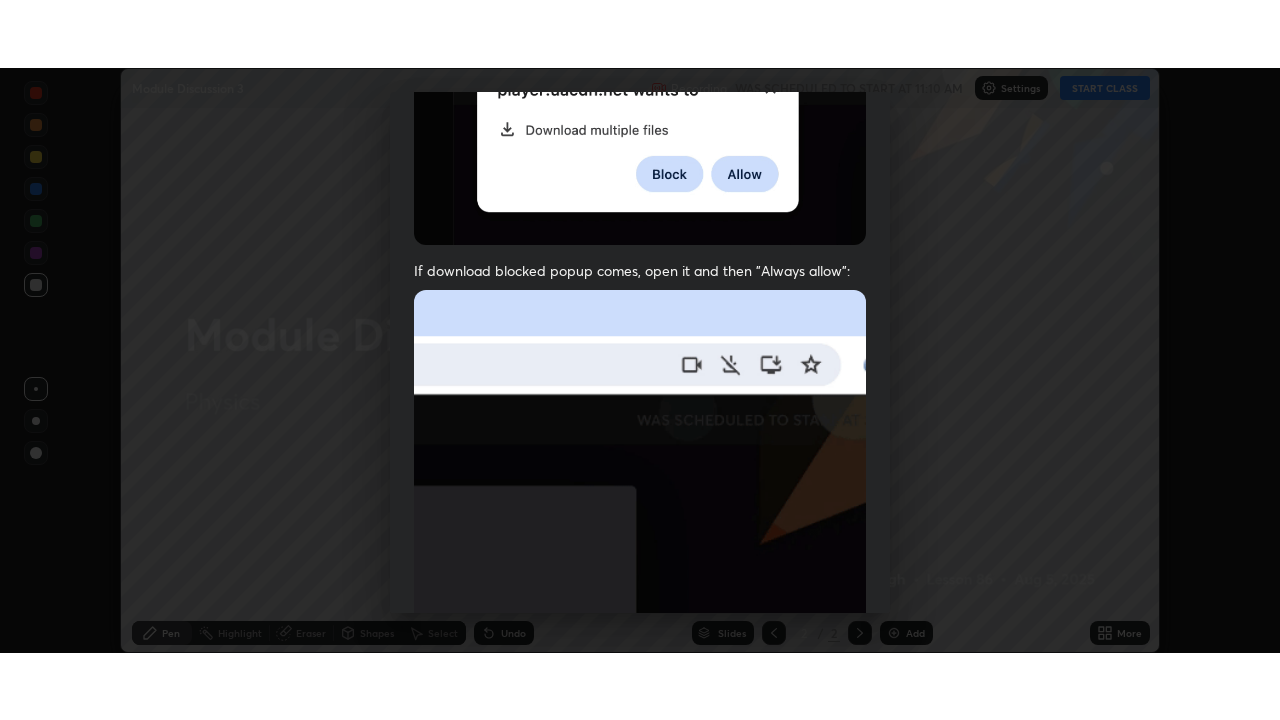 scroll, scrollTop: 479, scrollLeft: 0, axis: vertical 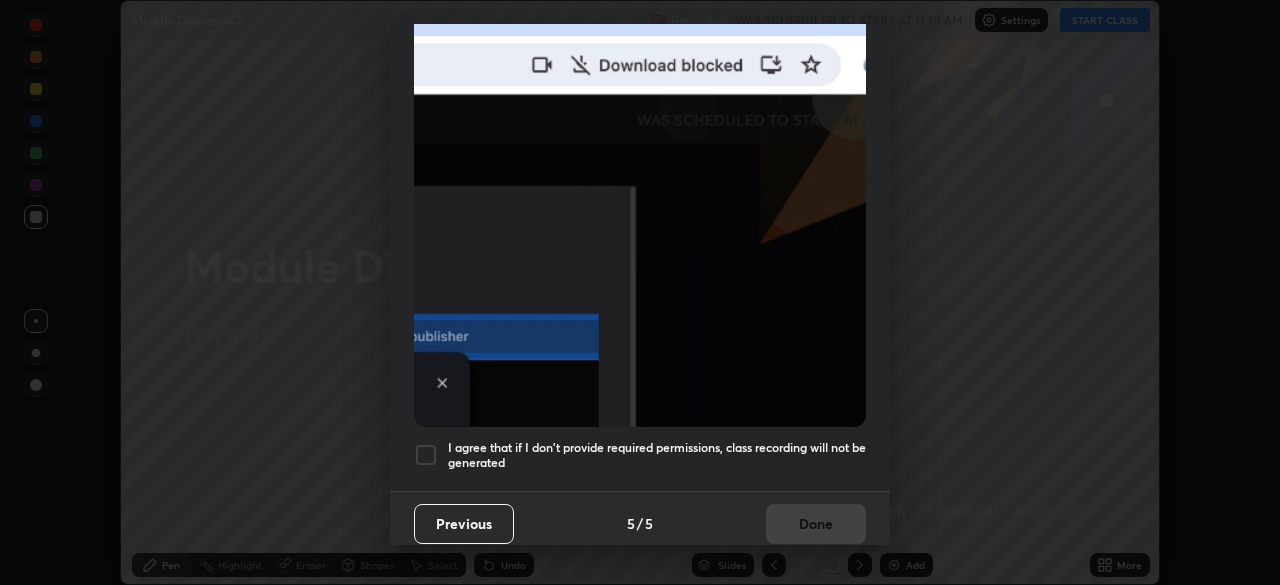 click on "I agree that if I don't provide required permissions, class recording will not be generated" at bounding box center (657, 455) 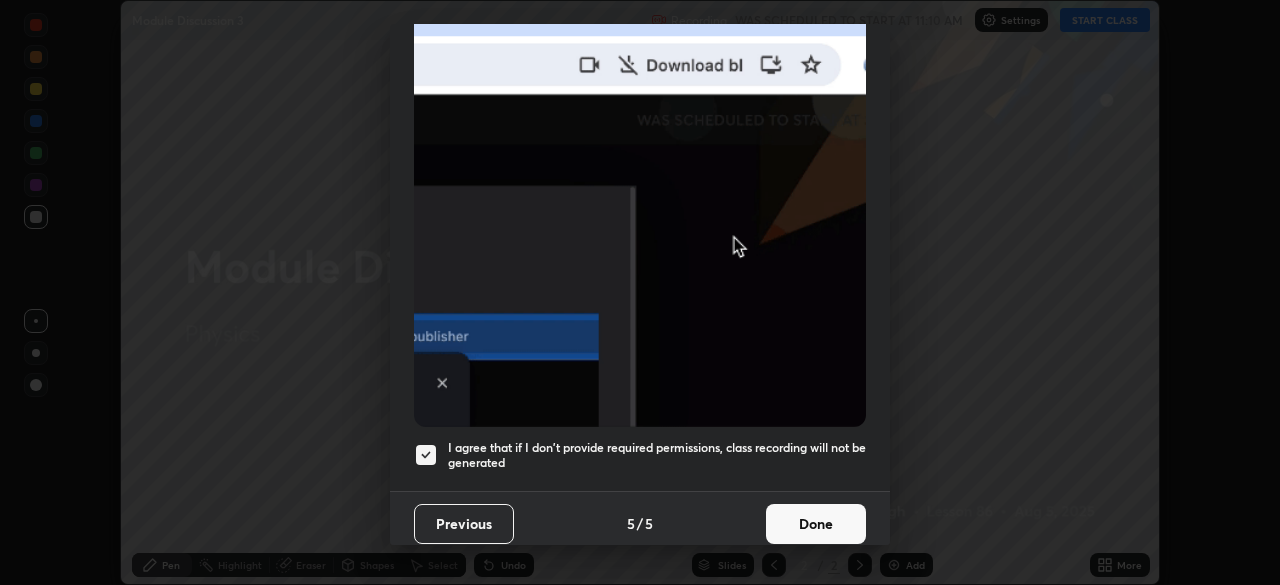 click on "Done" at bounding box center [816, 524] 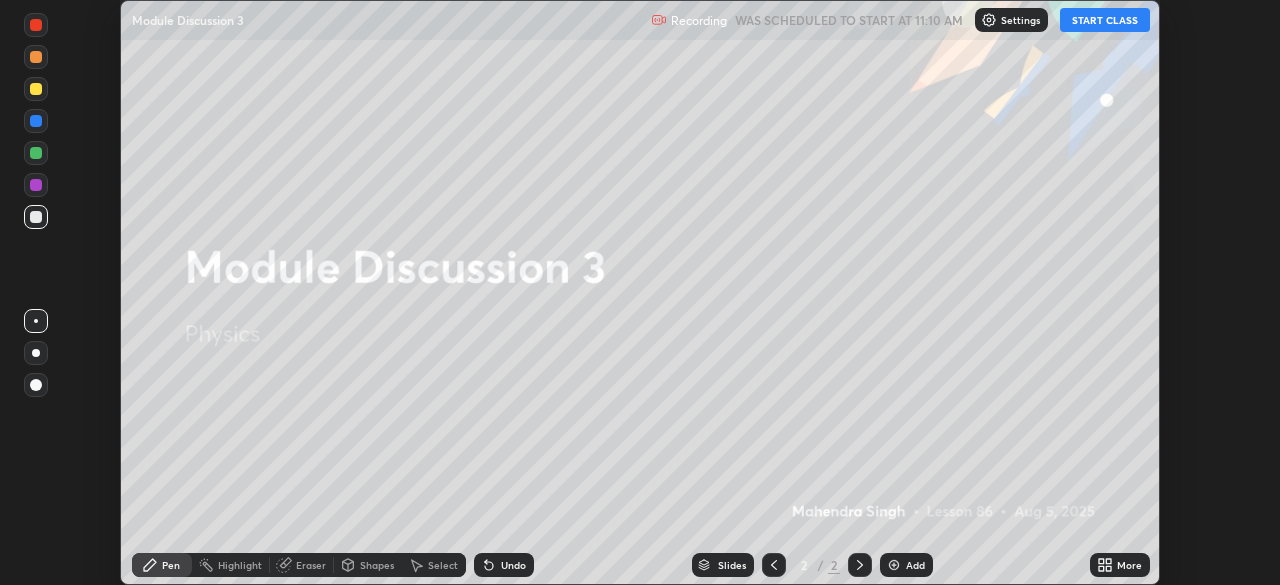 click on "START CLASS" at bounding box center (1105, 20) 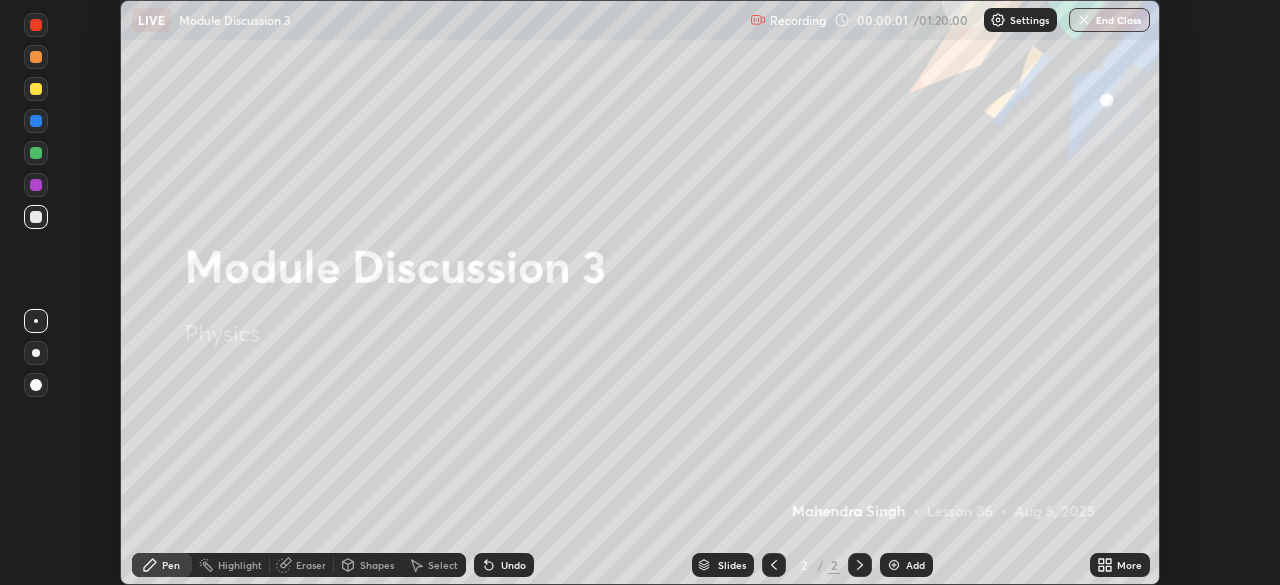 click 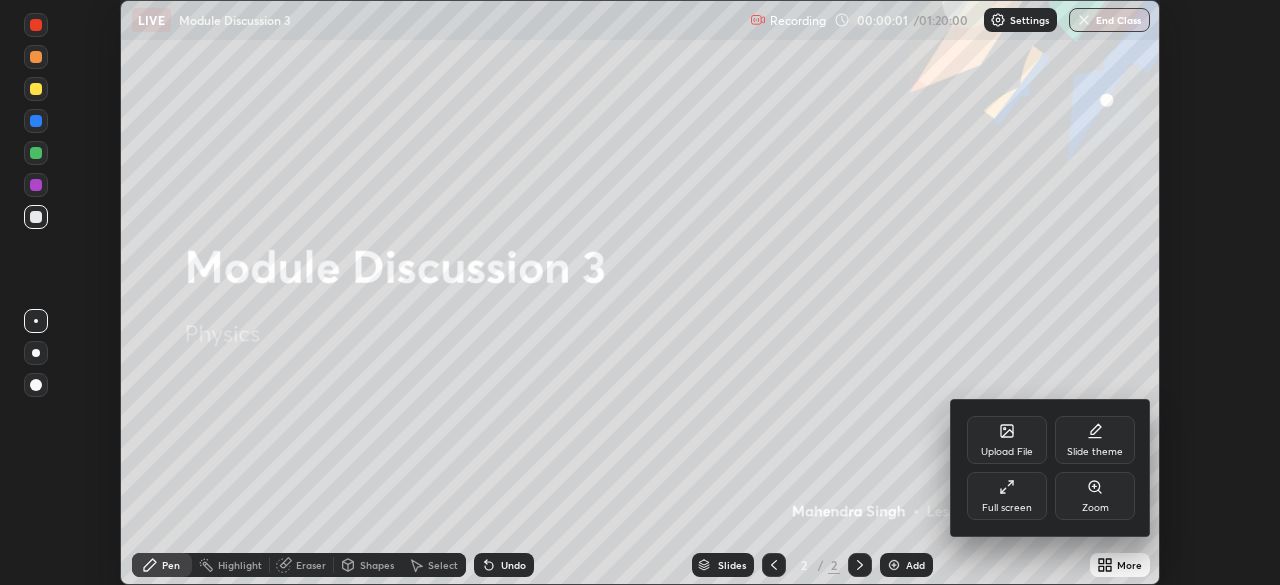 click on "Full screen" at bounding box center (1007, 496) 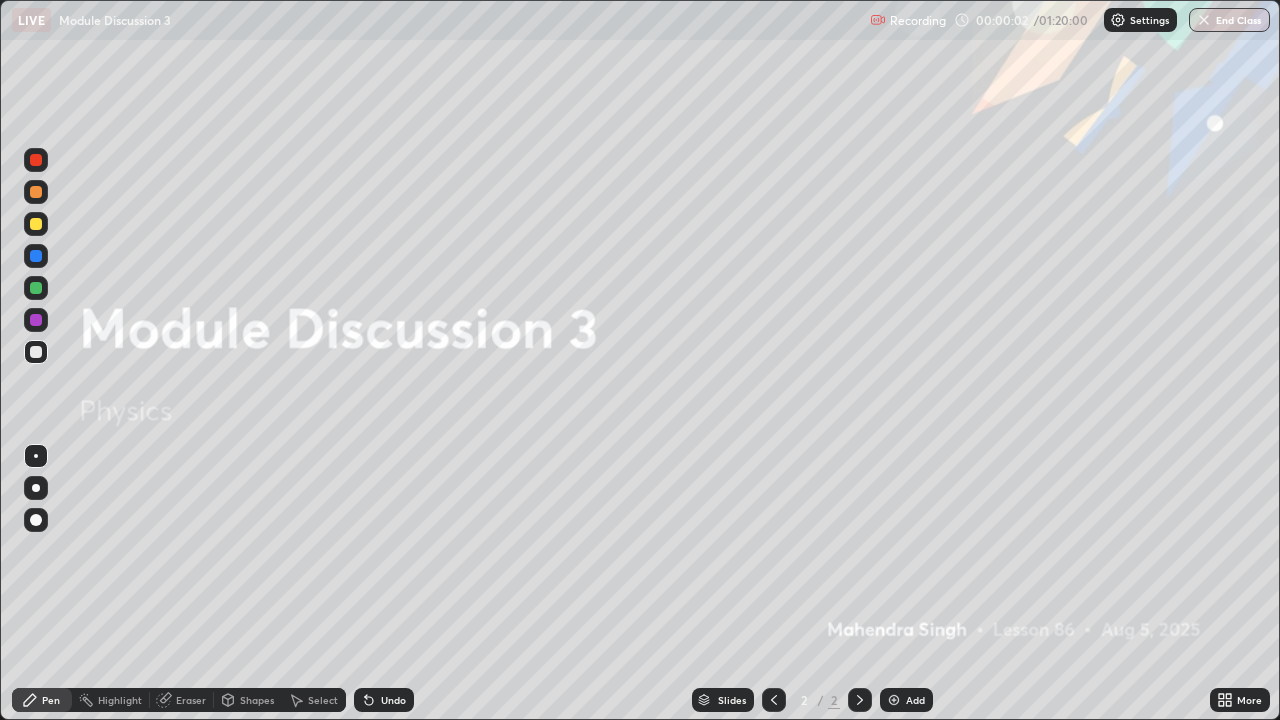 scroll, scrollTop: 99280, scrollLeft: 98720, axis: both 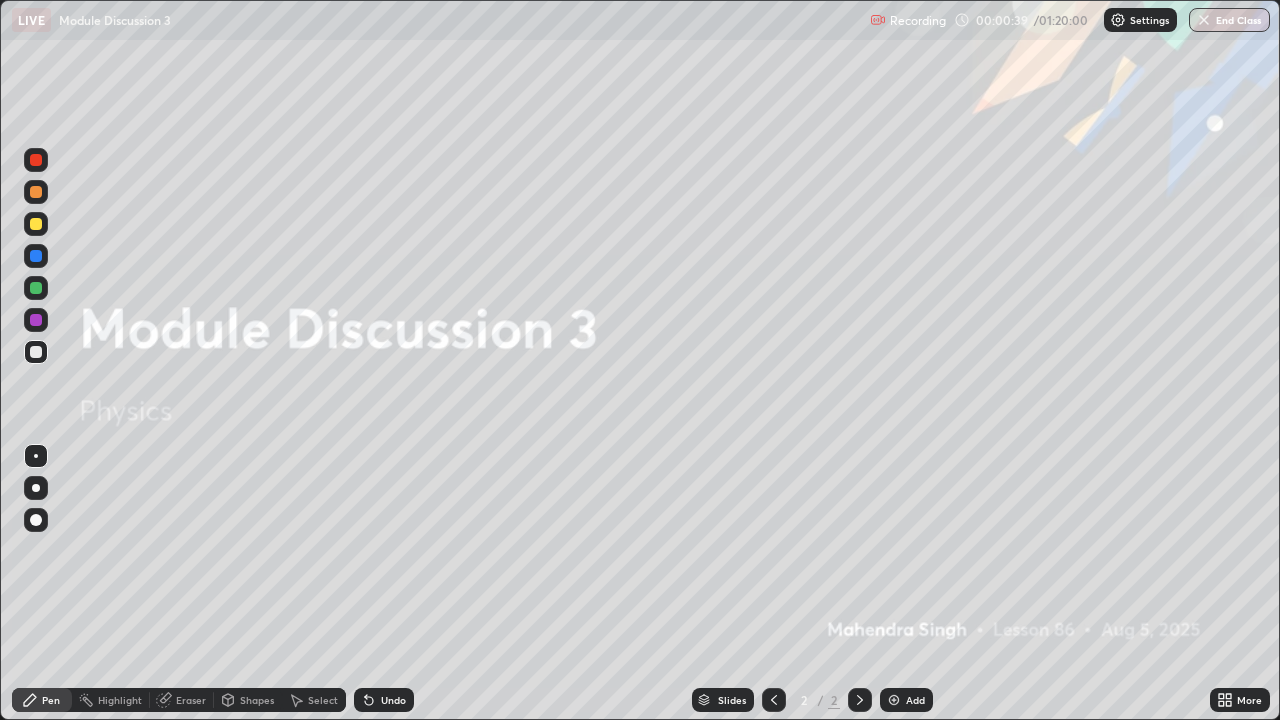 click on "Add" at bounding box center [906, 700] 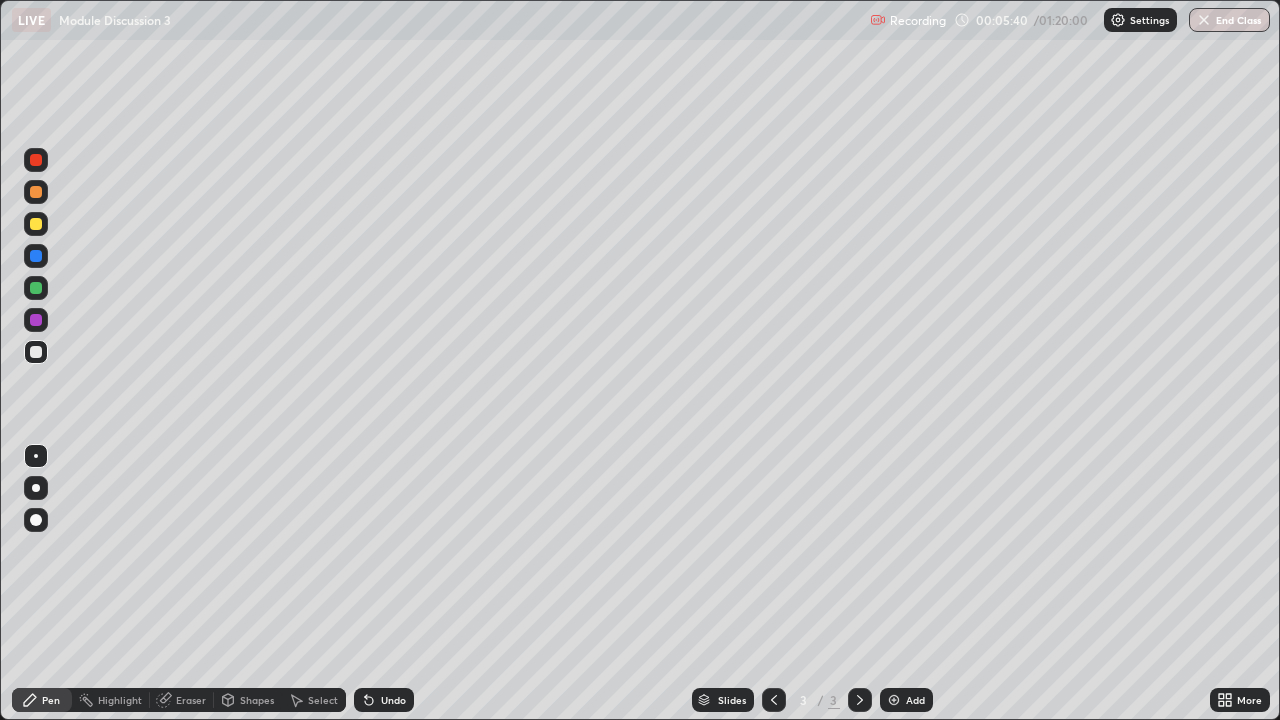 click at bounding box center [36, 352] 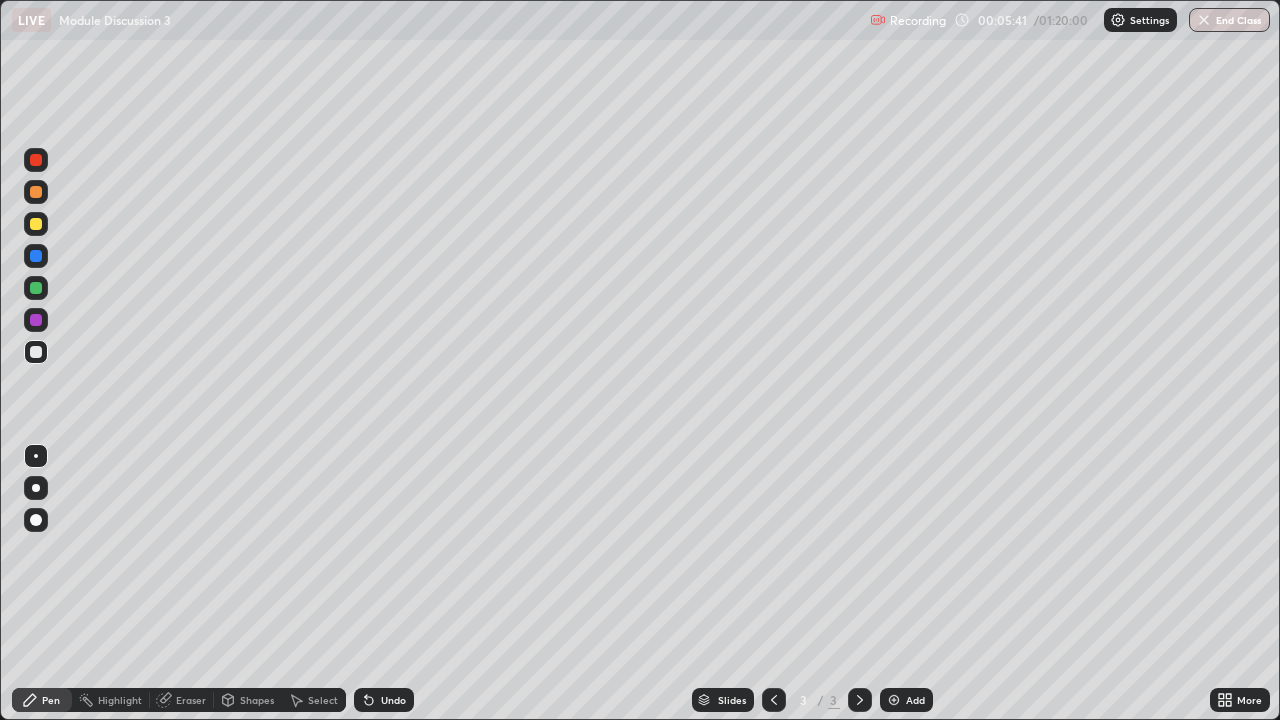 click on "Pen" at bounding box center (42, 700) 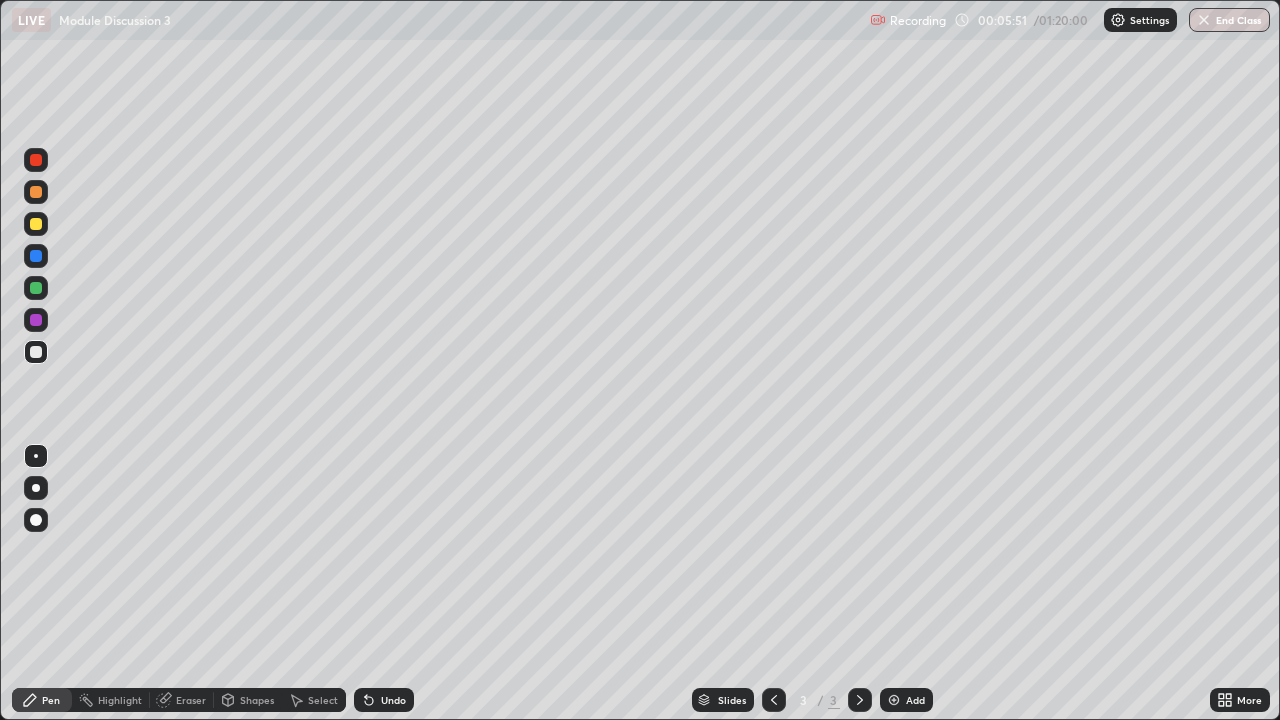 click on "Pen" at bounding box center (51, 700) 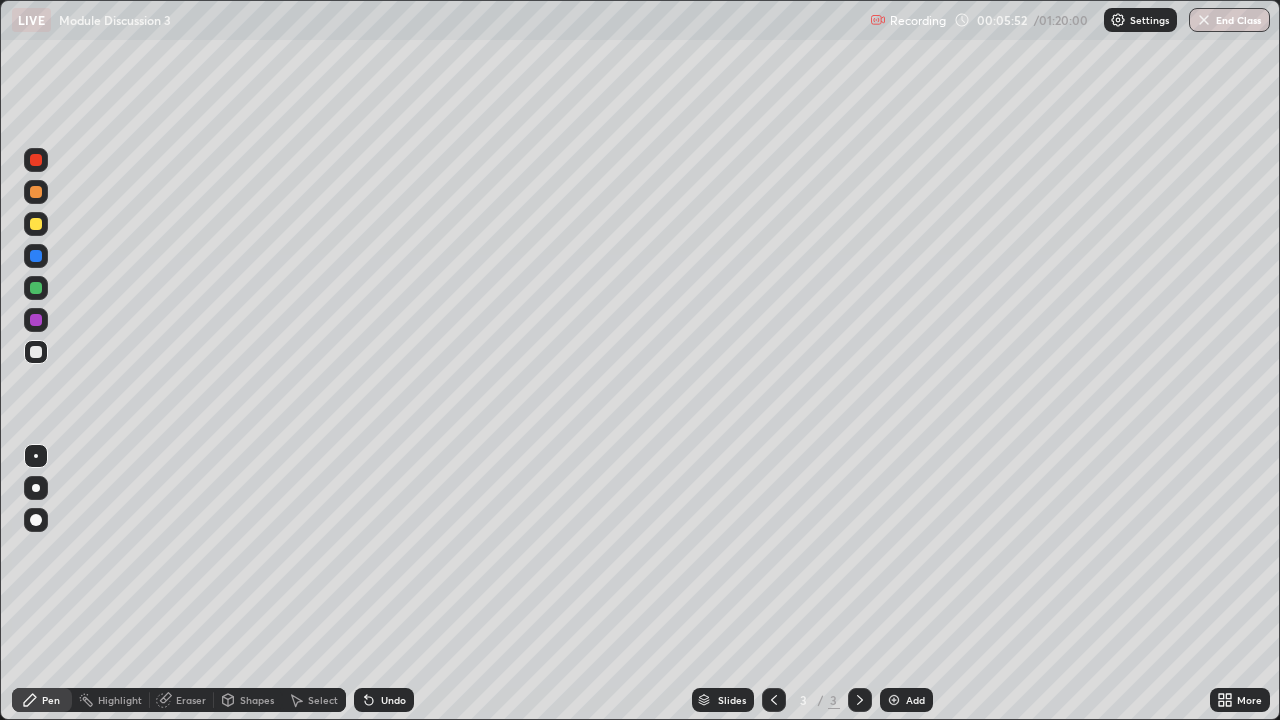 click at bounding box center [36, 456] 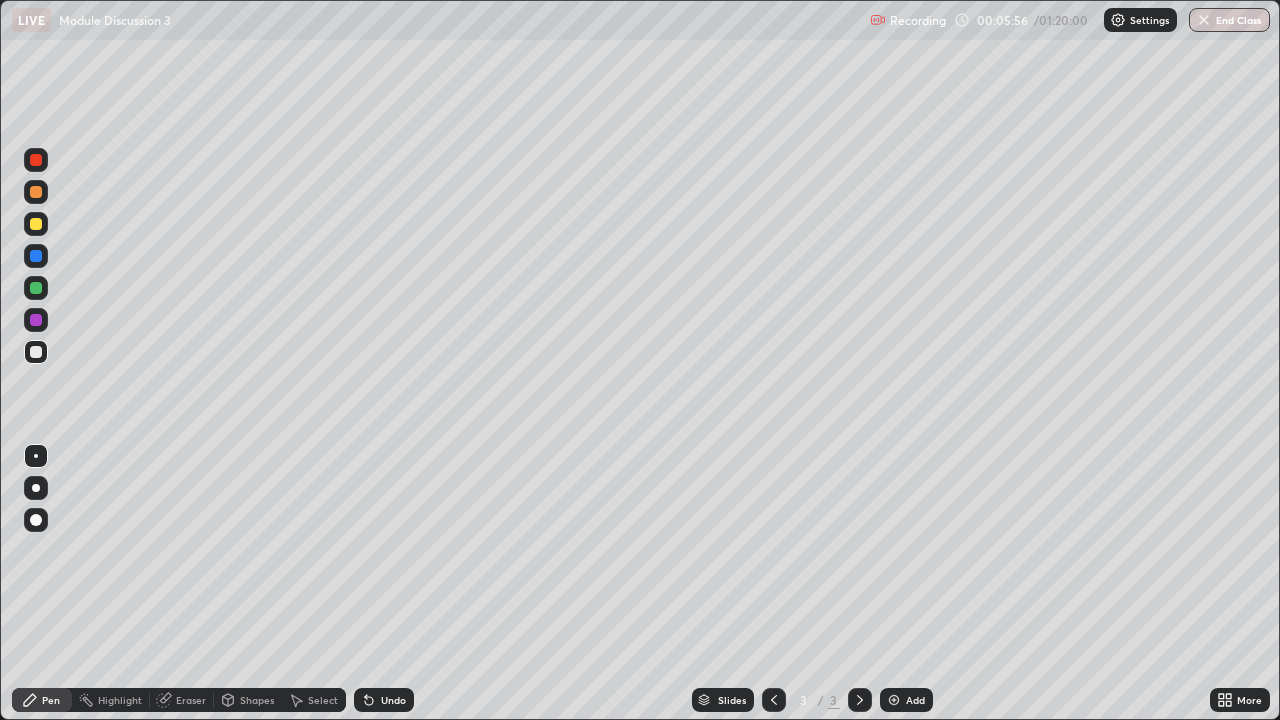 click 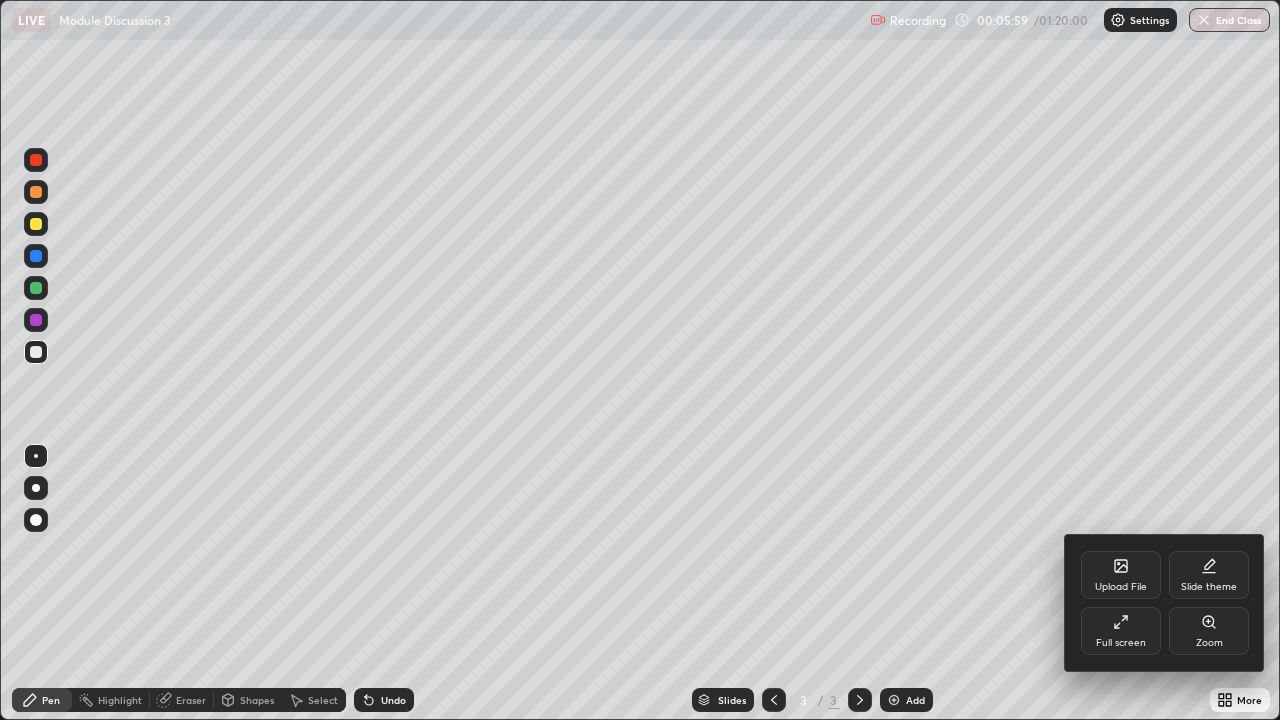 click on "Full screen" at bounding box center [1121, 643] 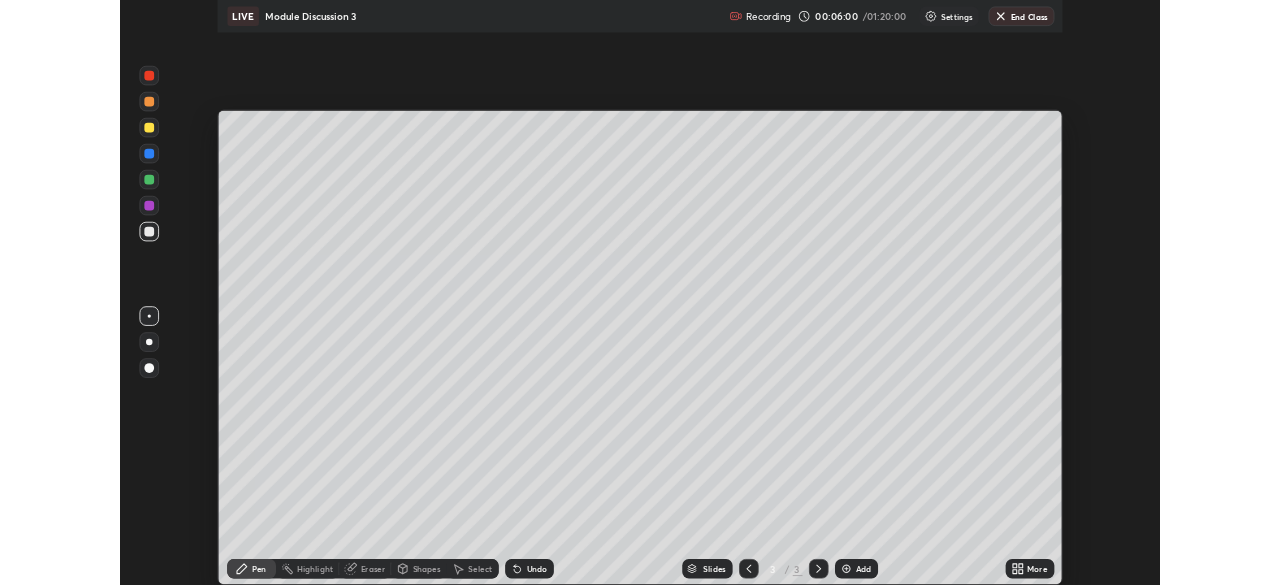 scroll, scrollTop: 585, scrollLeft: 1280, axis: both 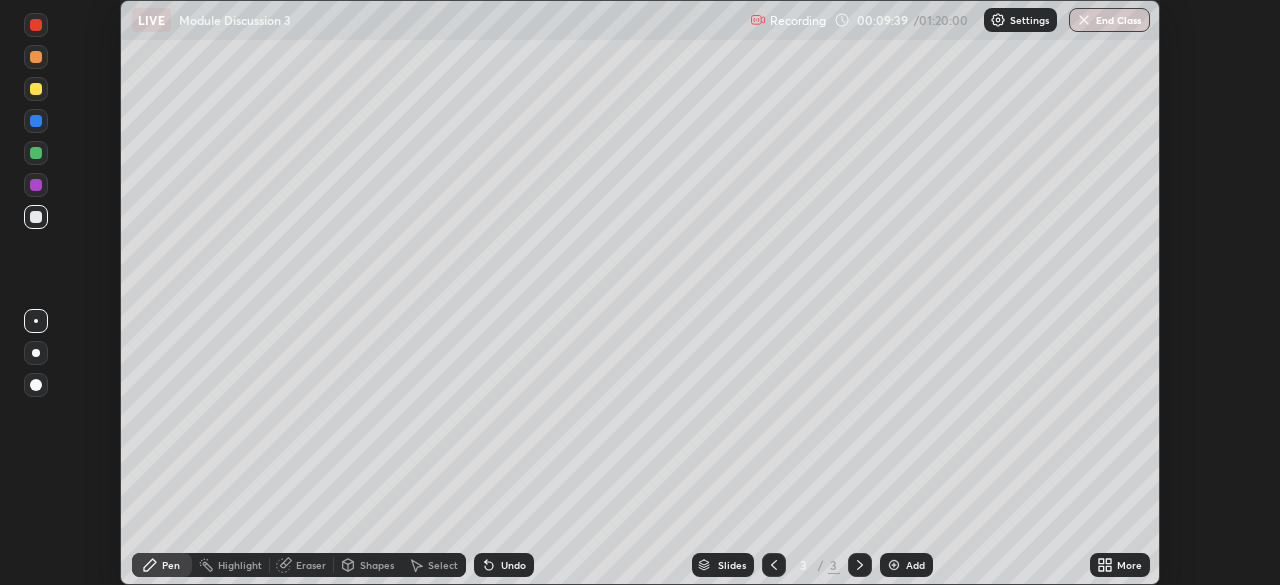 click 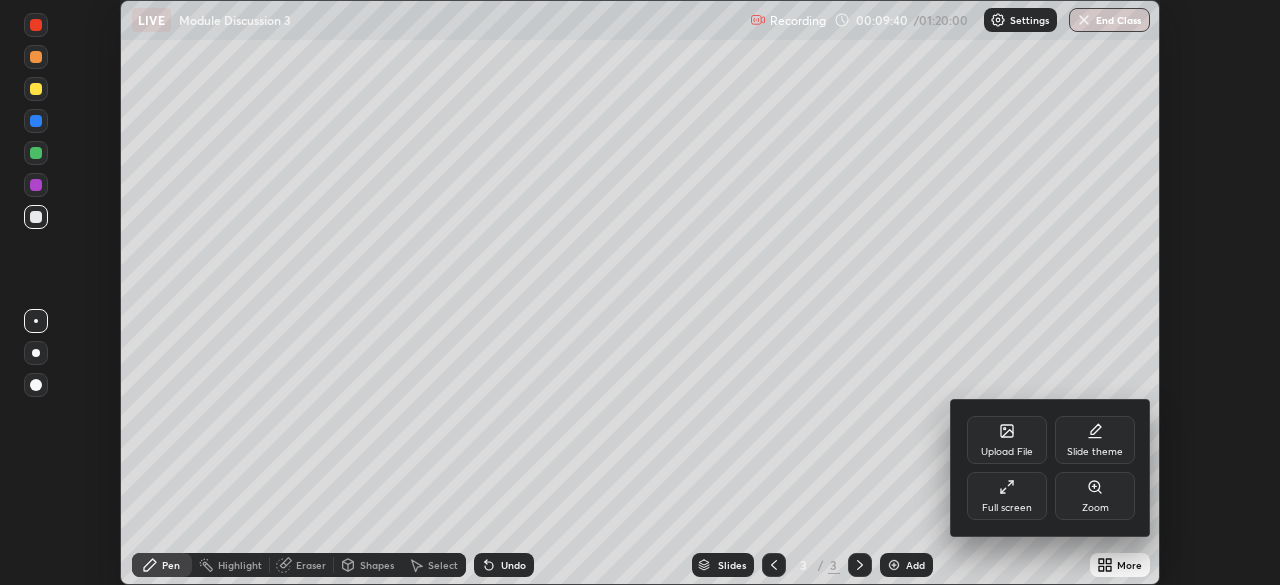 click on "Full screen" at bounding box center [1007, 508] 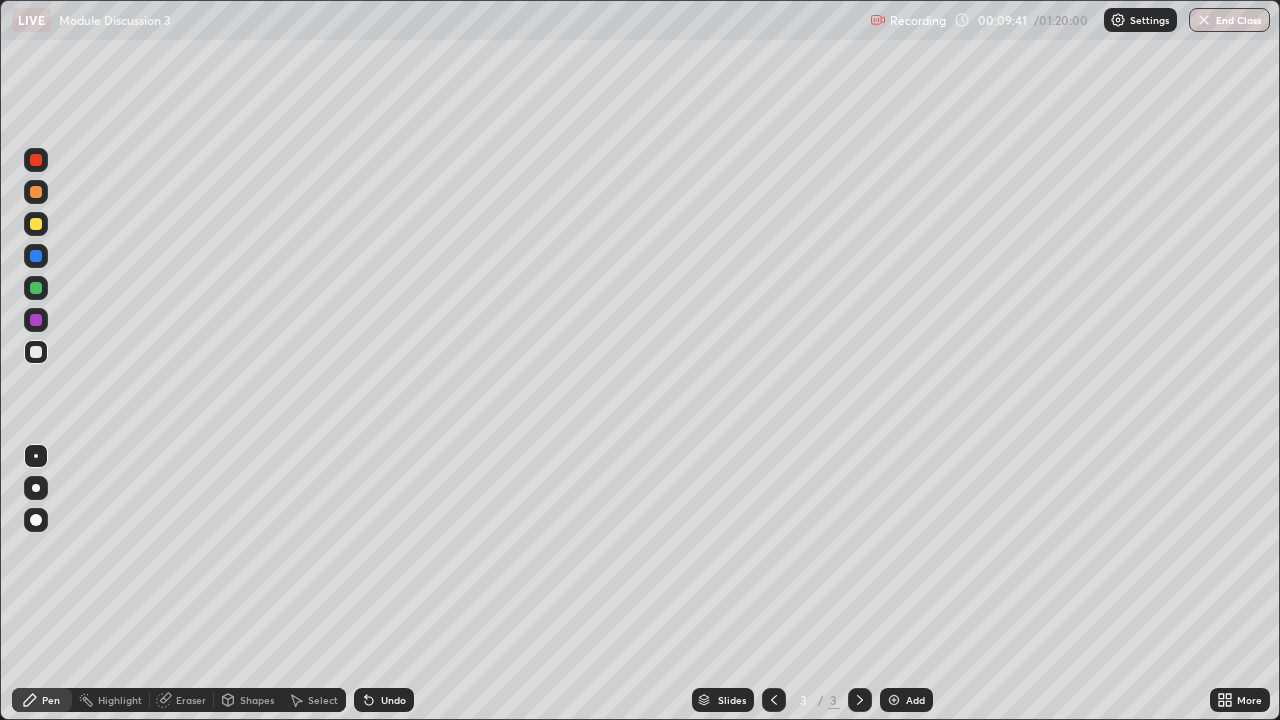 scroll, scrollTop: 99280, scrollLeft: 98720, axis: both 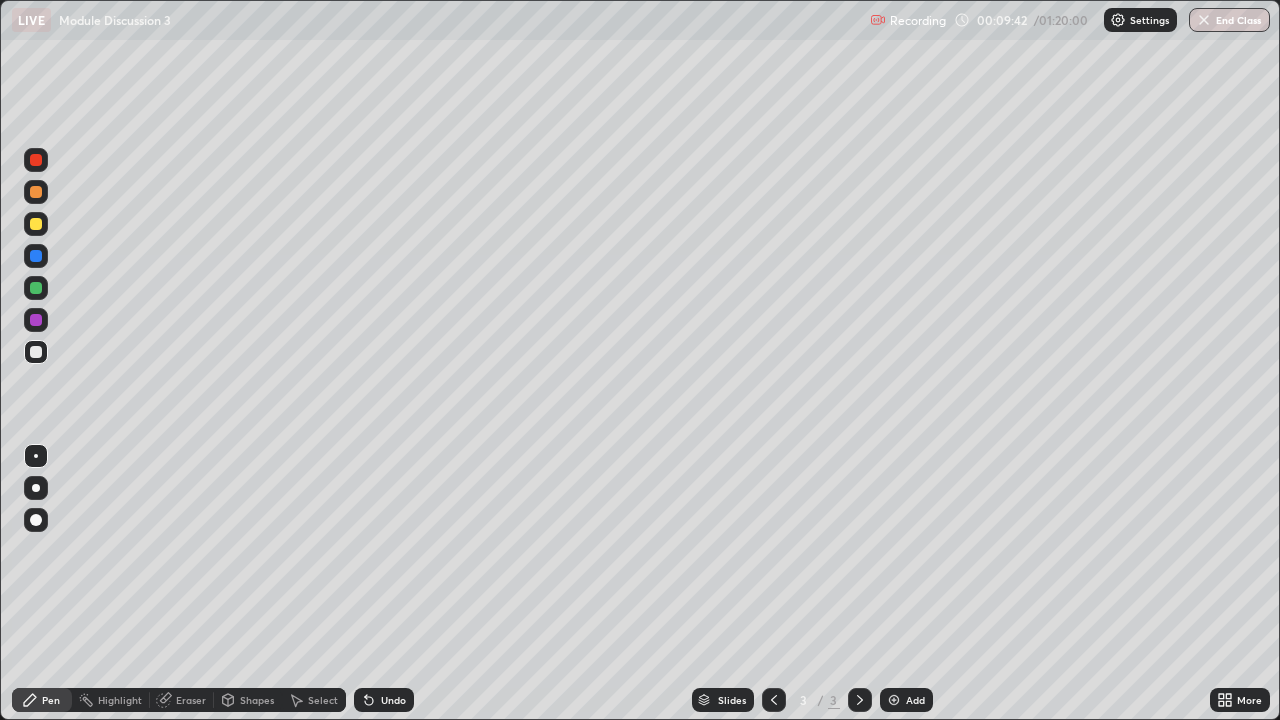 click at bounding box center [894, 700] 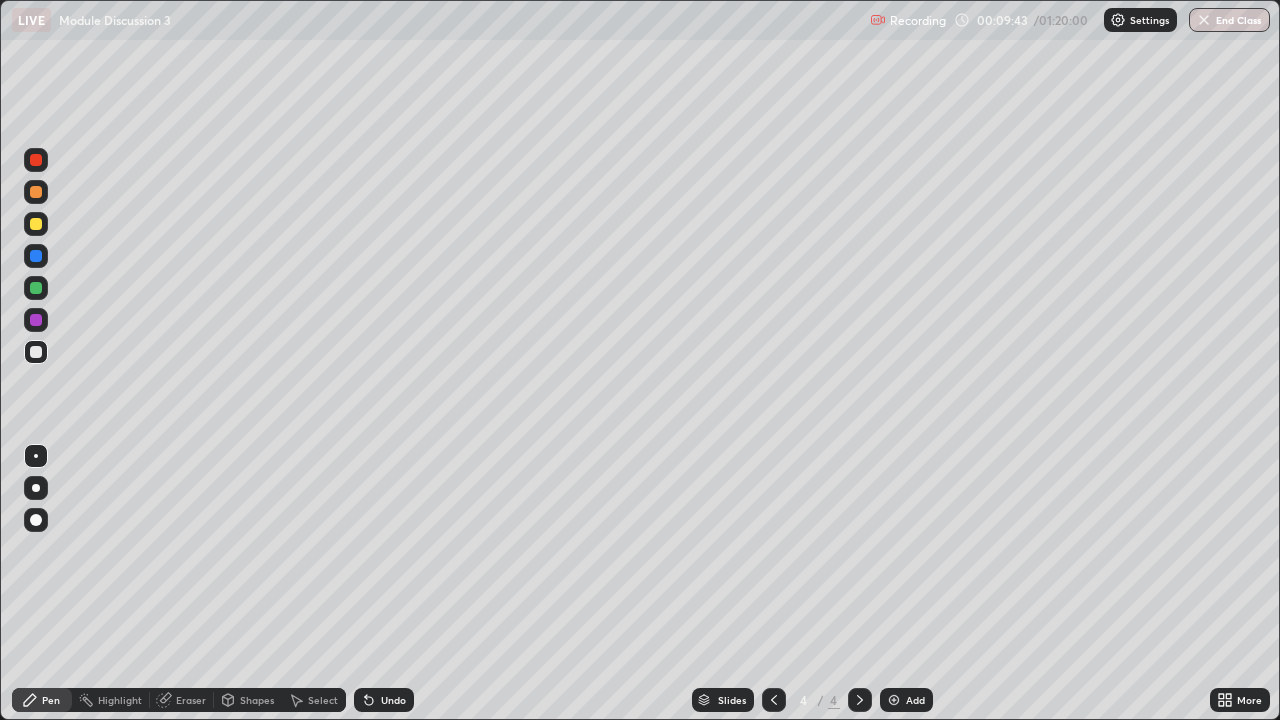 click 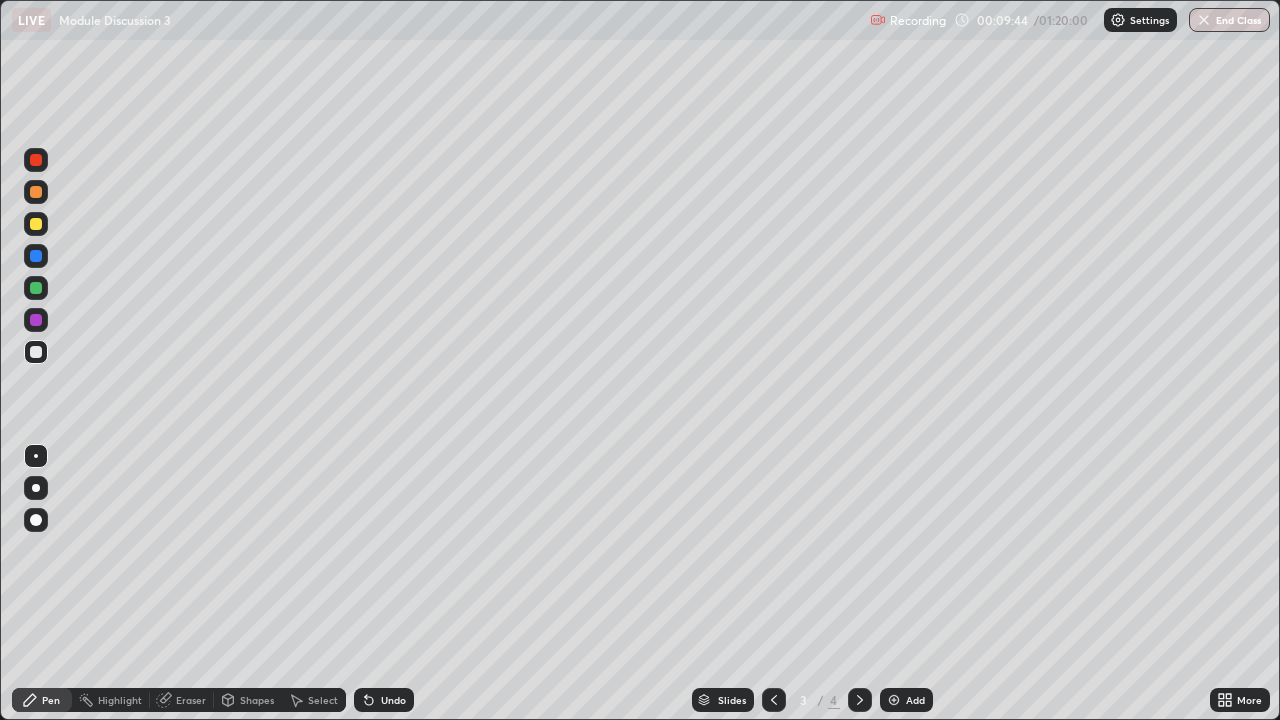 click on "Eraser" at bounding box center [191, 700] 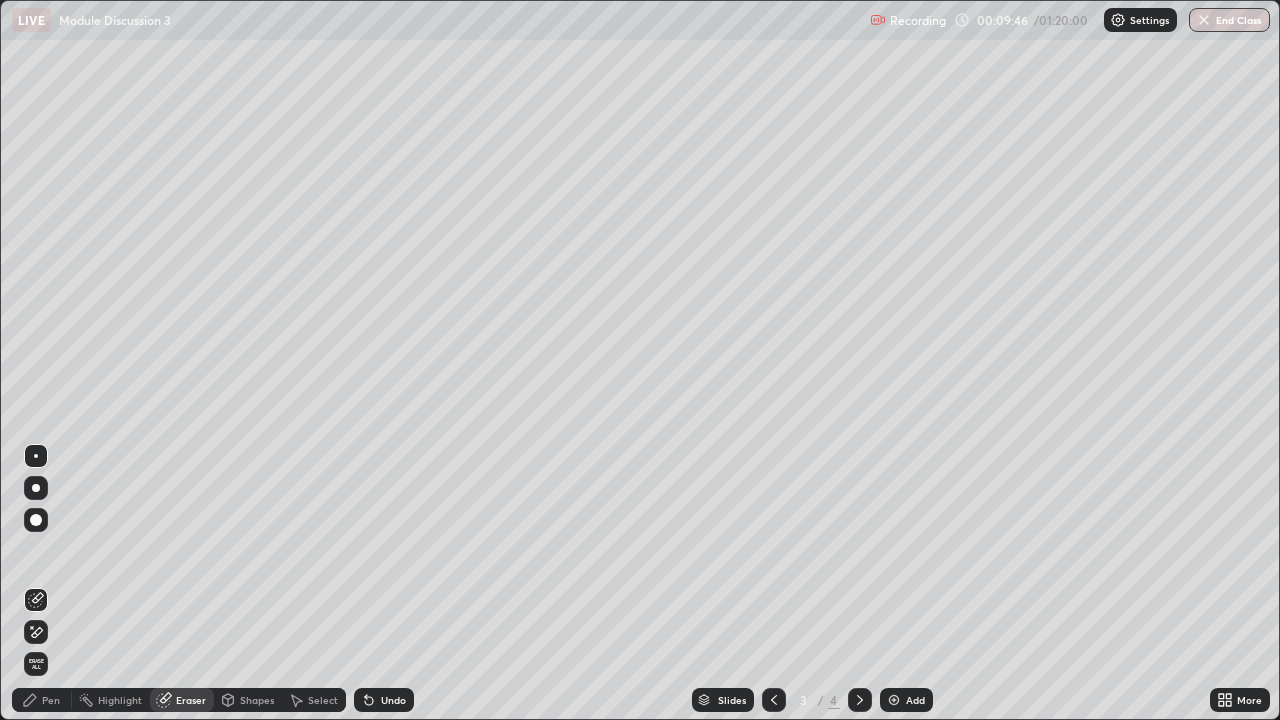 click on "Pen" at bounding box center (51, 700) 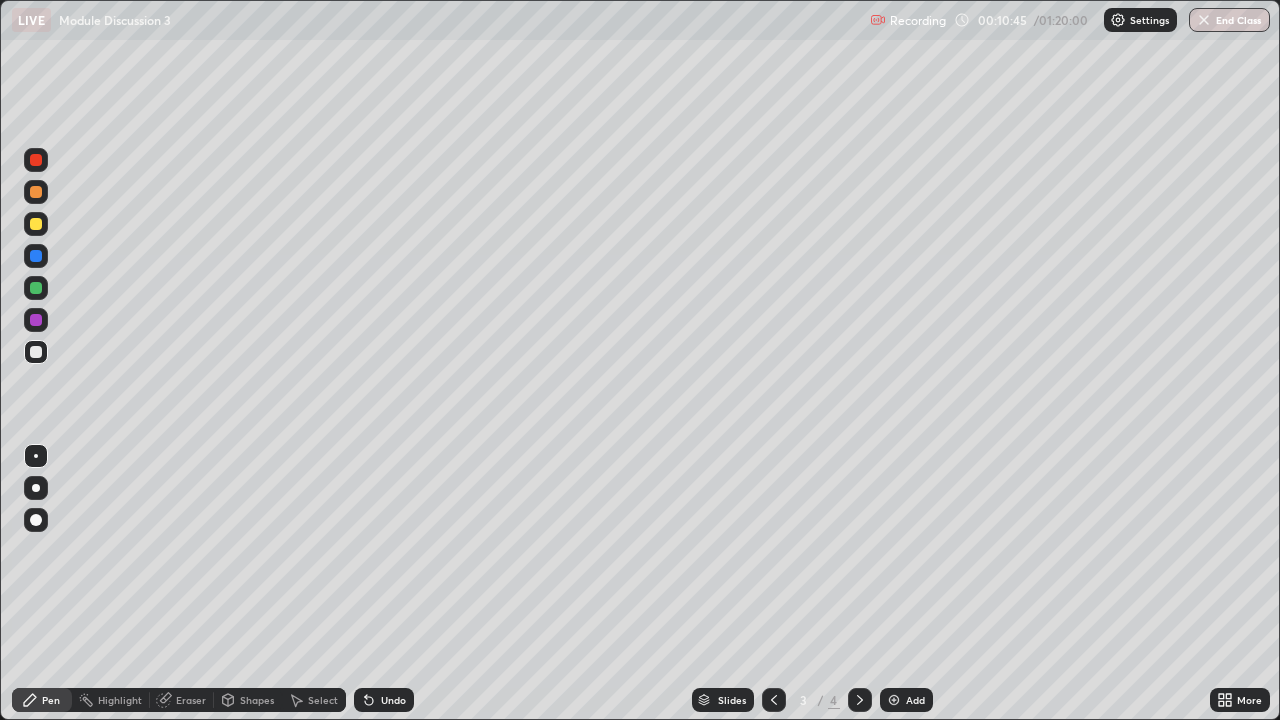 click on "Highlight" at bounding box center (120, 700) 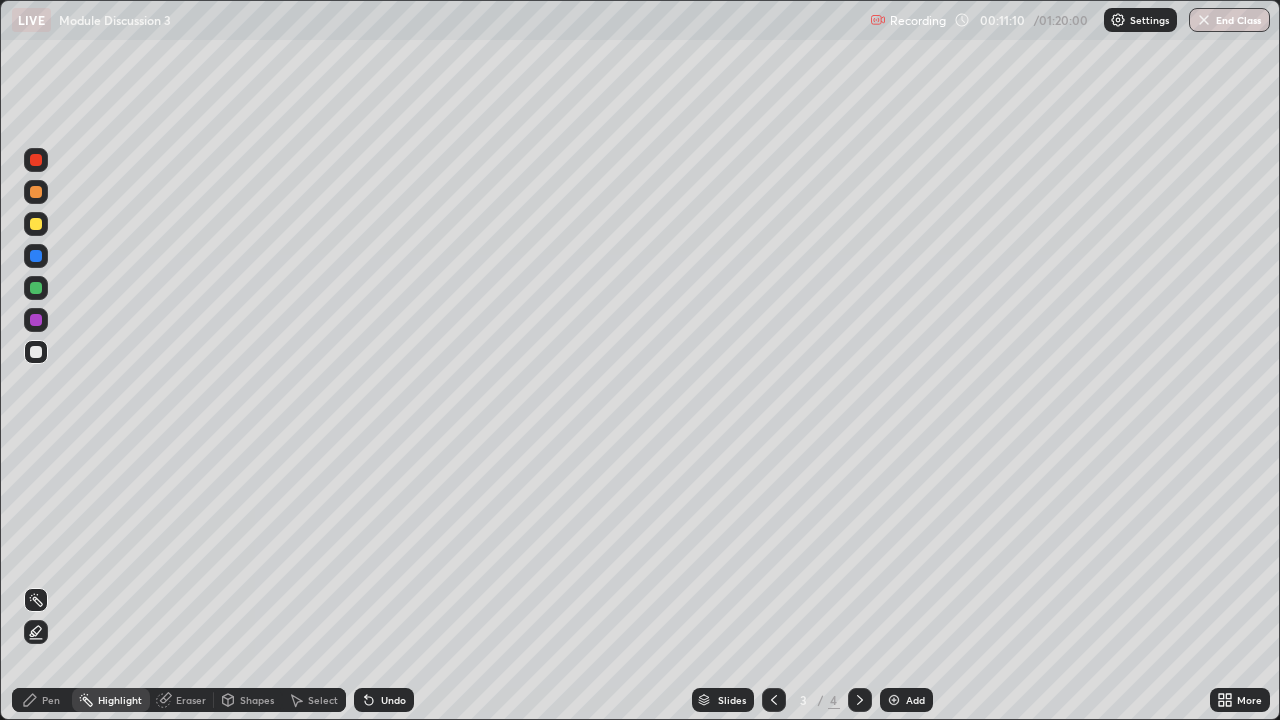 click 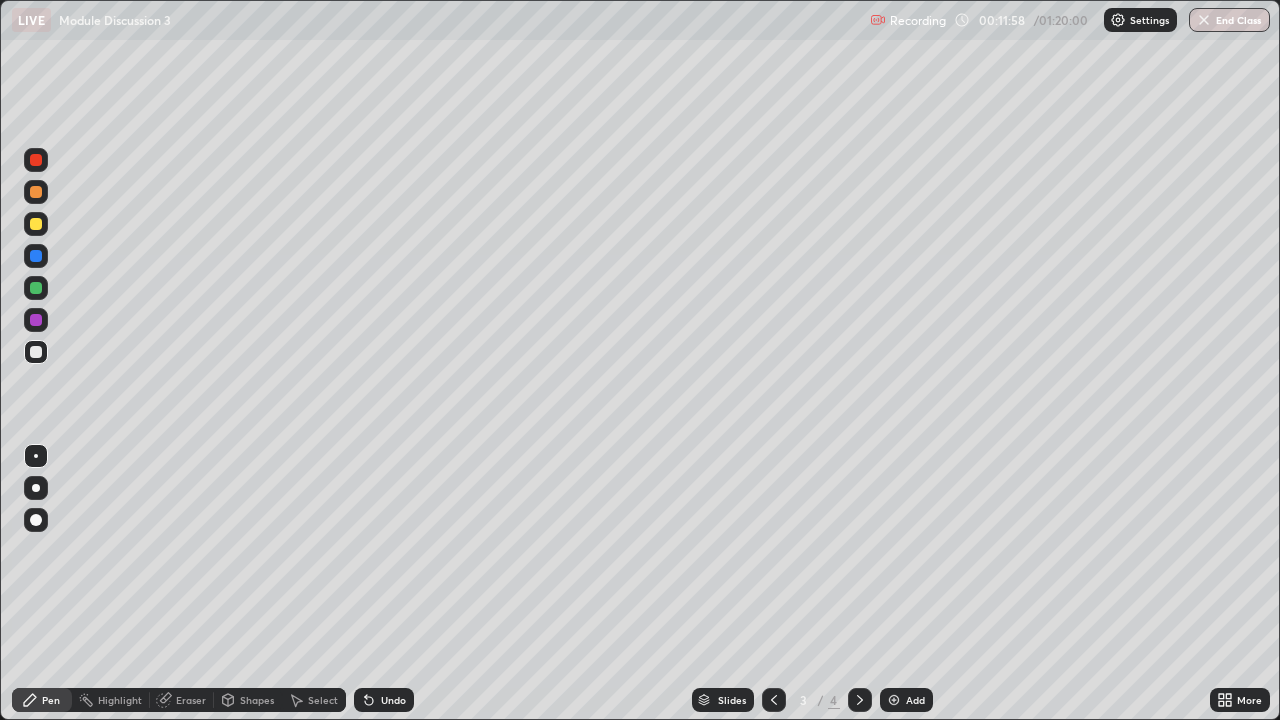 click on "Shapes" at bounding box center (257, 700) 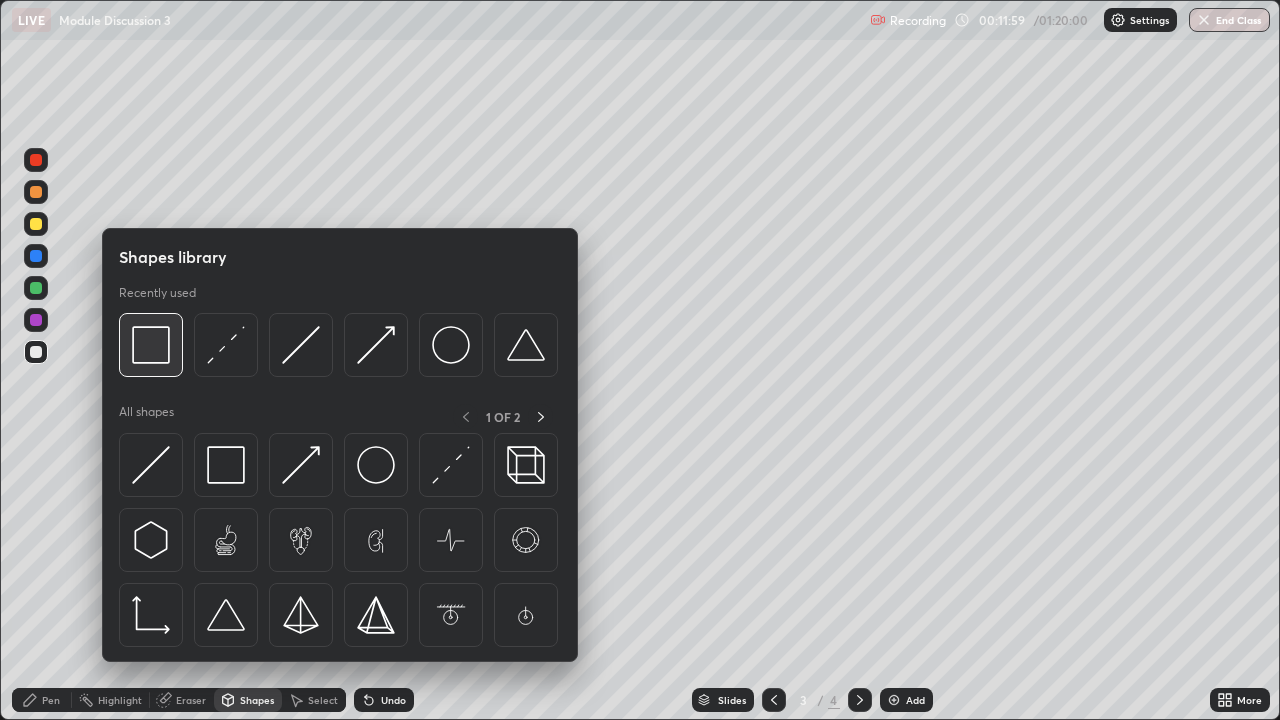 click at bounding box center (151, 345) 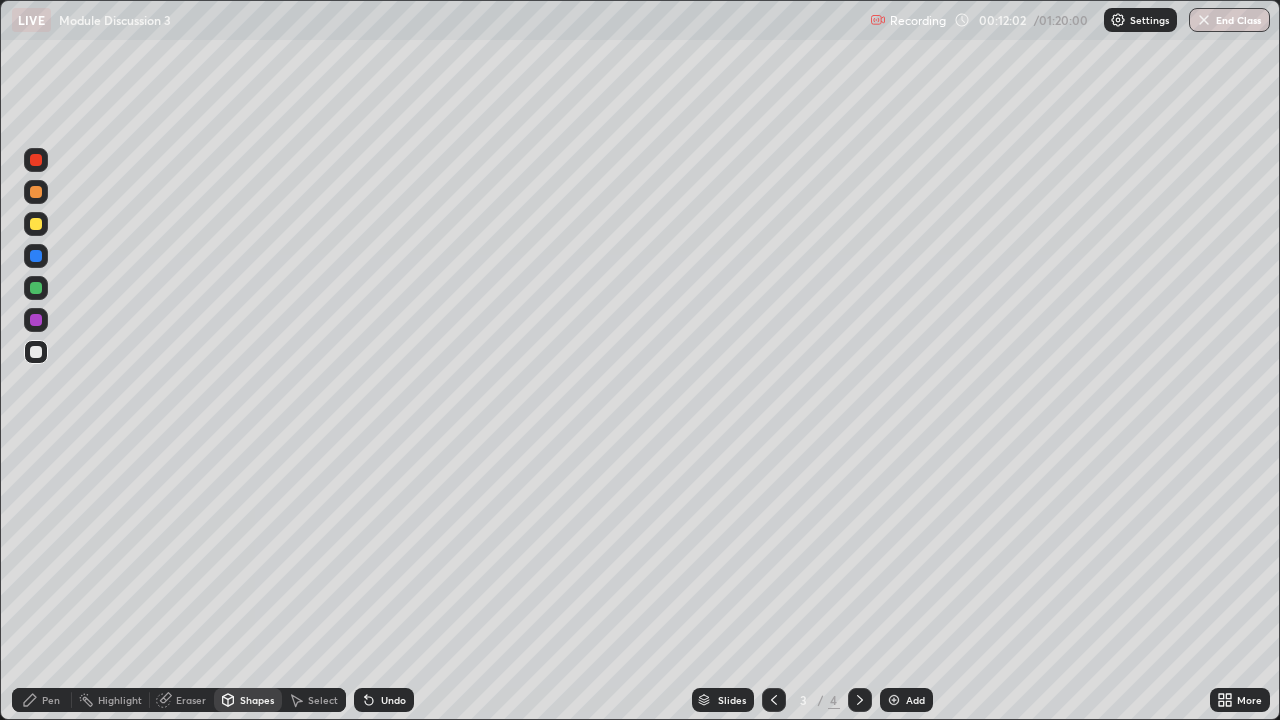 click 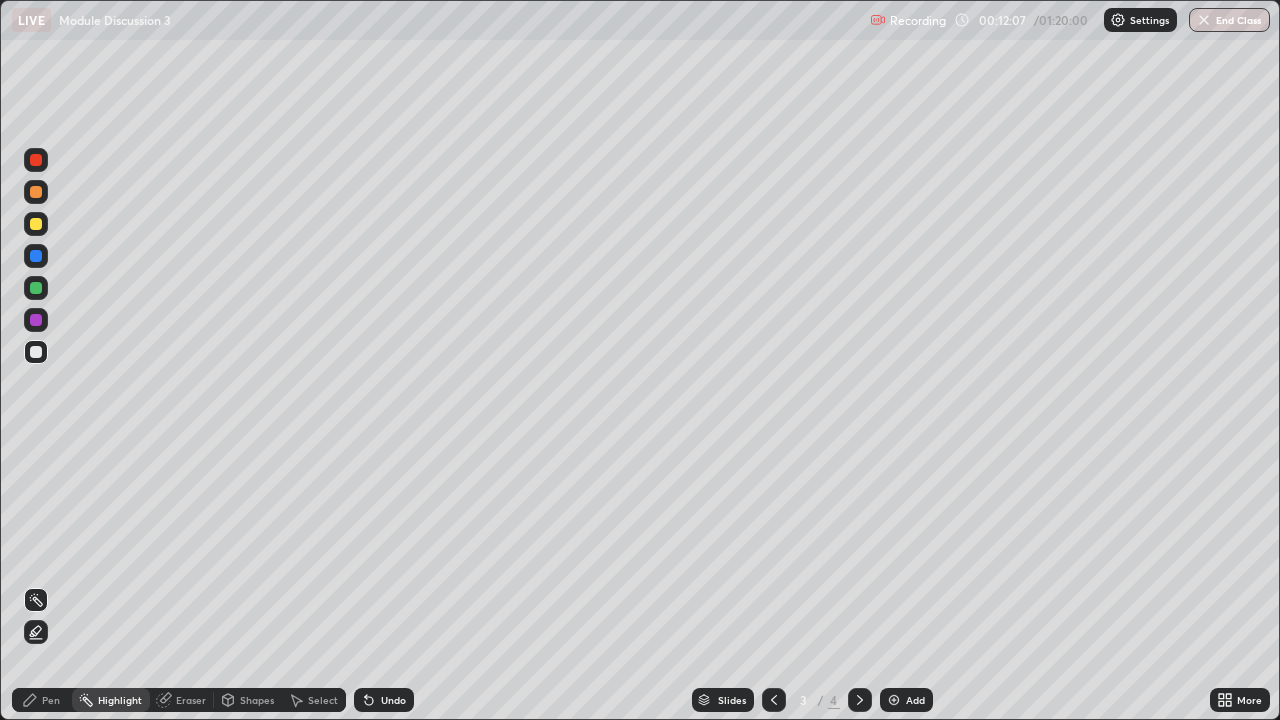 click 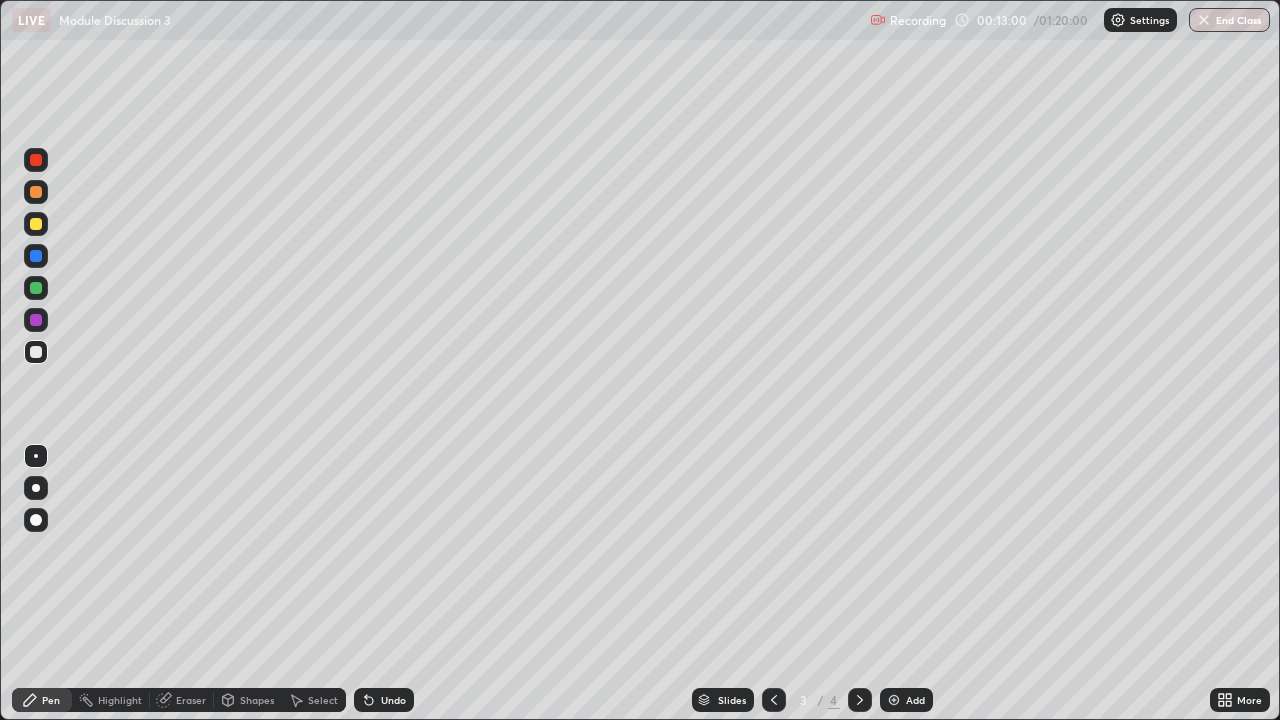 click on "Eraser" at bounding box center [191, 700] 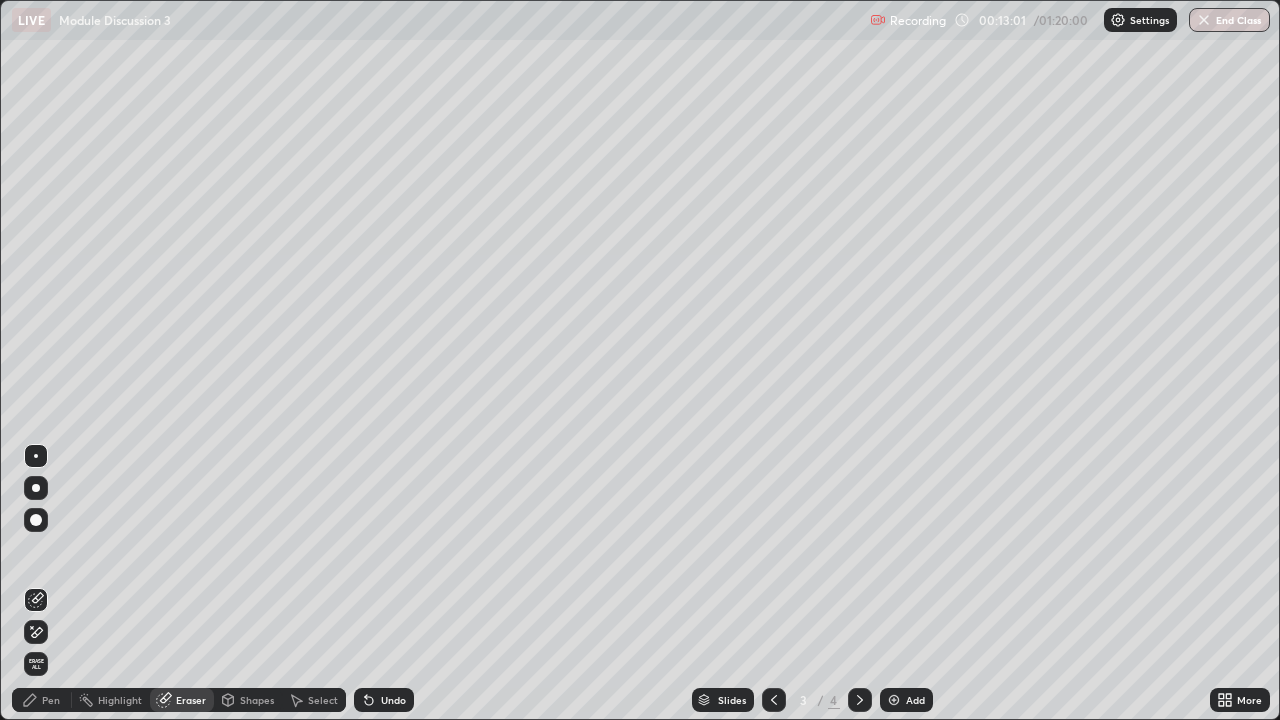 click 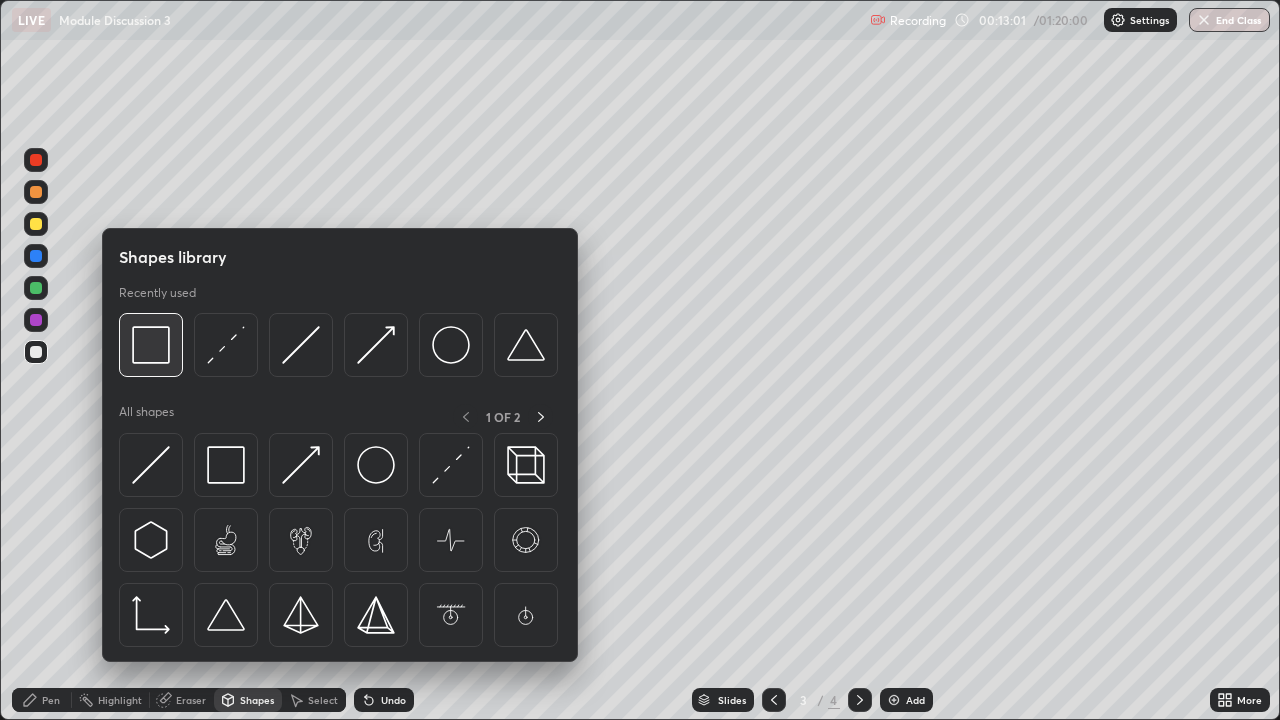 click at bounding box center [151, 345] 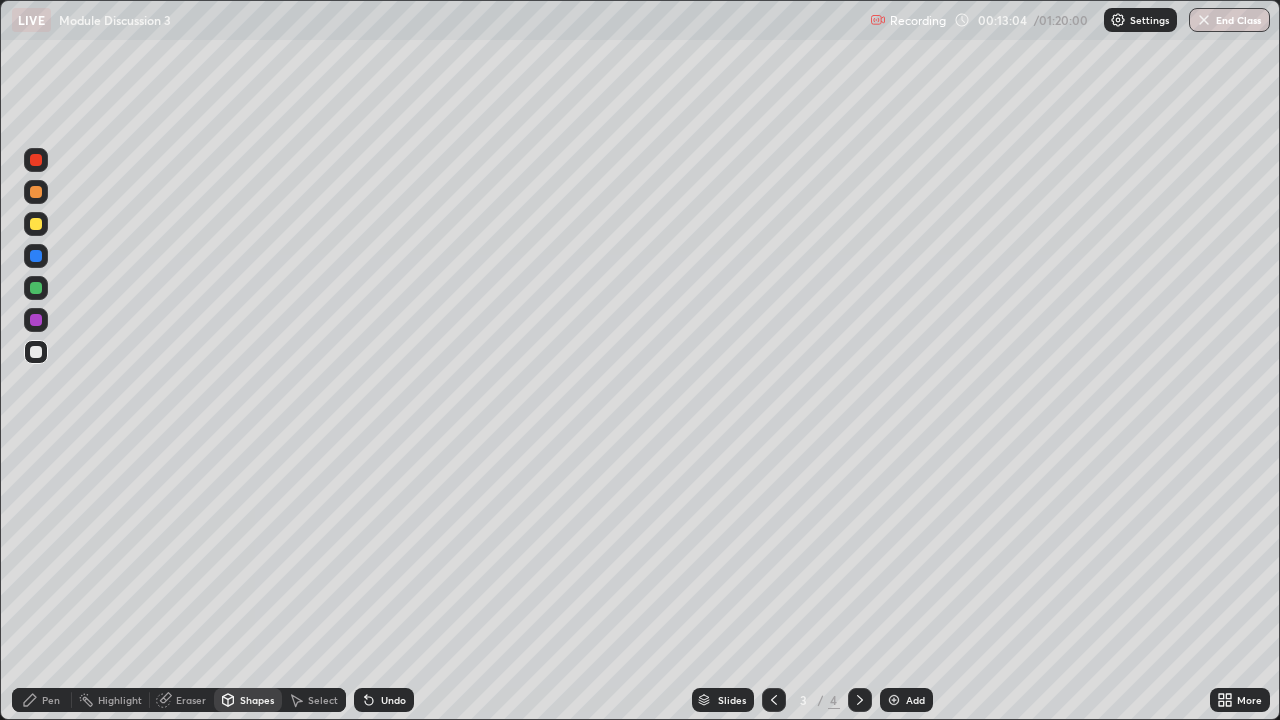 click on "Pen" at bounding box center (51, 700) 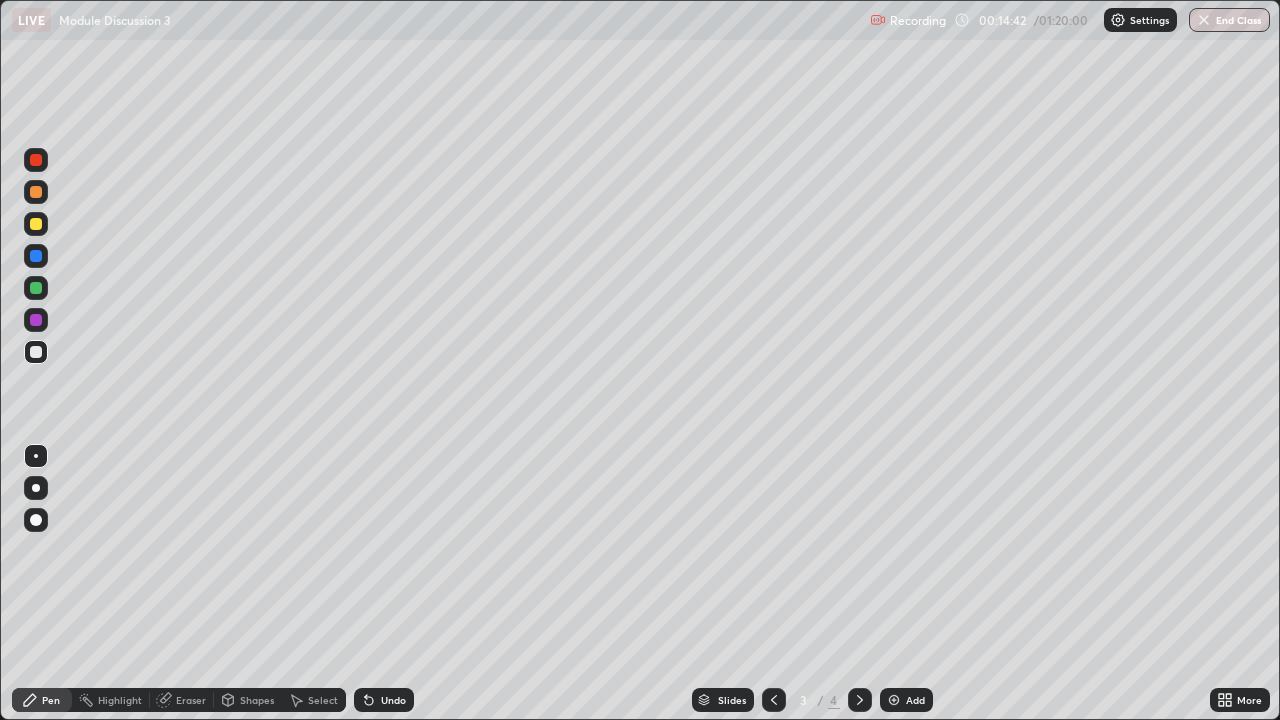 click on "Shapes" at bounding box center (257, 700) 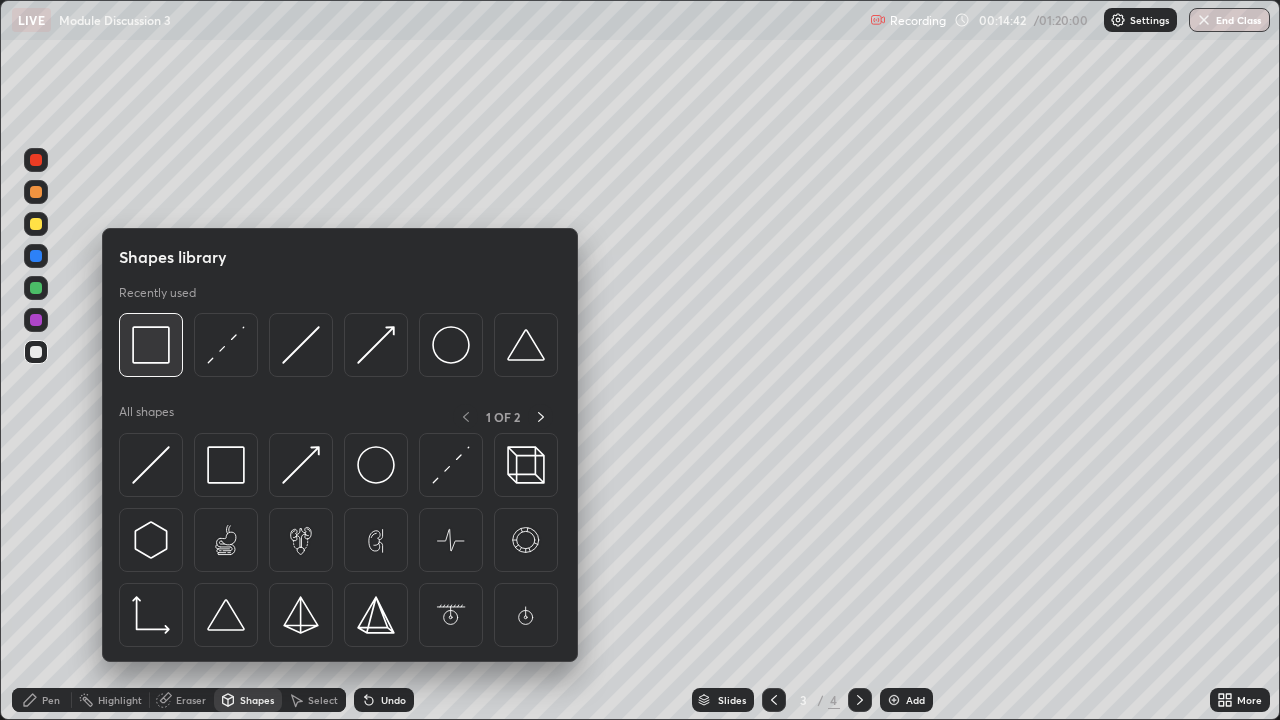 click at bounding box center (151, 345) 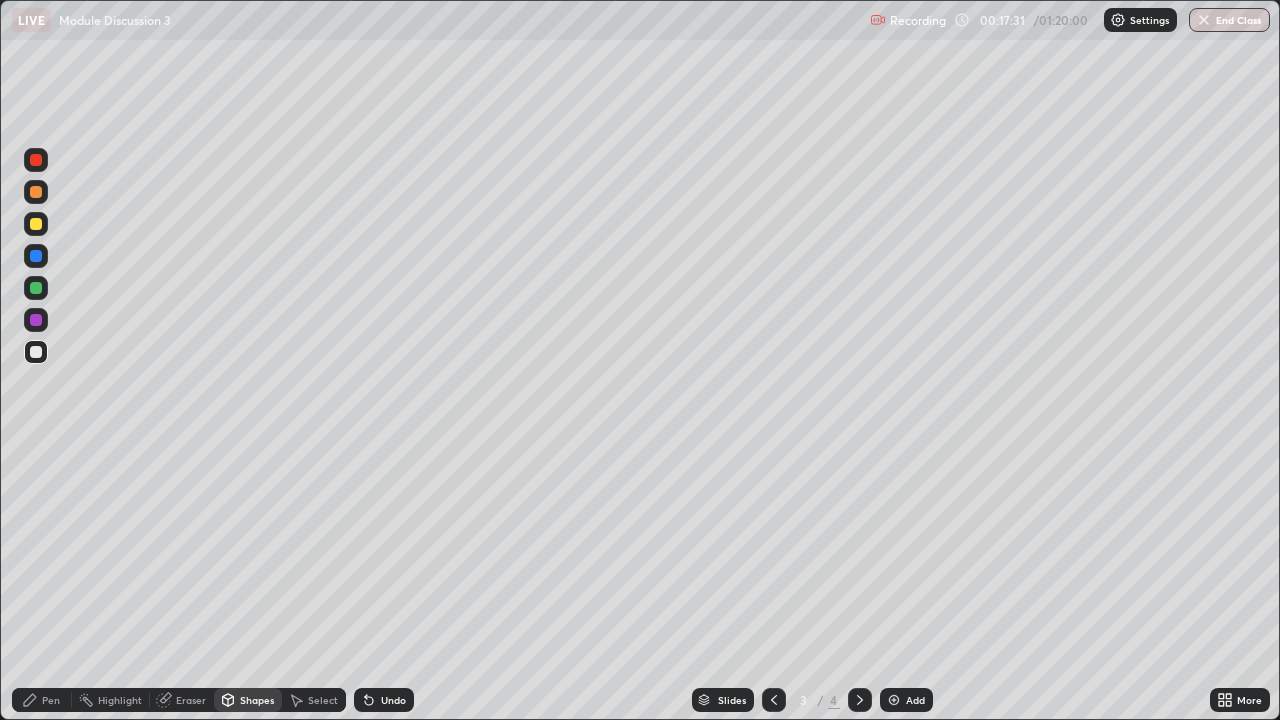 click 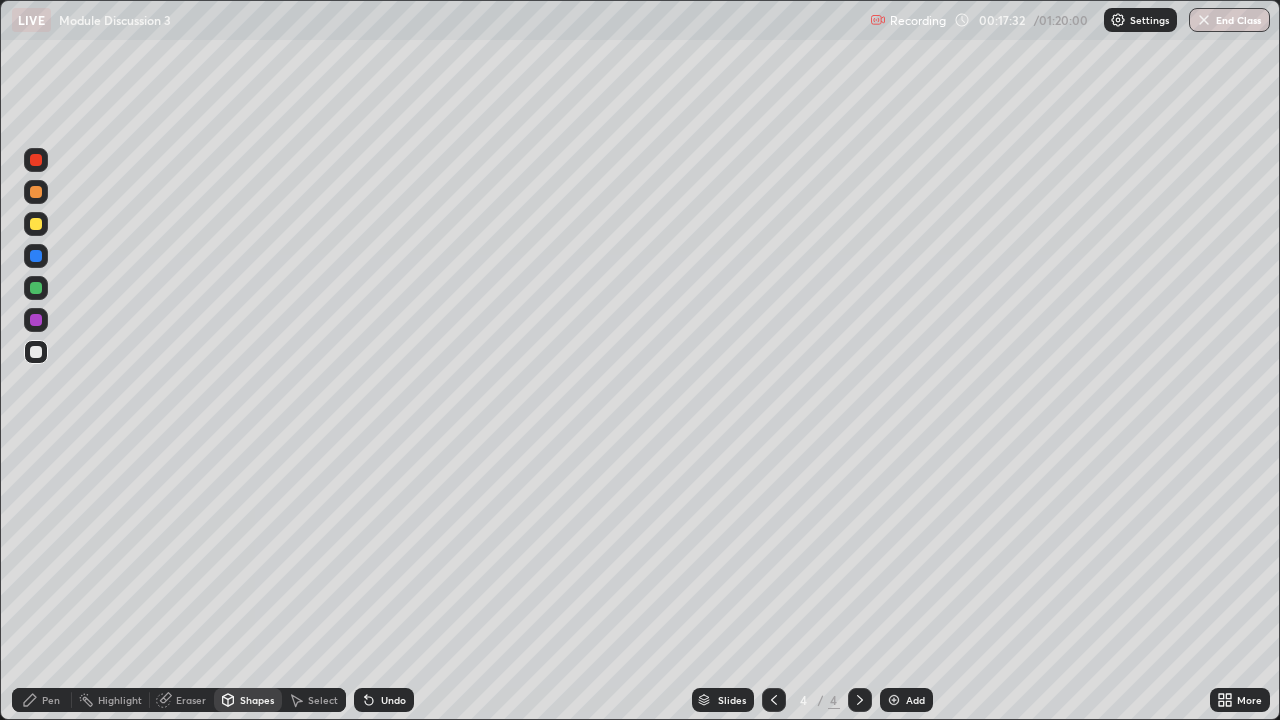 click at bounding box center (36, 352) 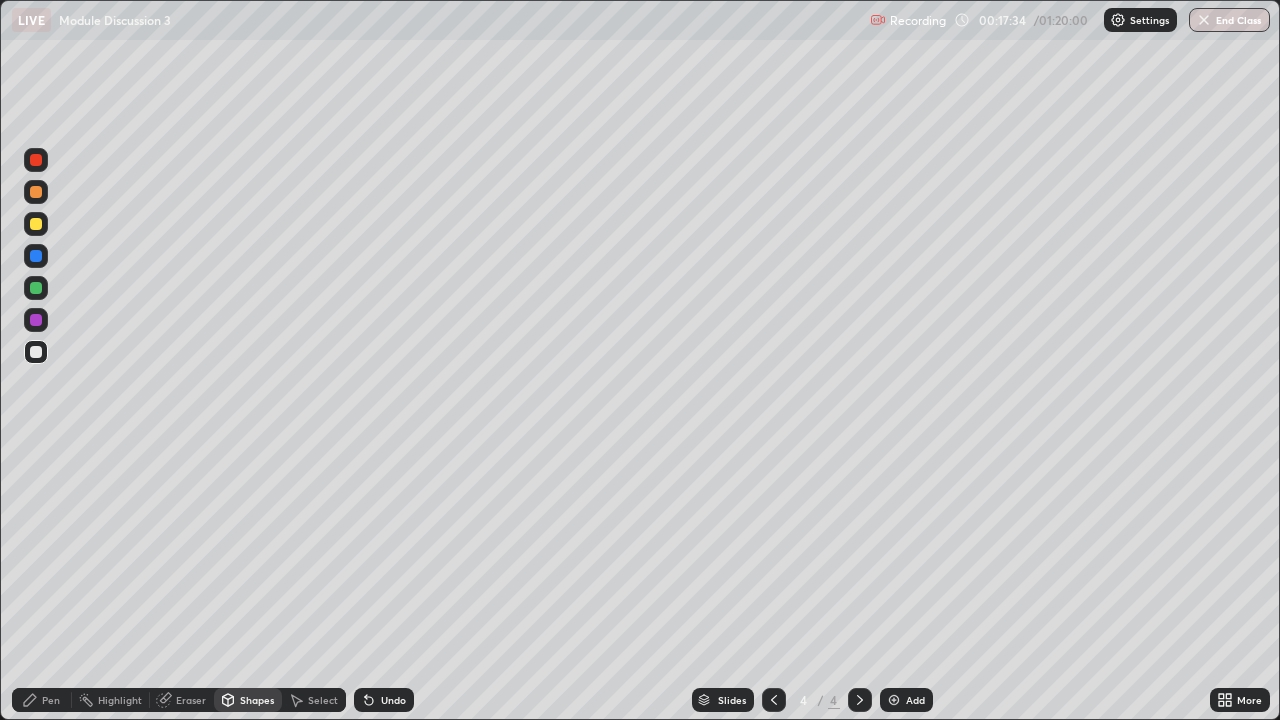 click on "Undo" at bounding box center (384, 700) 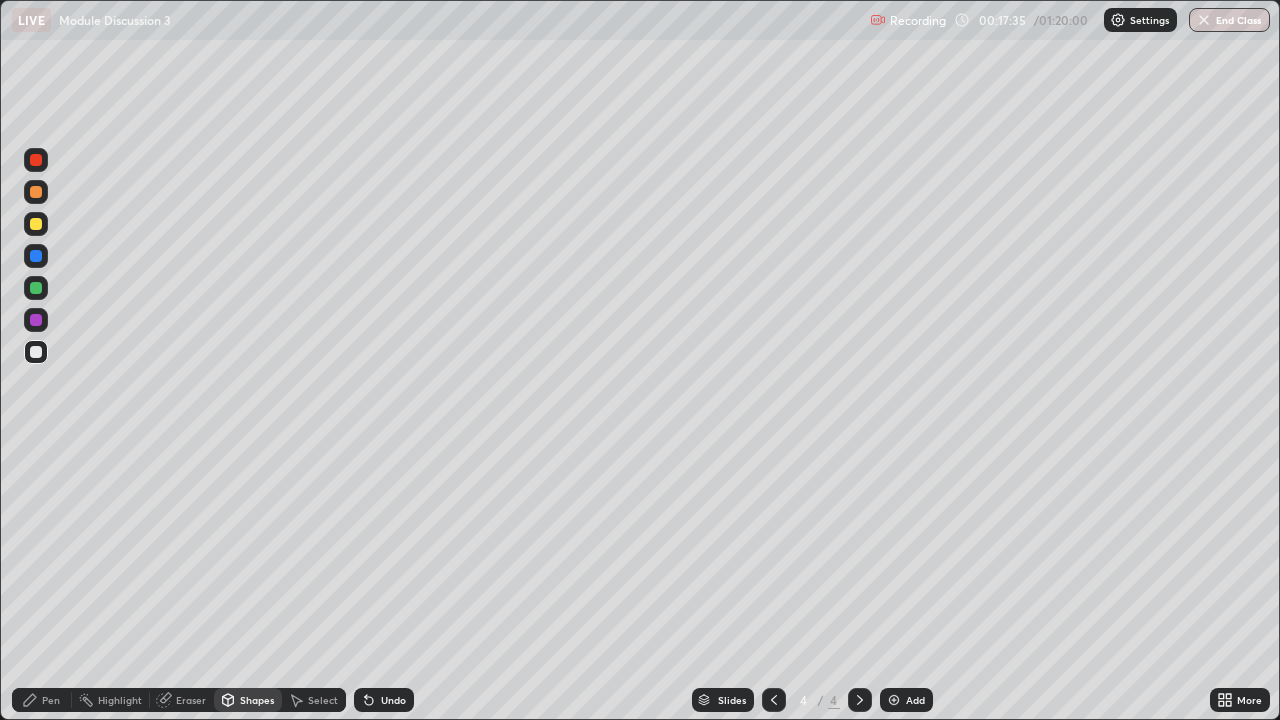 click on "Pen" at bounding box center [42, 700] 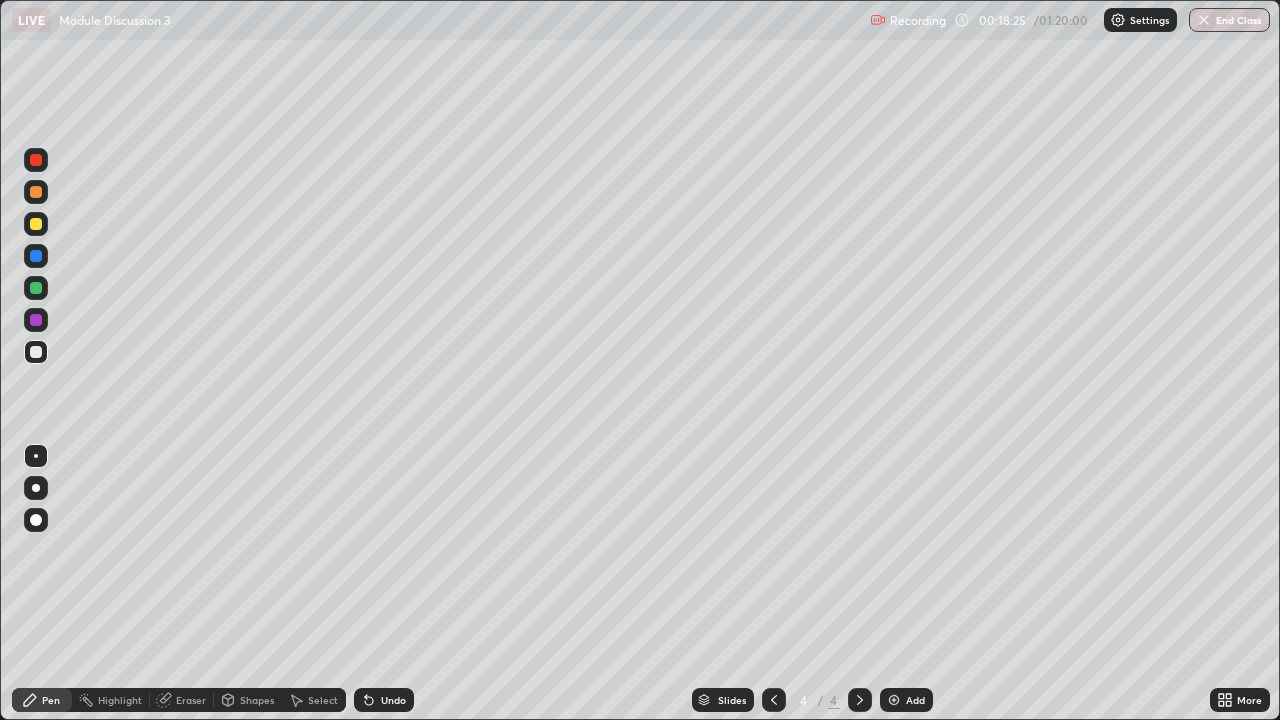 click at bounding box center (36, 352) 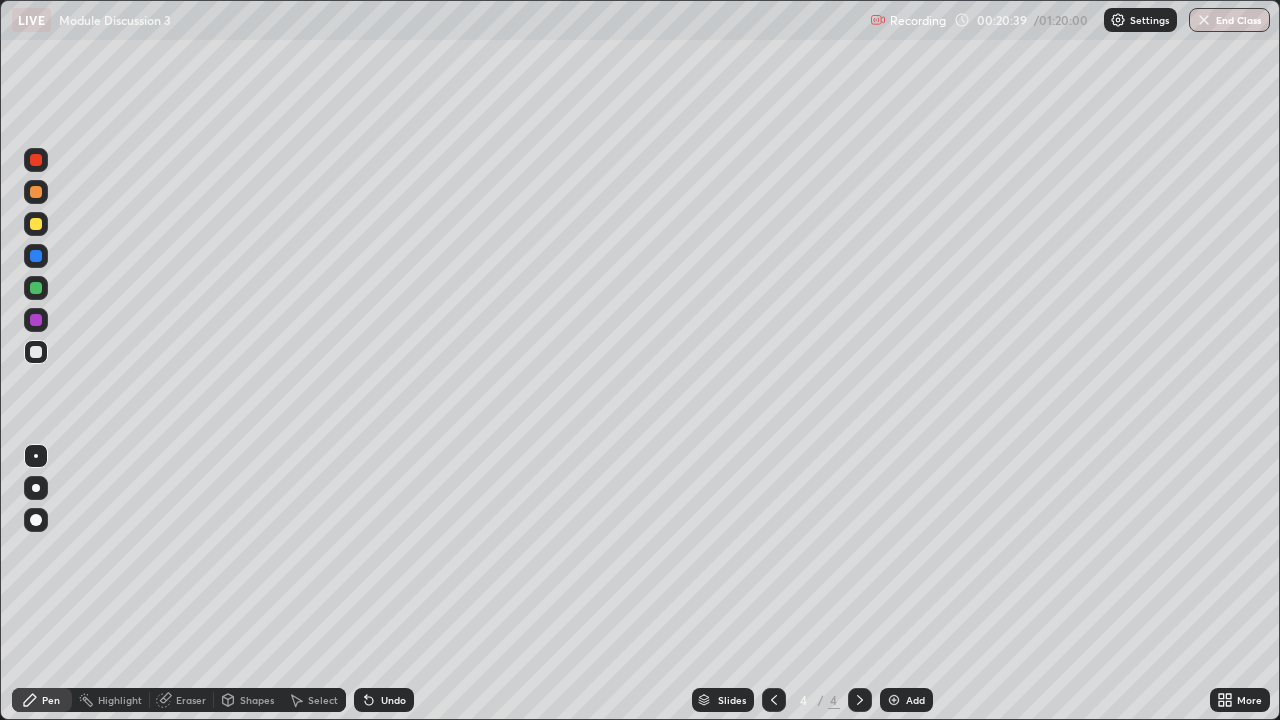 click at bounding box center (36, 352) 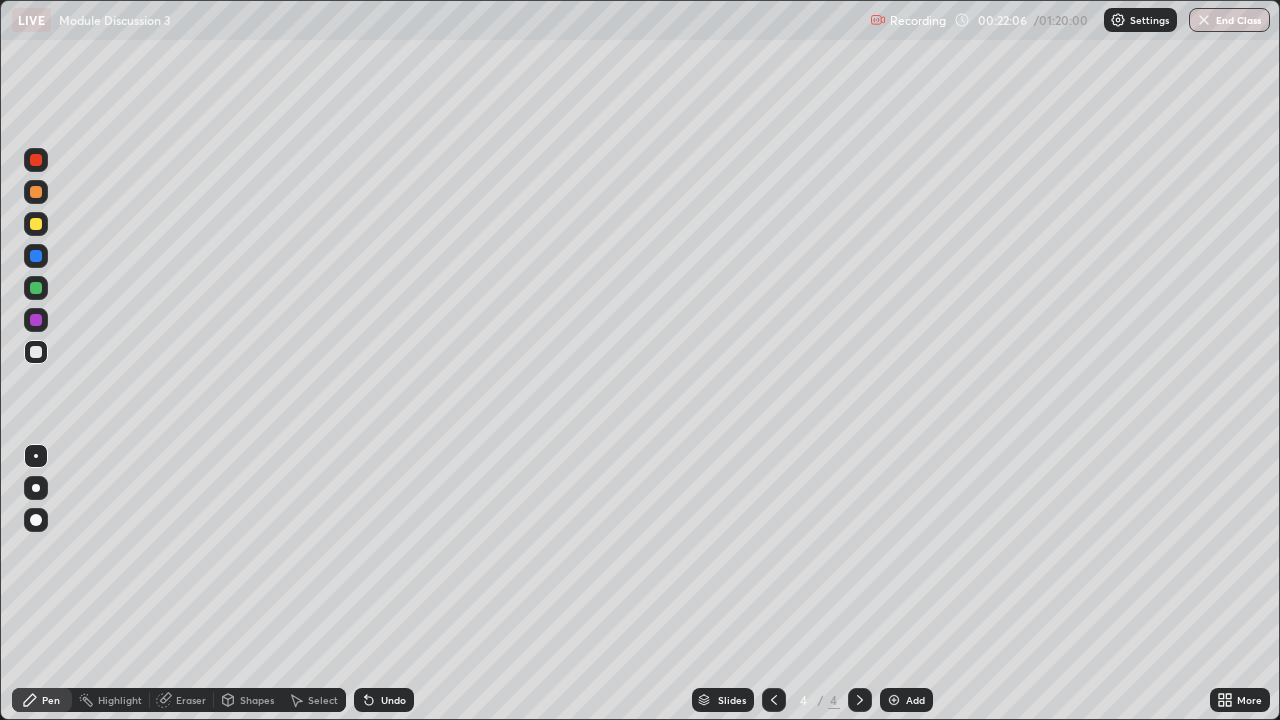 click 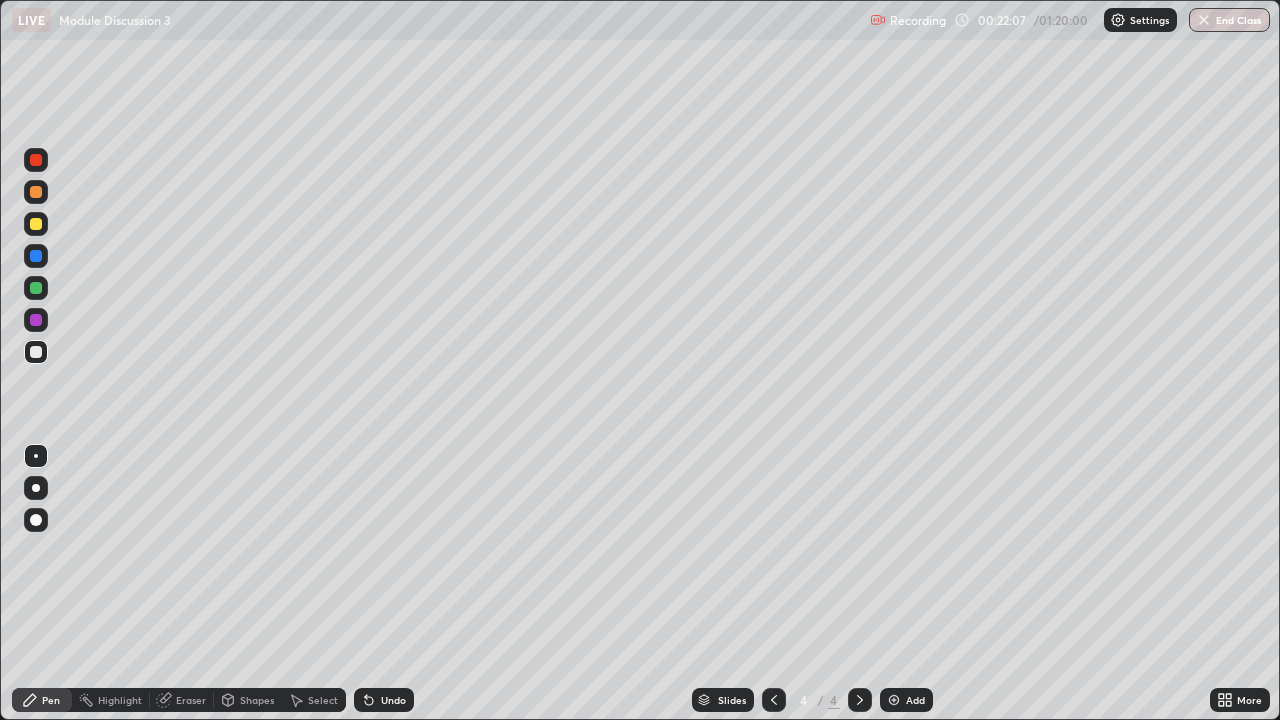 click 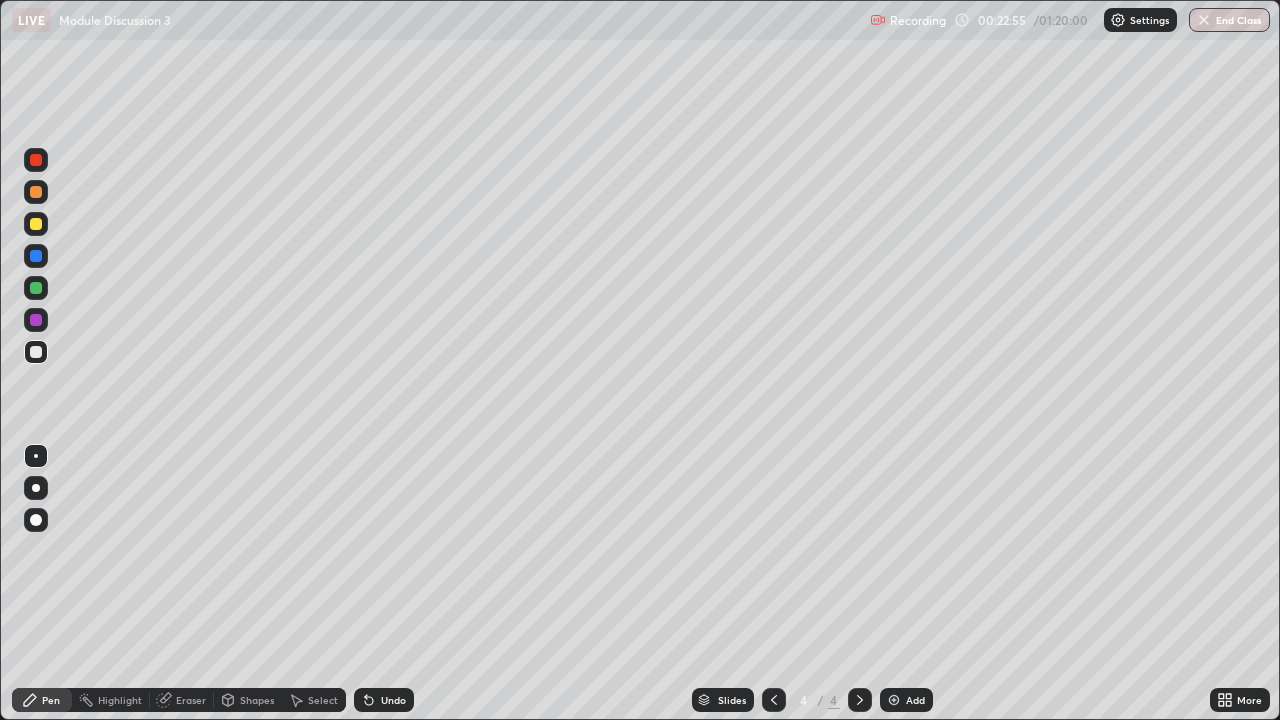 click on "Pen" at bounding box center [51, 700] 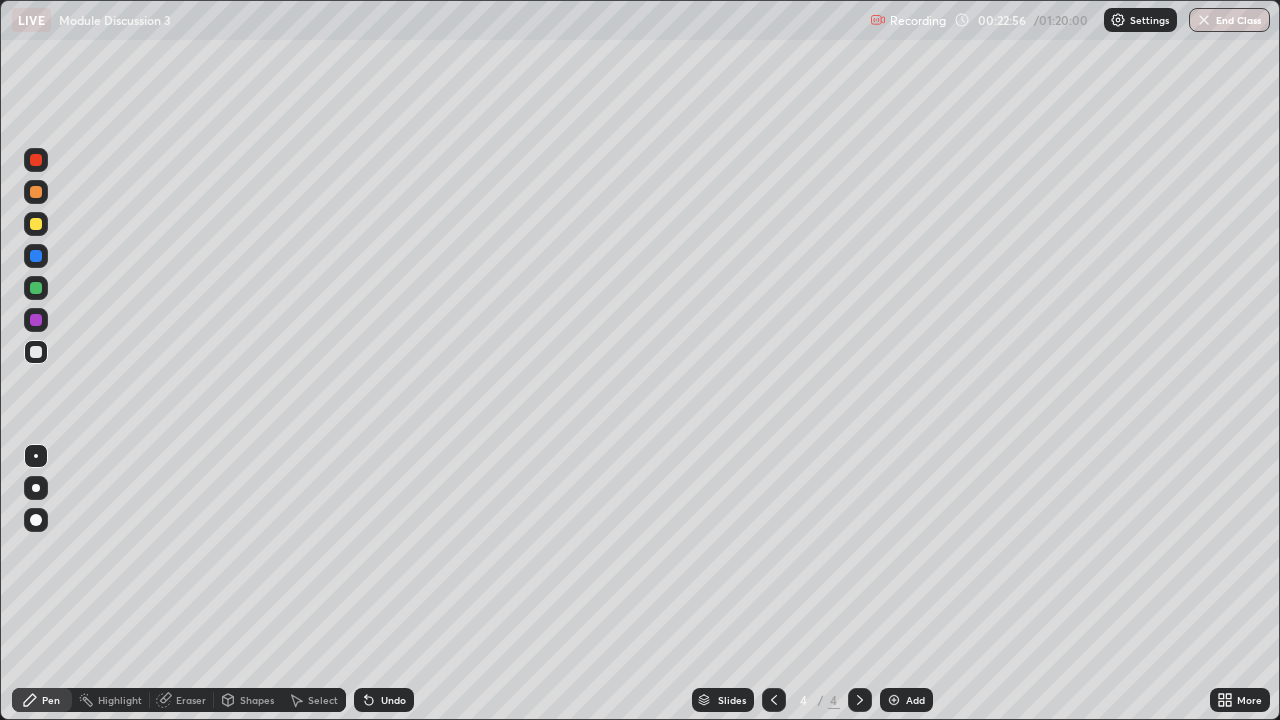 click at bounding box center [36, 224] 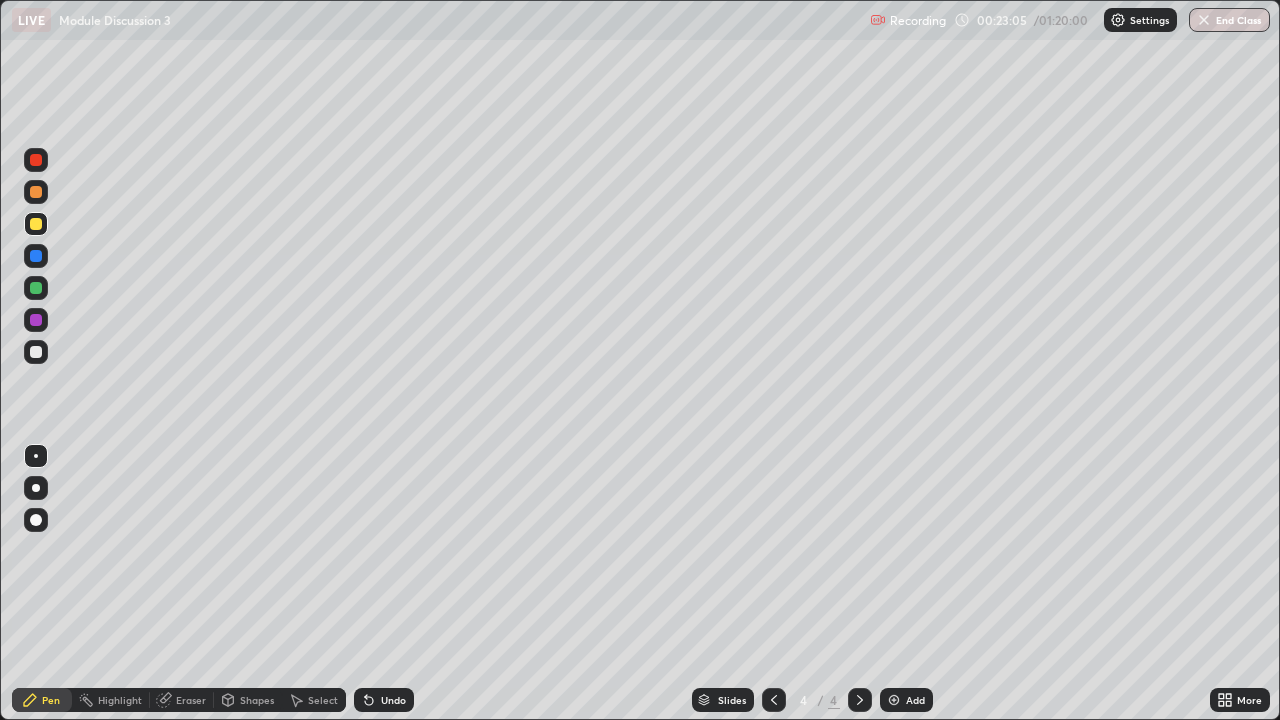 click on "Shapes" at bounding box center (257, 700) 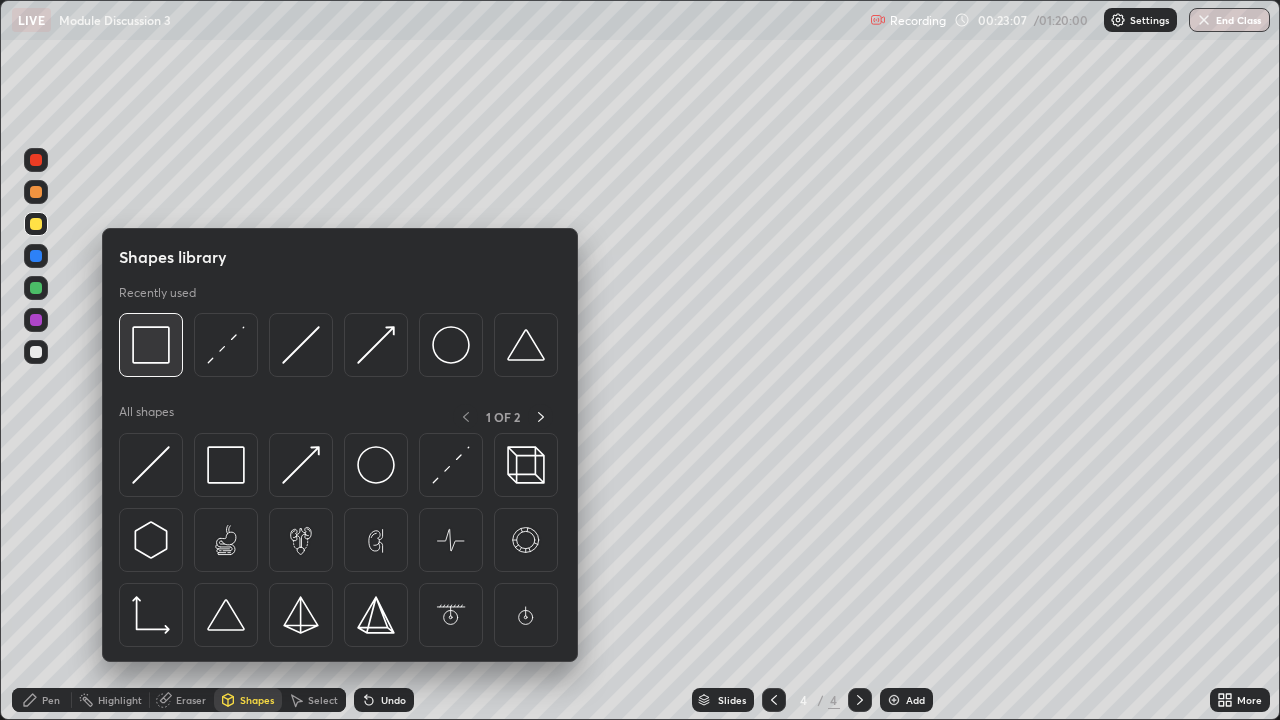 click at bounding box center [151, 345] 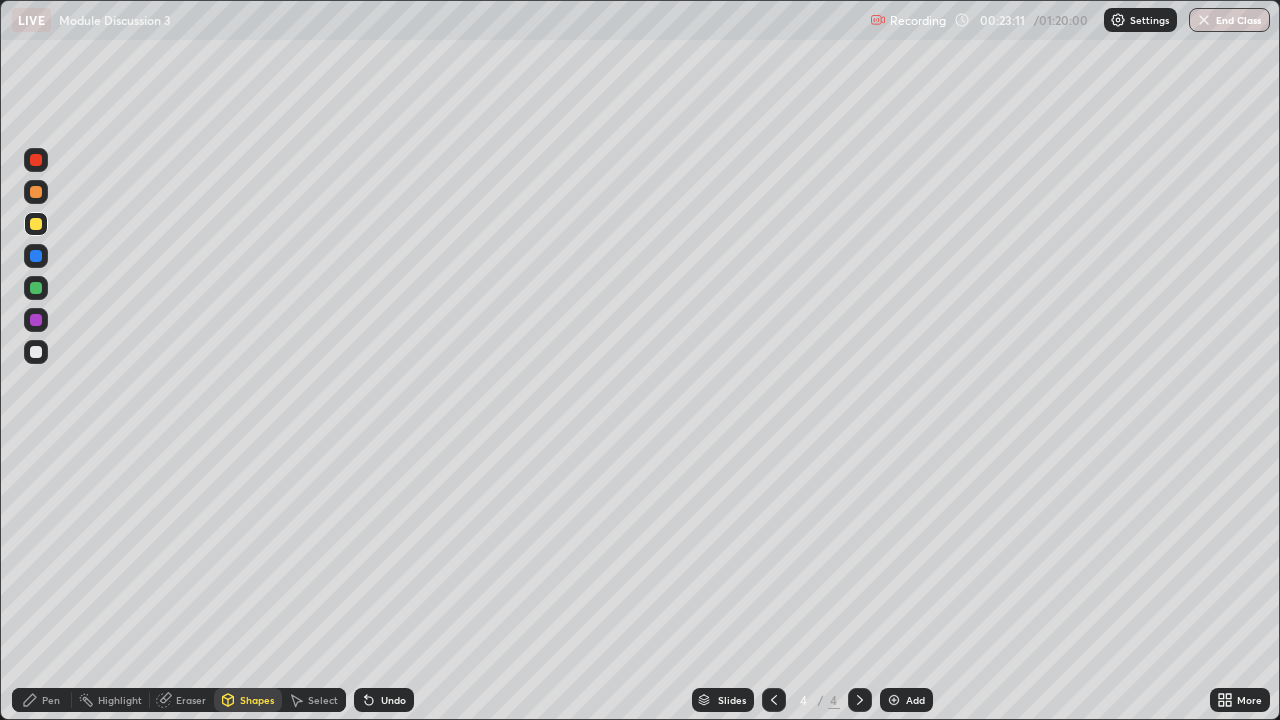click on "Pen" at bounding box center (42, 700) 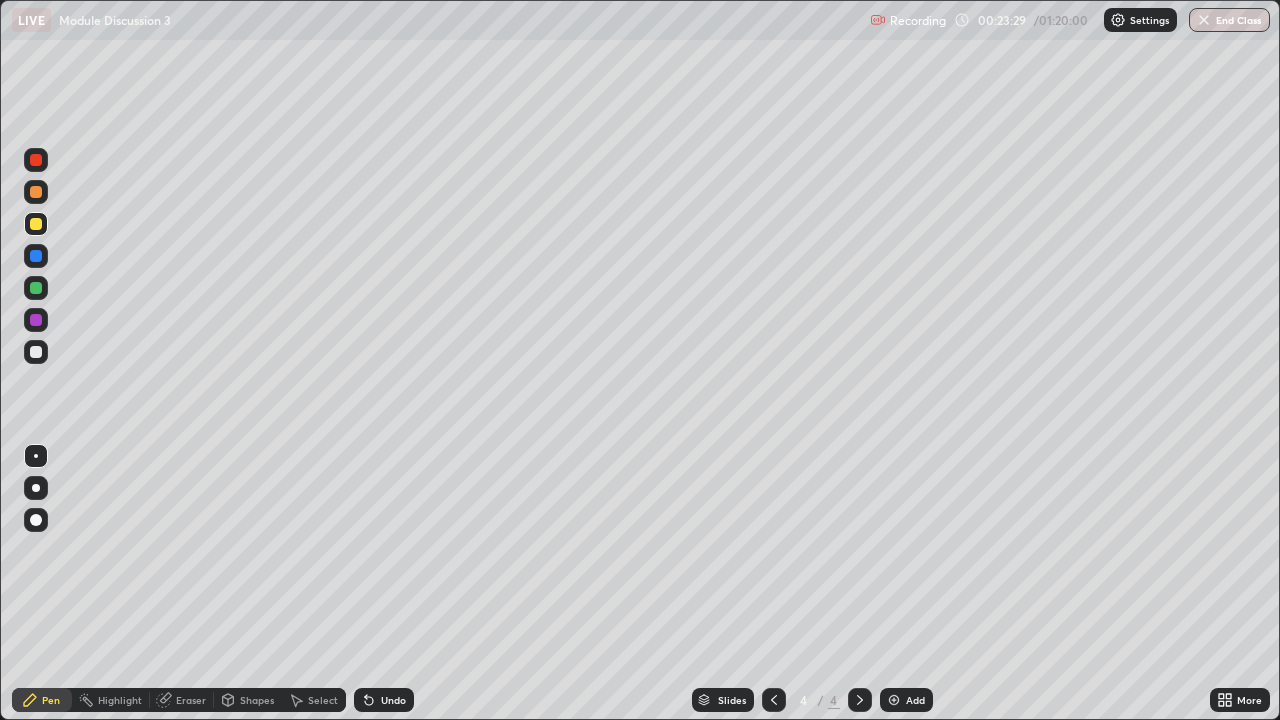 click on "Shapes" at bounding box center (257, 700) 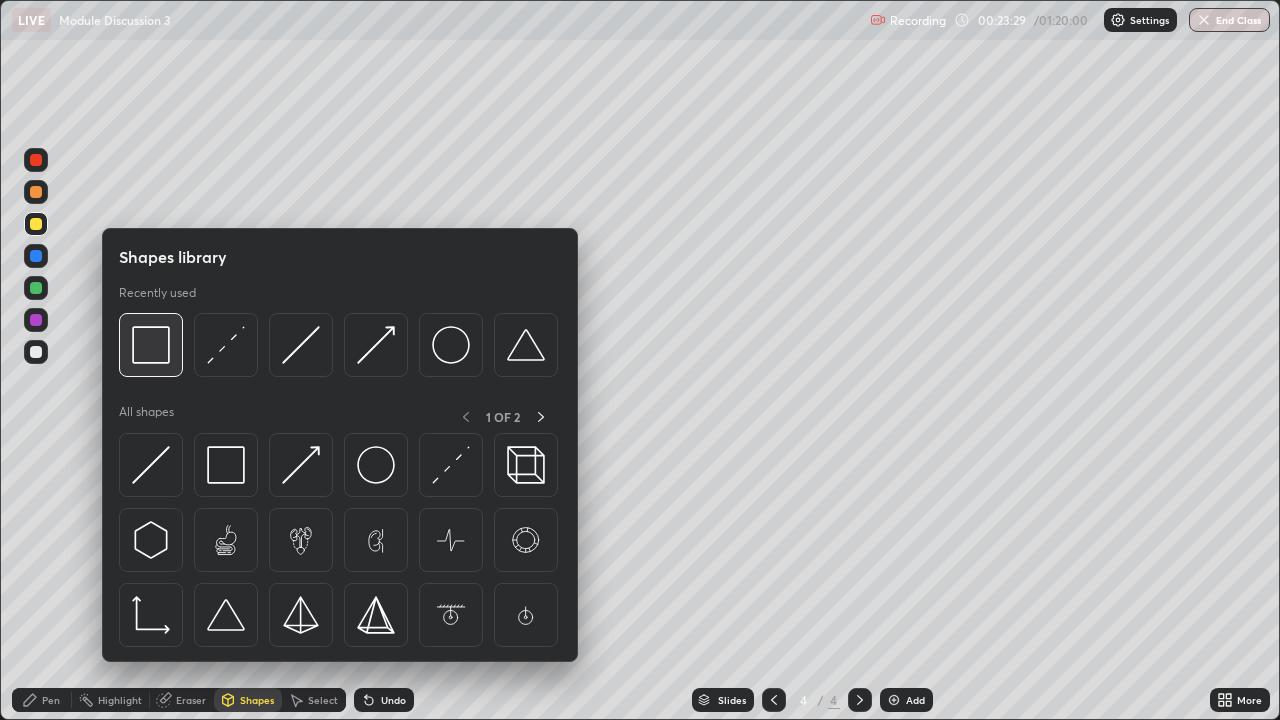 click at bounding box center [151, 345] 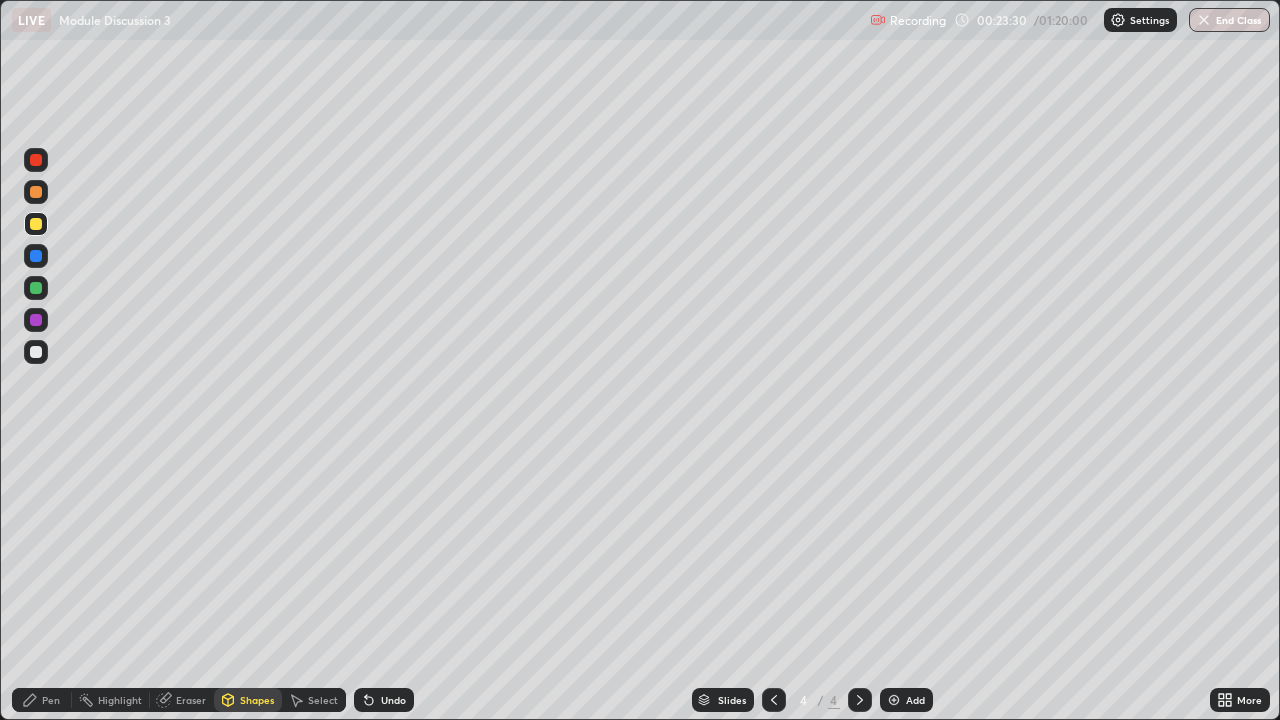 click at bounding box center (36, 352) 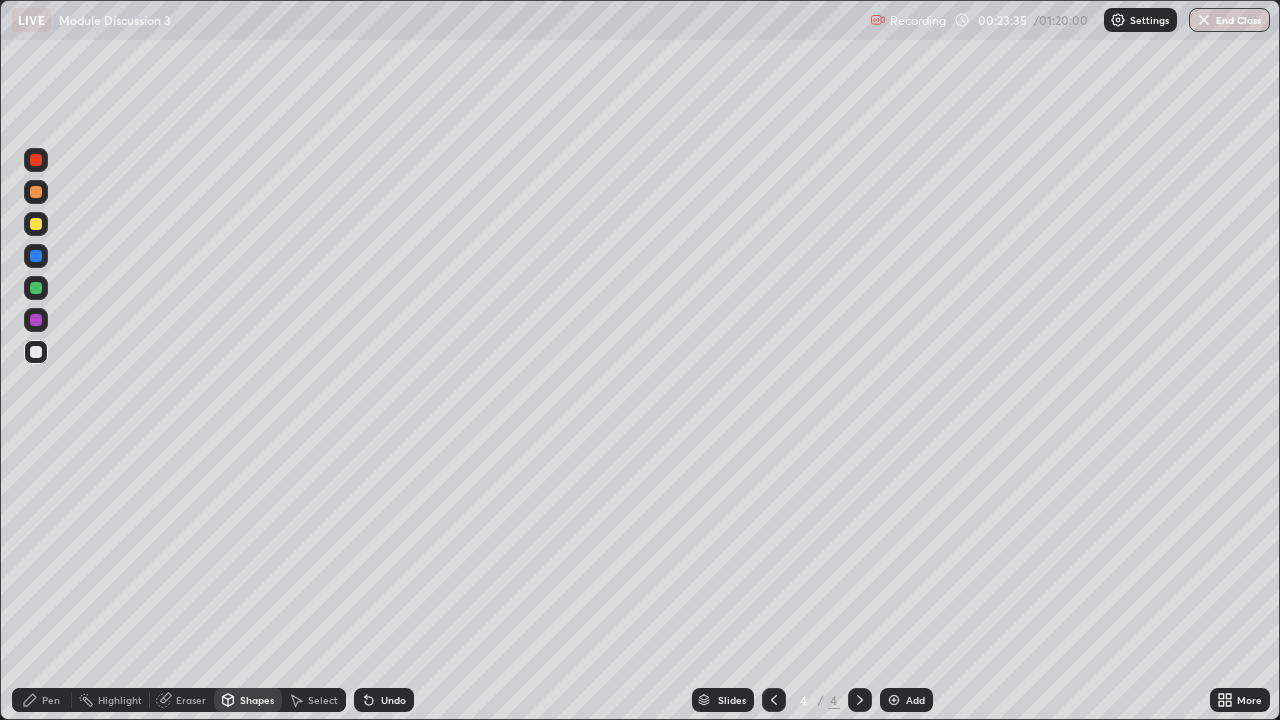 click on "Highlight" at bounding box center [120, 700] 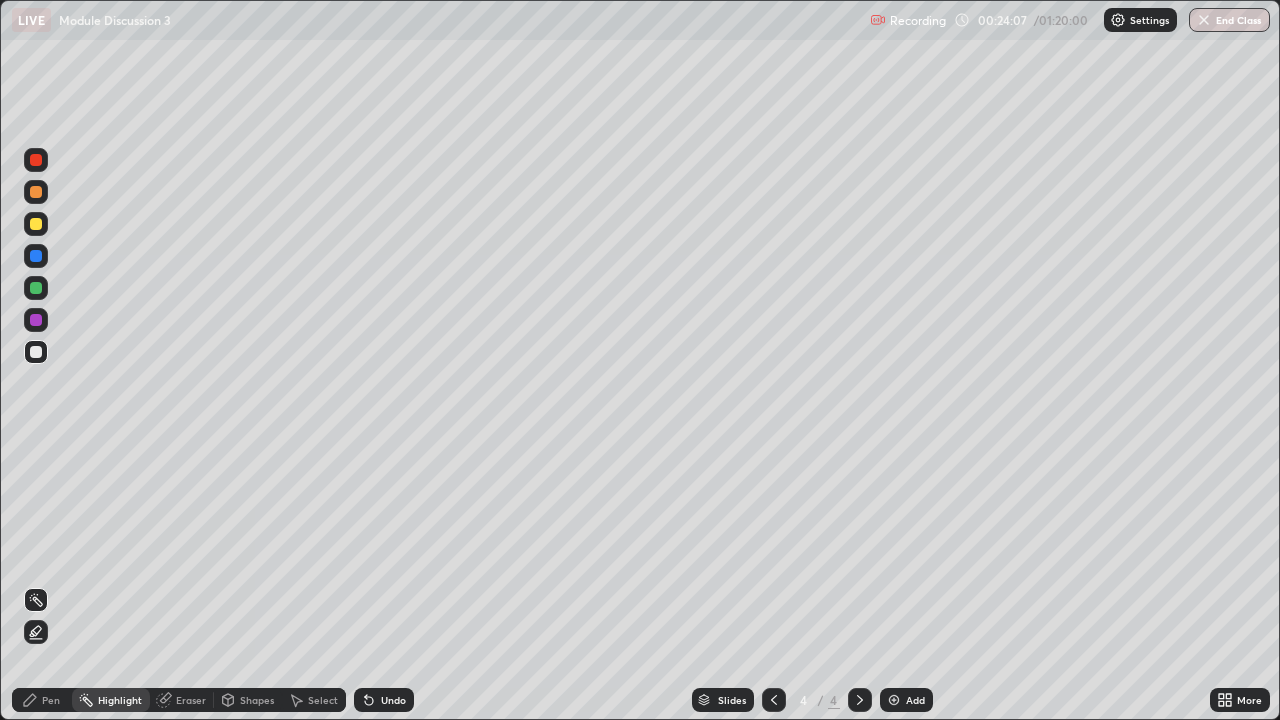 click at bounding box center [36, 224] 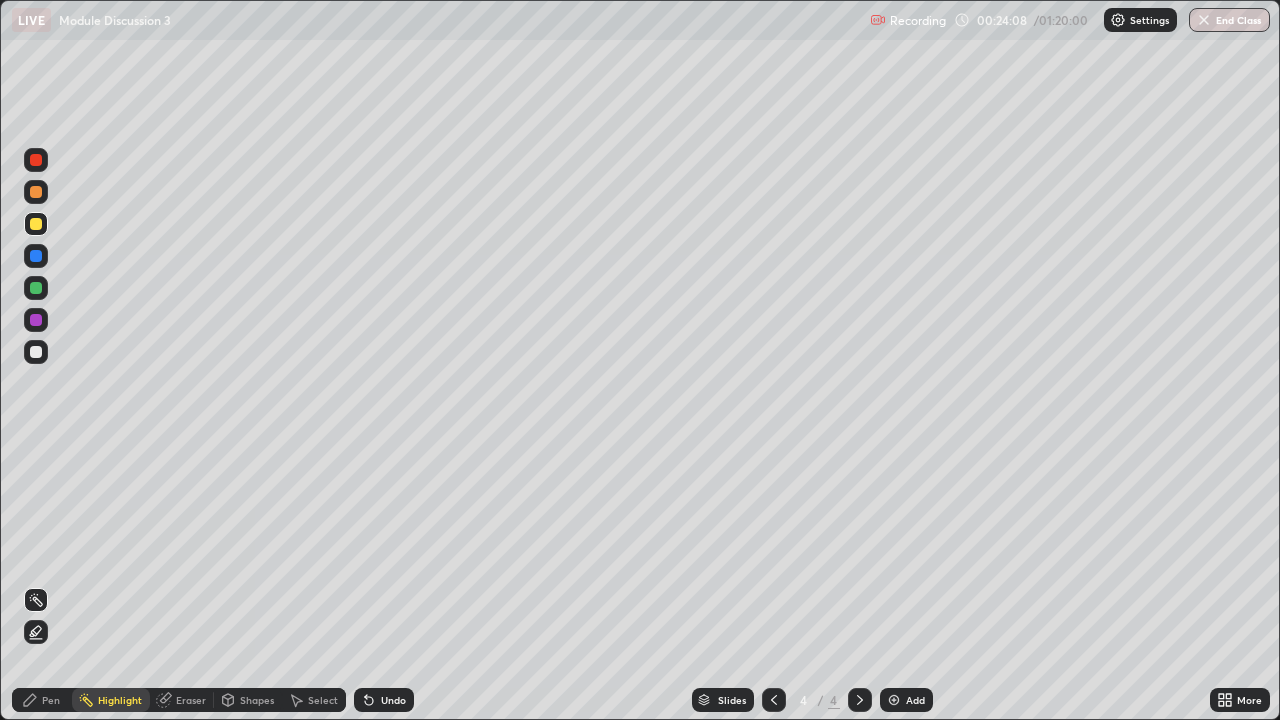 click on "Pen" at bounding box center [51, 700] 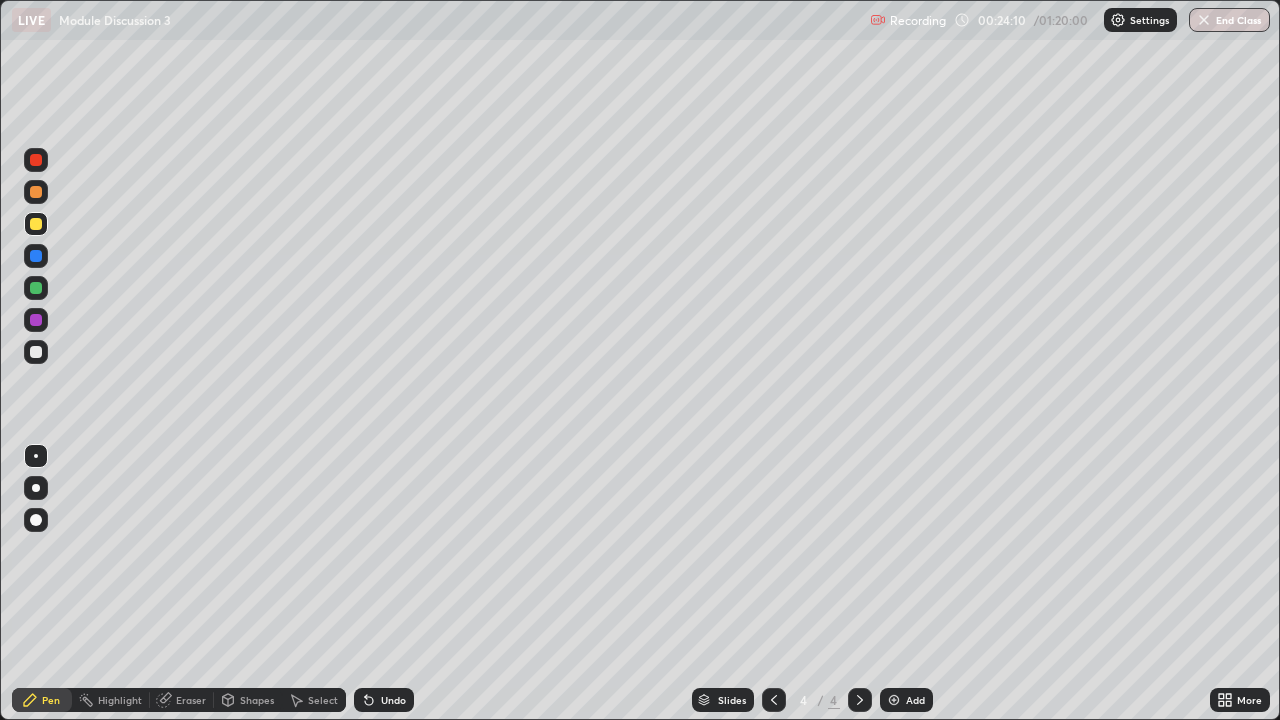 click at bounding box center [36, 352] 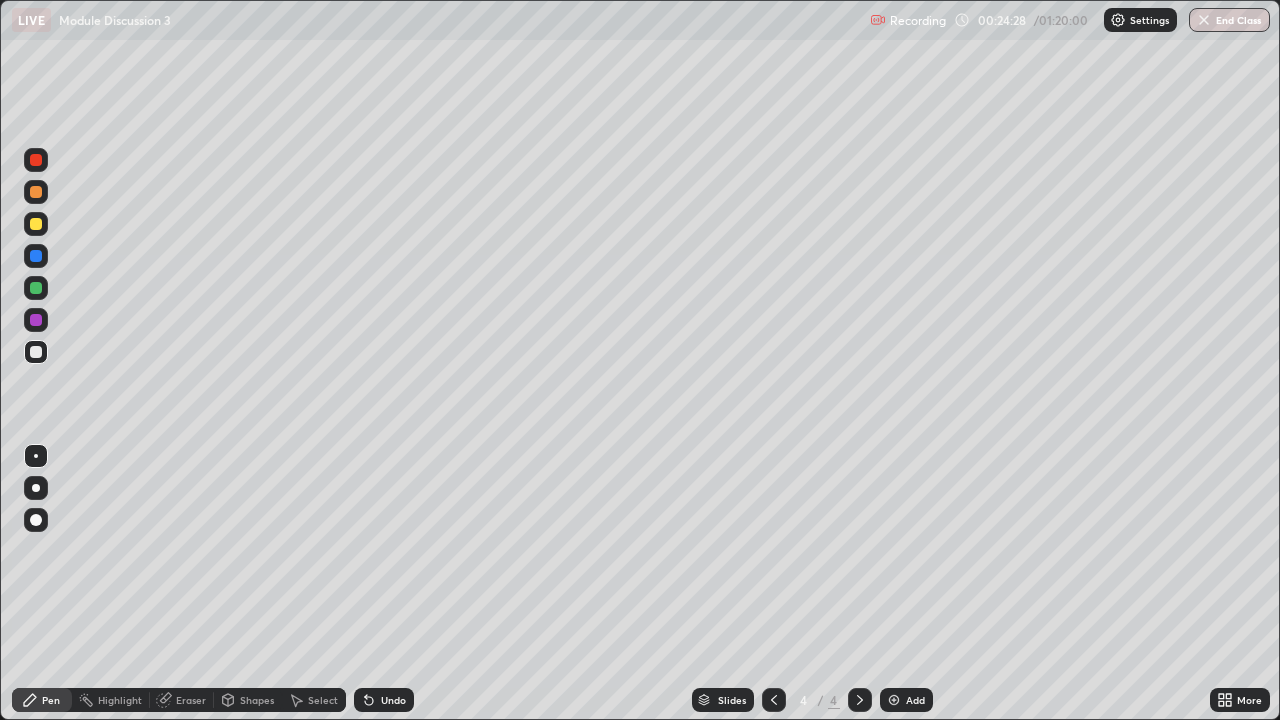click on "Undo" at bounding box center (384, 700) 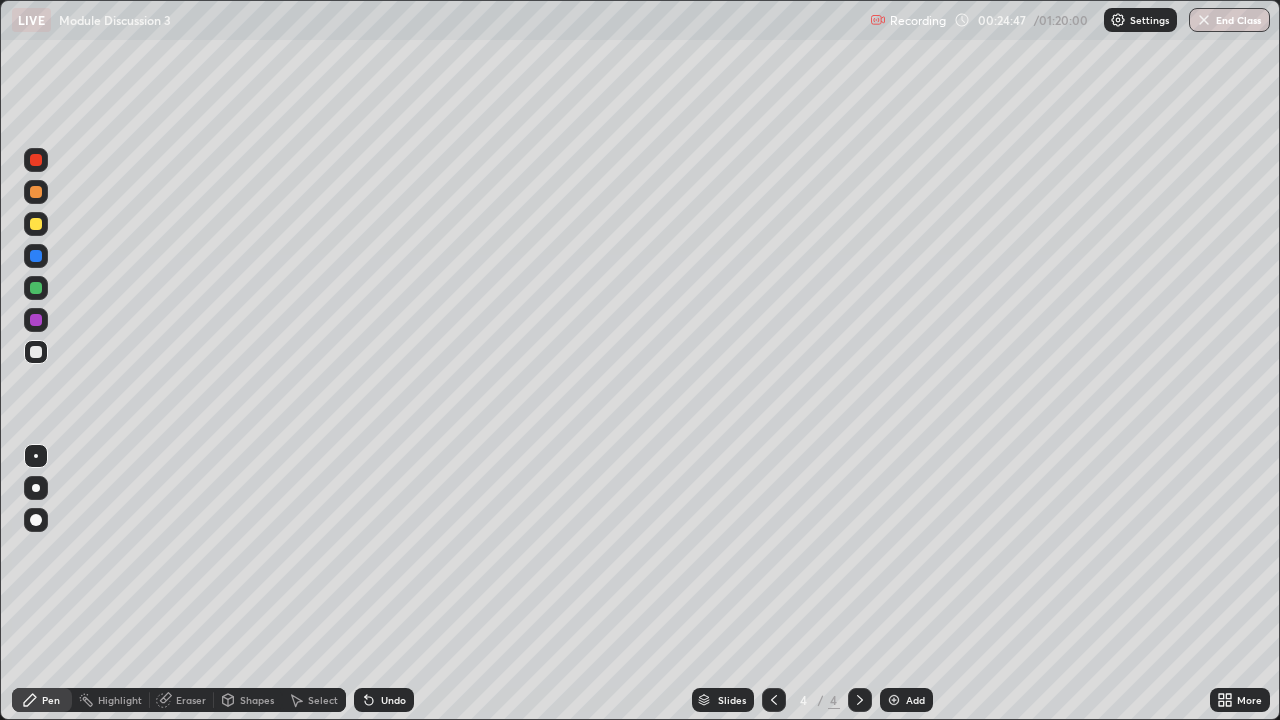 click on "Select" at bounding box center (314, 700) 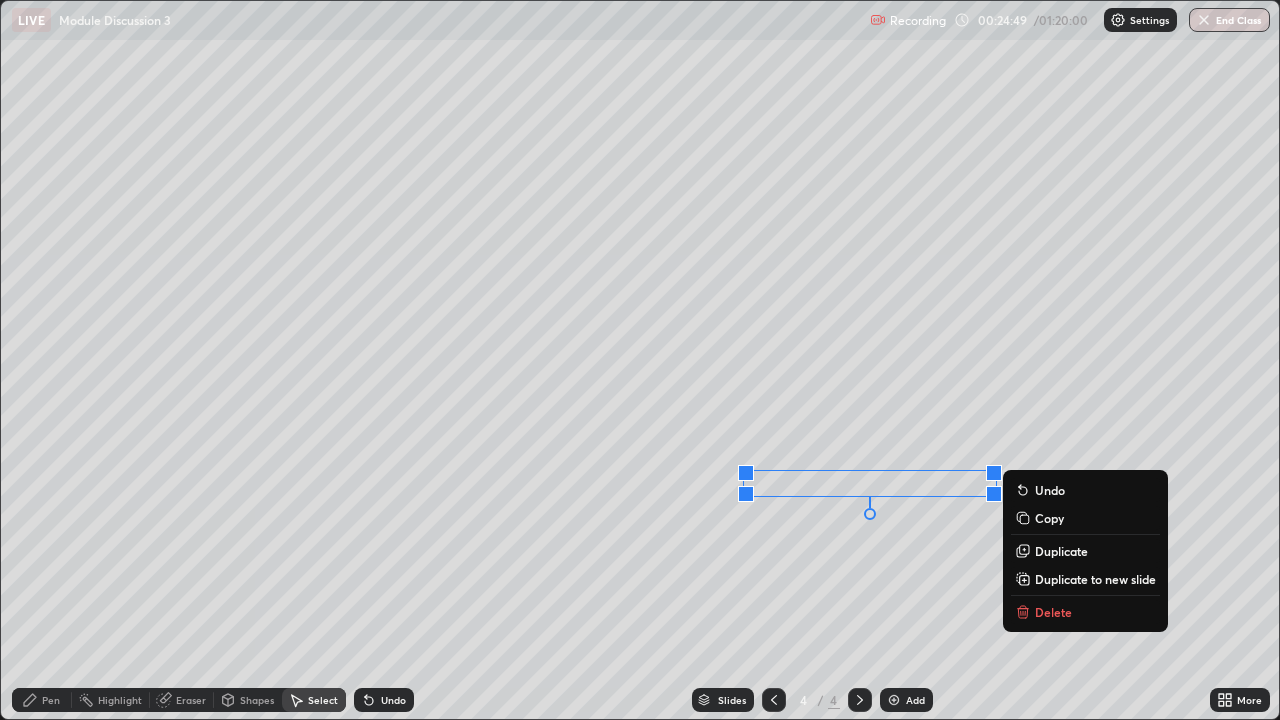 click on "Duplicate" at bounding box center (1061, 551) 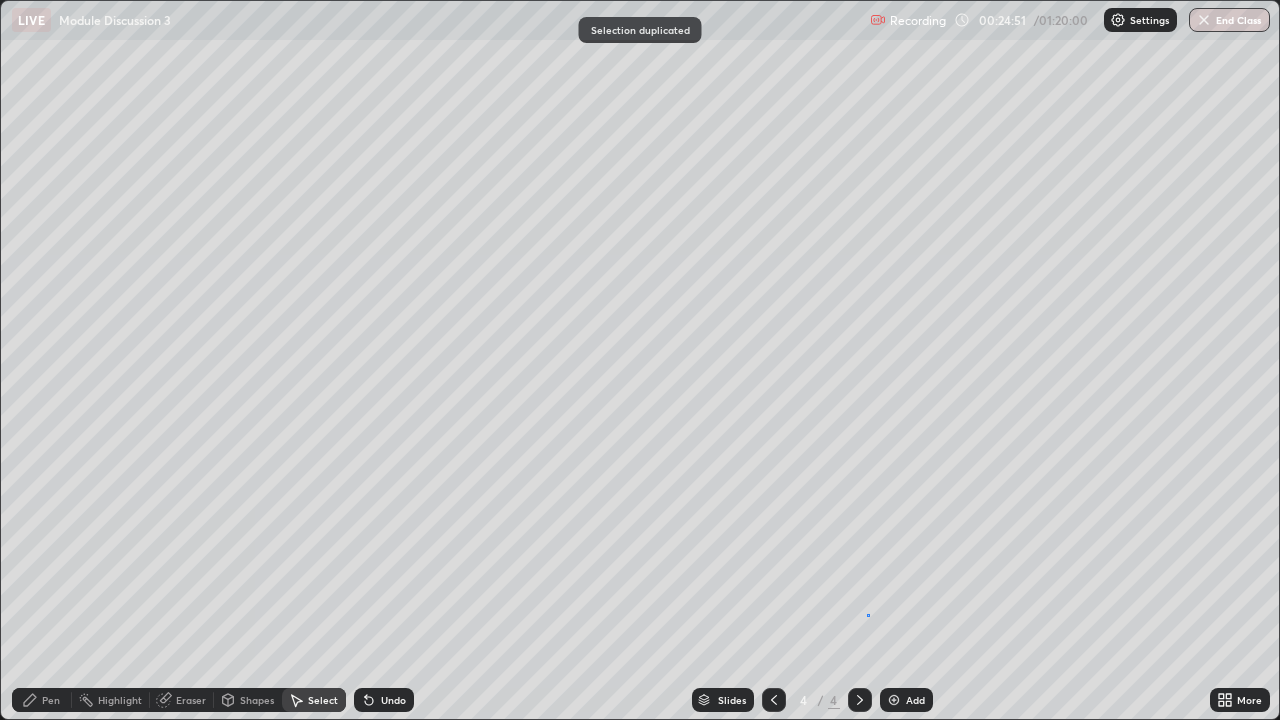 click on "0 ° Undo Copy Duplicate Duplicate to new slide Delete" at bounding box center [640, 360] 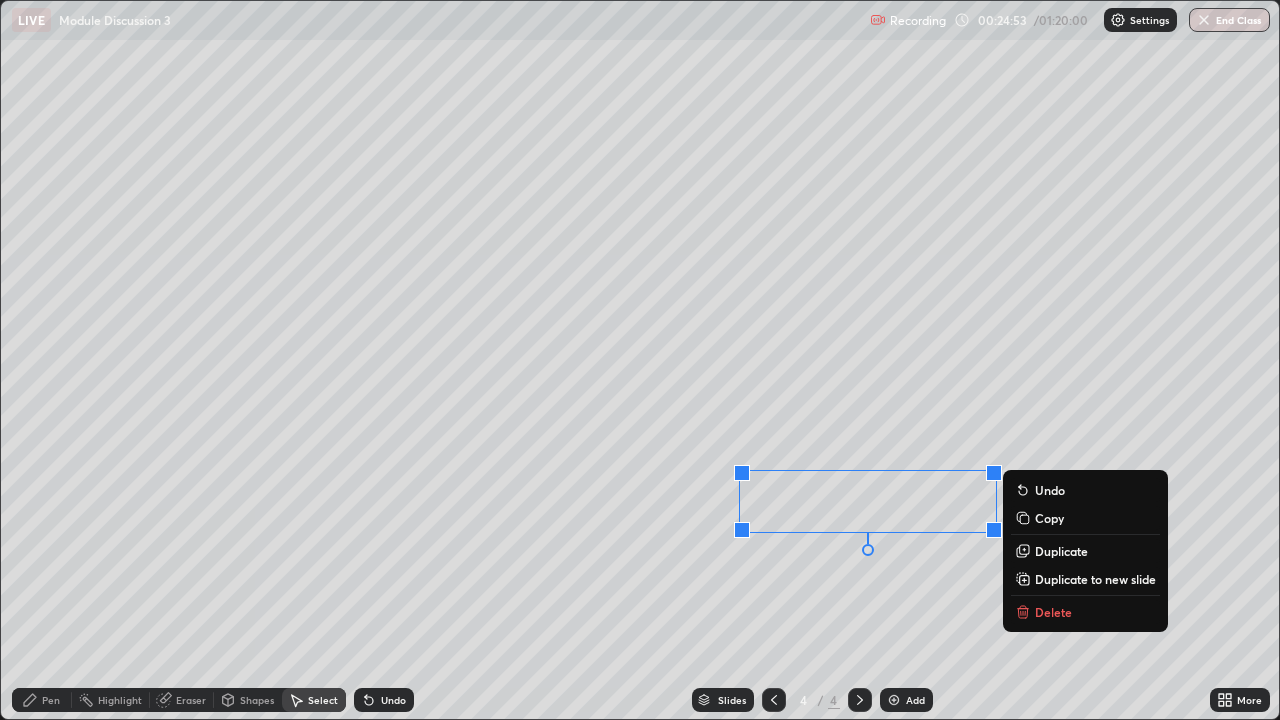 click on "Duplicate" at bounding box center (1061, 551) 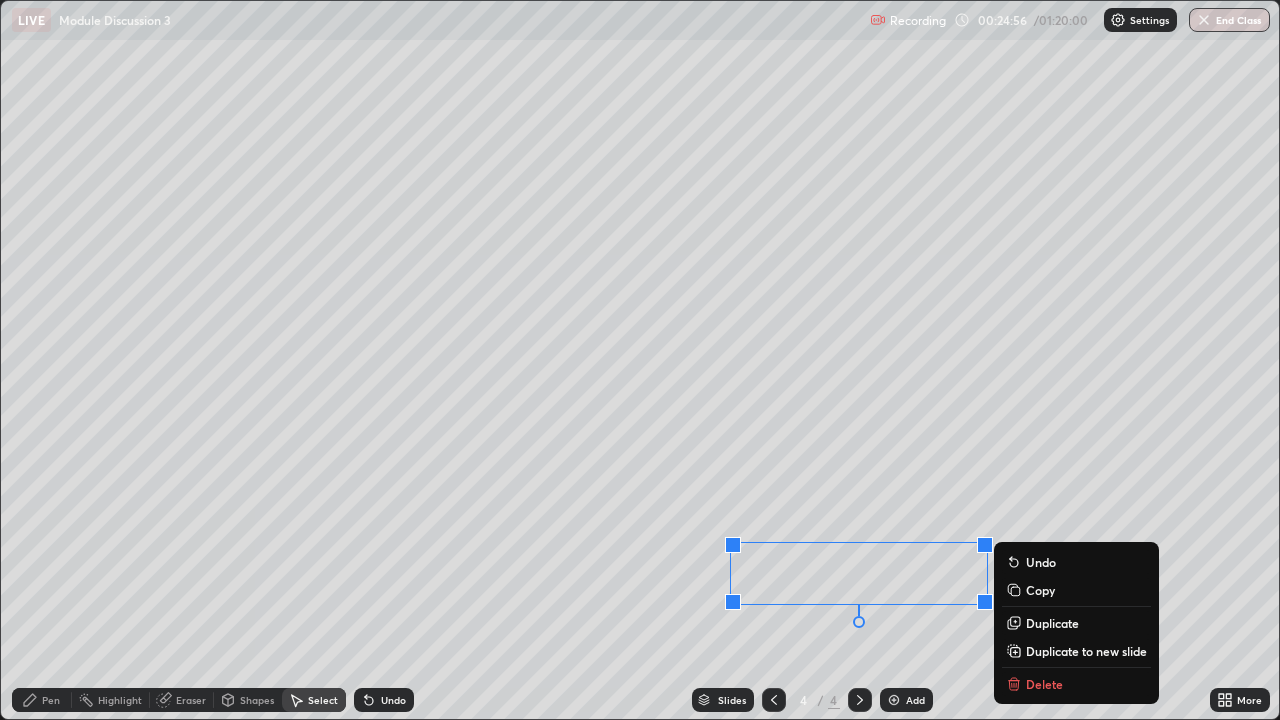 click 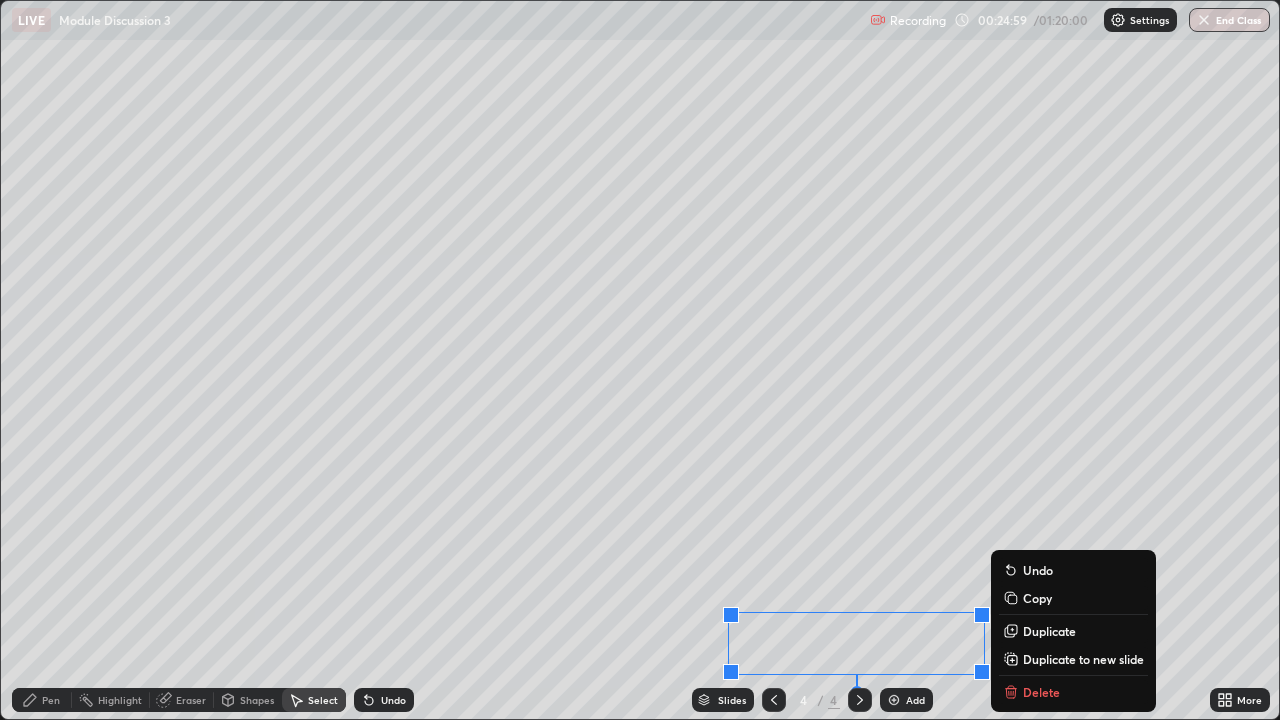 click on "0 ° Undo Copy Duplicate Duplicate to new slide Delete" at bounding box center (640, 360) 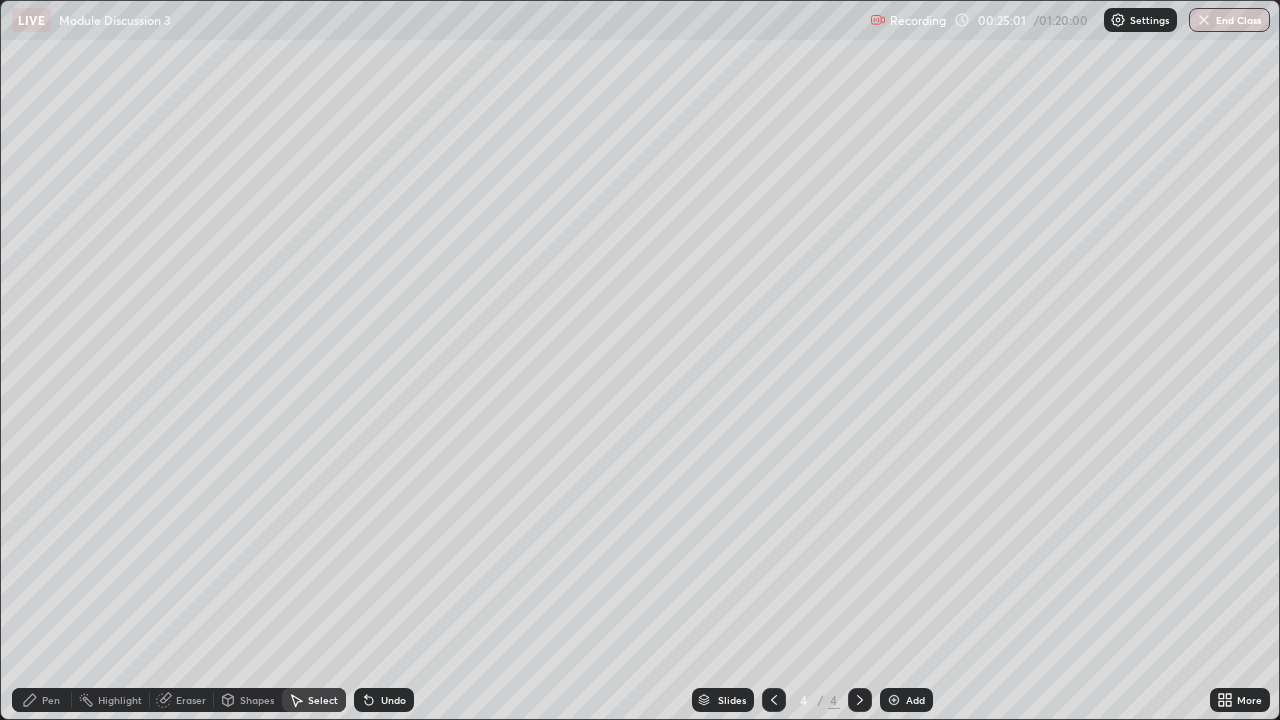 click on "Shapes" at bounding box center [248, 700] 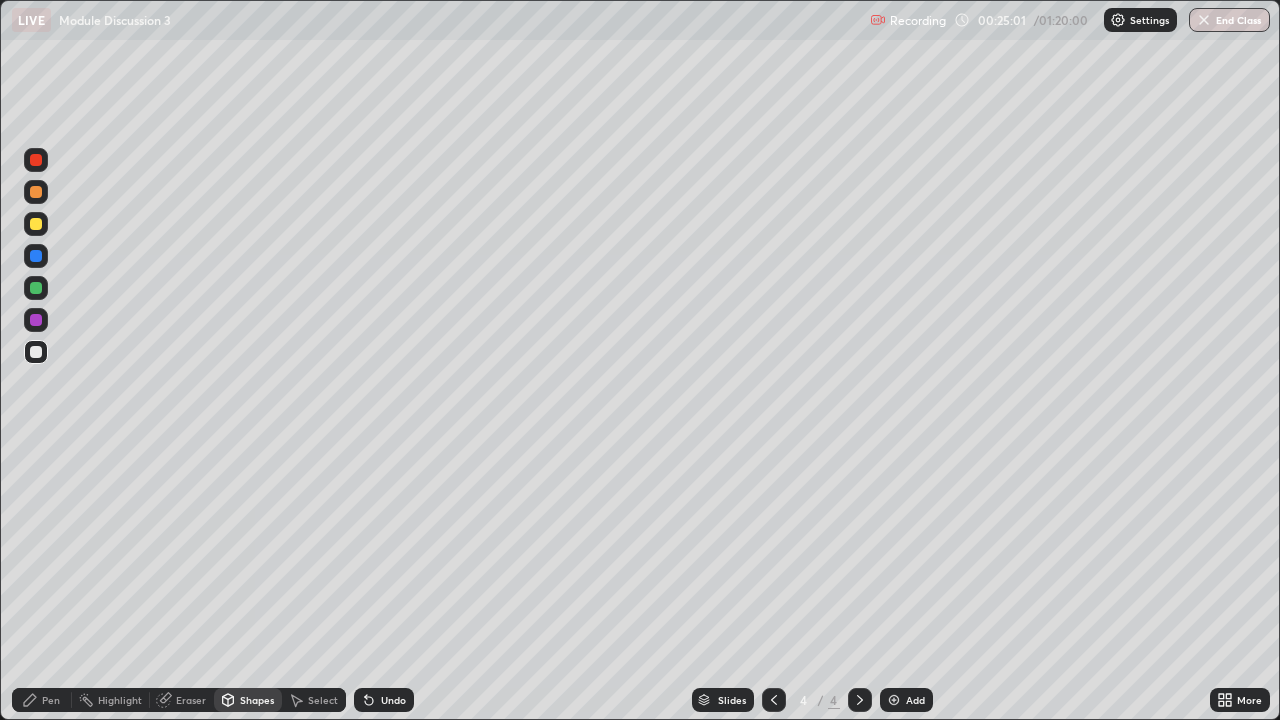 click at bounding box center (36, 320) 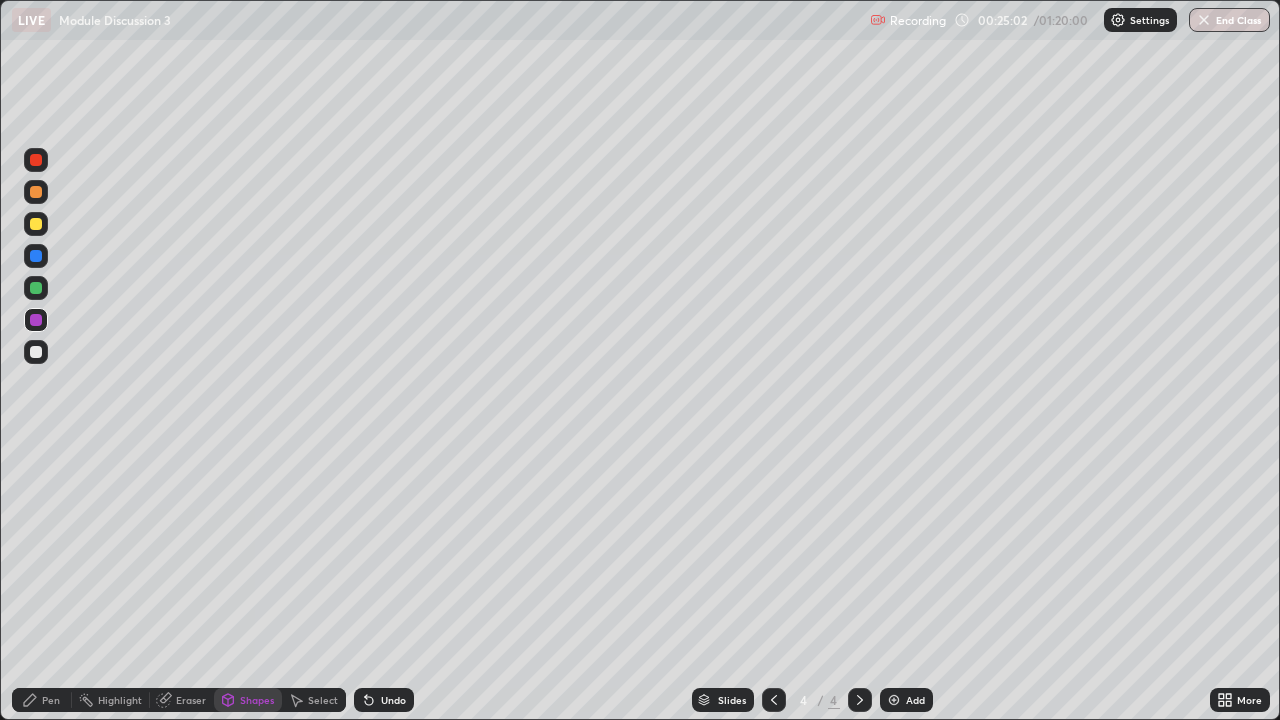 click on "Shapes" at bounding box center [248, 700] 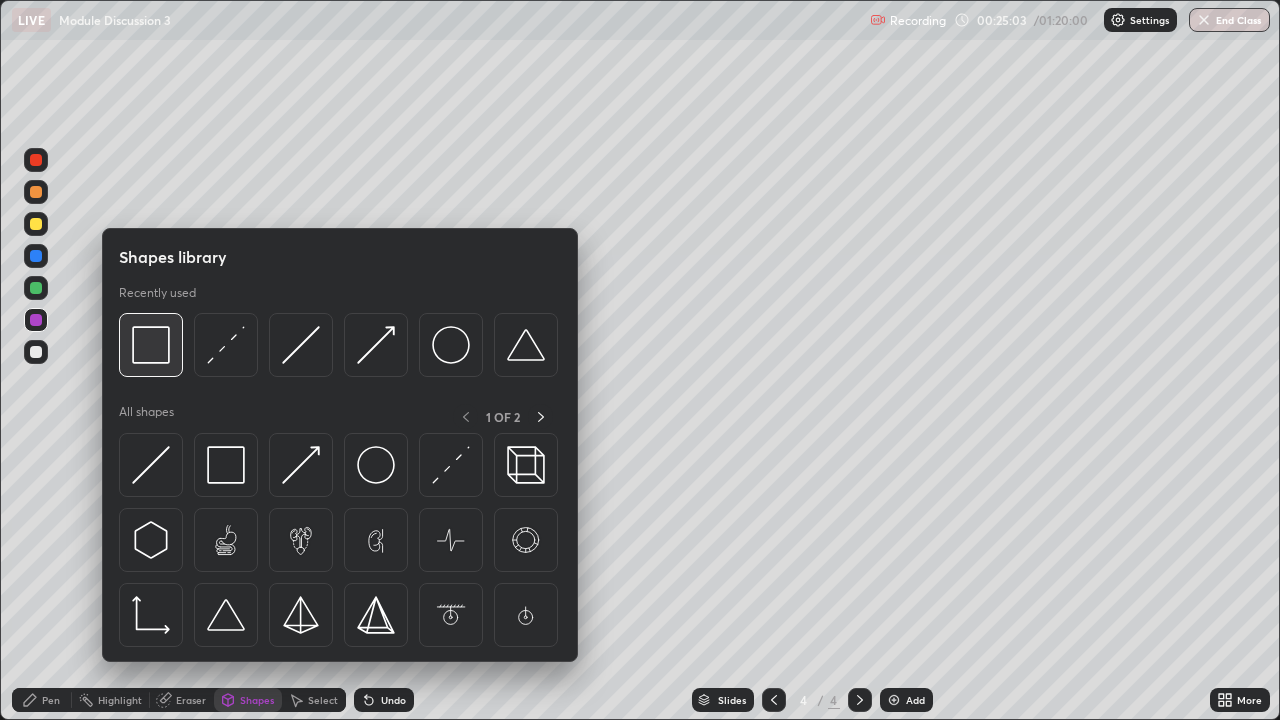 click at bounding box center [151, 345] 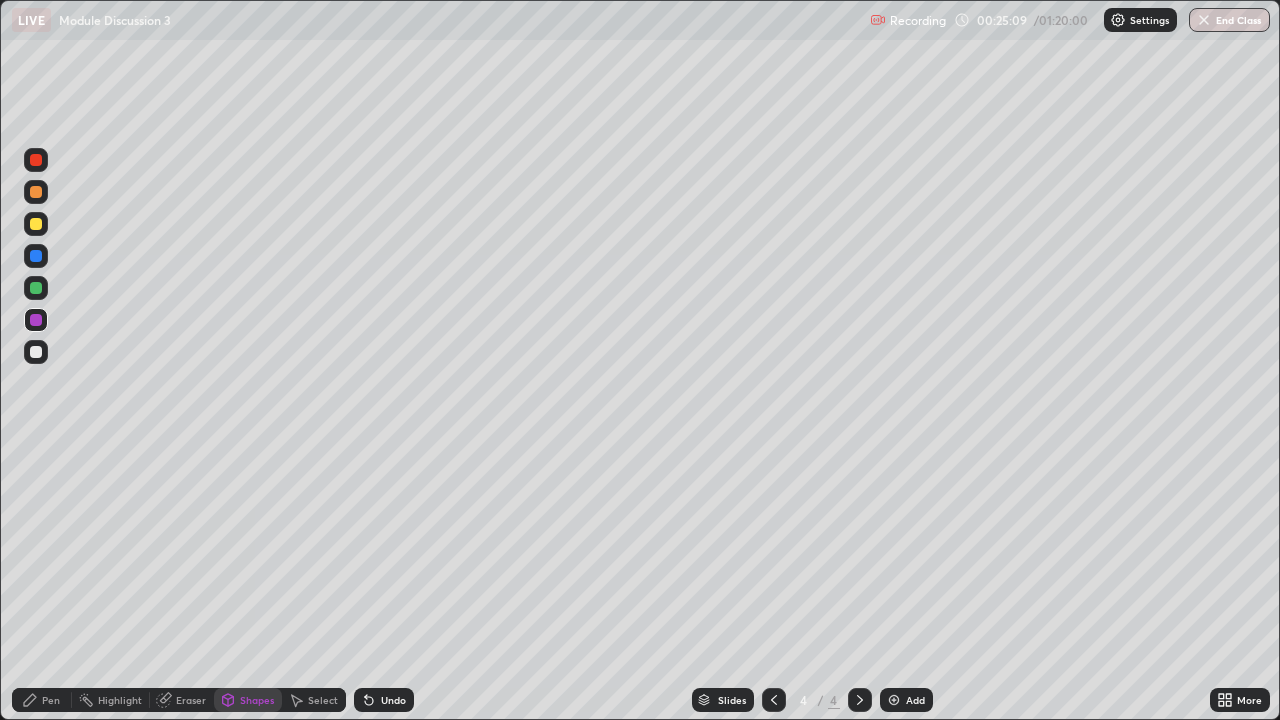 click 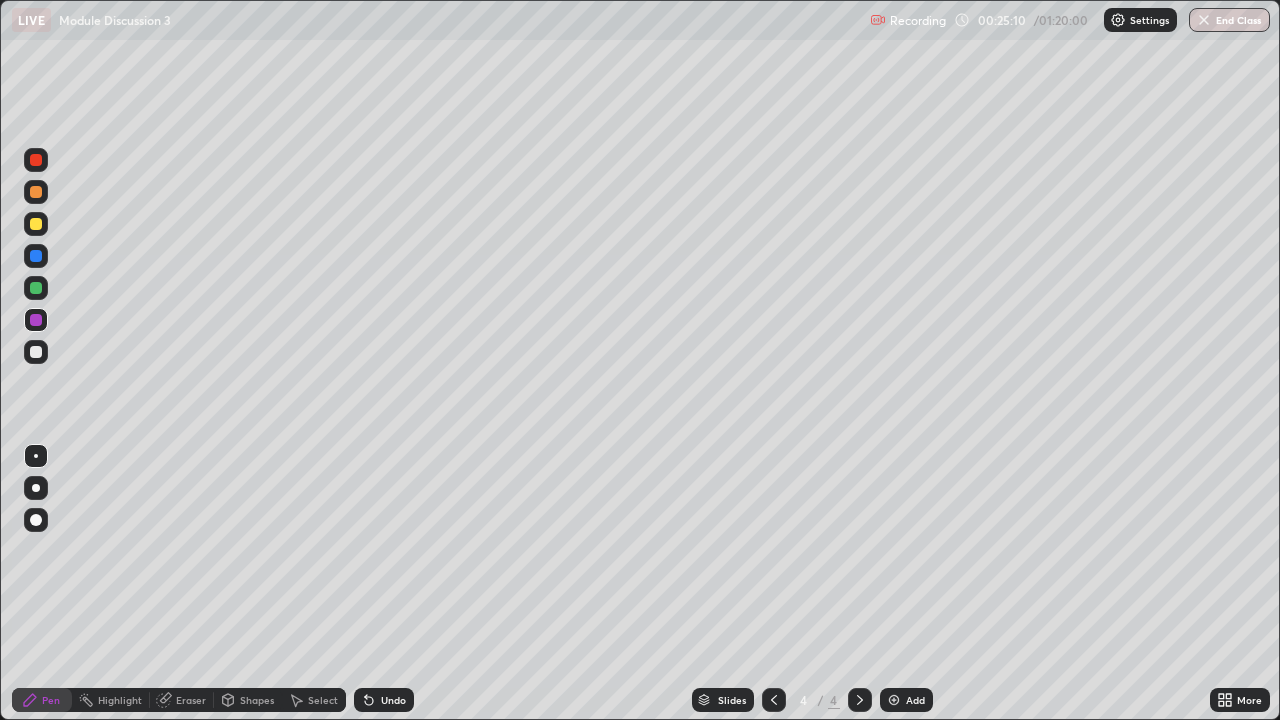 click at bounding box center (36, 352) 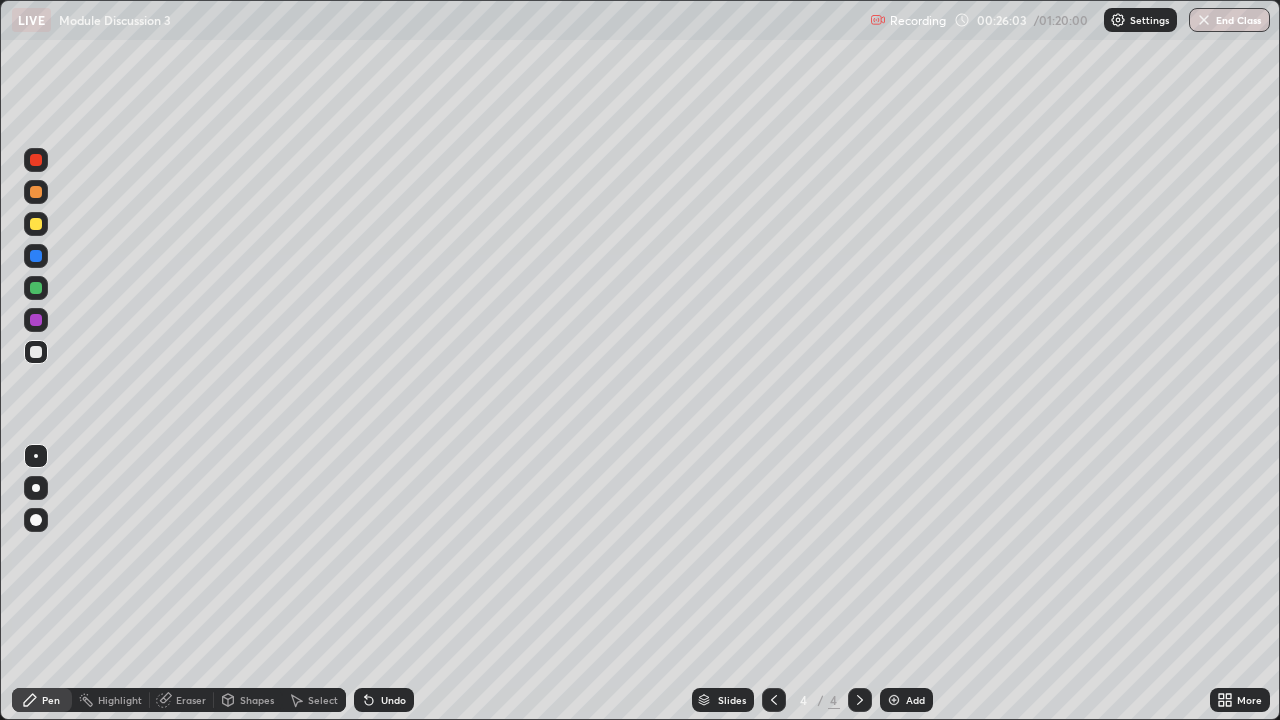 click at bounding box center [36, 192] 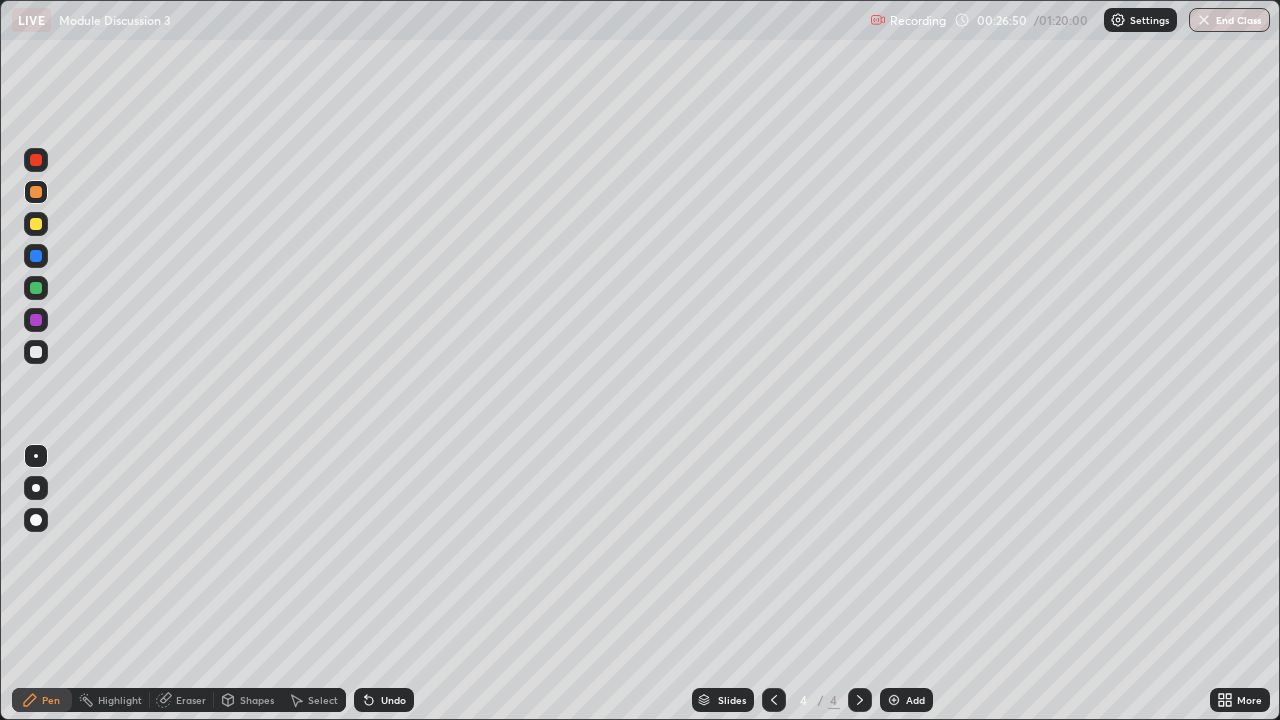 click 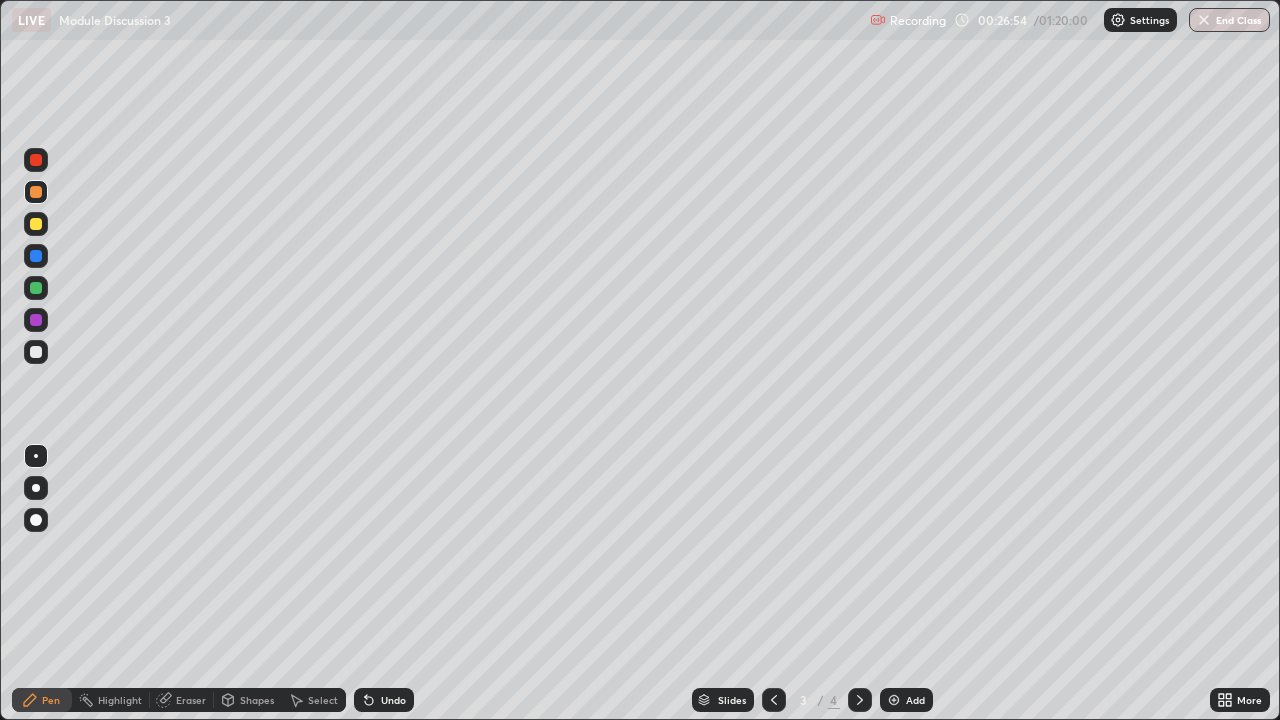 click 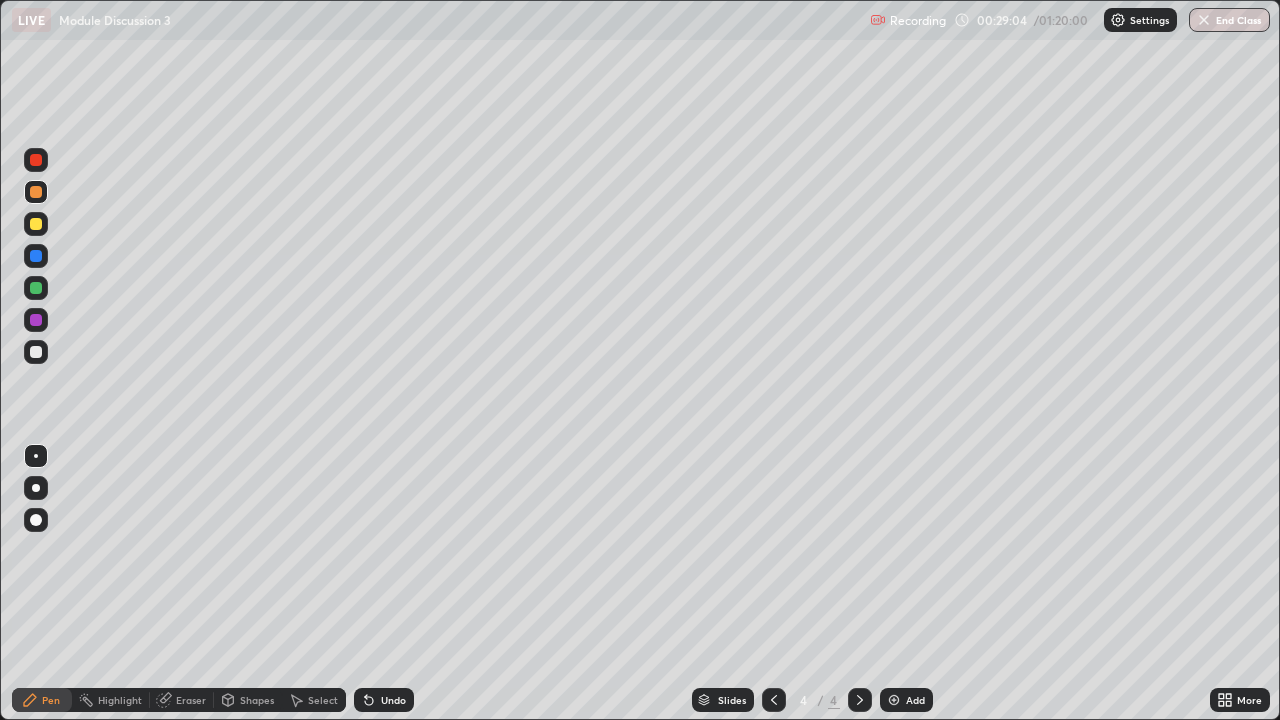 click on "Add" at bounding box center [915, 700] 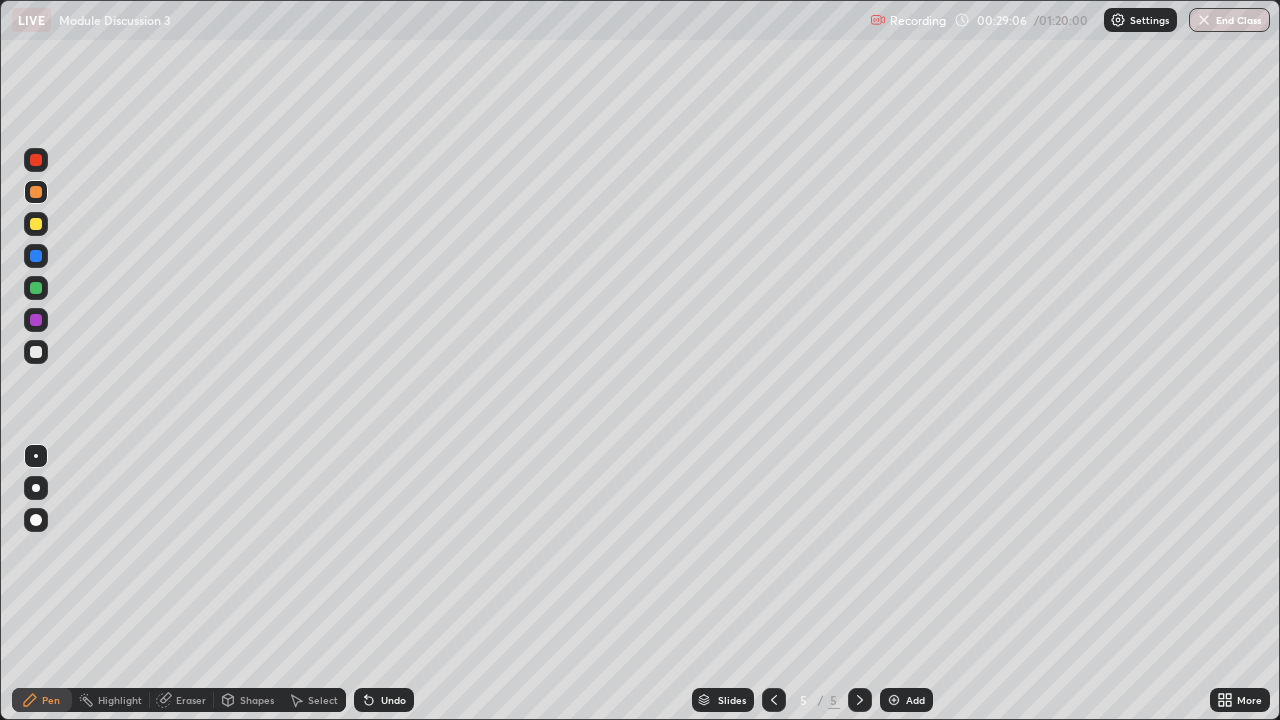 click on "Pen" at bounding box center [42, 700] 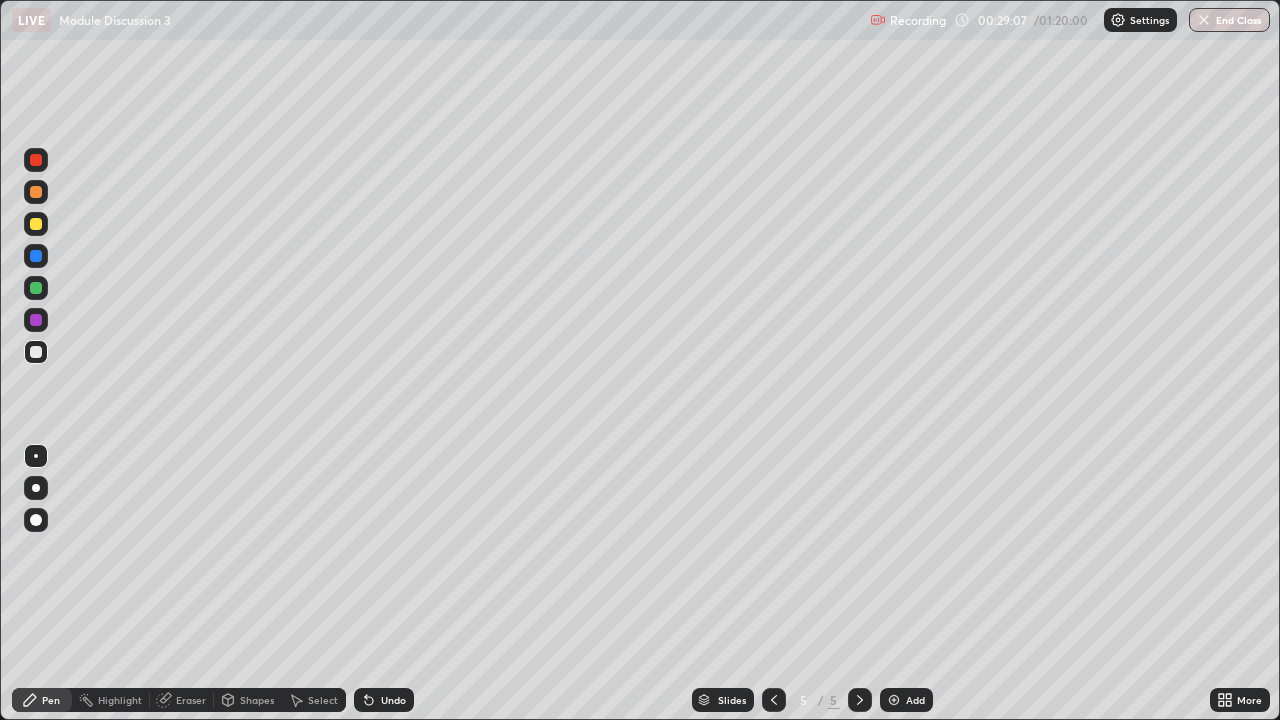 click on "Shapes" at bounding box center (248, 700) 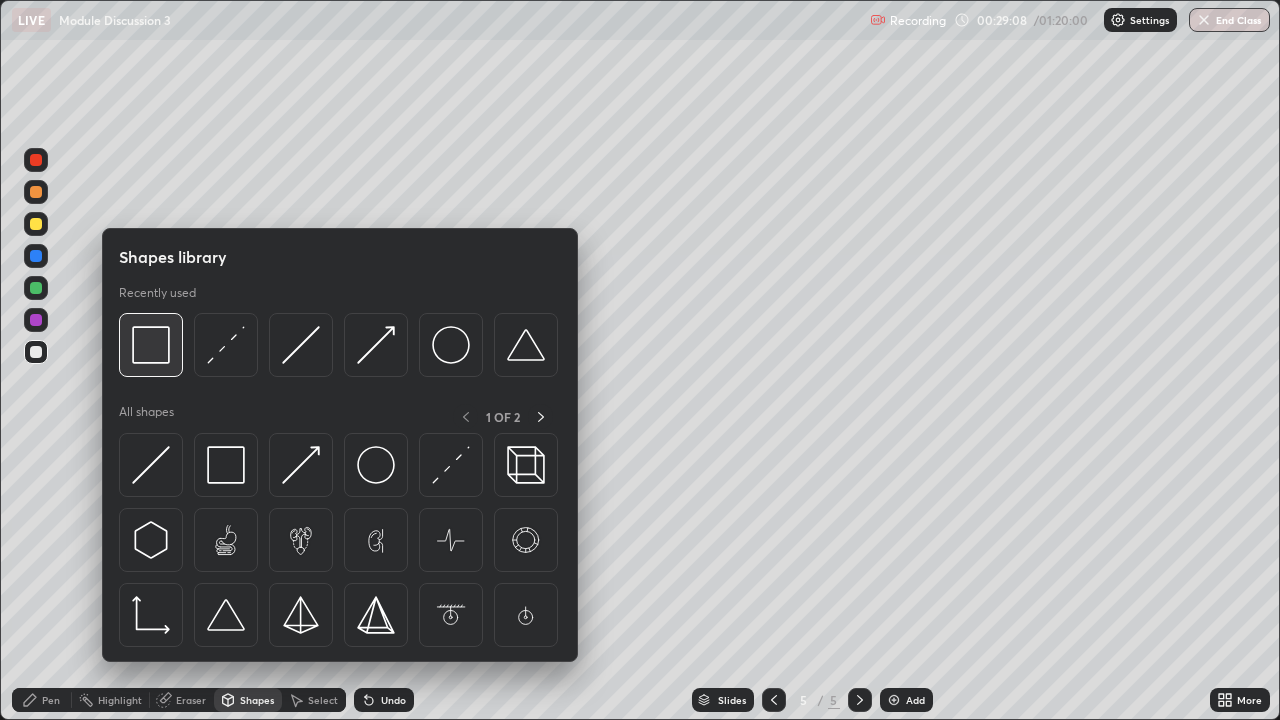 click at bounding box center (151, 345) 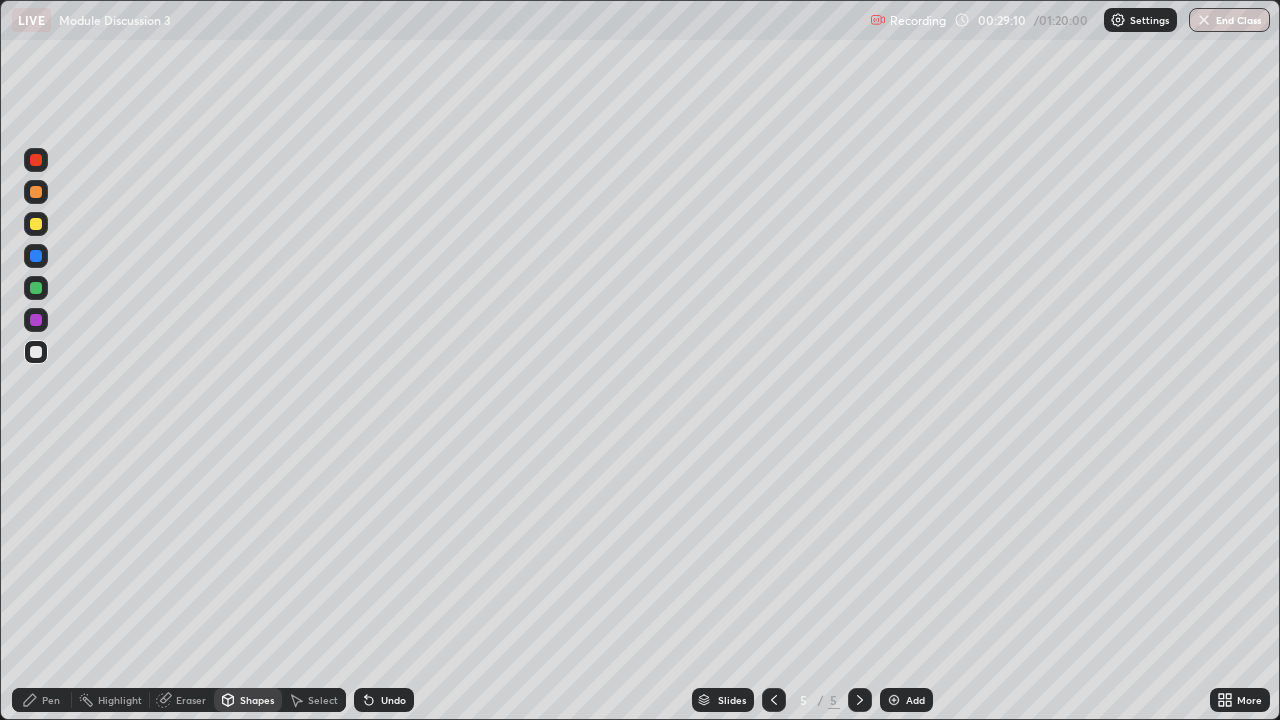 click on "Undo" at bounding box center (384, 700) 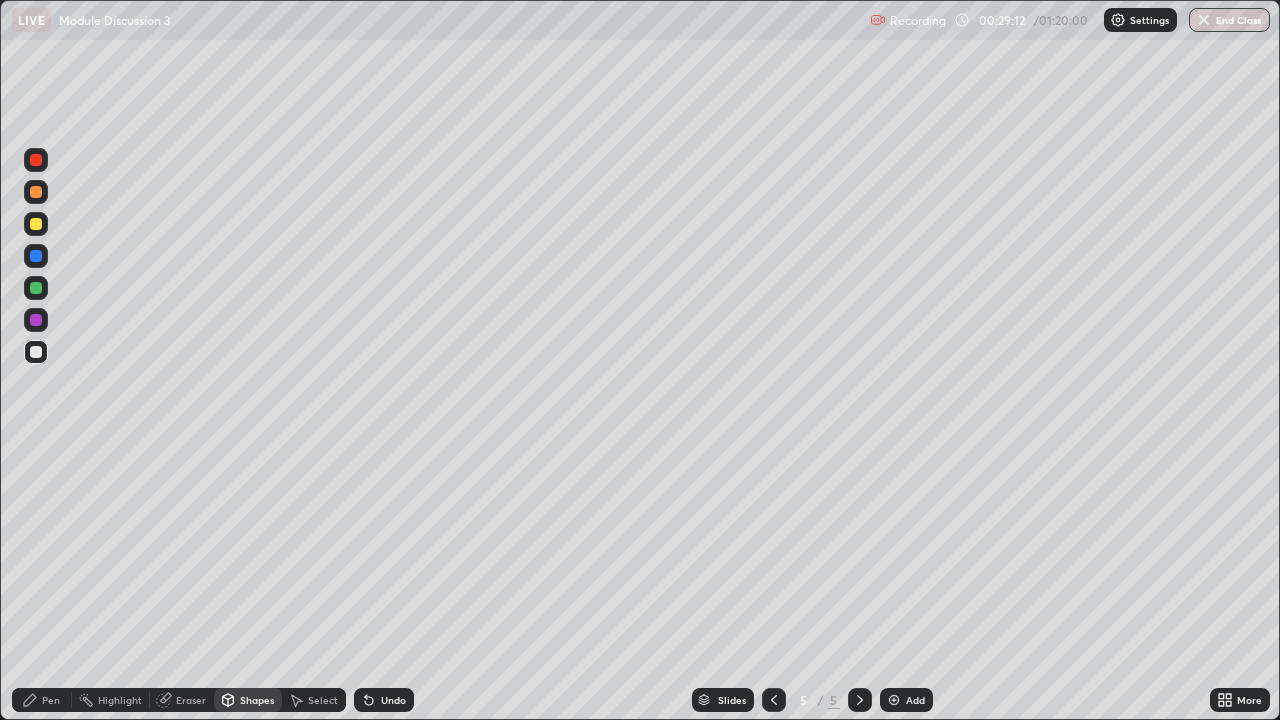 click on "Shapes" at bounding box center [248, 700] 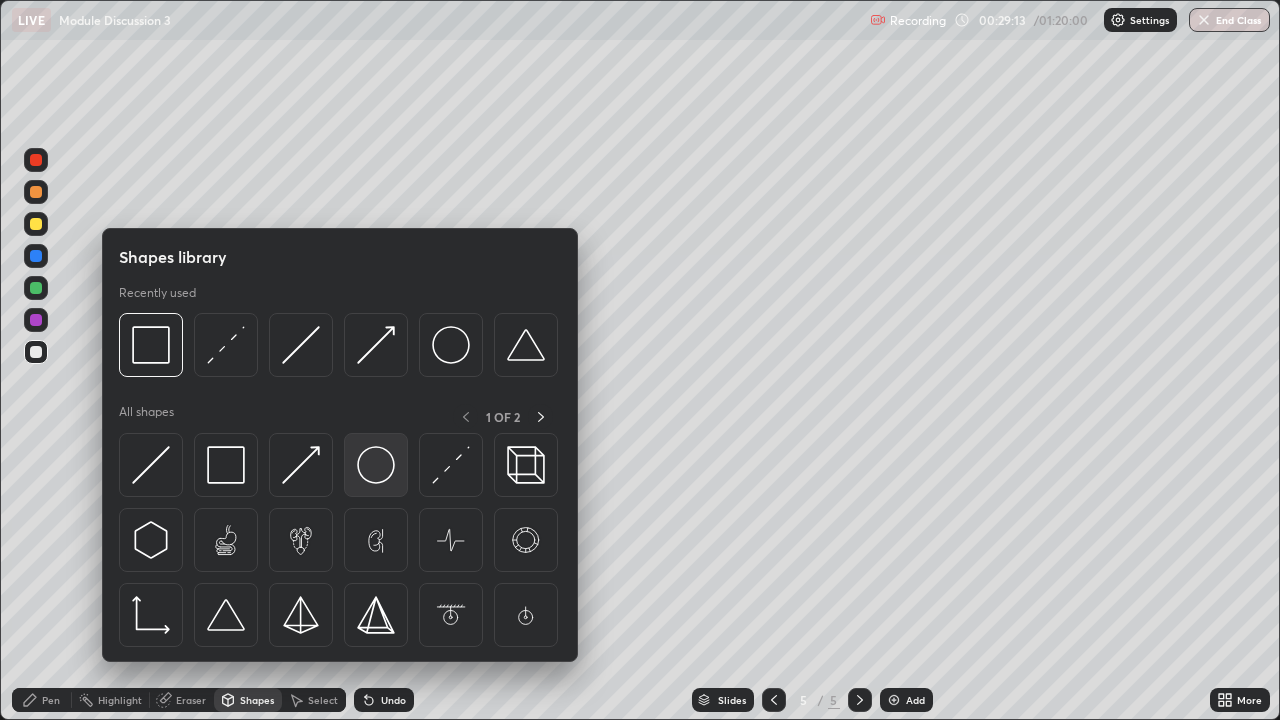 click at bounding box center [376, 465] 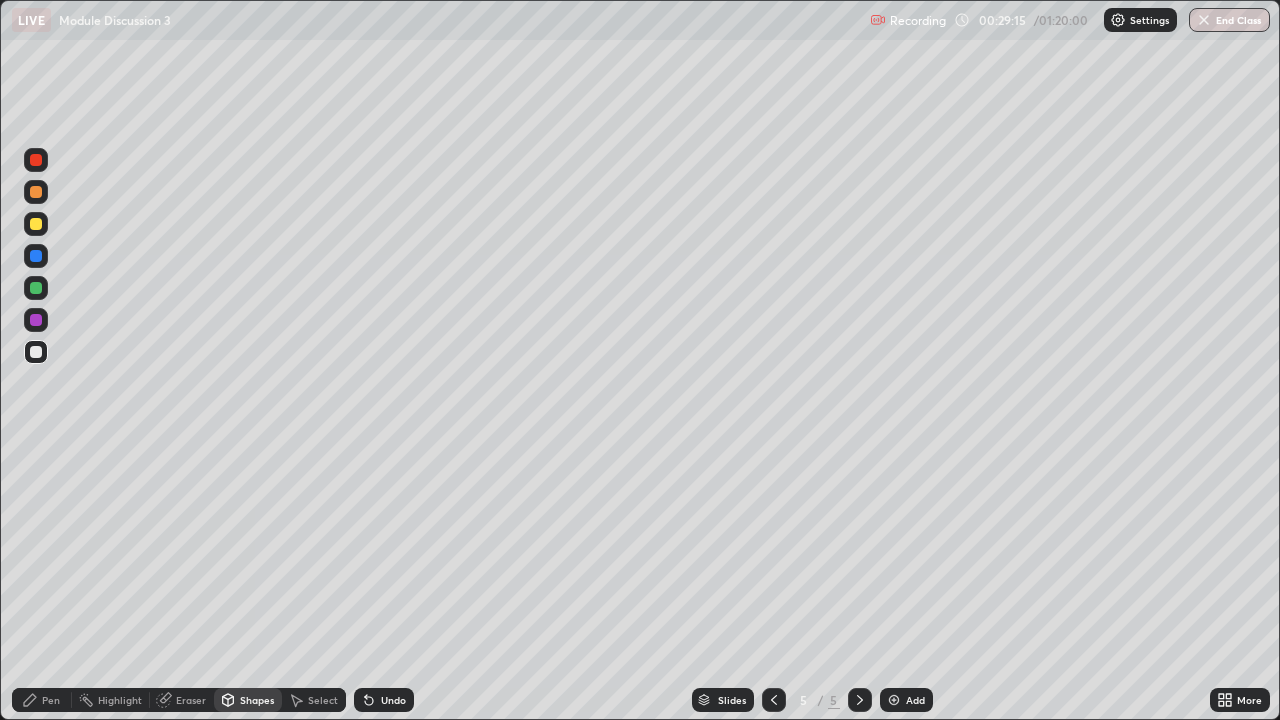 click on "Pen" at bounding box center [42, 700] 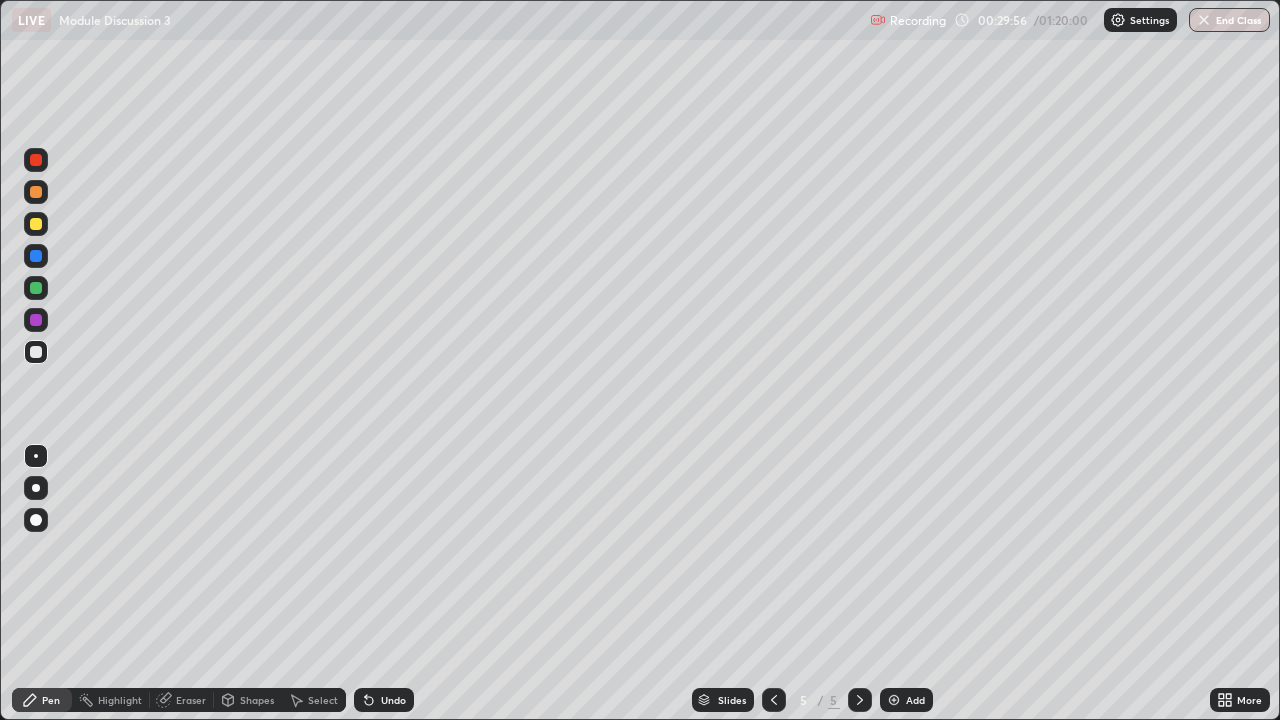 click at bounding box center [36, 192] 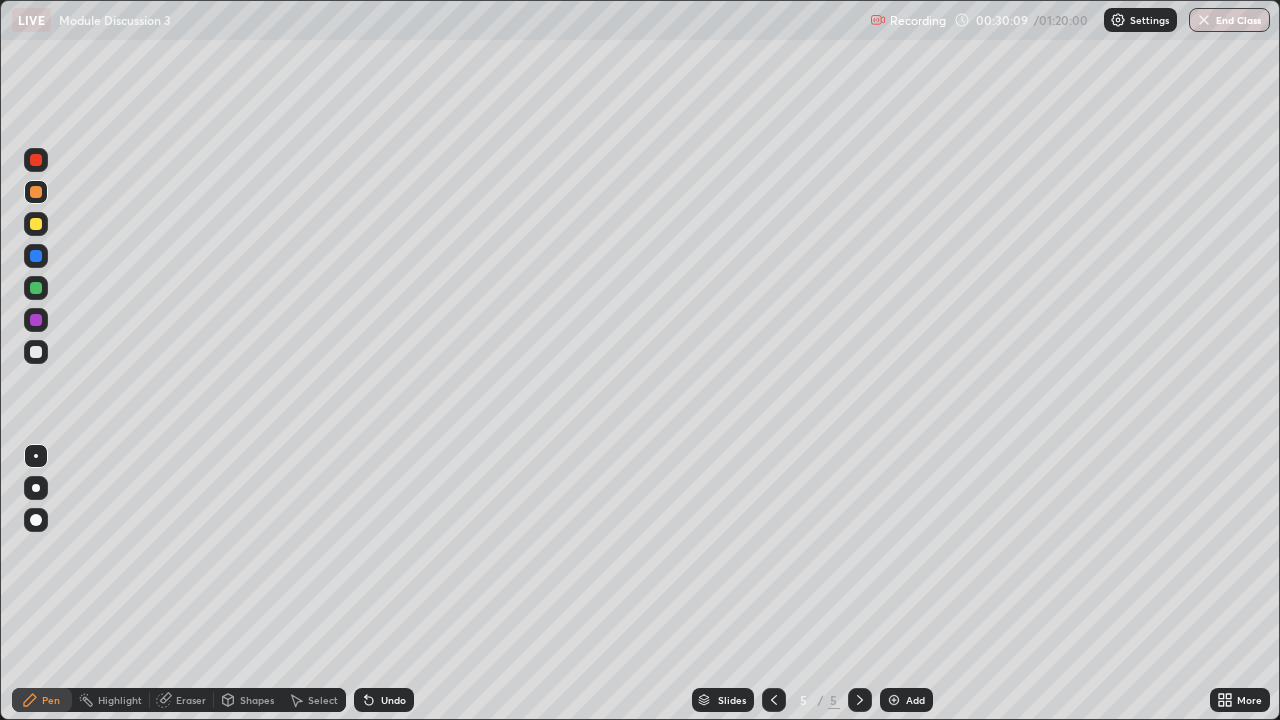 click at bounding box center [36, 288] 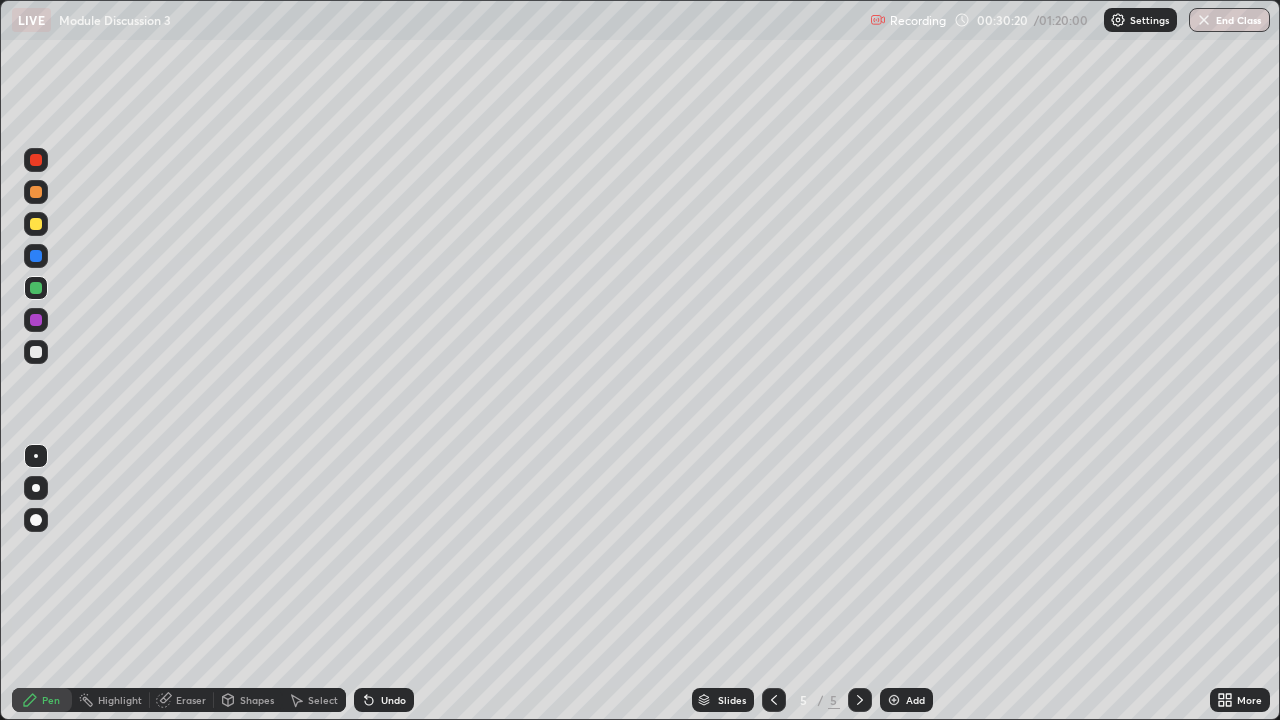 click 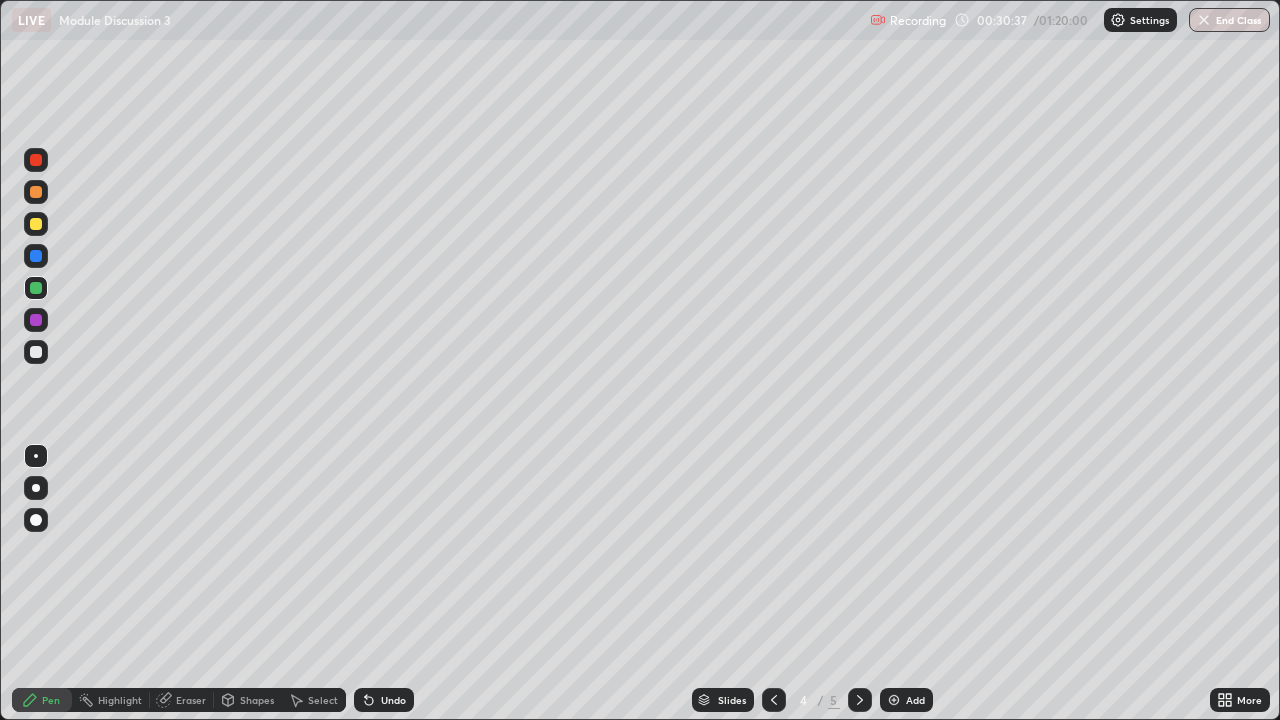 click 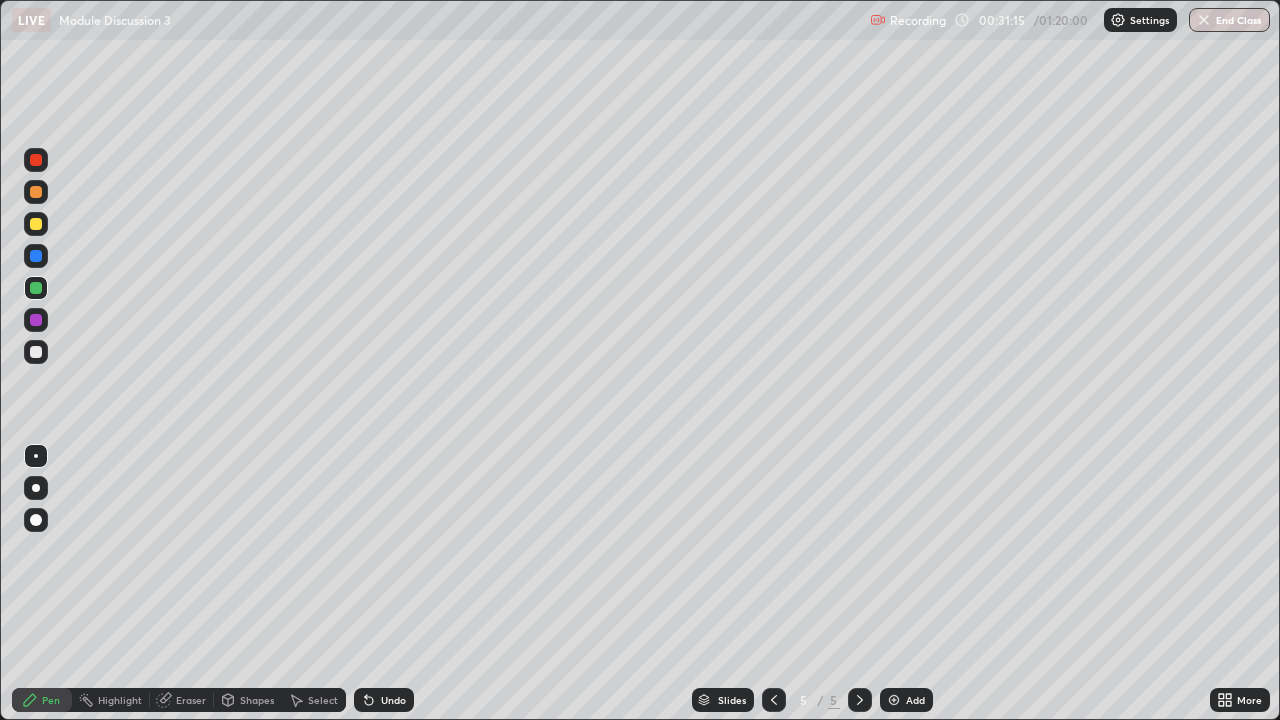 click on "Highlight" at bounding box center [111, 700] 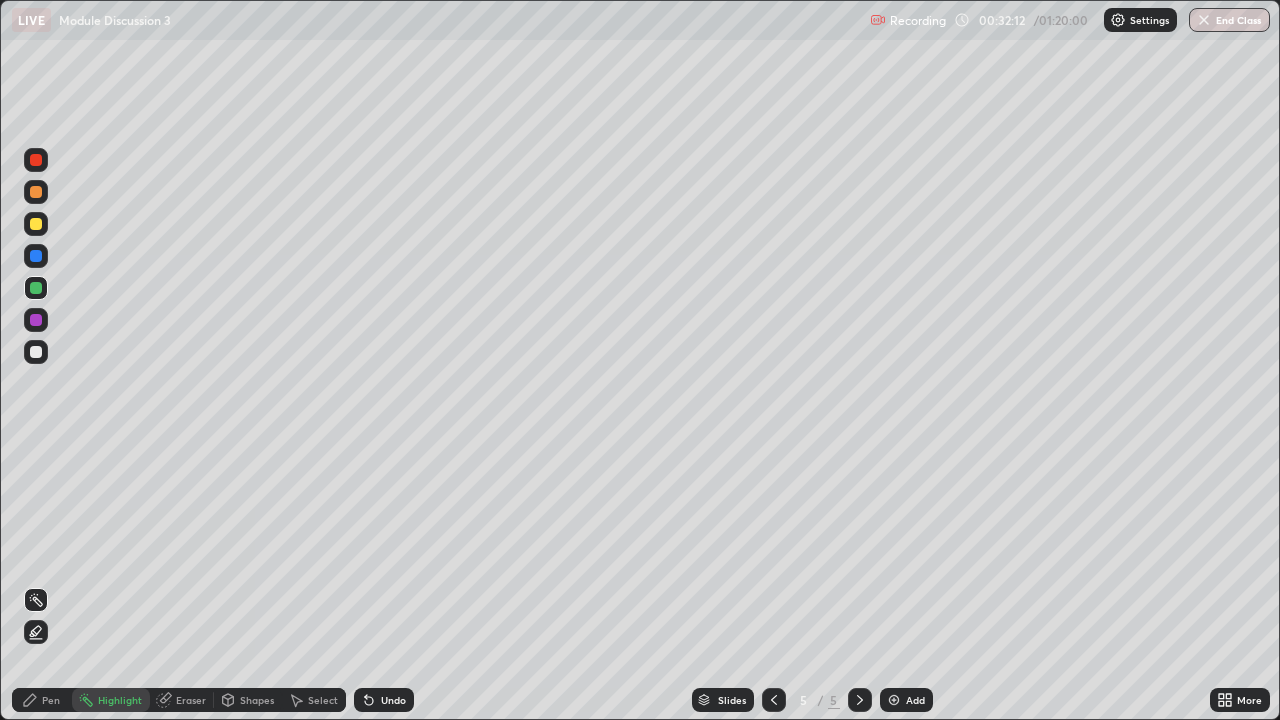 click on "Shapes" at bounding box center [257, 700] 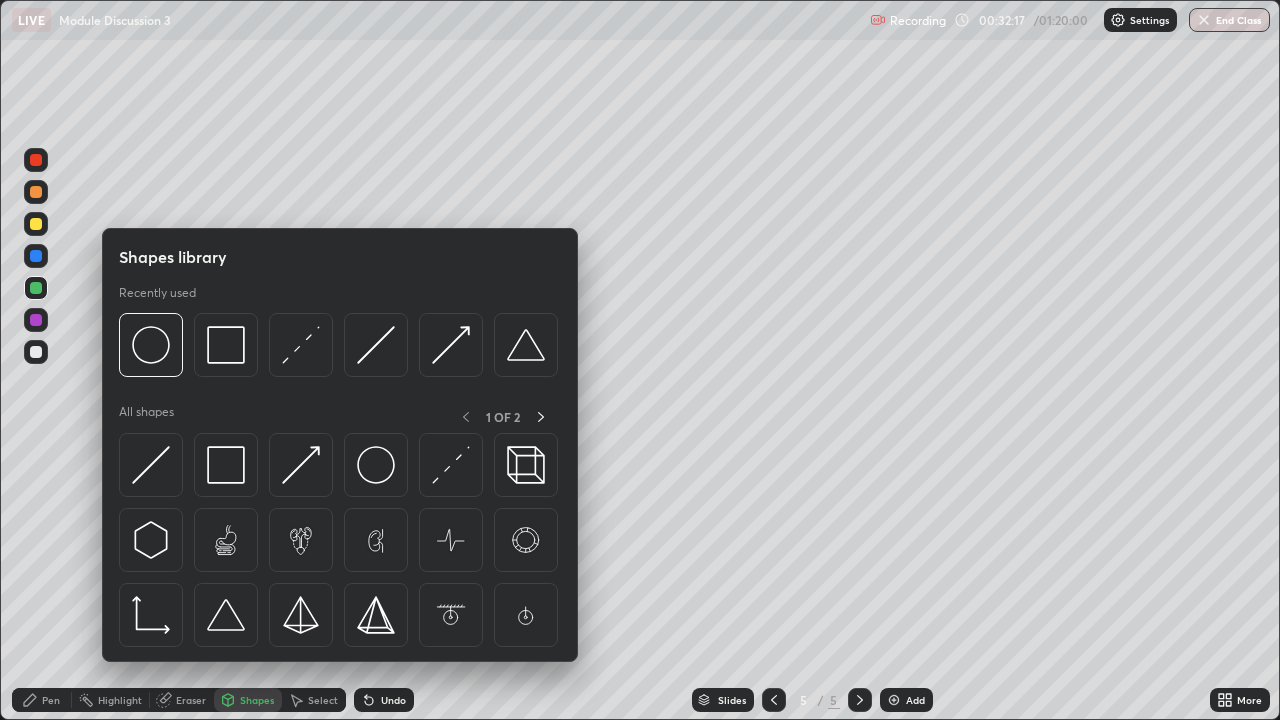 click on "Pen" at bounding box center [42, 700] 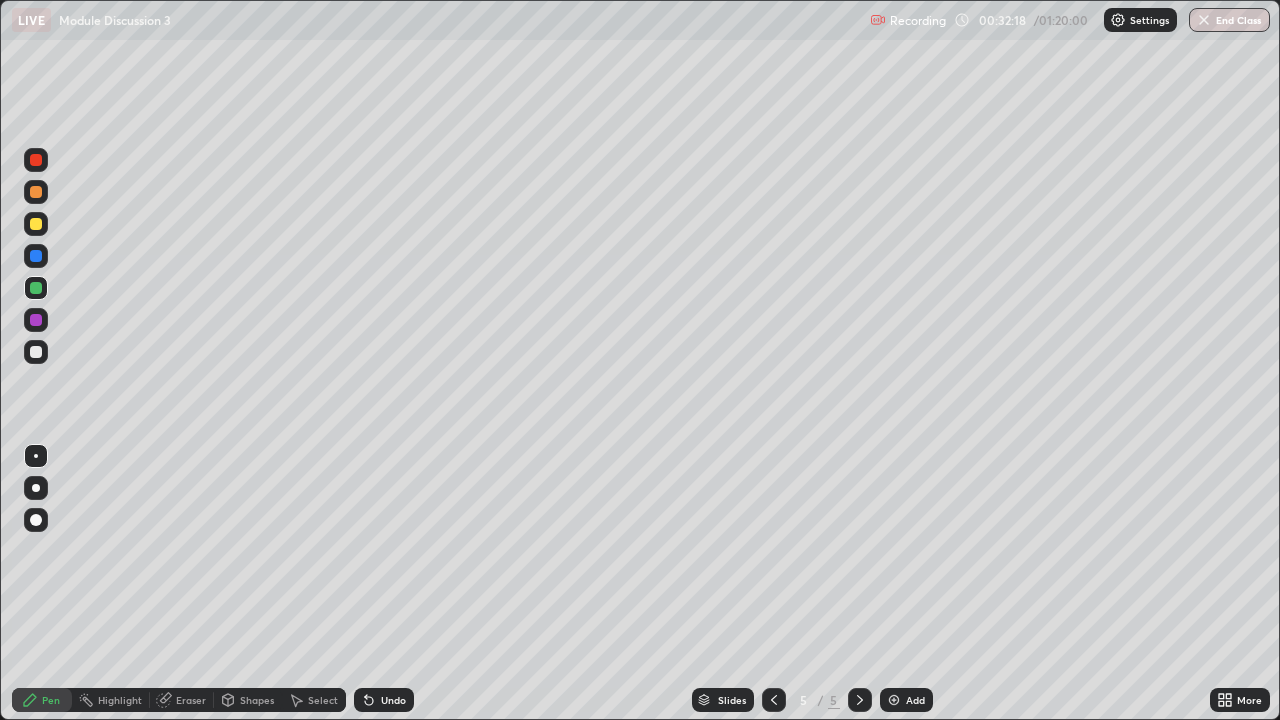 click at bounding box center [36, 352] 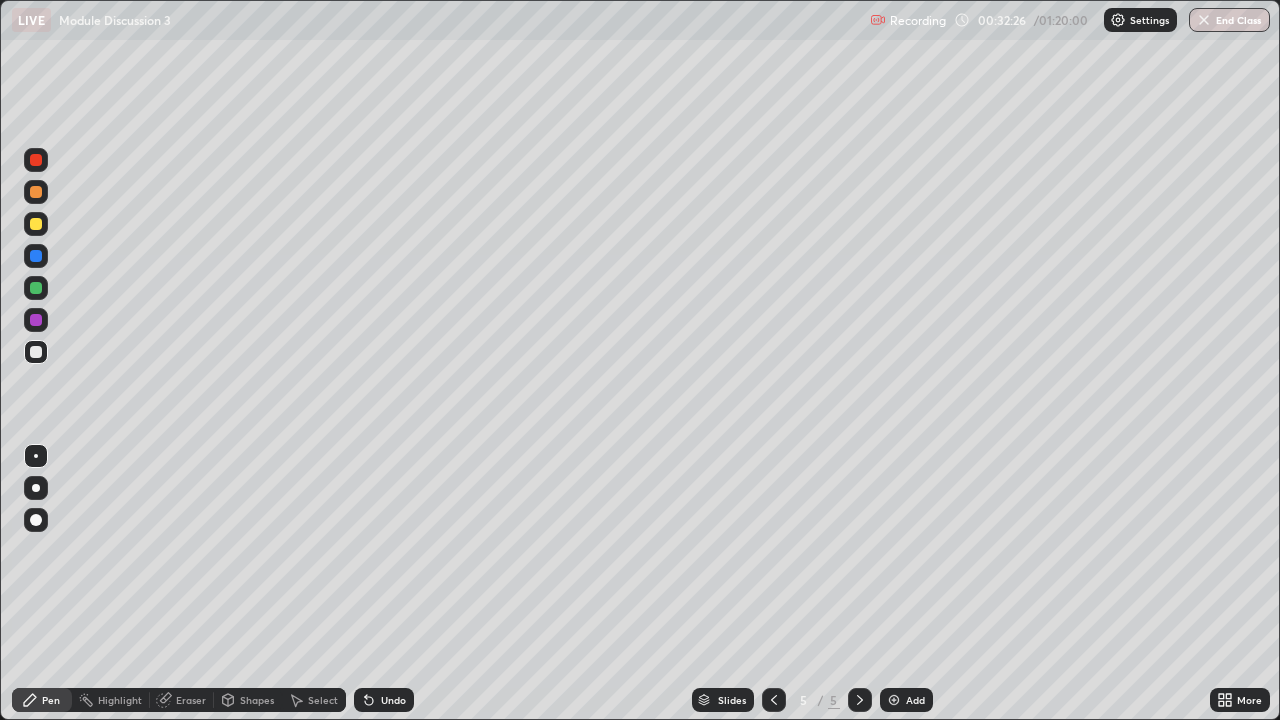 click on "Shapes" at bounding box center (248, 700) 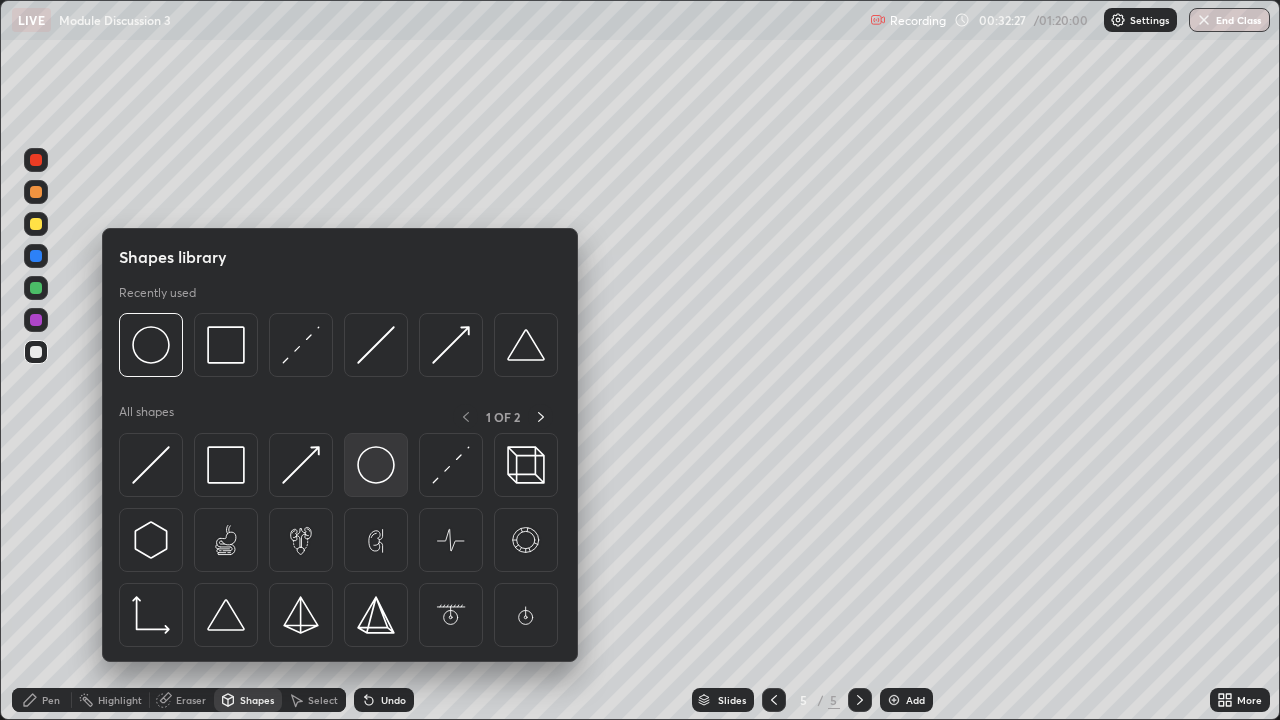 click at bounding box center [376, 465] 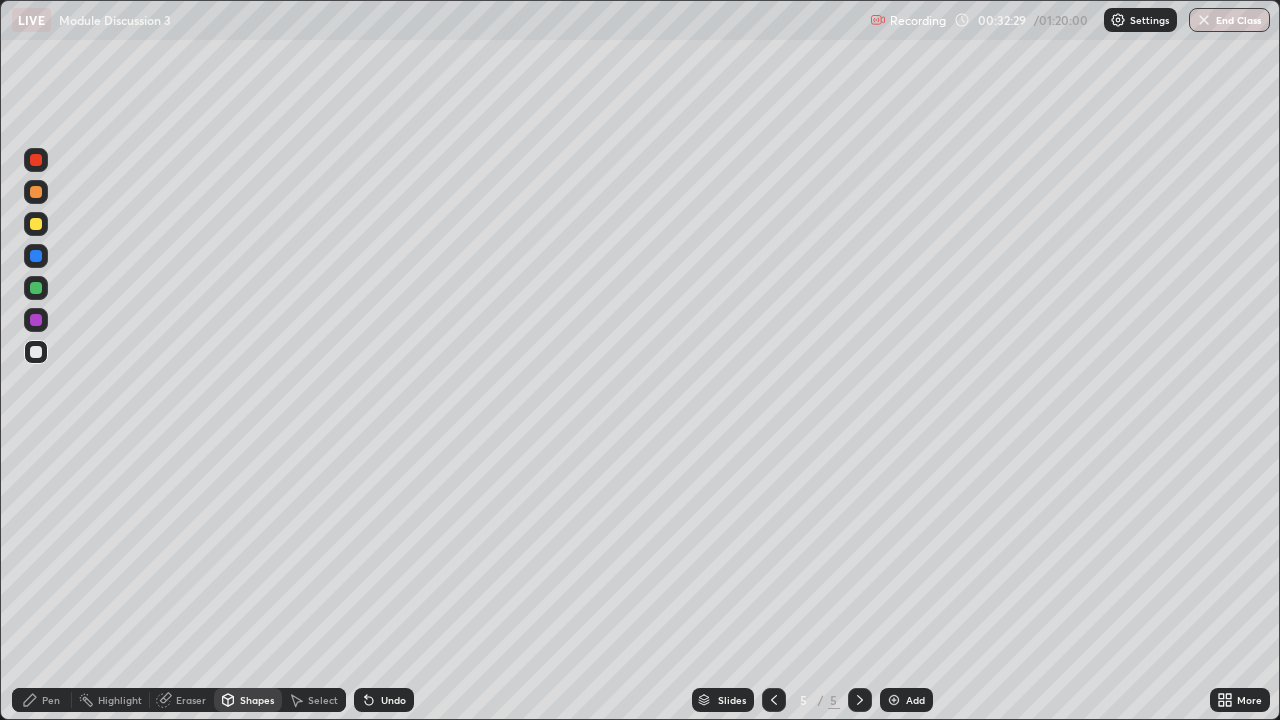 click on "Pen" at bounding box center (42, 700) 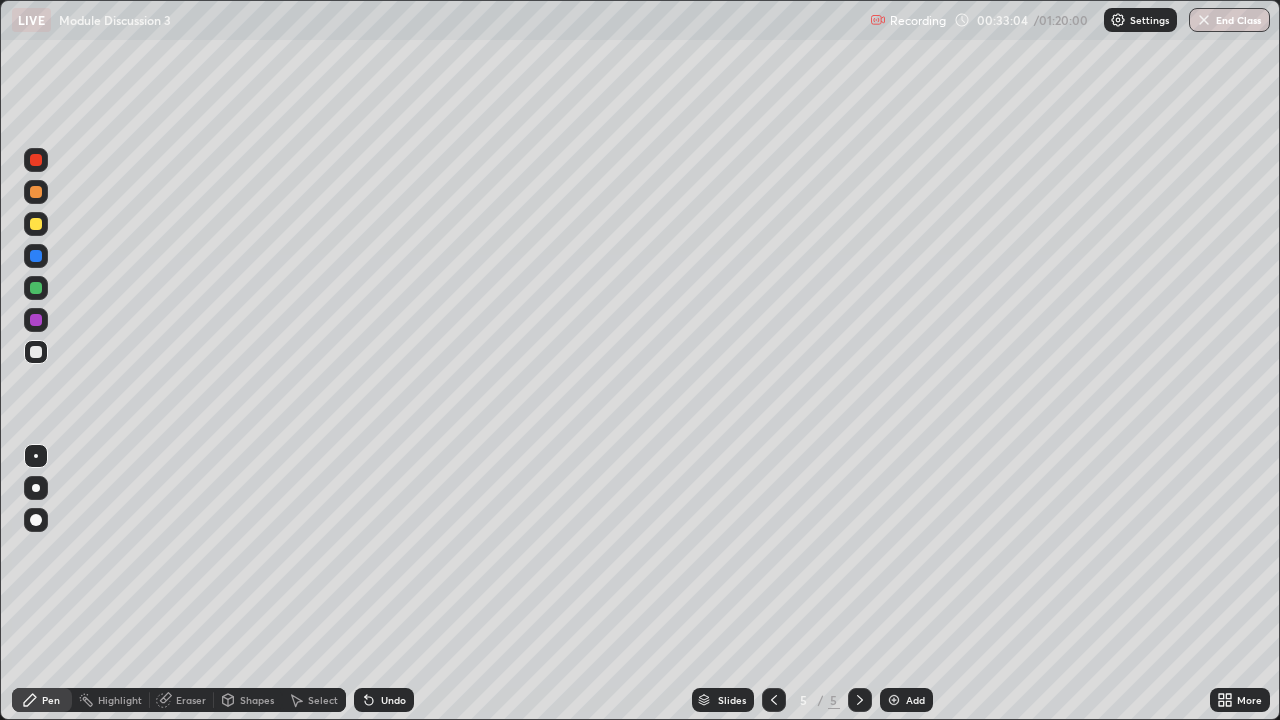 click on "Highlight" at bounding box center [120, 700] 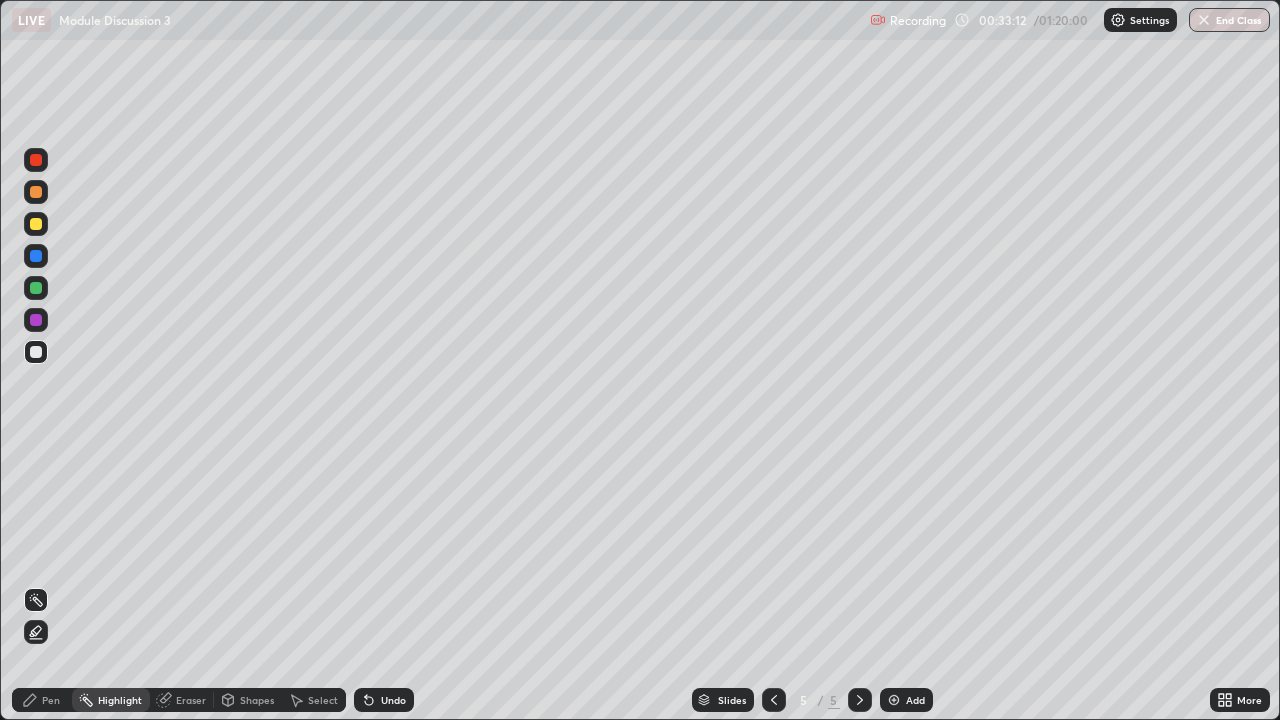 click on "Shapes" at bounding box center [248, 700] 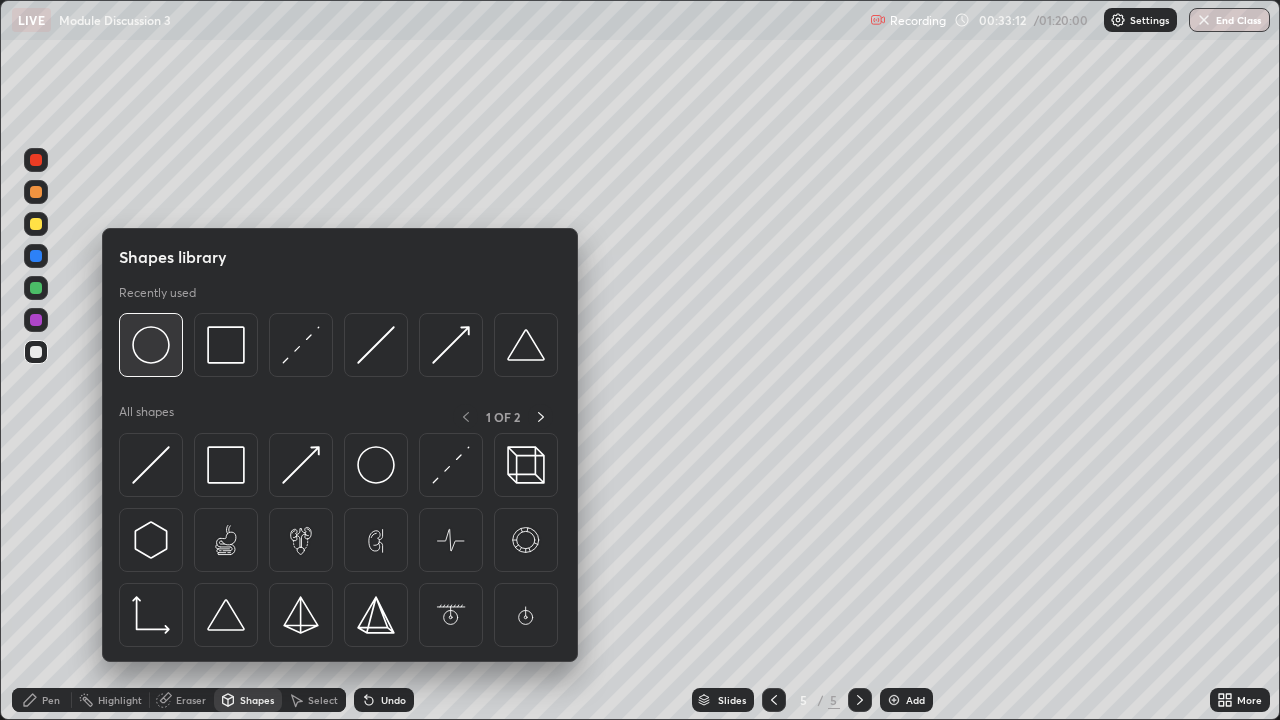 click at bounding box center [151, 345] 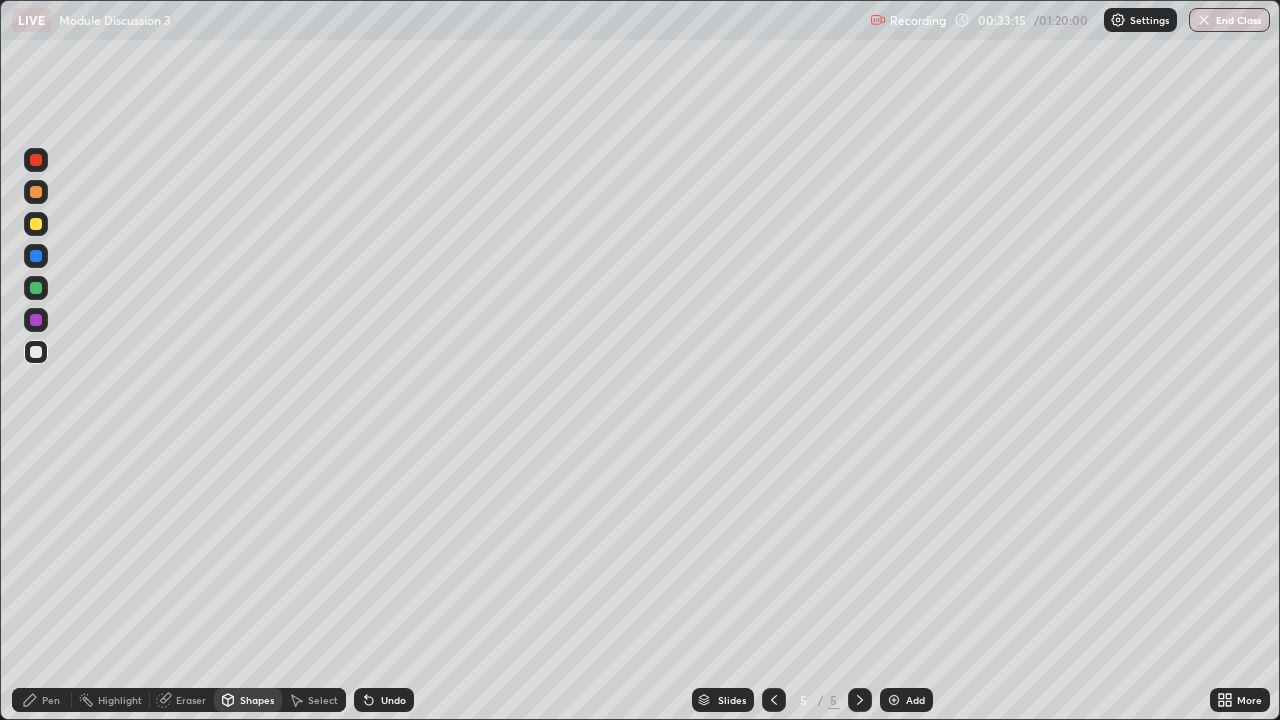 click on "Pen" at bounding box center [42, 700] 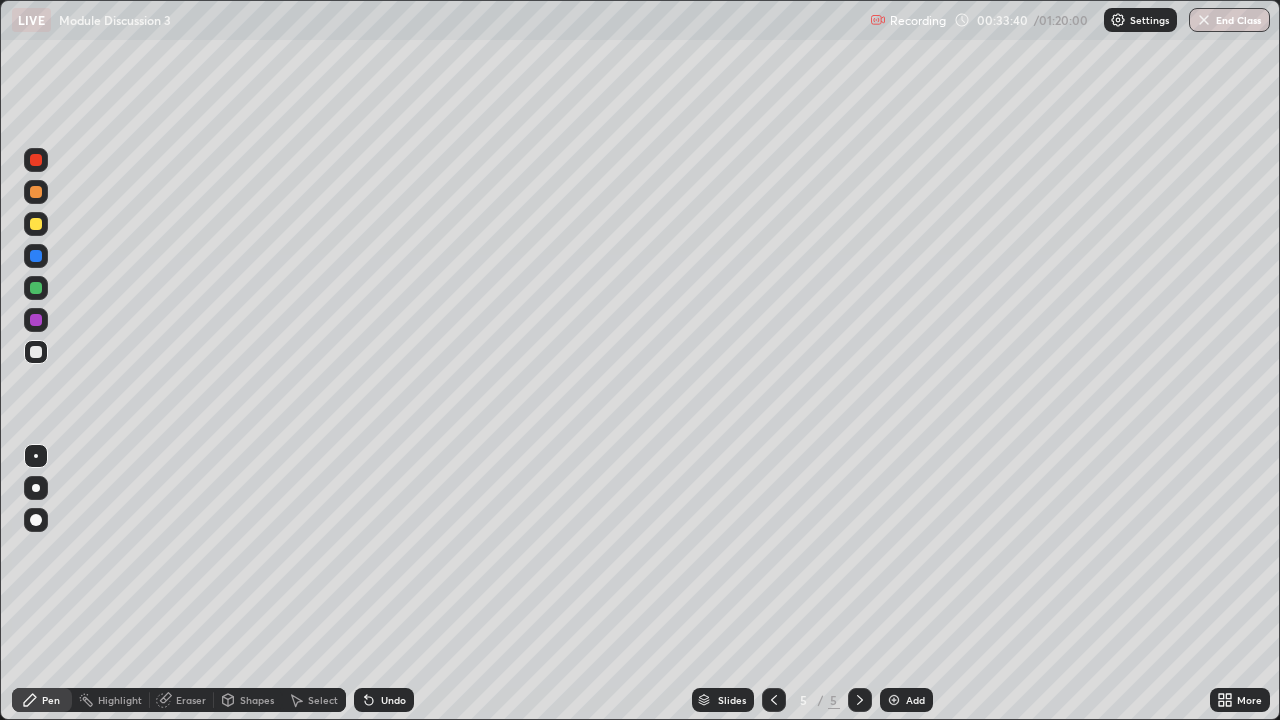 click on "Shapes" at bounding box center [257, 700] 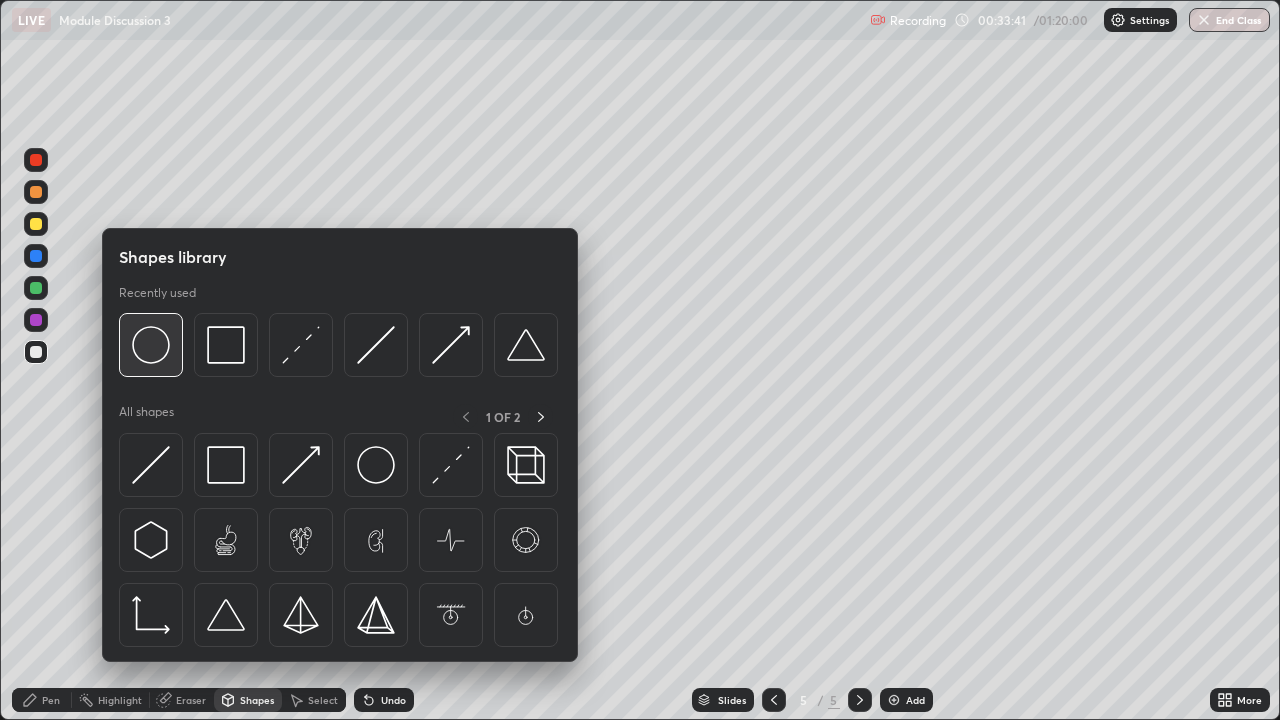 click at bounding box center (151, 345) 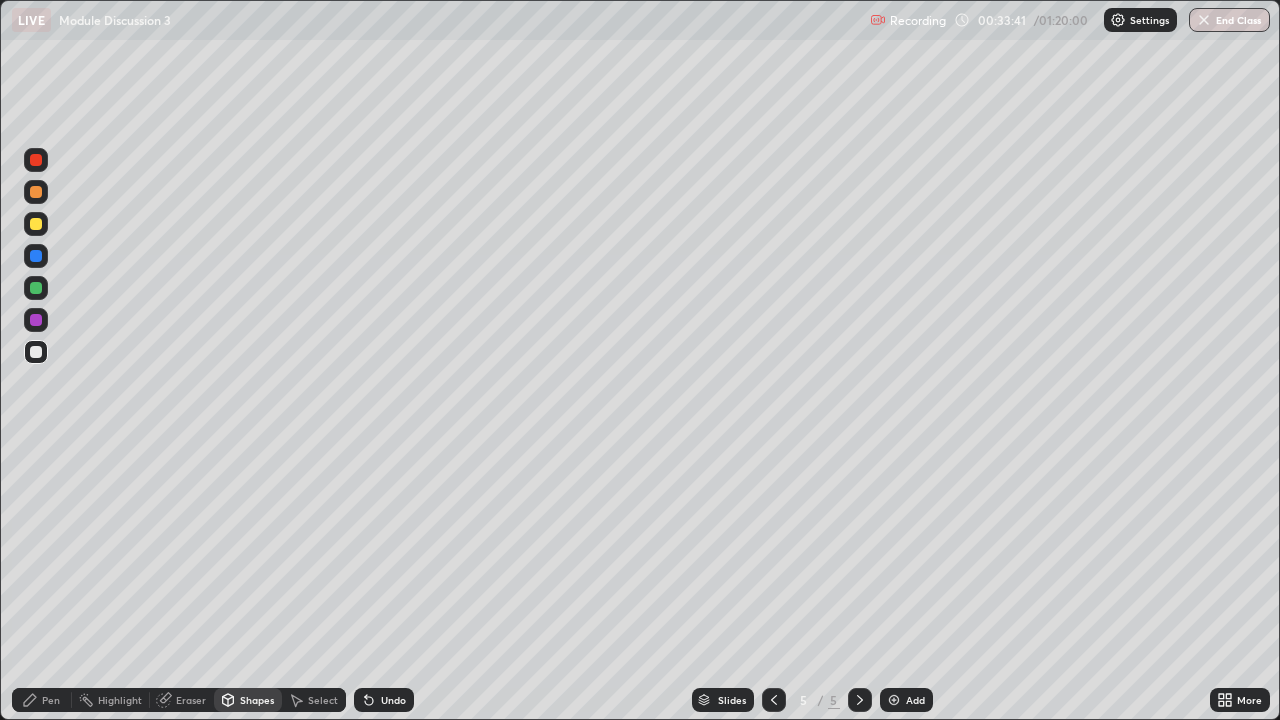click at bounding box center [36, 352] 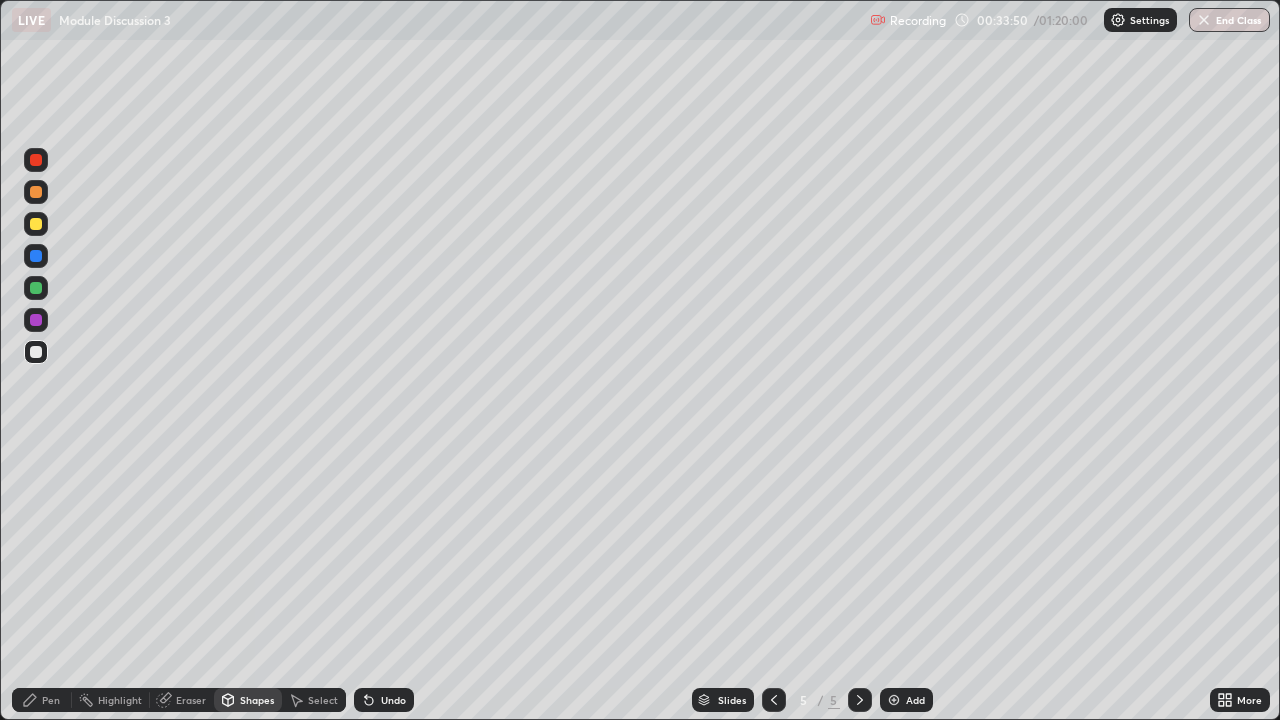 click on "Pen" at bounding box center [51, 700] 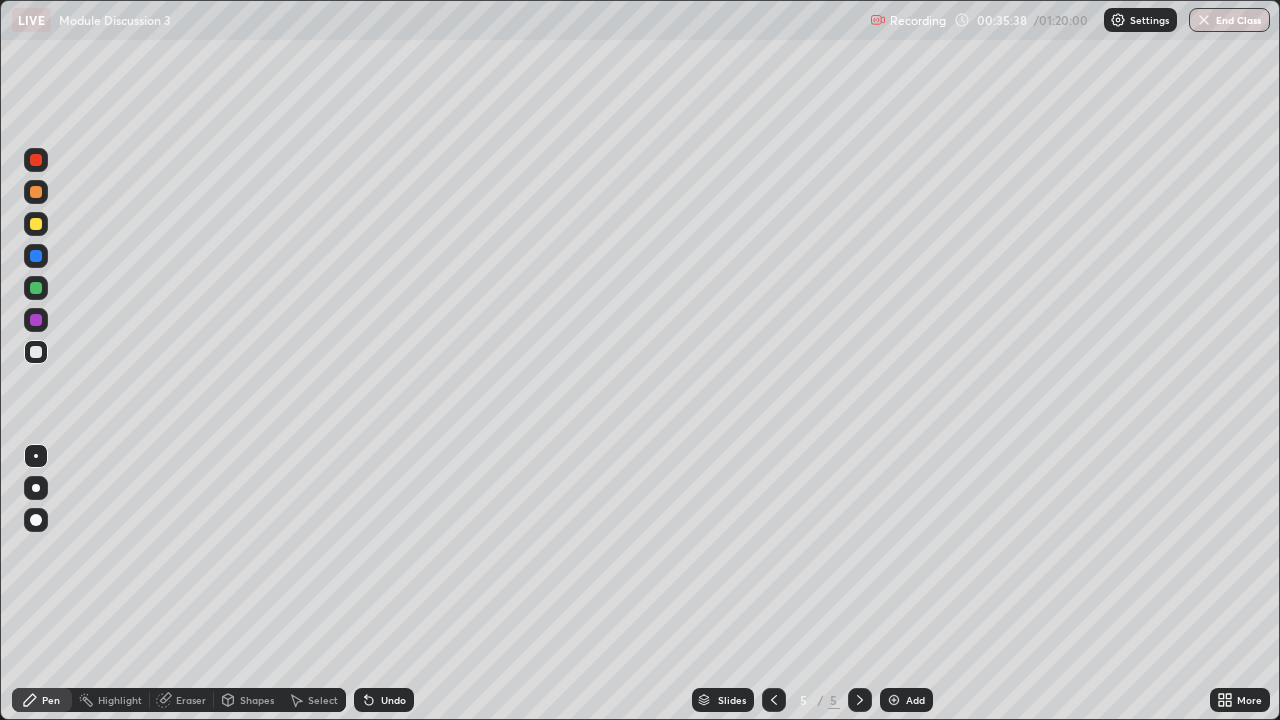 click on "Shapes" at bounding box center [257, 700] 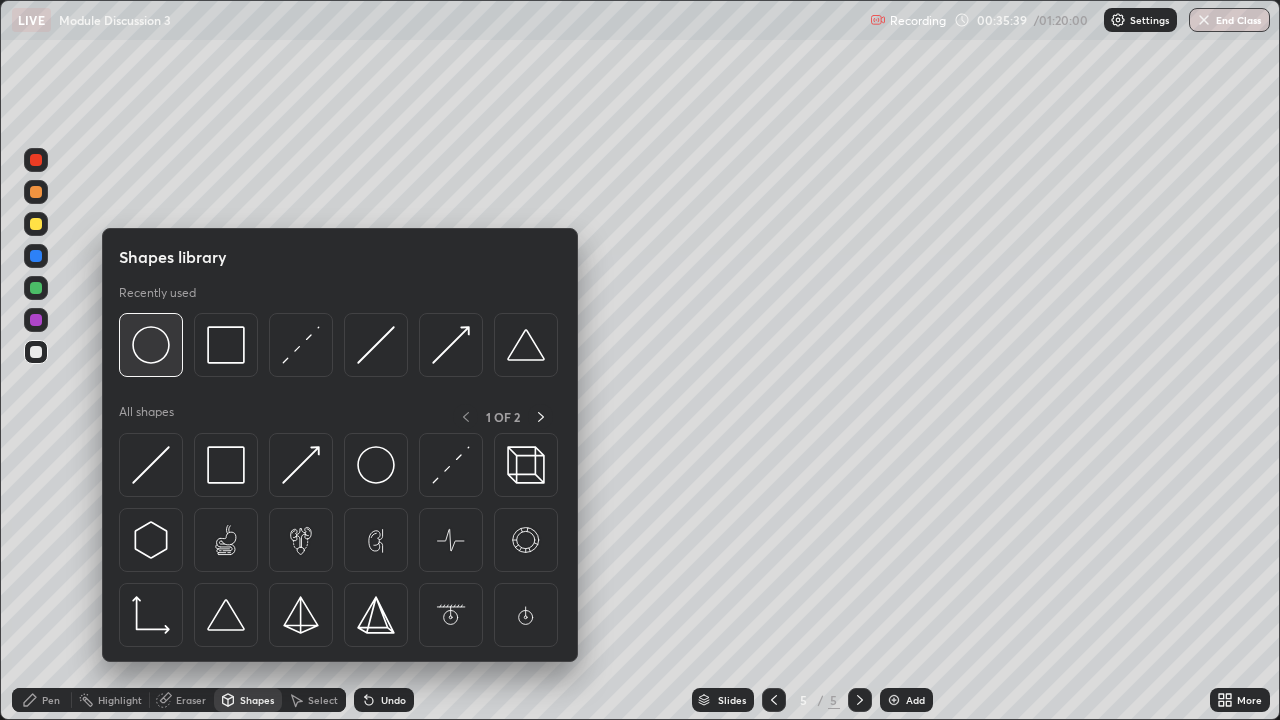 click at bounding box center [151, 345] 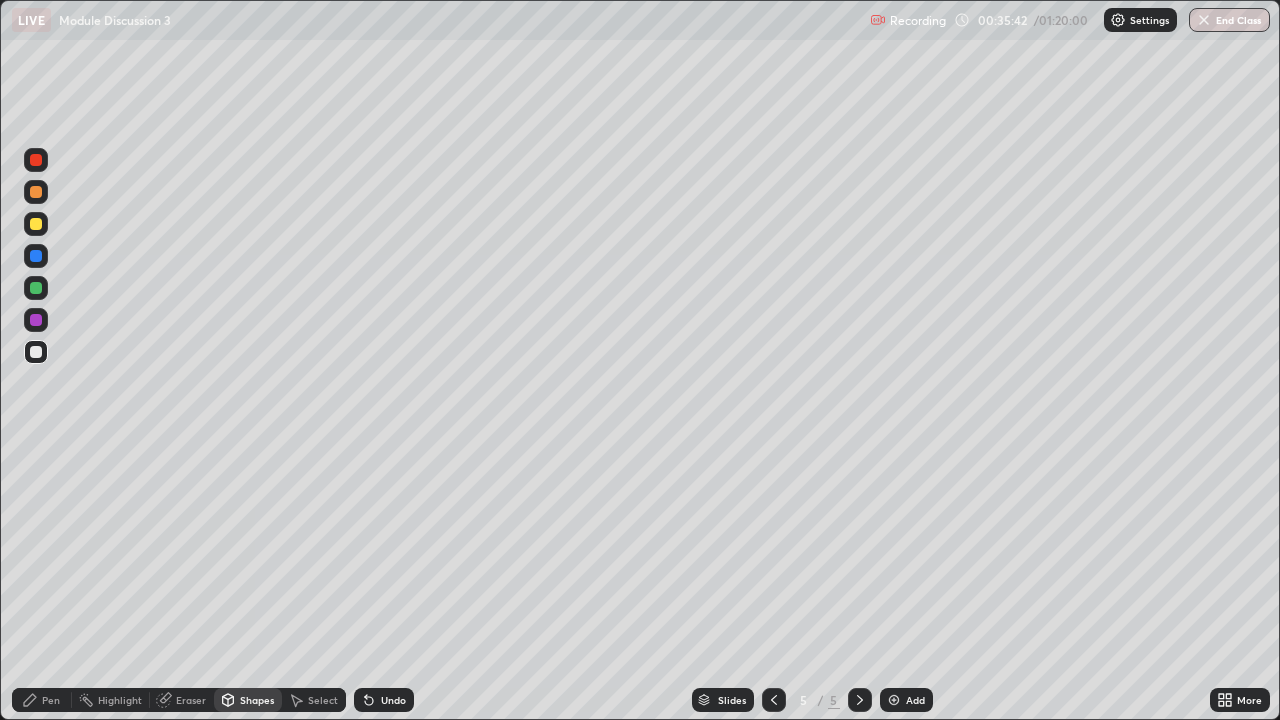 click on "Pen" at bounding box center (51, 700) 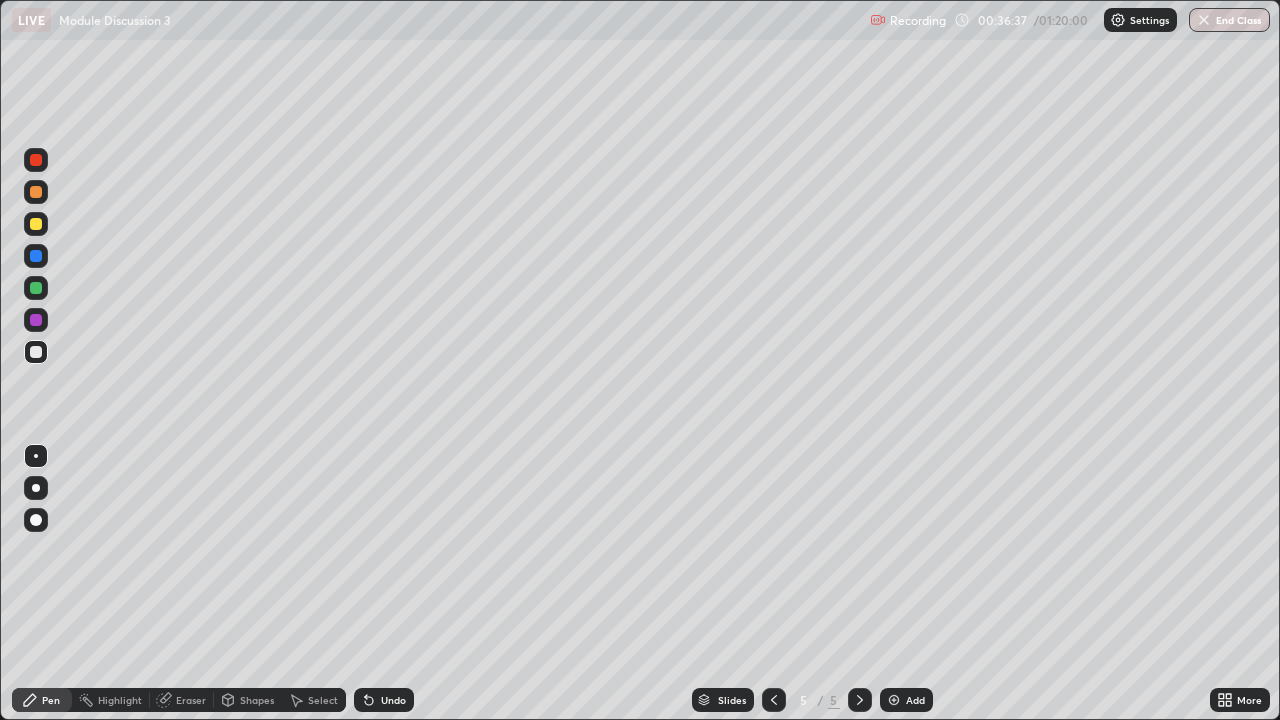 click at bounding box center [894, 700] 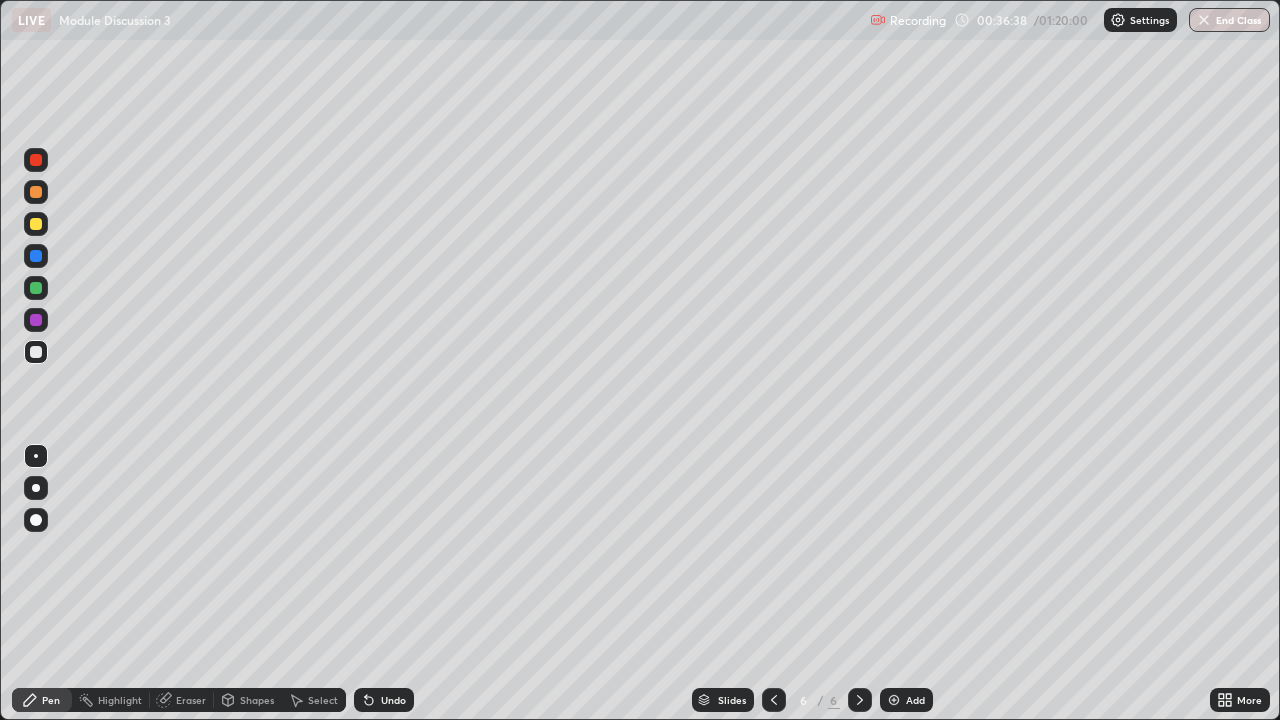 click on "Shapes" at bounding box center (257, 700) 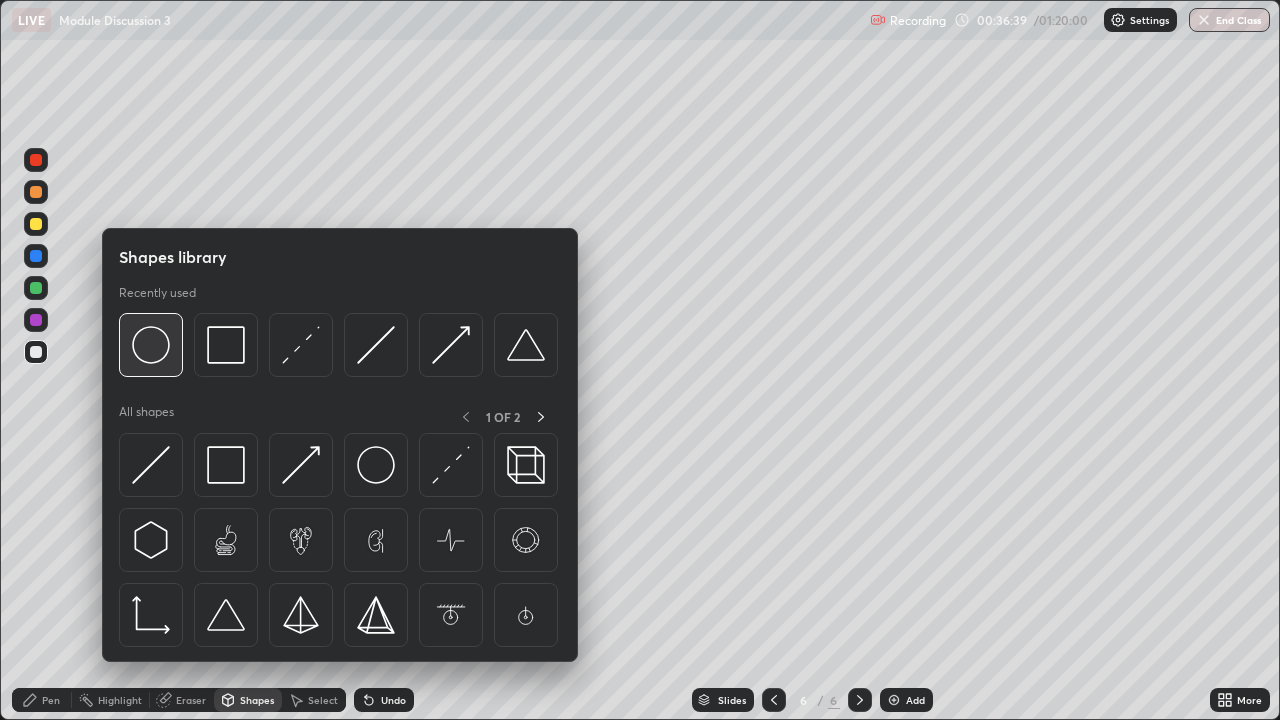 click at bounding box center (151, 345) 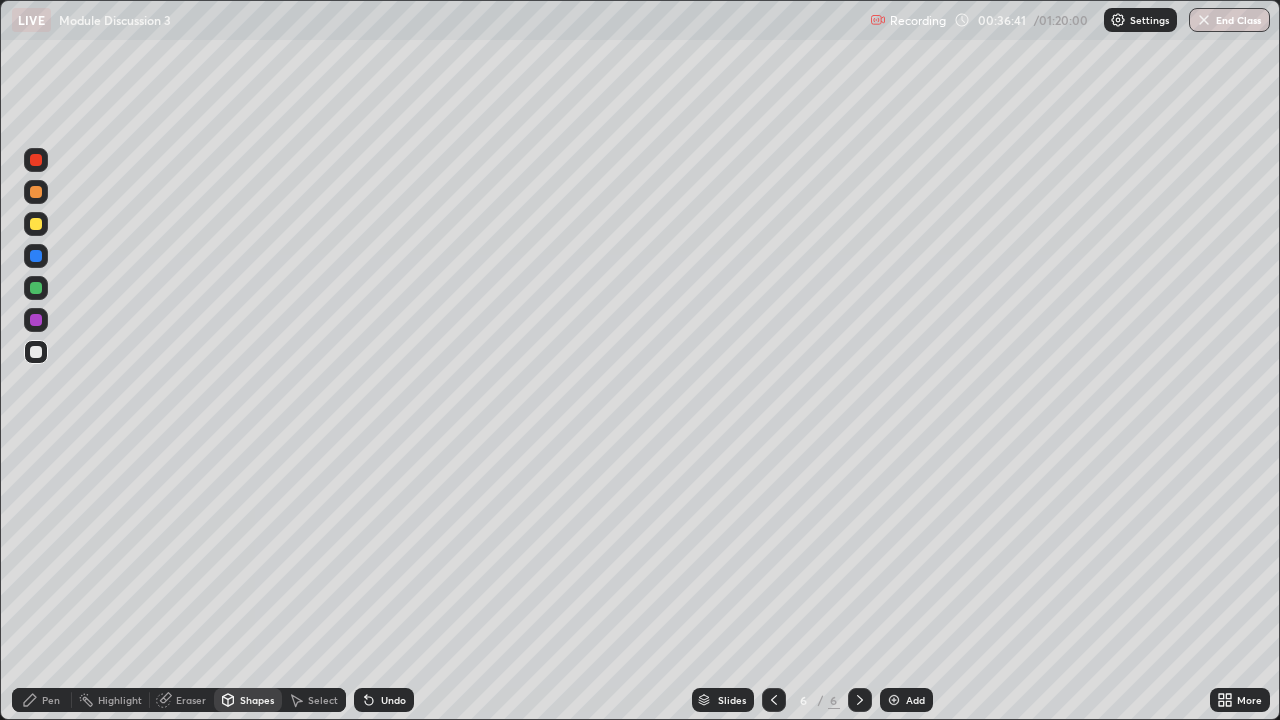 click on "Pen" at bounding box center [42, 700] 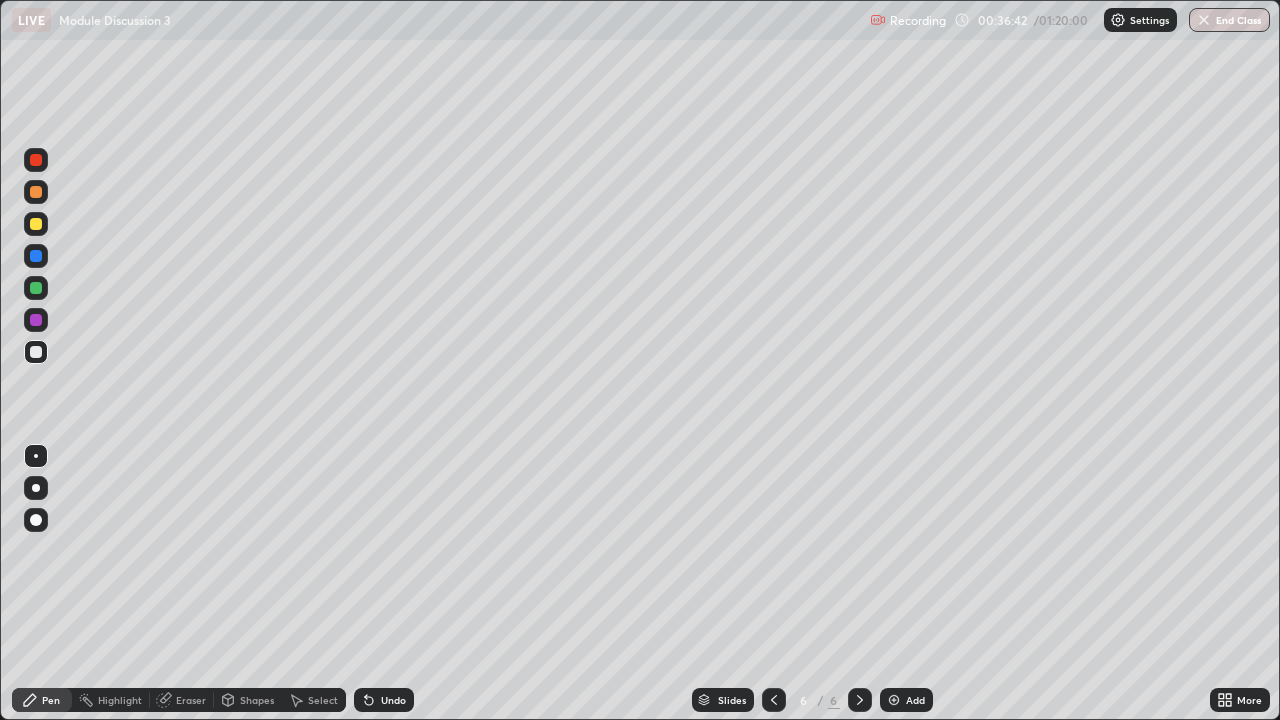 click on "Shapes" at bounding box center [248, 700] 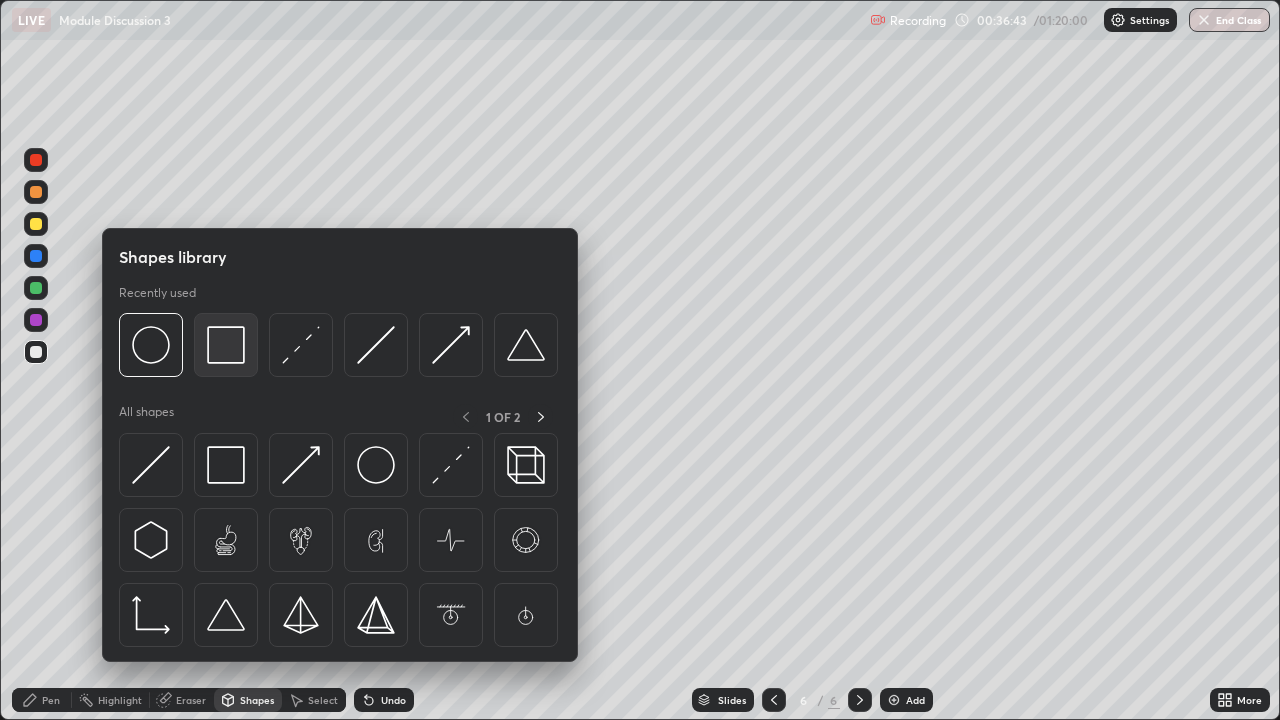 click at bounding box center (226, 345) 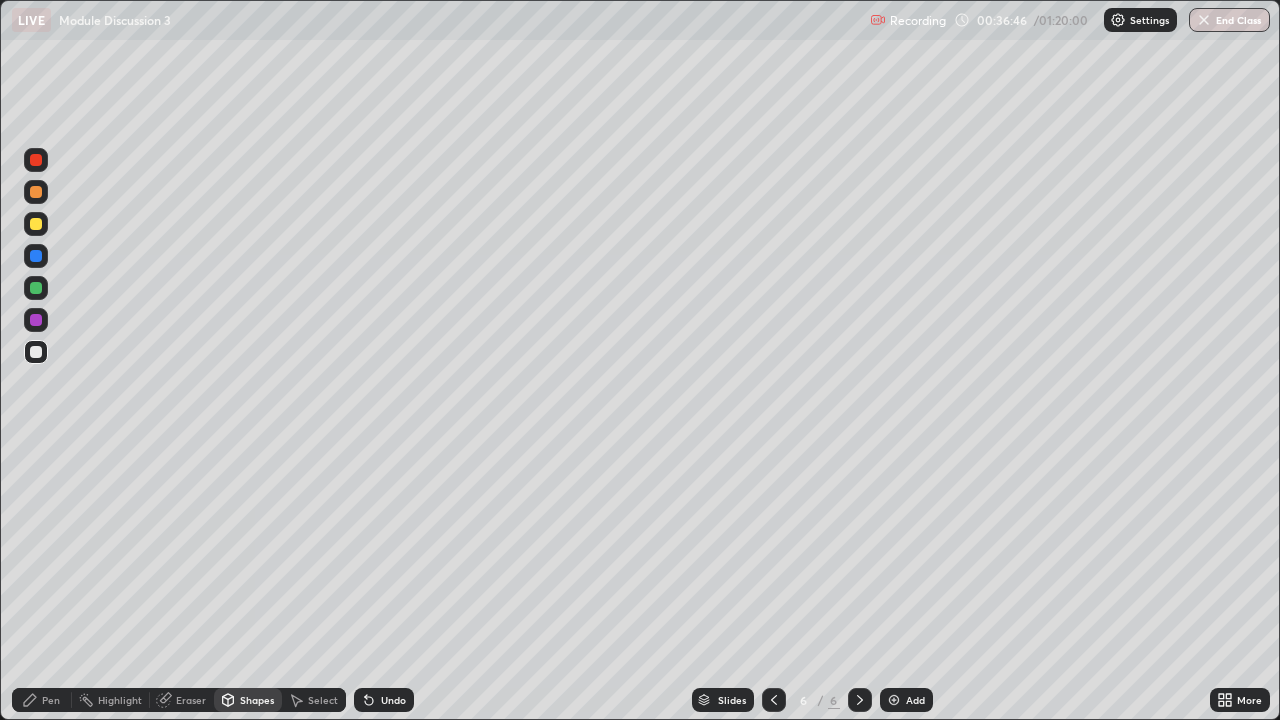 click on "Pen" at bounding box center (51, 700) 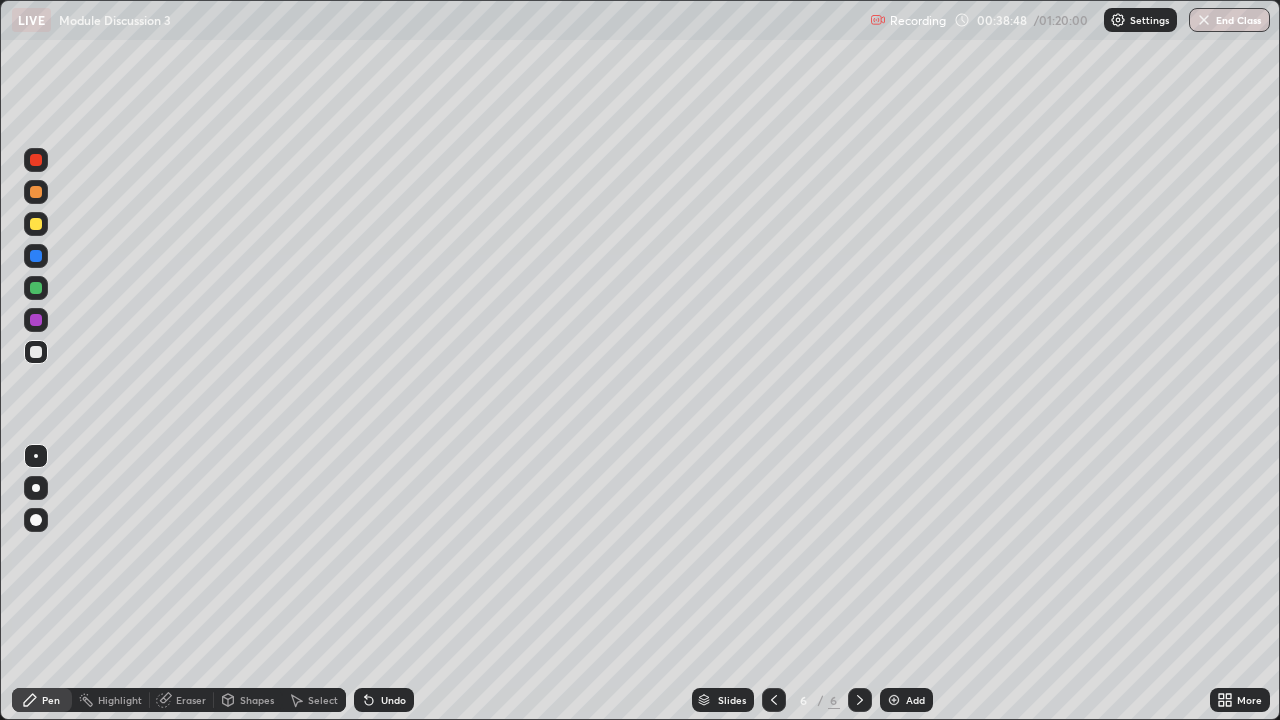 click on "Shapes" at bounding box center [257, 700] 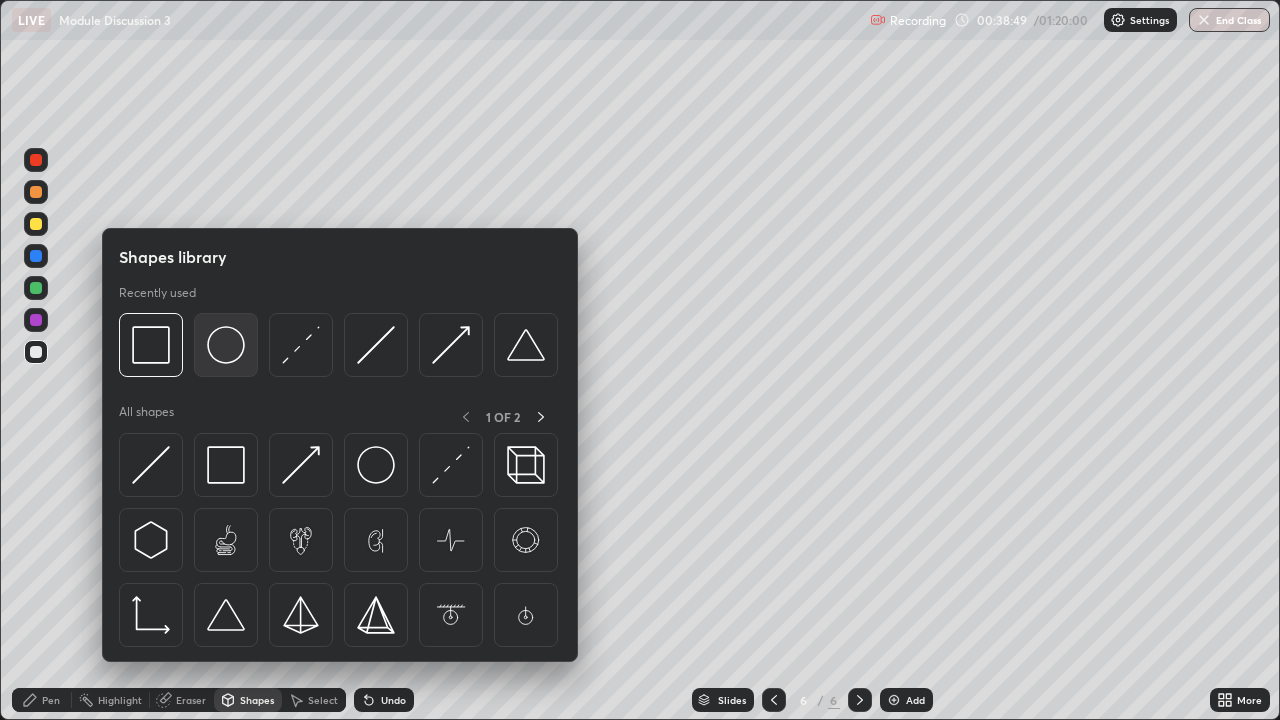 click at bounding box center [226, 345] 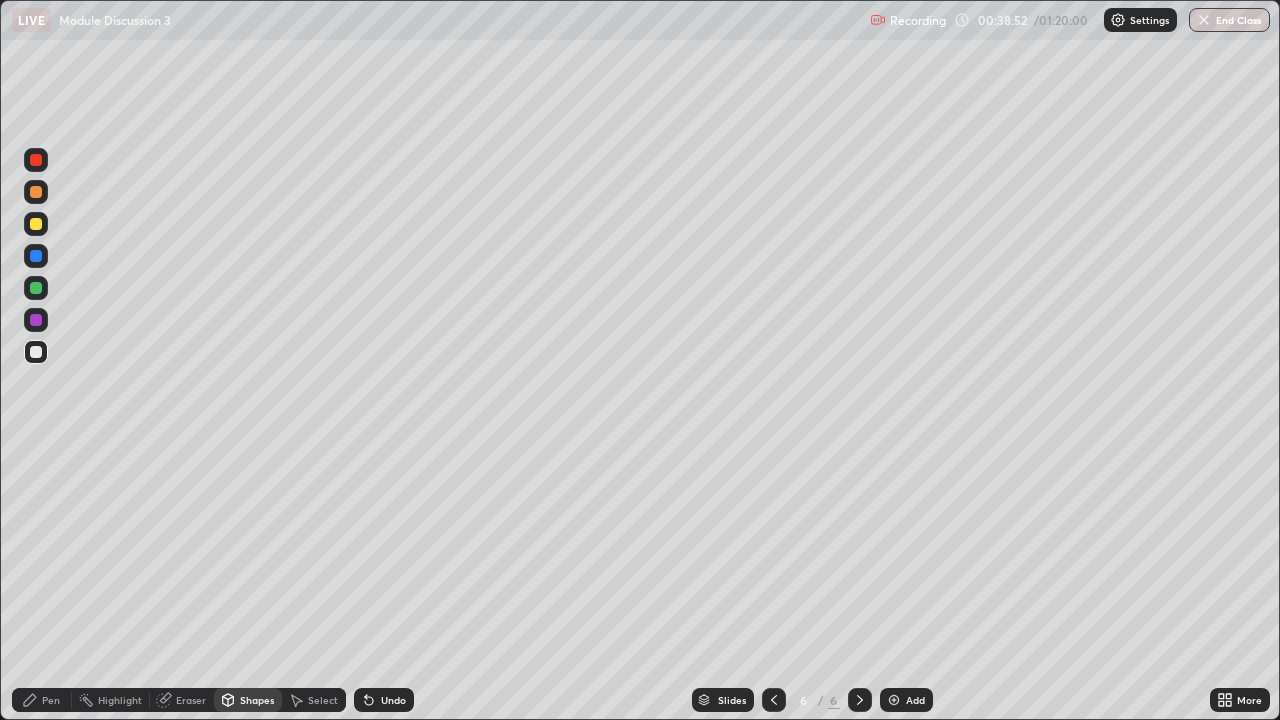 click on "Shapes" at bounding box center (248, 700) 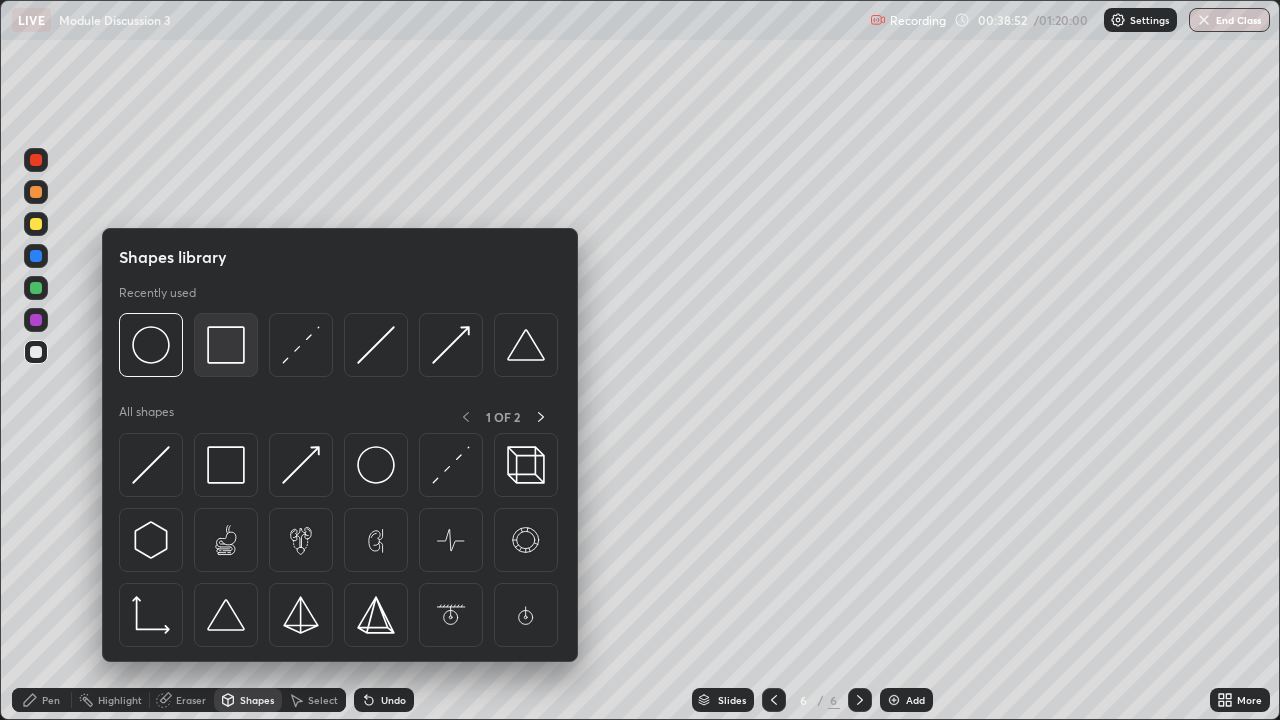 click at bounding box center [226, 345] 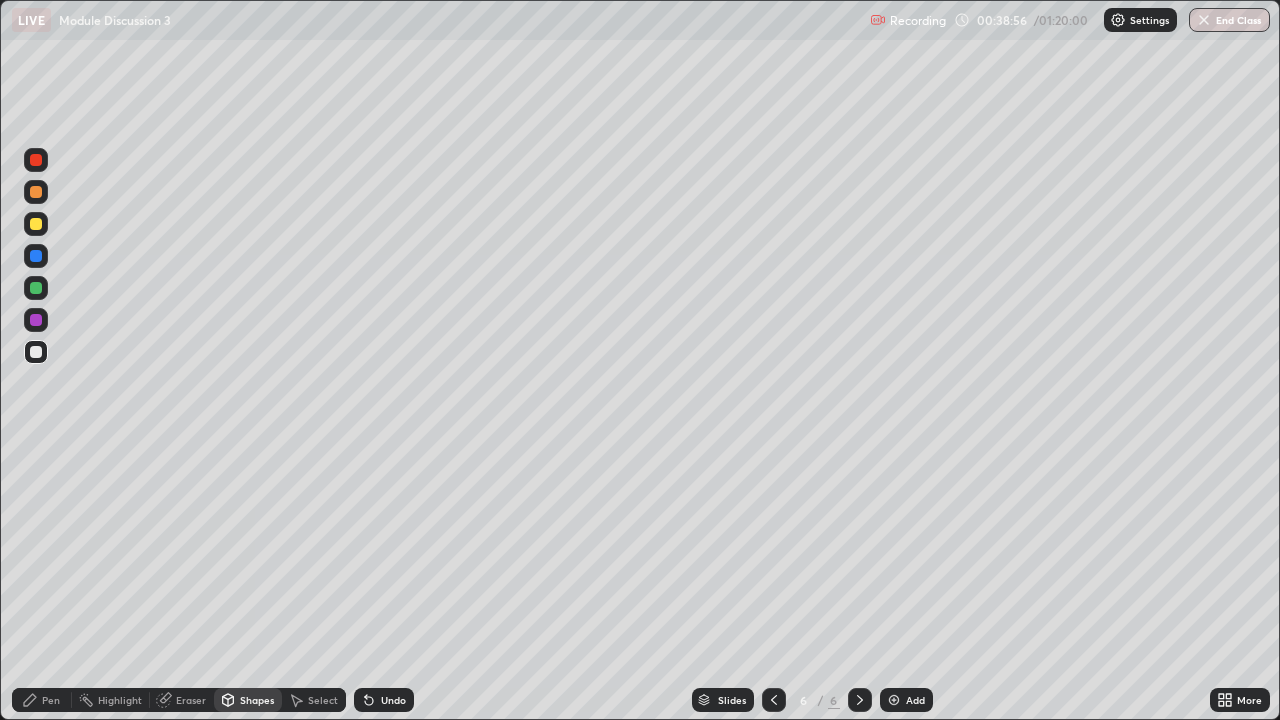 click on "Pen" at bounding box center (42, 700) 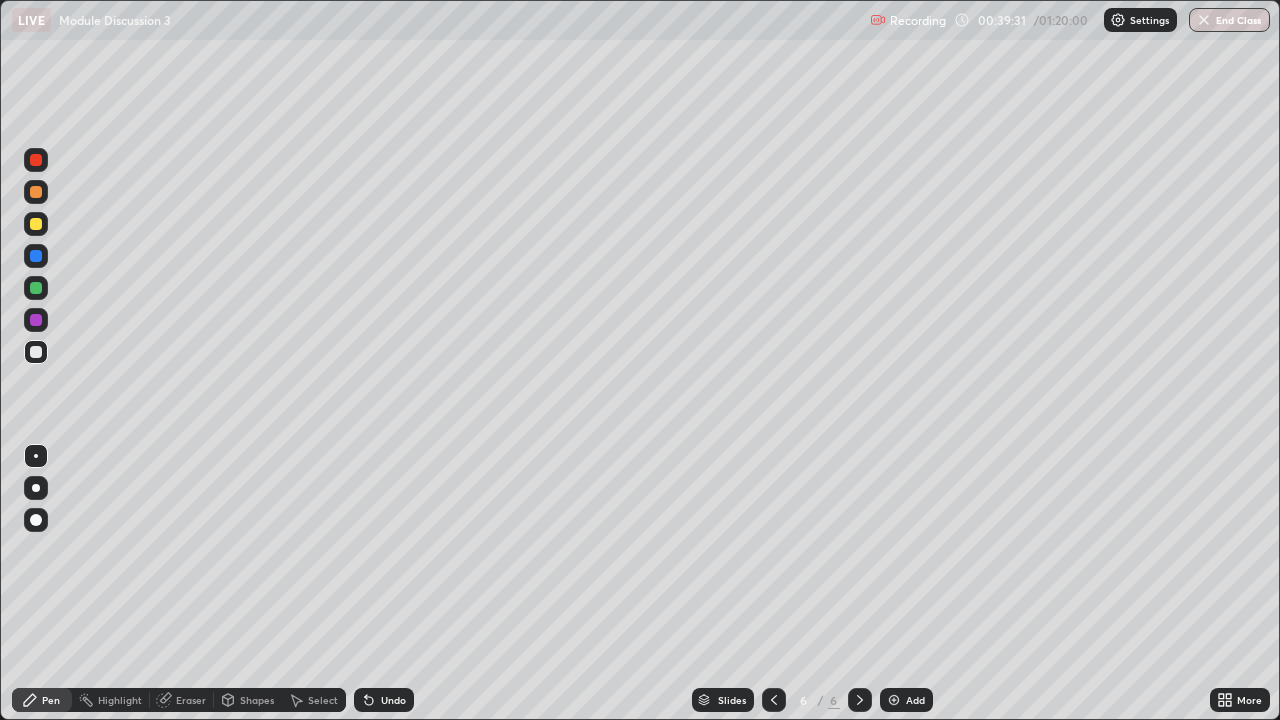click on "Shapes" at bounding box center (257, 700) 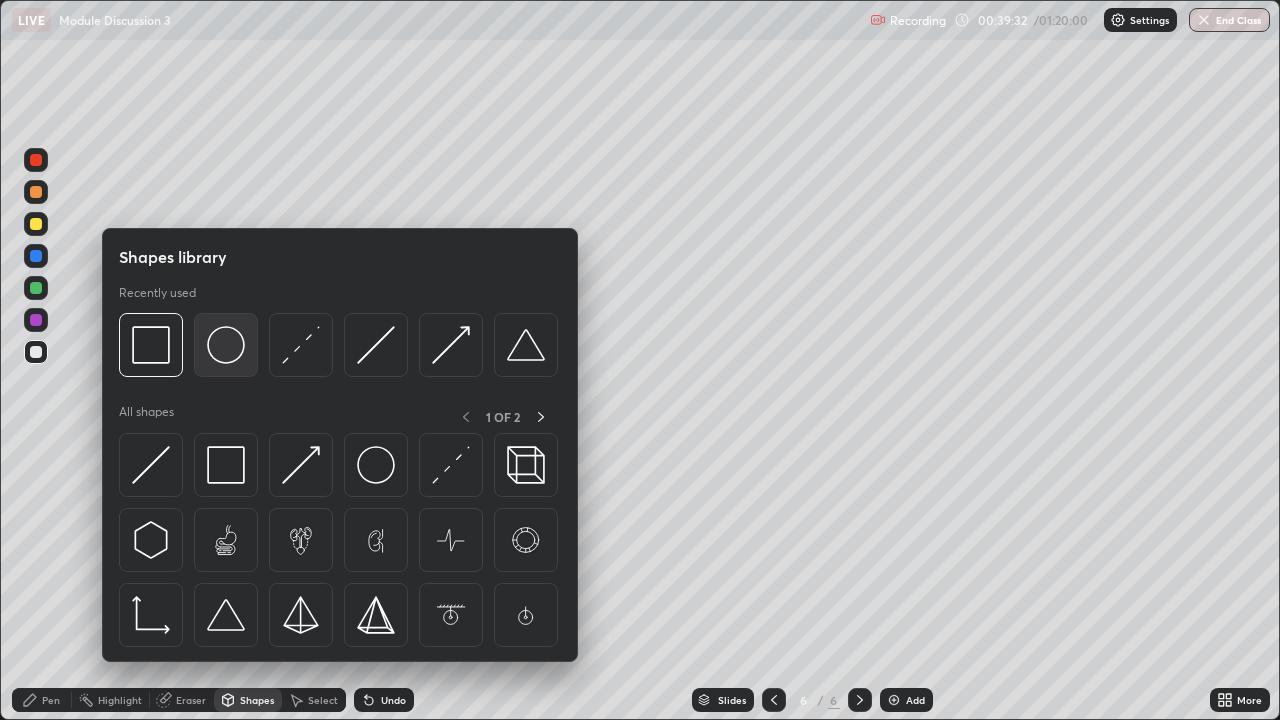 click at bounding box center [226, 345] 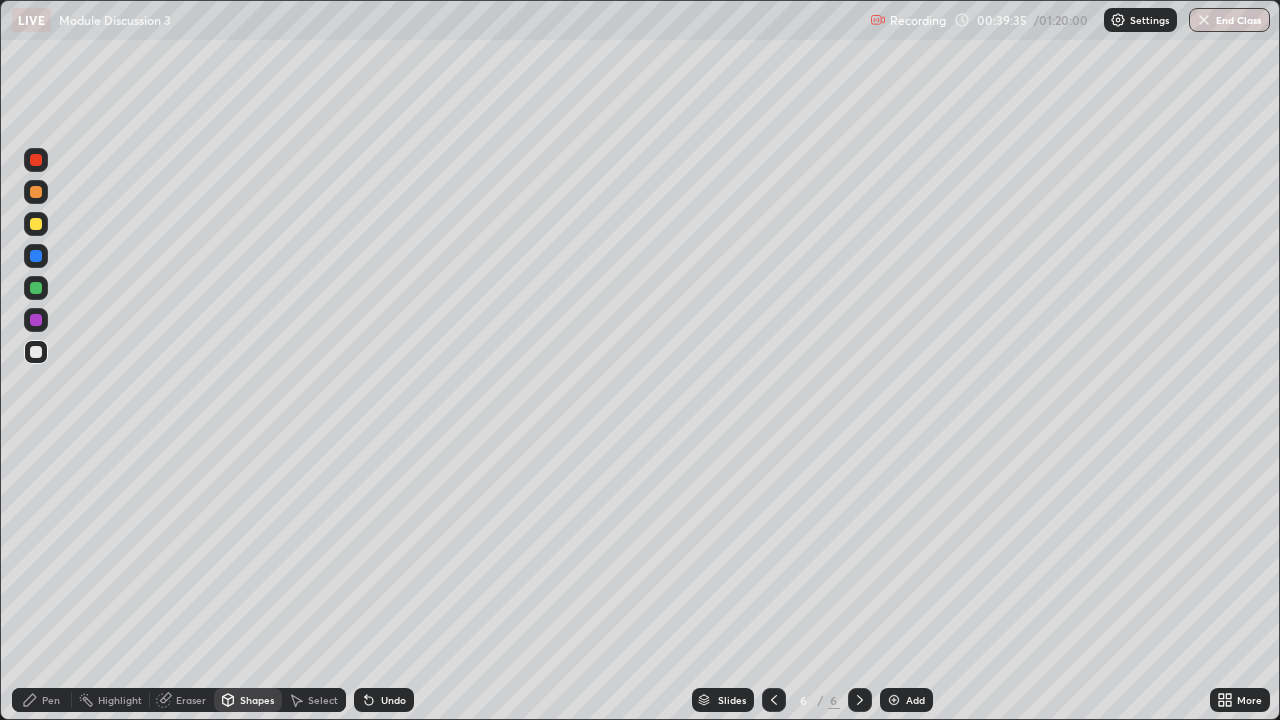 click on "Pen" at bounding box center (51, 700) 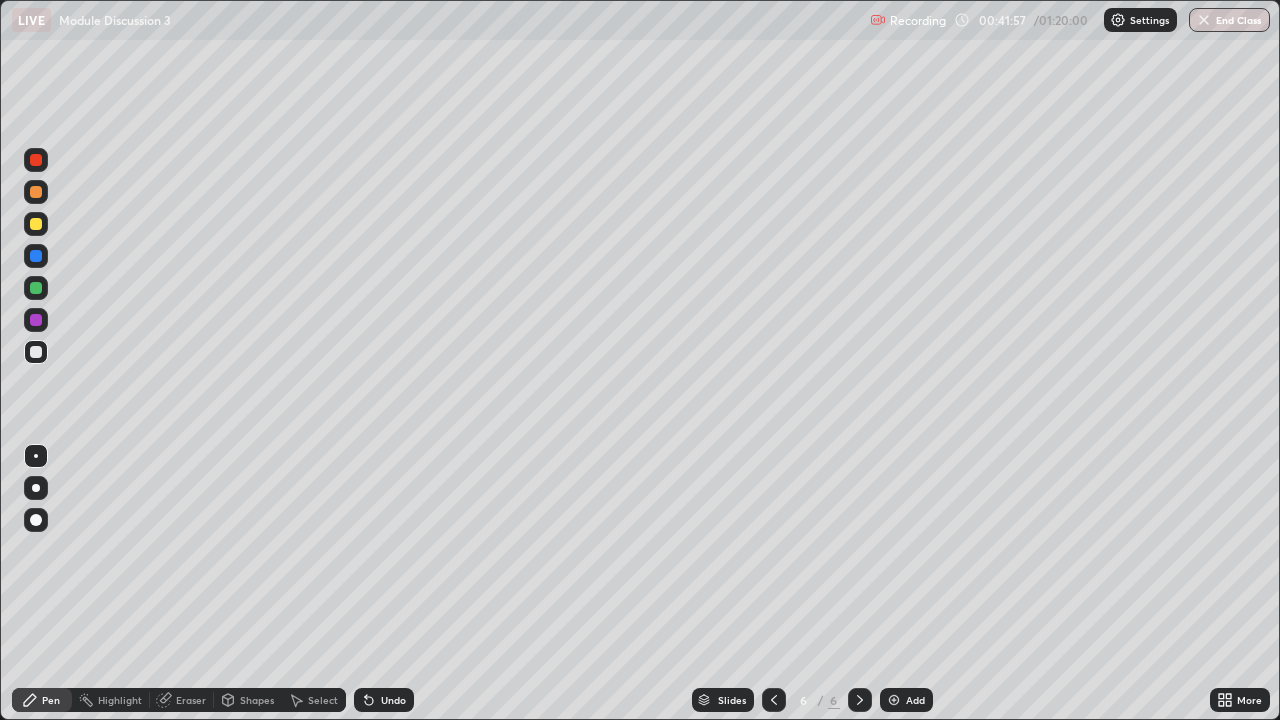 click 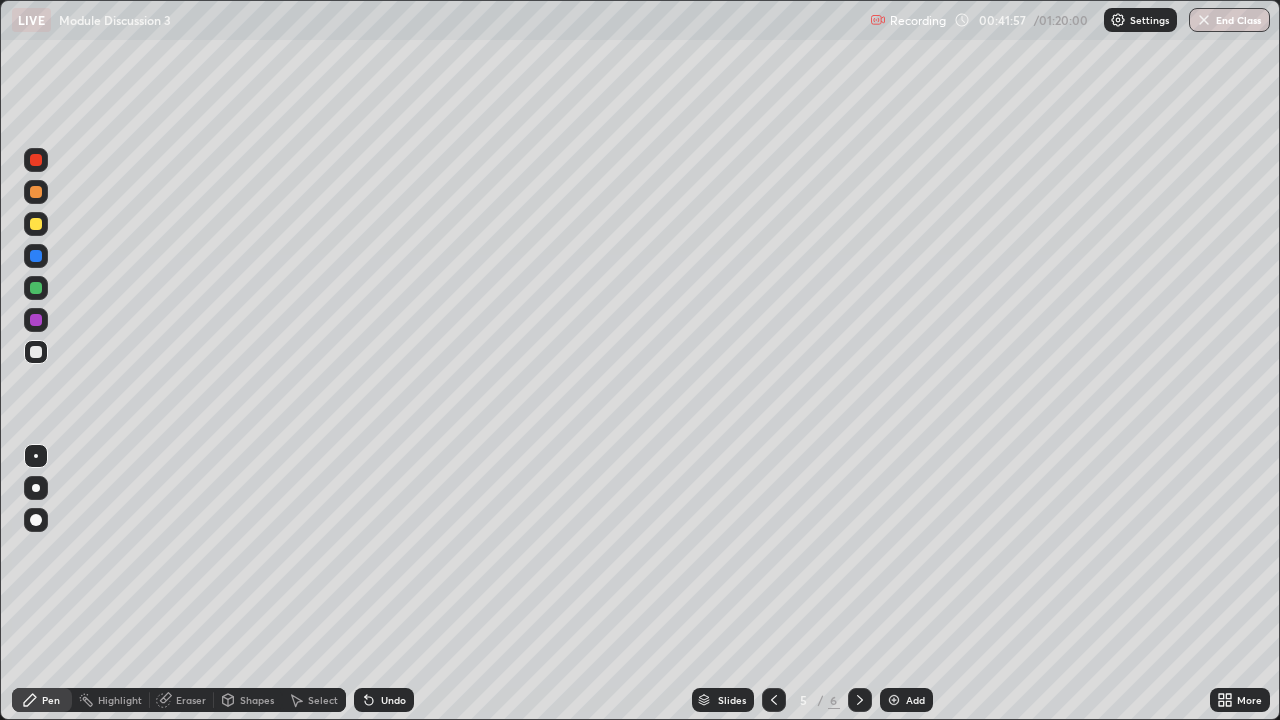 click 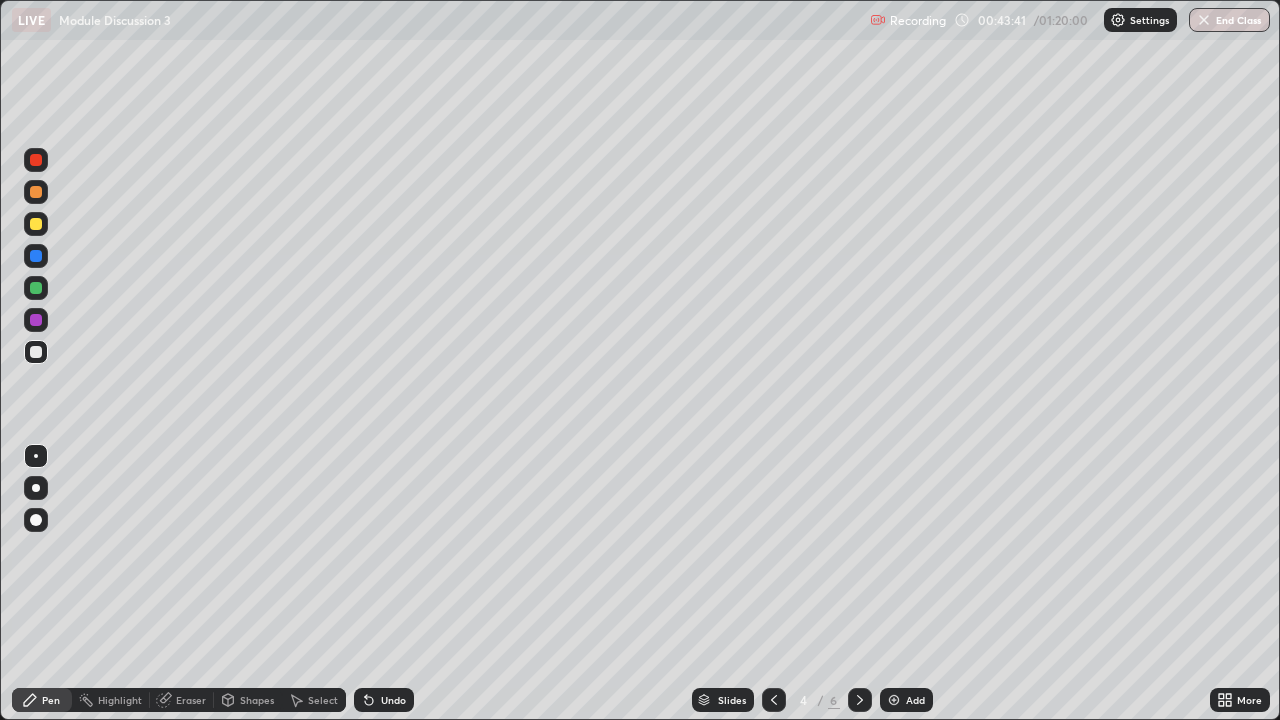 click on "Highlight" at bounding box center (120, 700) 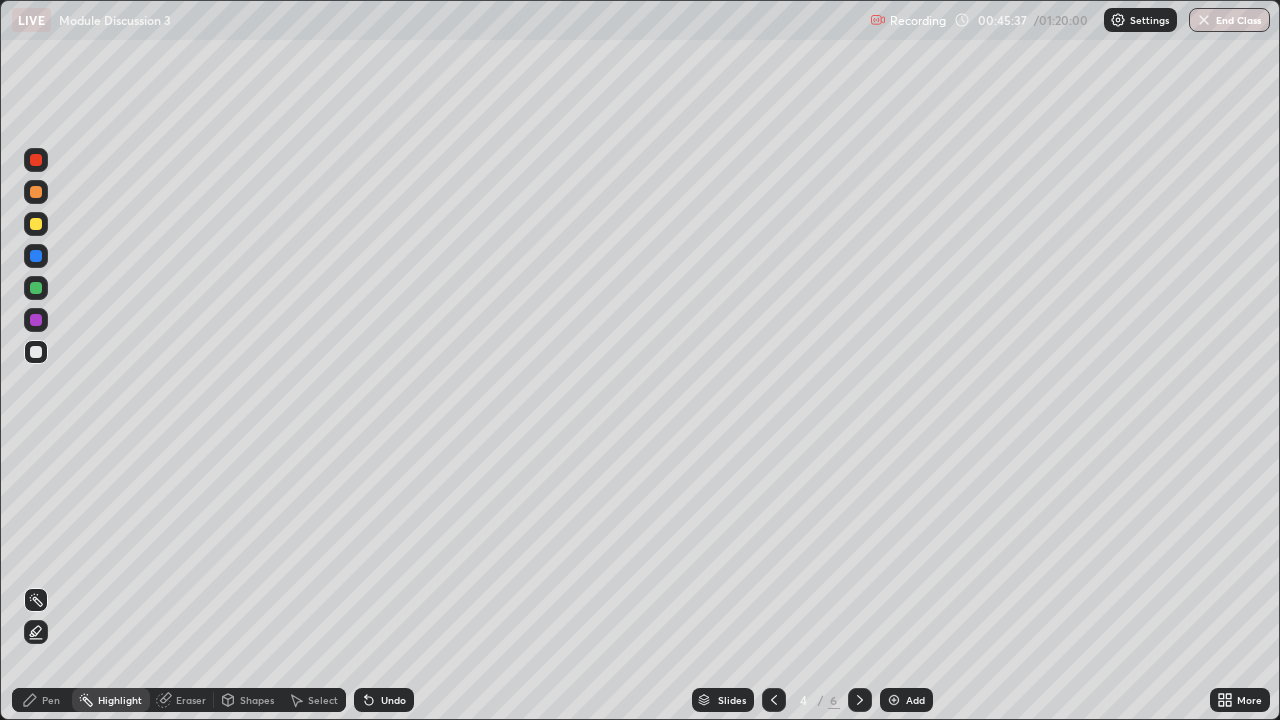 click 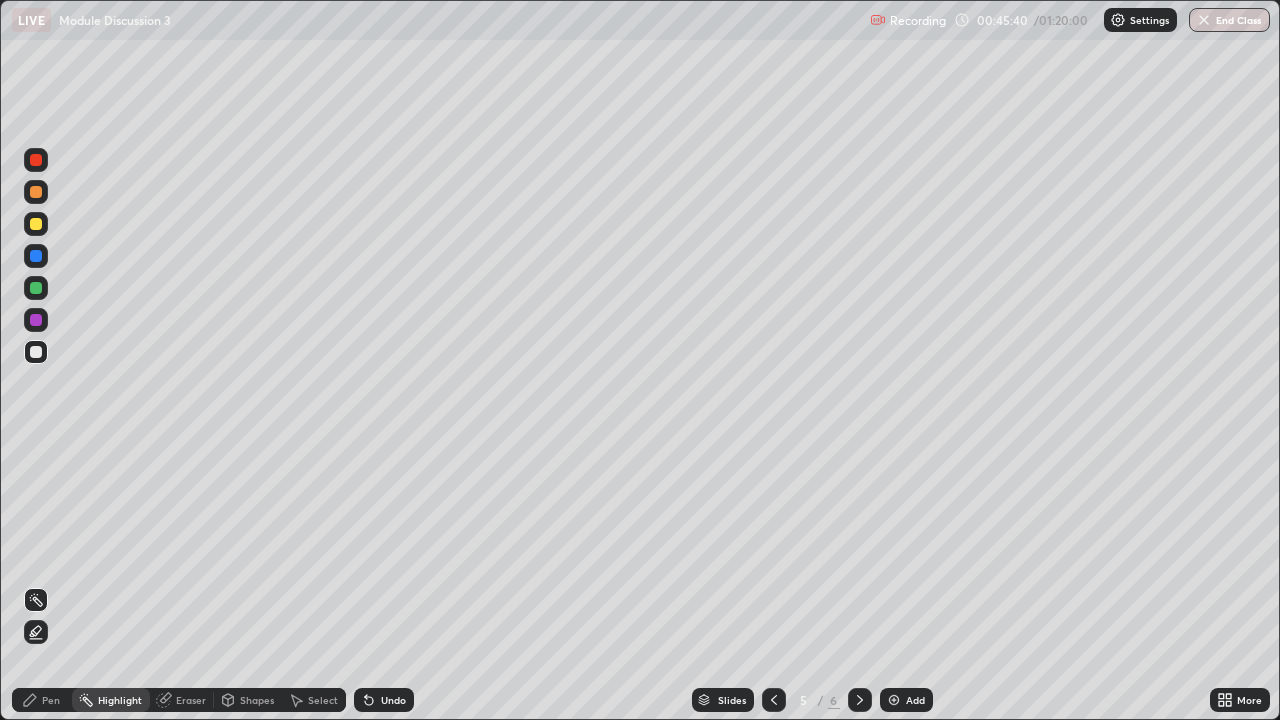click 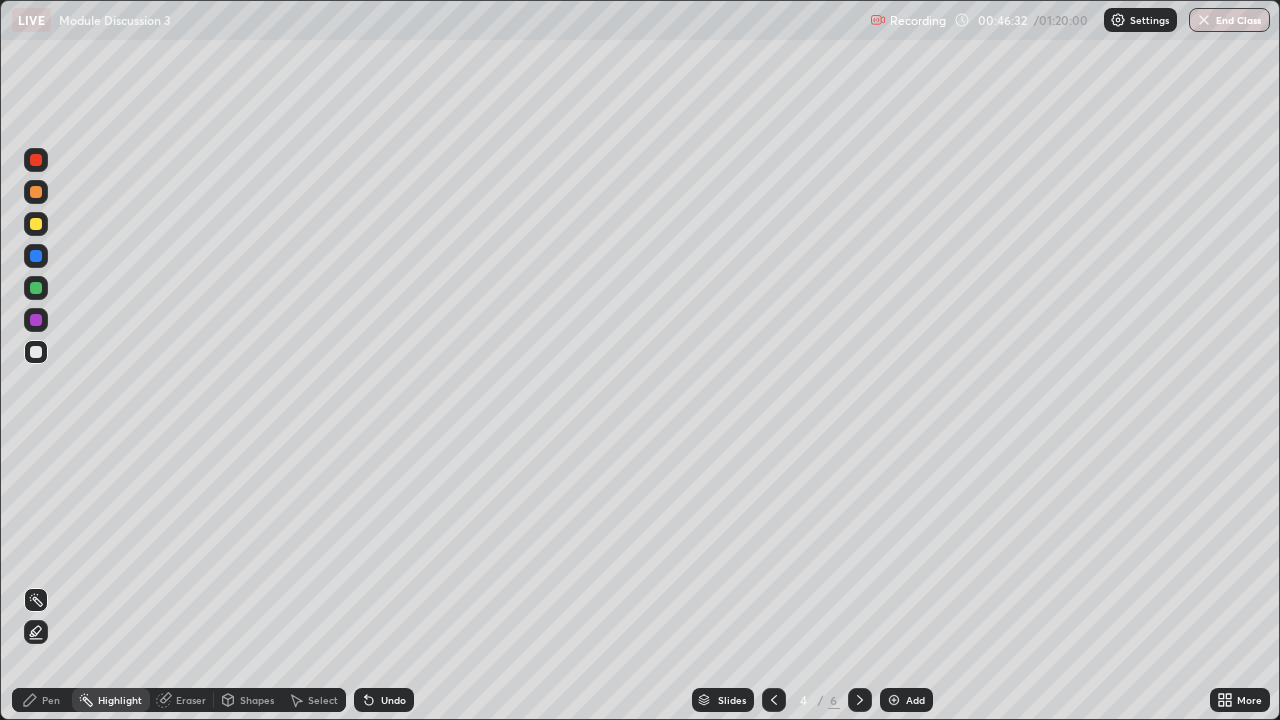click 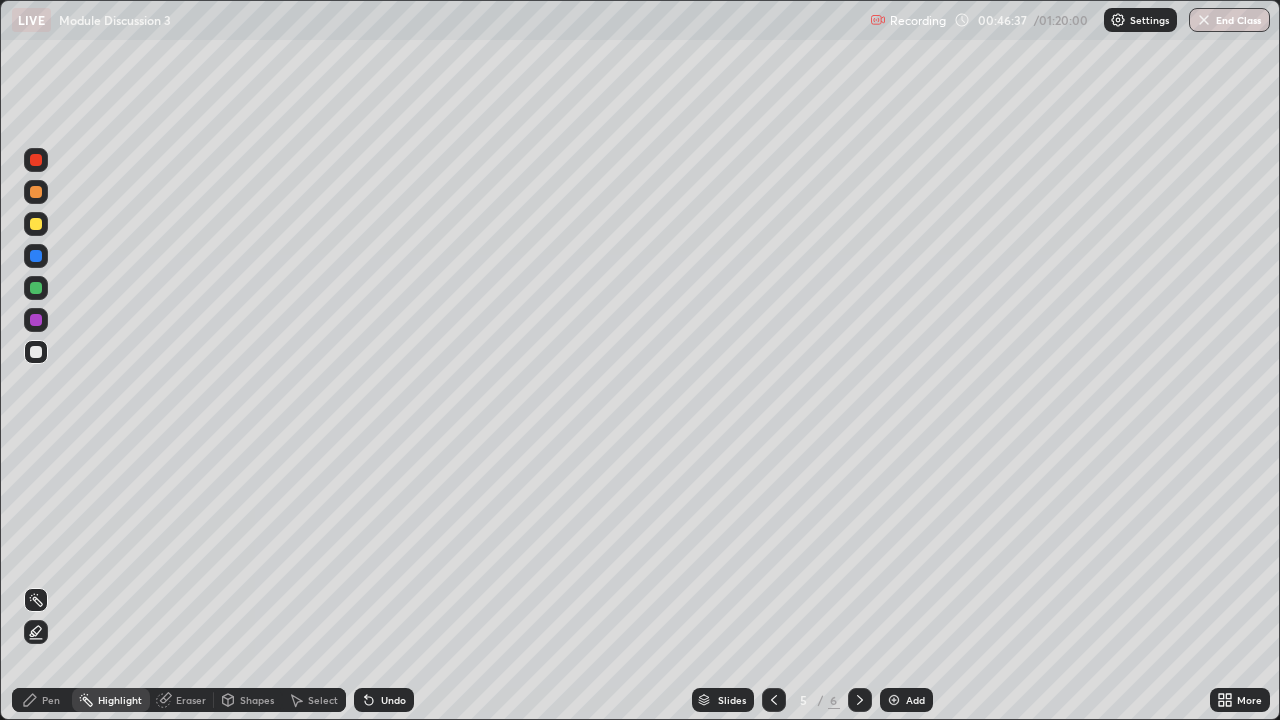 click on "Highlight" at bounding box center (120, 700) 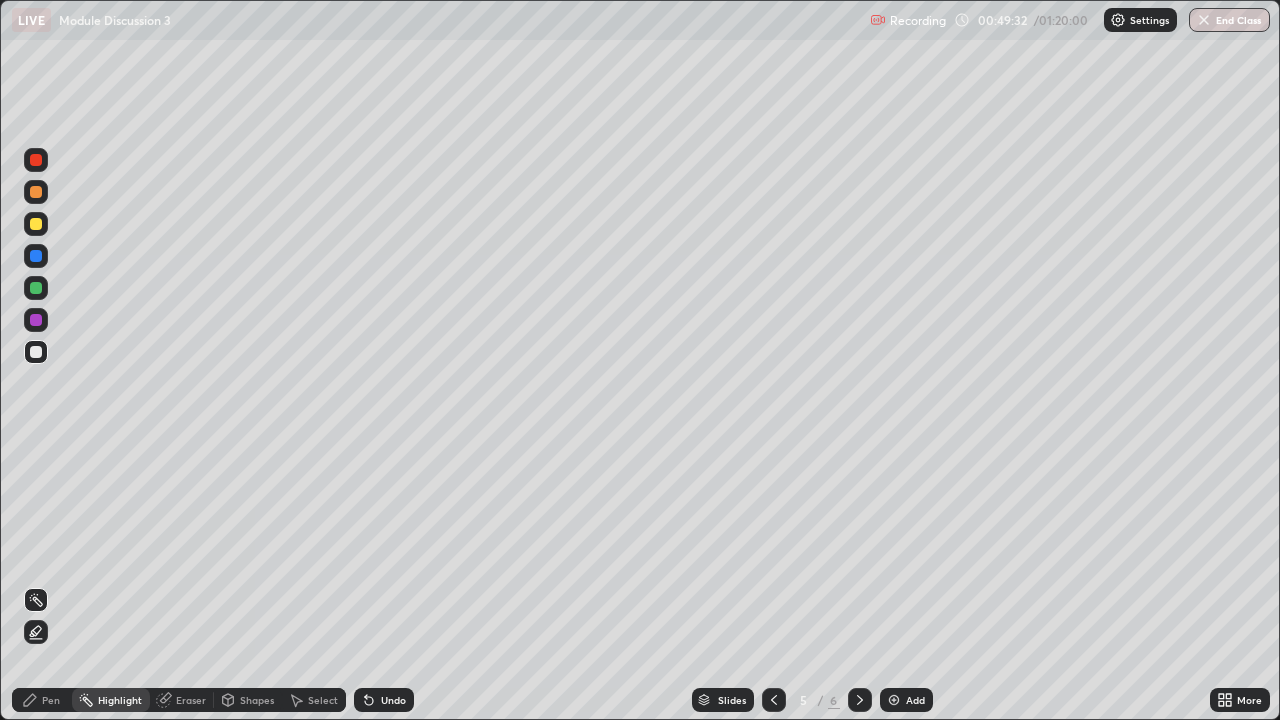 click 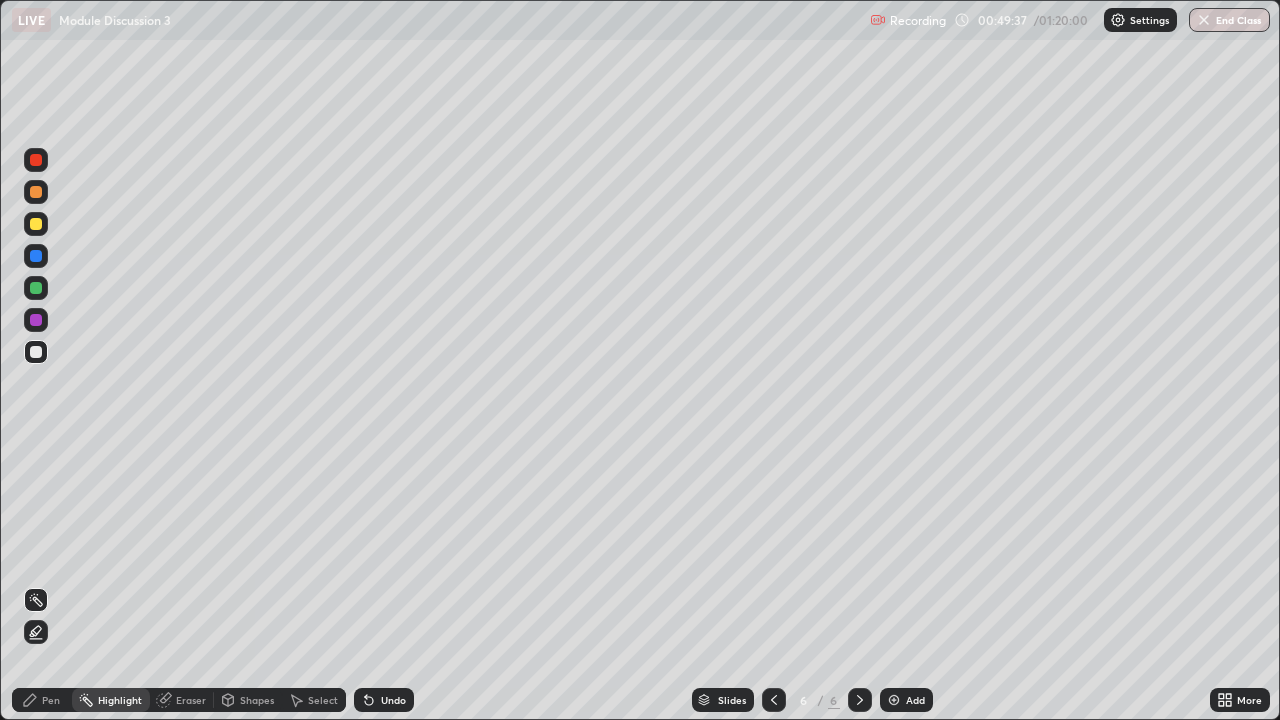 click on "Add" at bounding box center [906, 700] 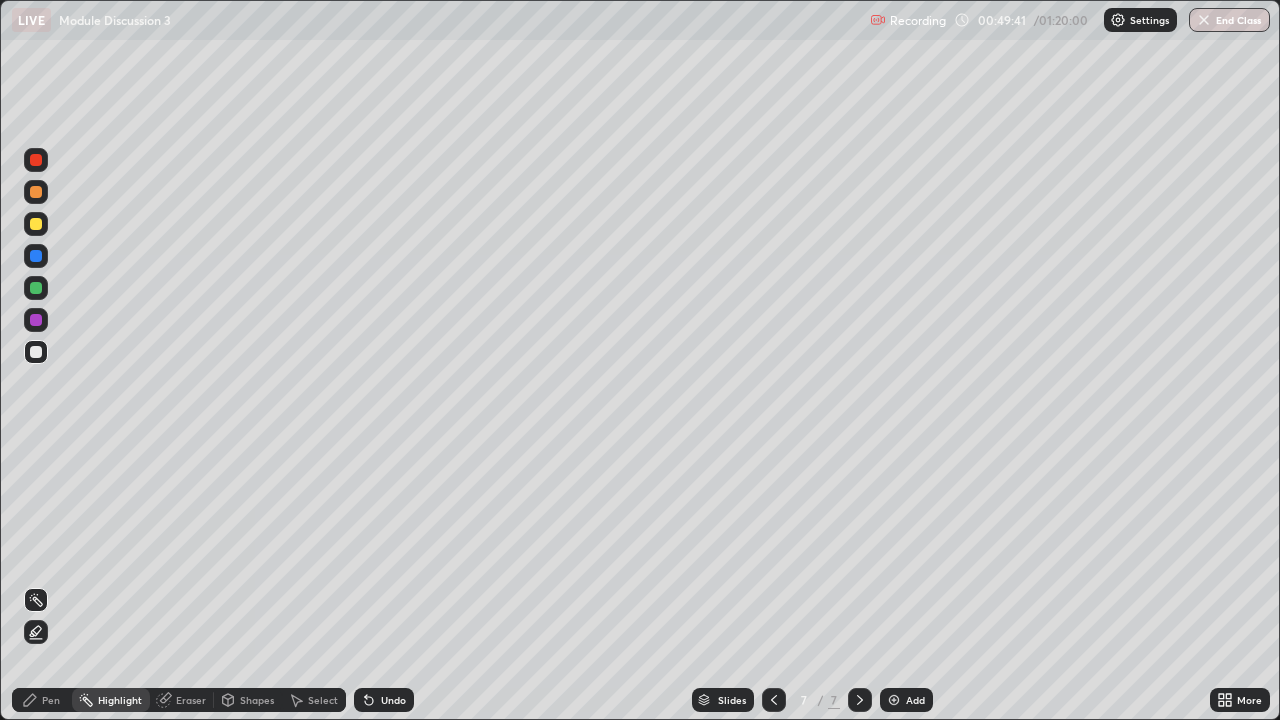 click on "Pen" at bounding box center (42, 700) 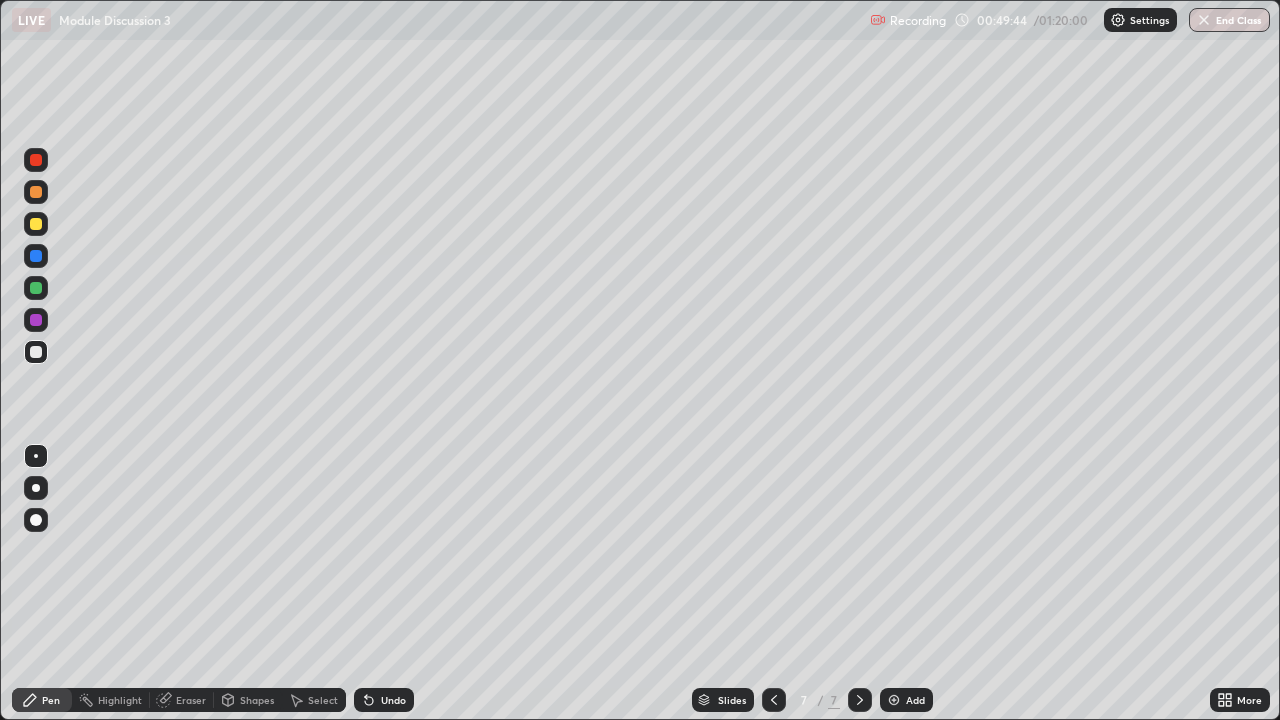 click 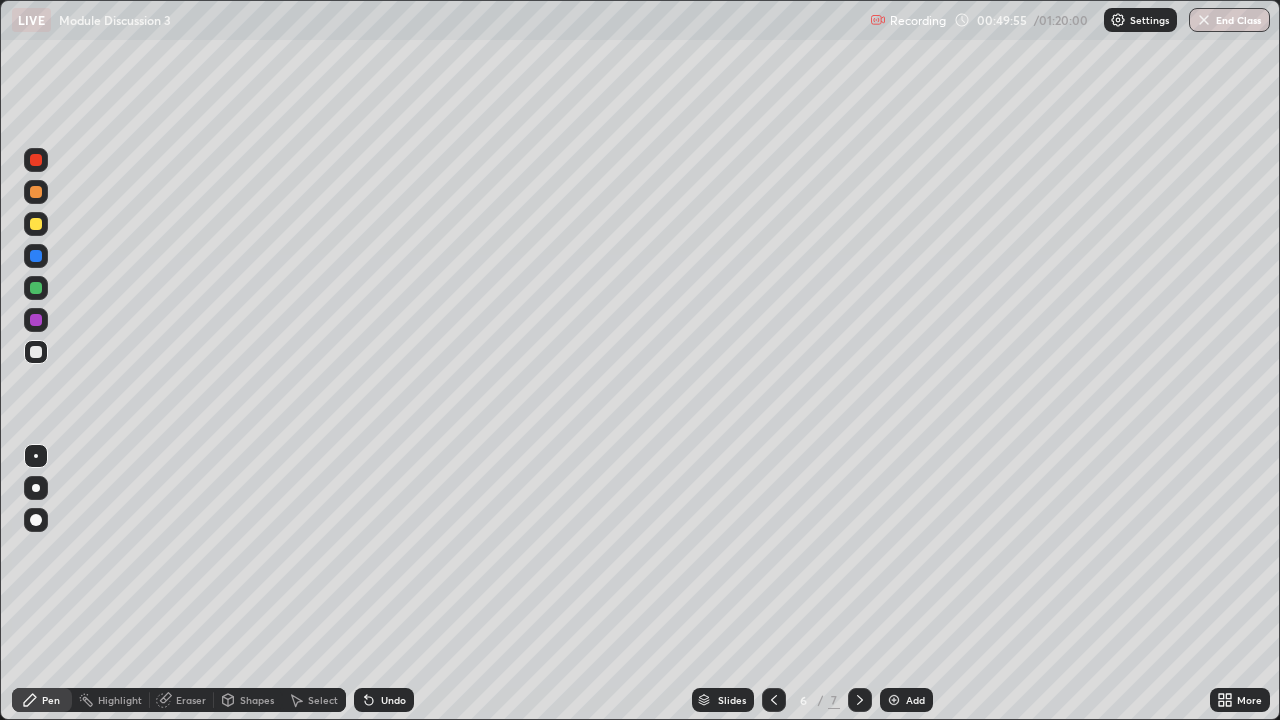 click on "Pen" at bounding box center (51, 700) 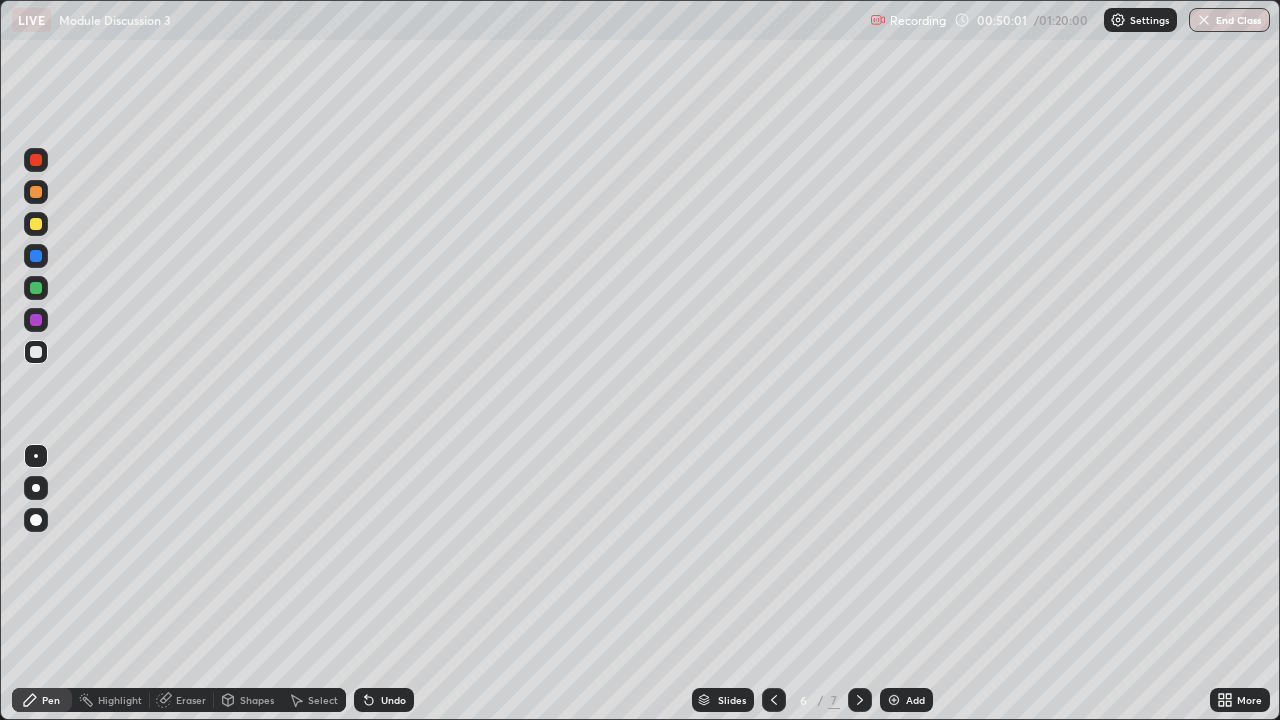 click at bounding box center (36, 352) 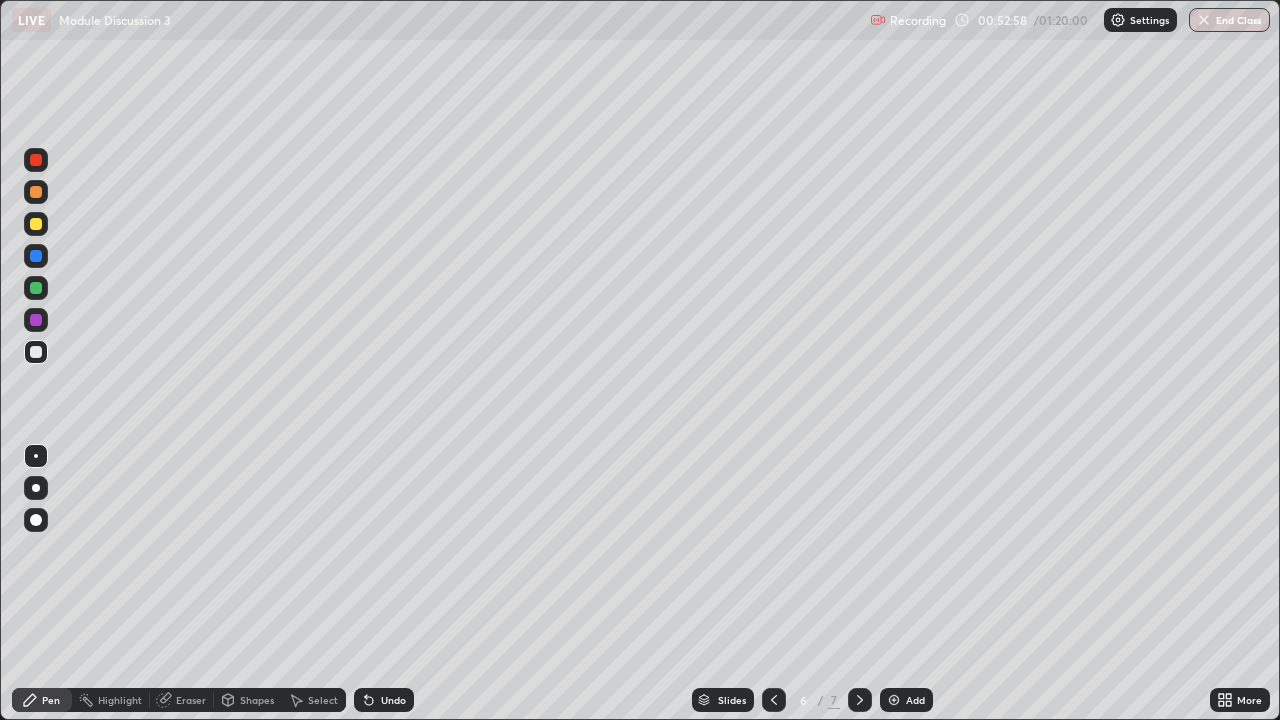 click 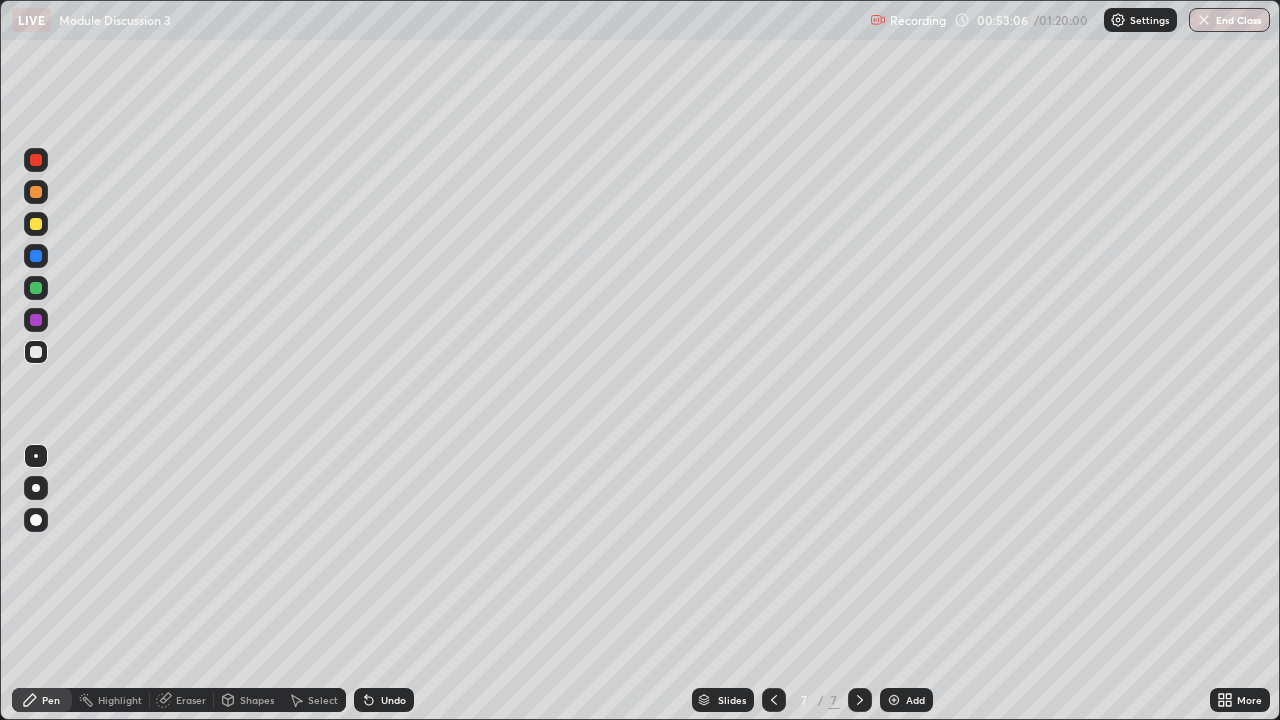 click at bounding box center [36, 352] 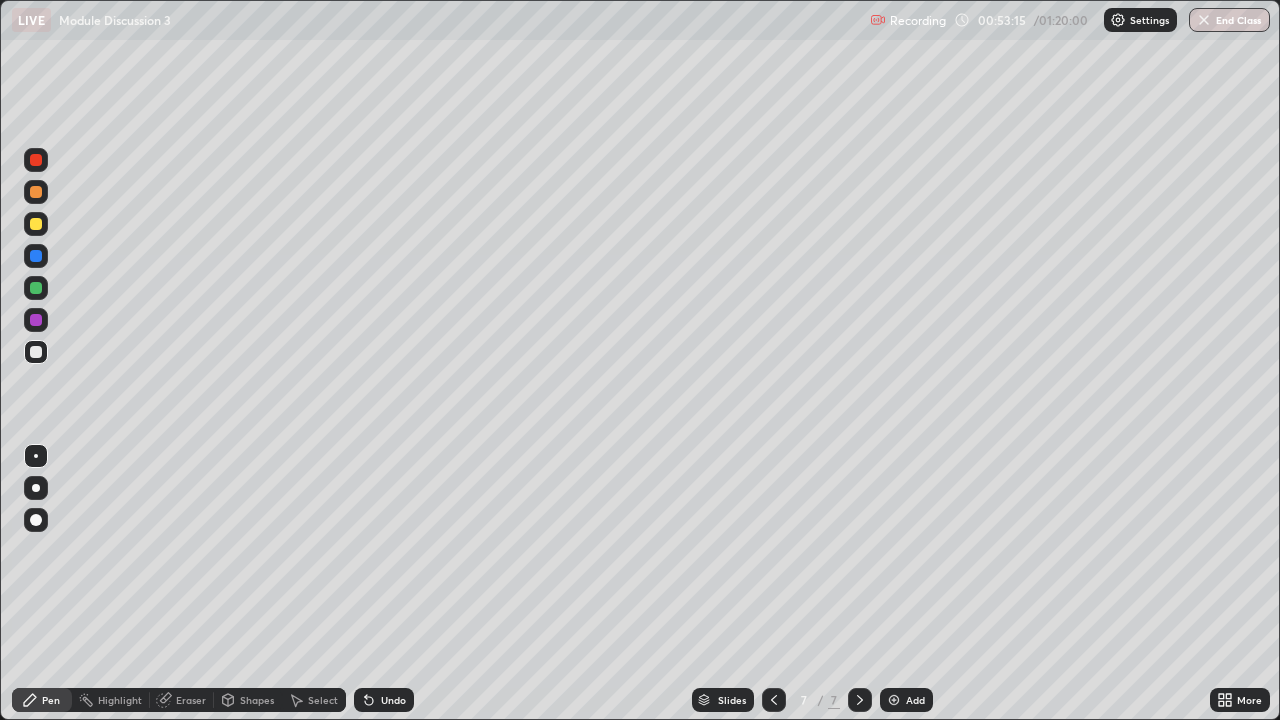 click on "Shapes" at bounding box center (248, 700) 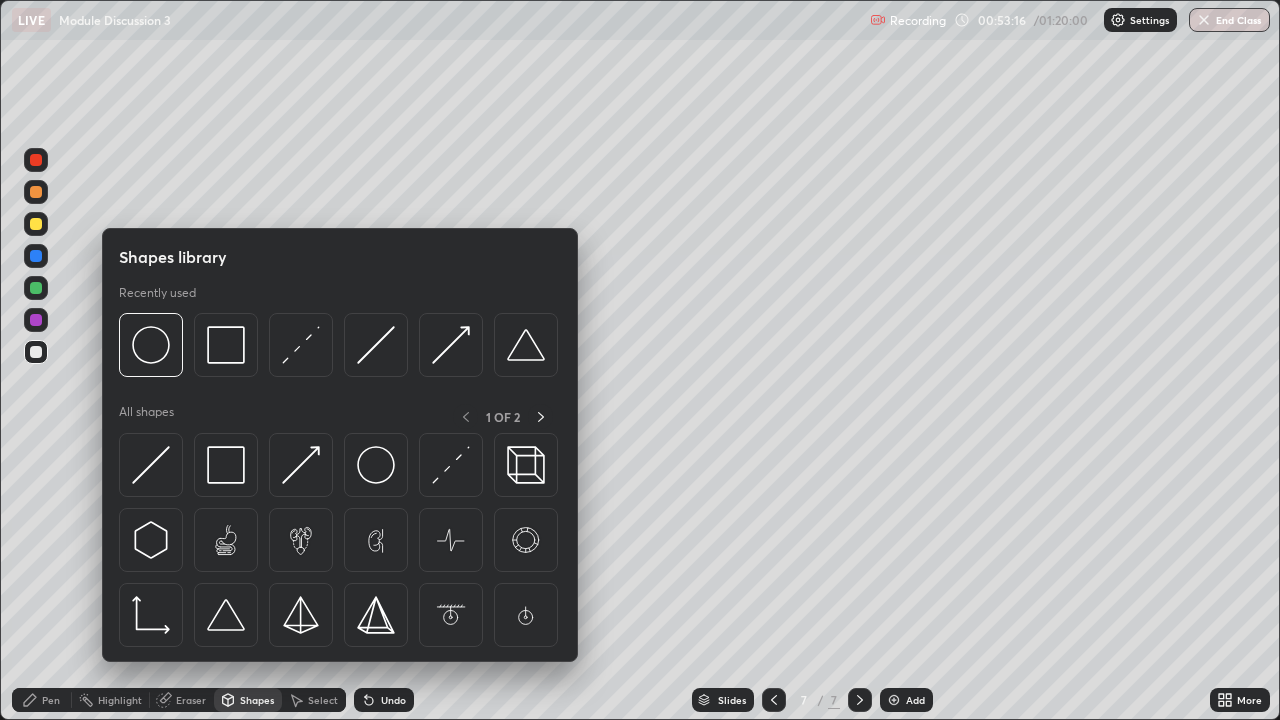 click on "Pen" at bounding box center [51, 700] 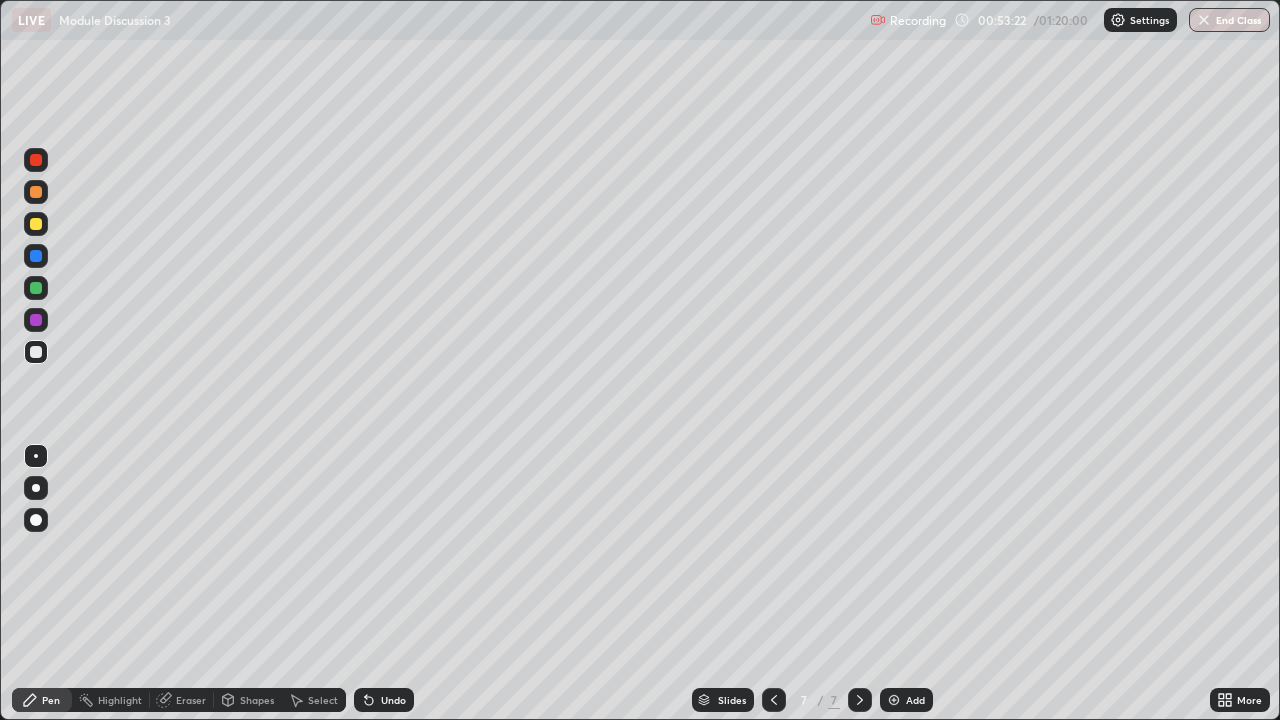 click on "Shapes" at bounding box center [248, 700] 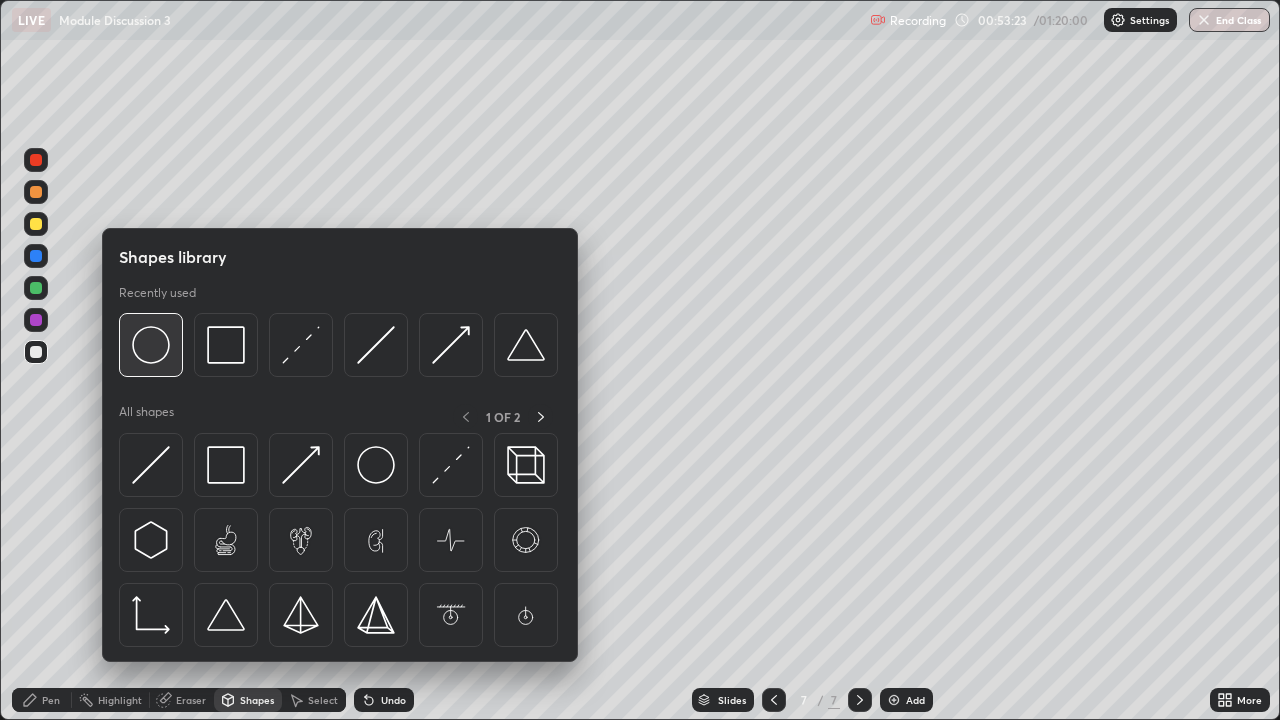 click at bounding box center [151, 345] 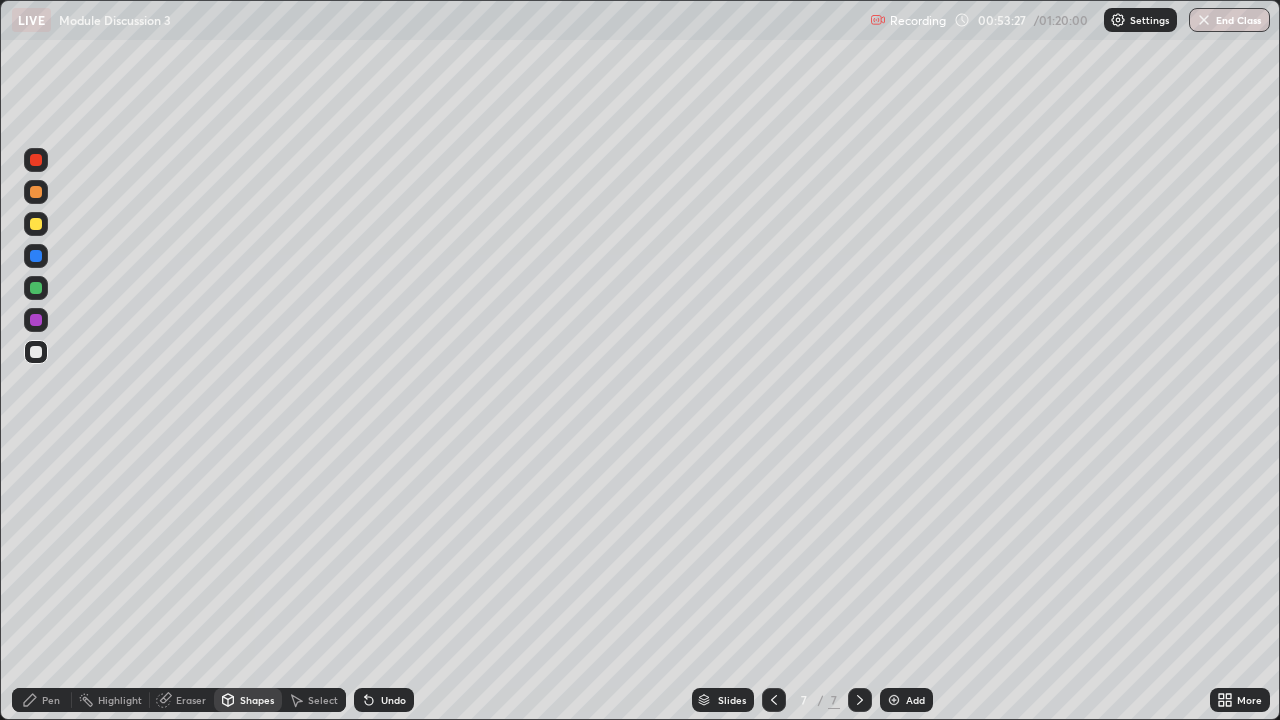 click 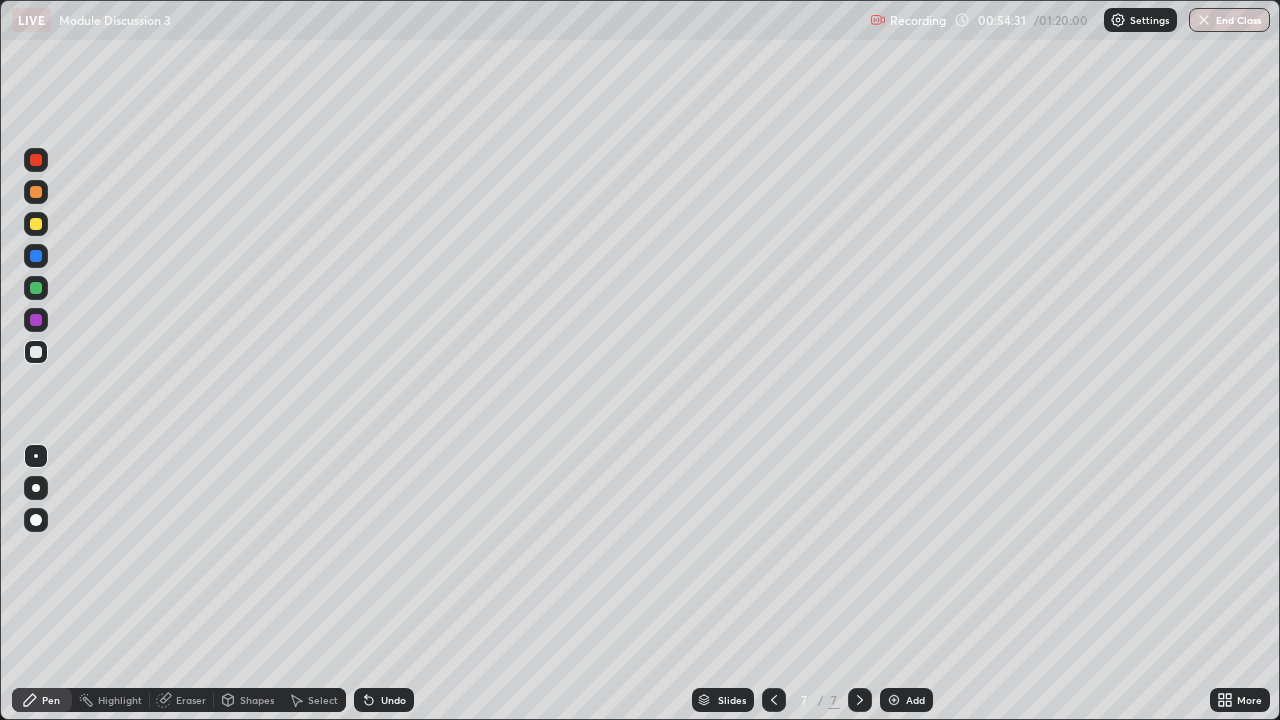 click on "Select" at bounding box center [323, 700] 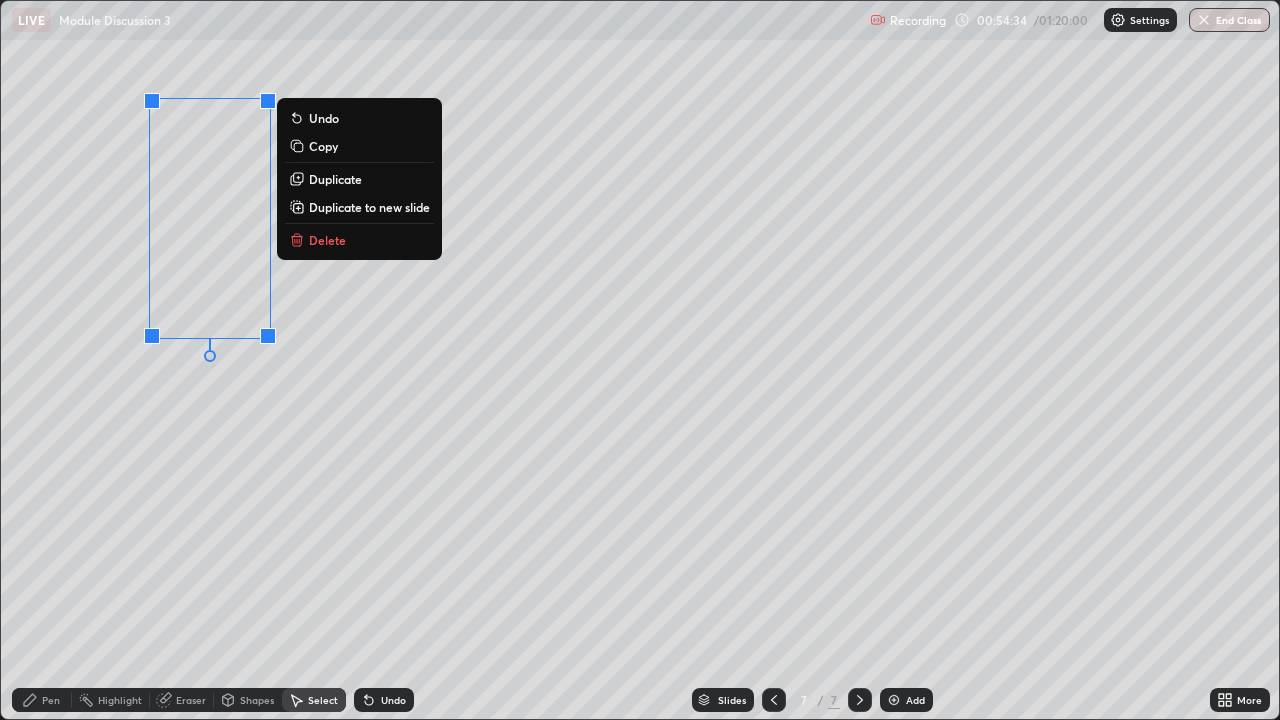 click on "Duplicate" at bounding box center (335, 179) 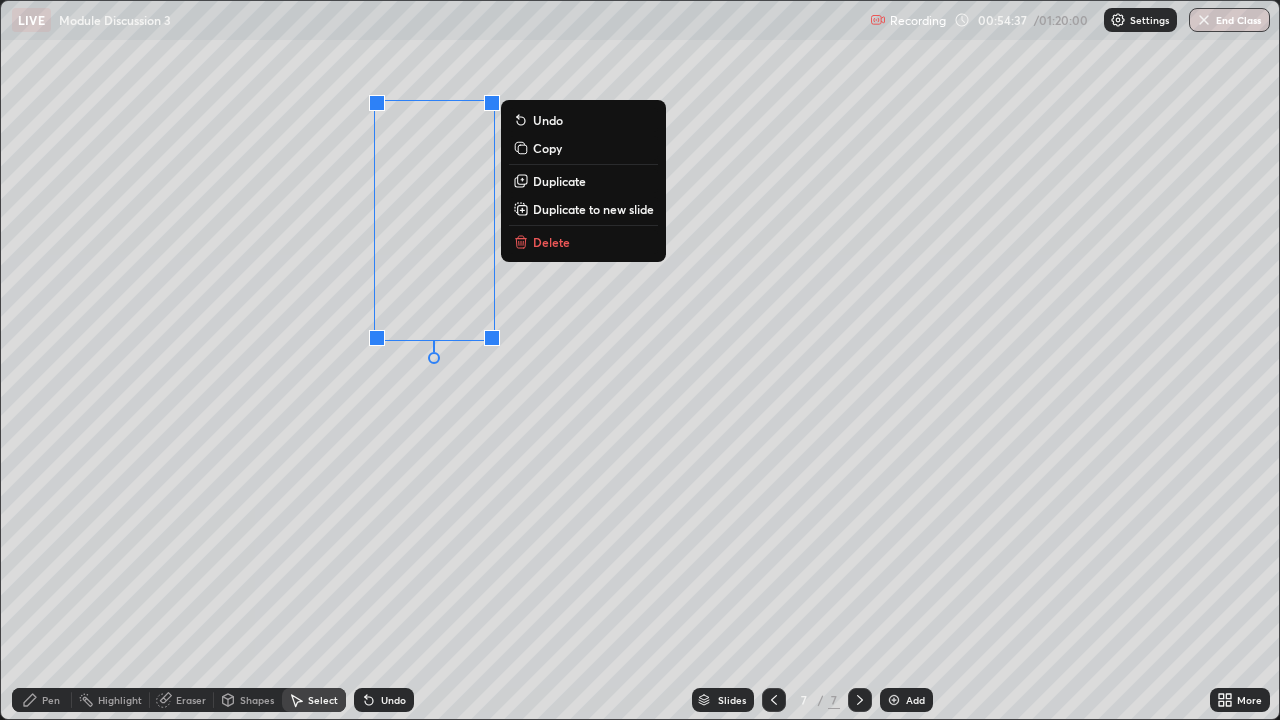 click on "0 ° Undo Copy Duplicate Duplicate to new slide Delete" at bounding box center [640, 360] 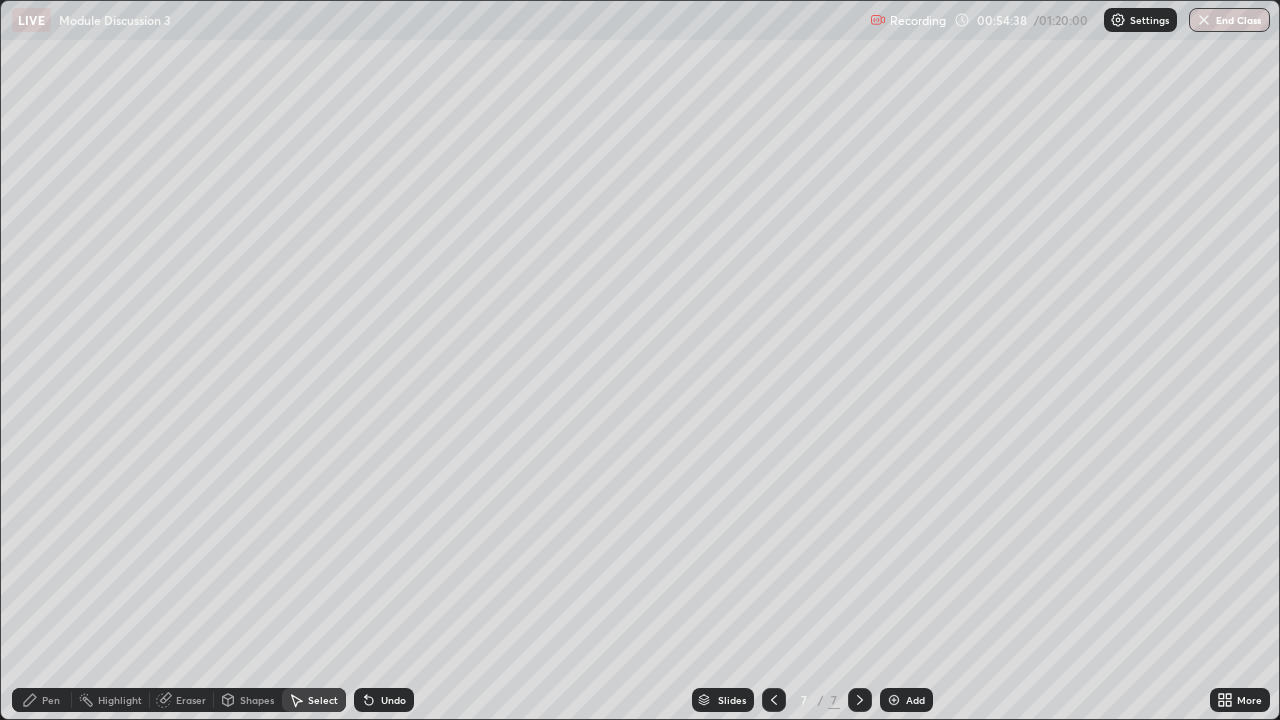 click on "Pen" at bounding box center (51, 700) 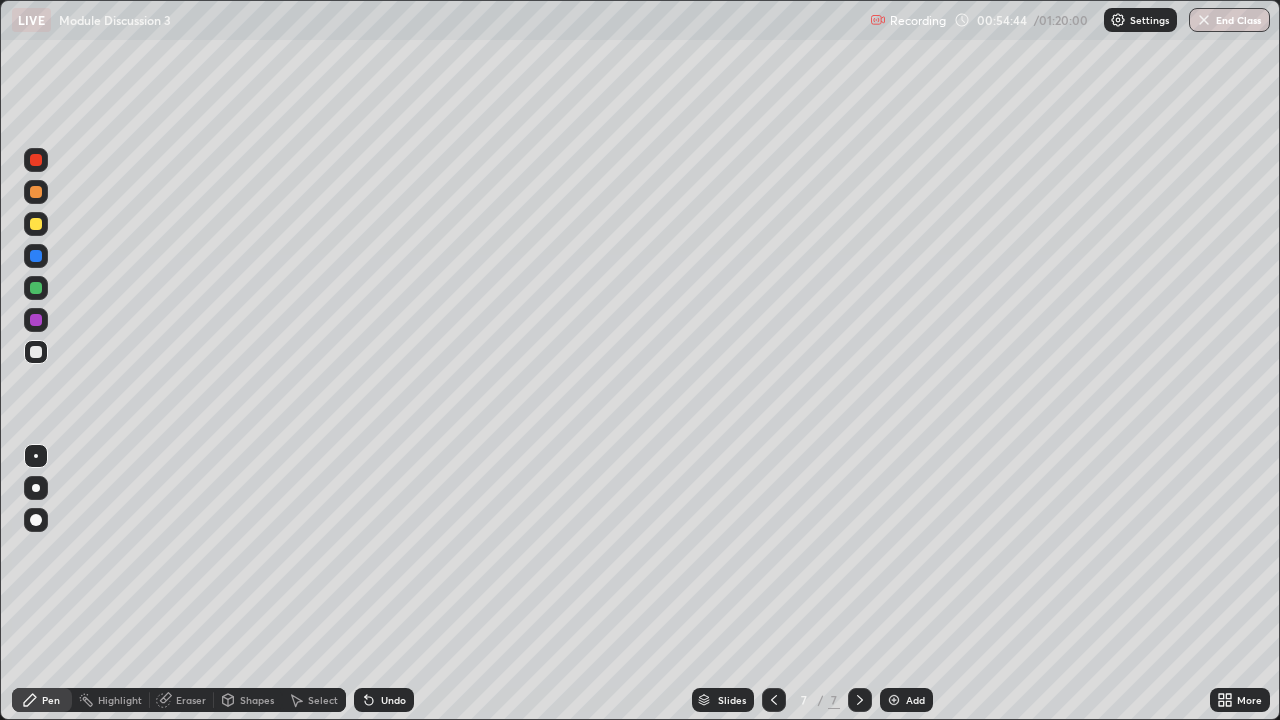 click at bounding box center [36, 352] 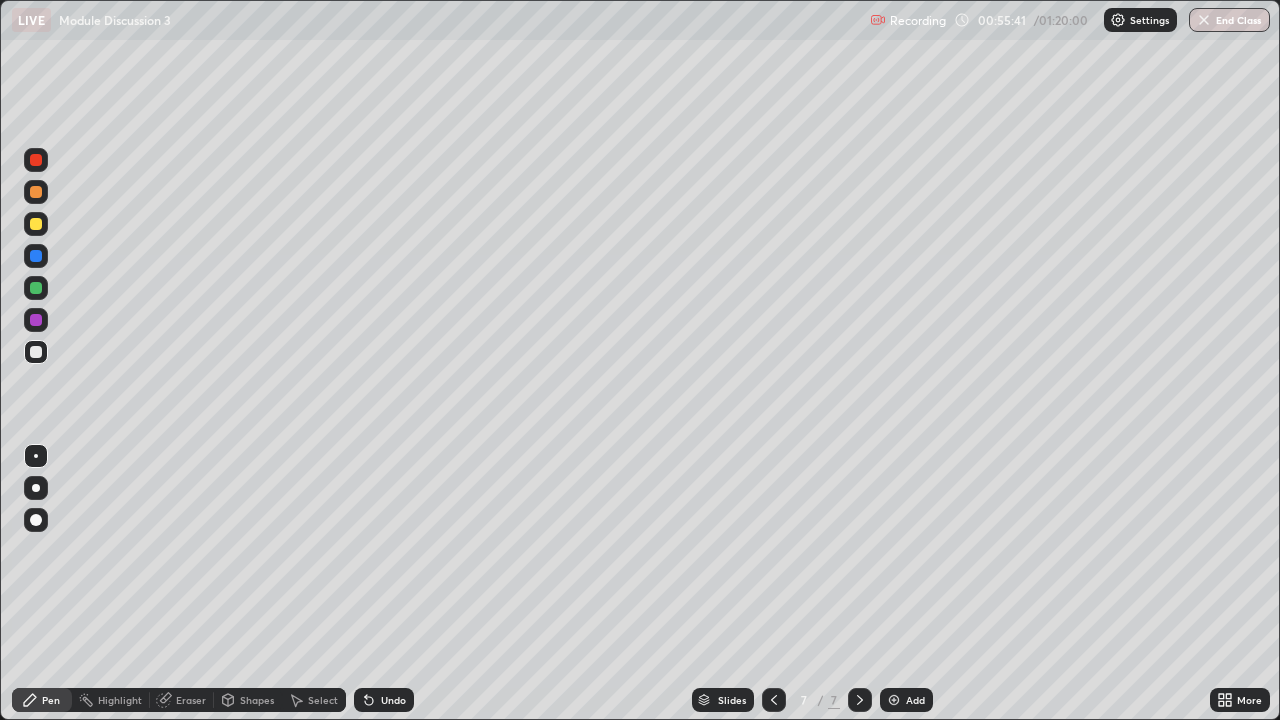 click at bounding box center [36, 352] 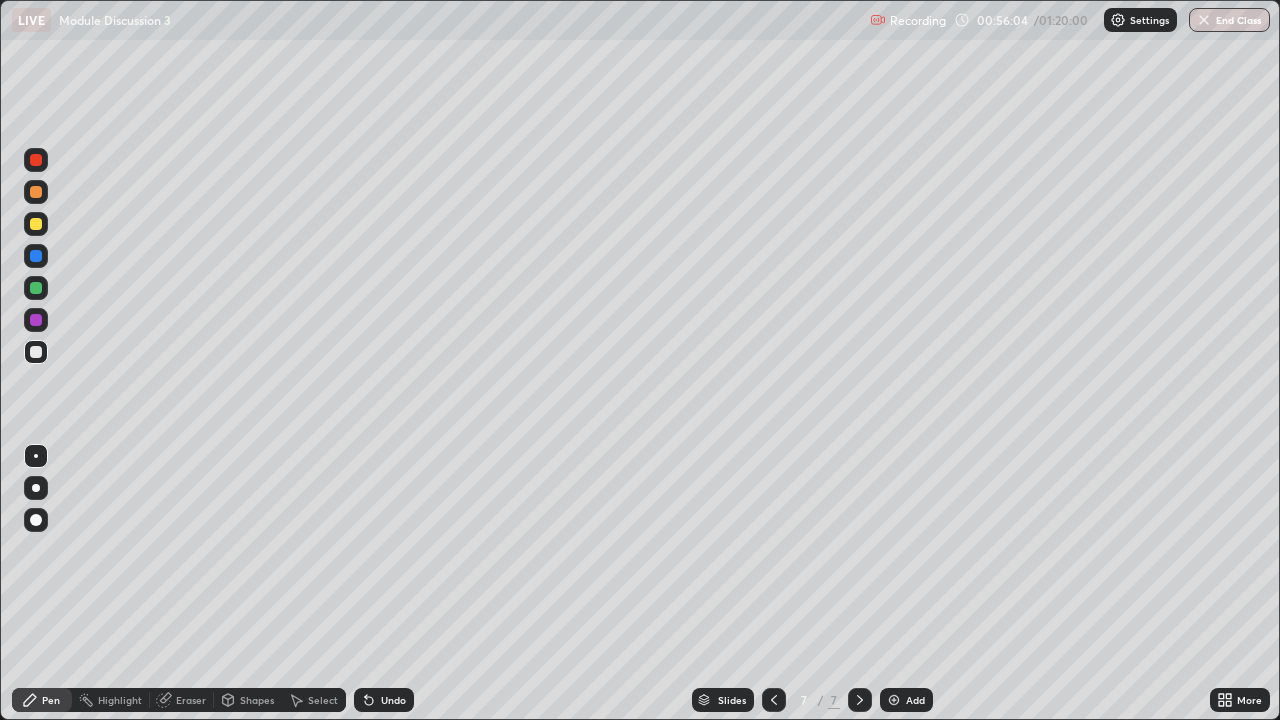 click on "Highlight" at bounding box center (120, 700) 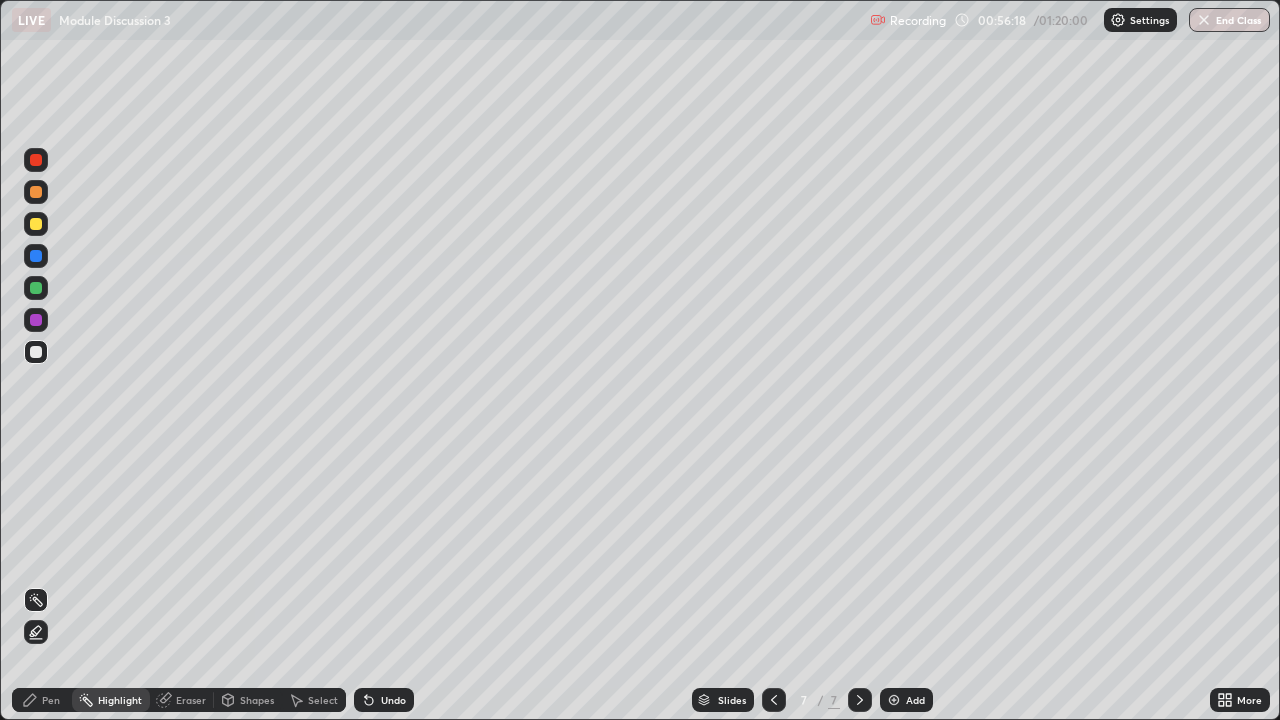 click on "Pen" at bounding box center [51, 700] 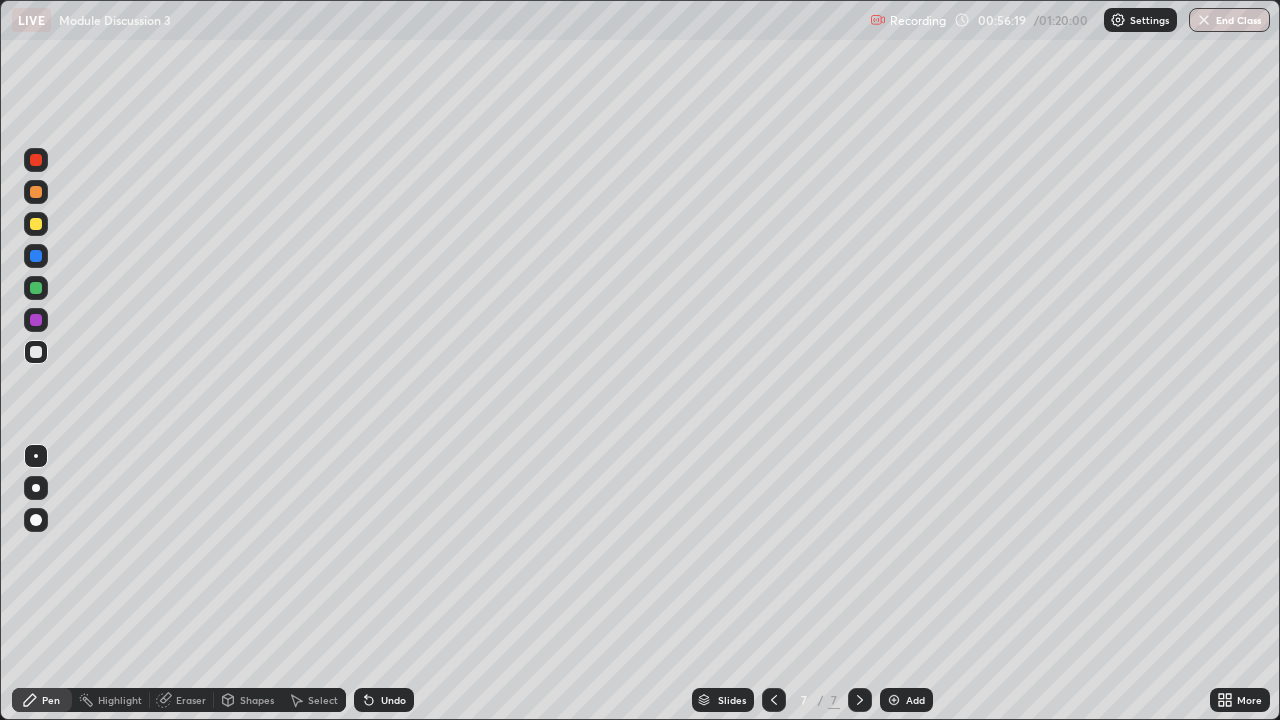 click at bounding box center (36, 288) 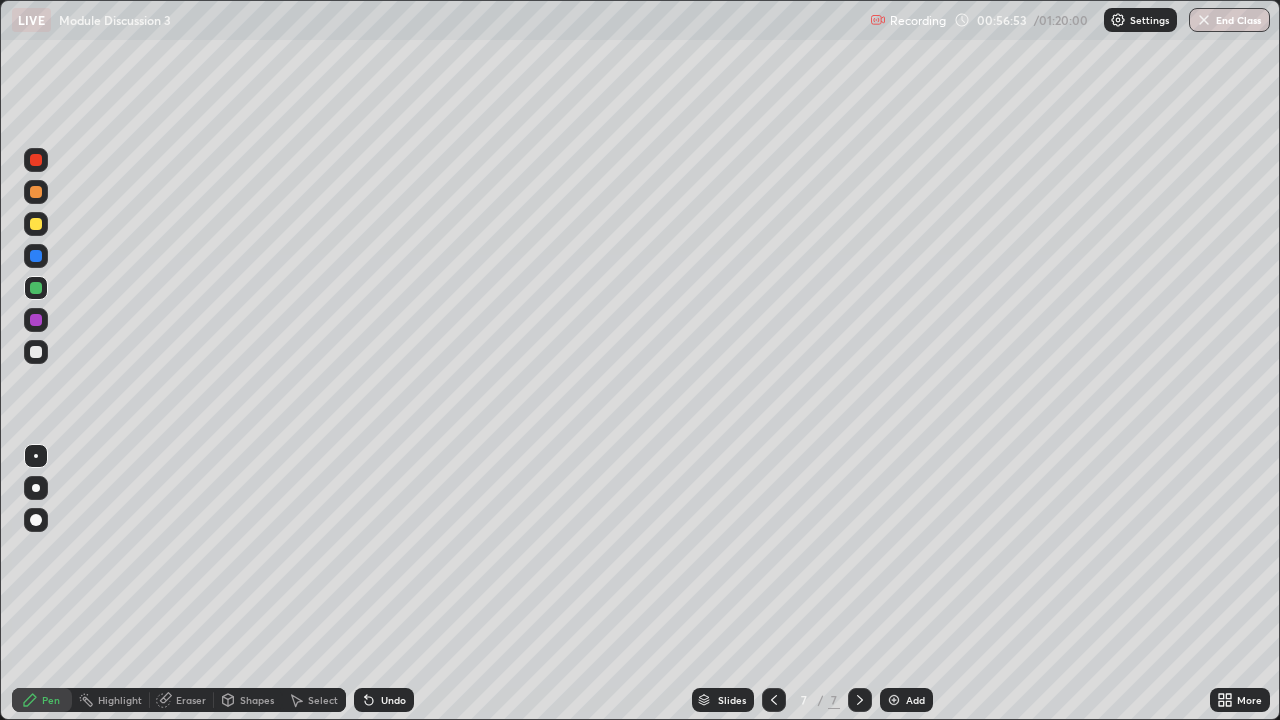 click on "Highlight" at bounding box center (120, 700) 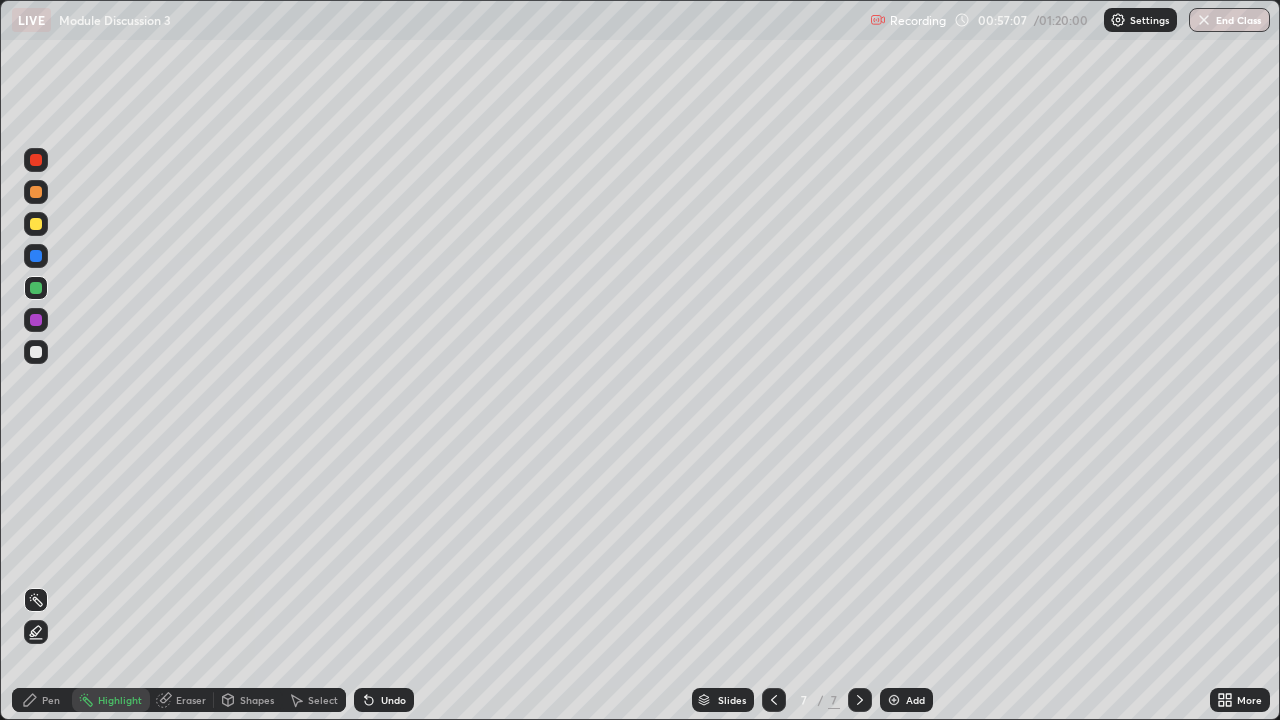 click on "Pen" at bounding box center (42, 700) 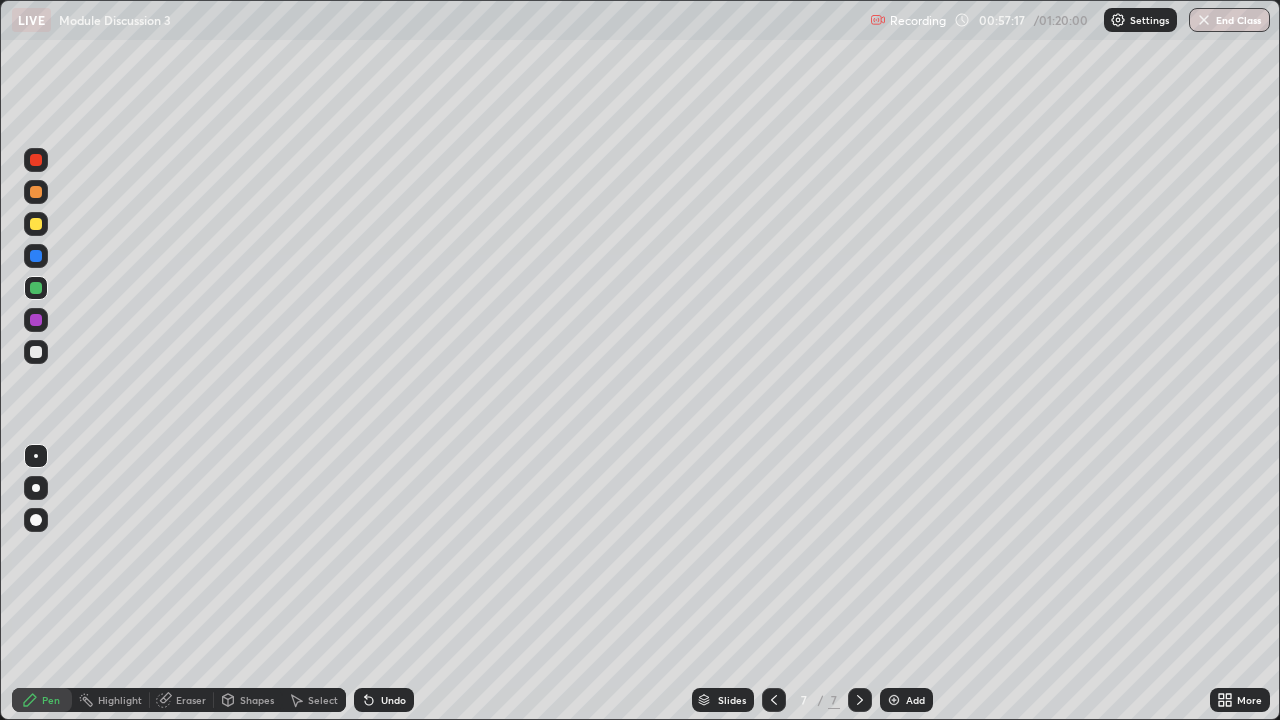 click at bounding box center [36, 352] 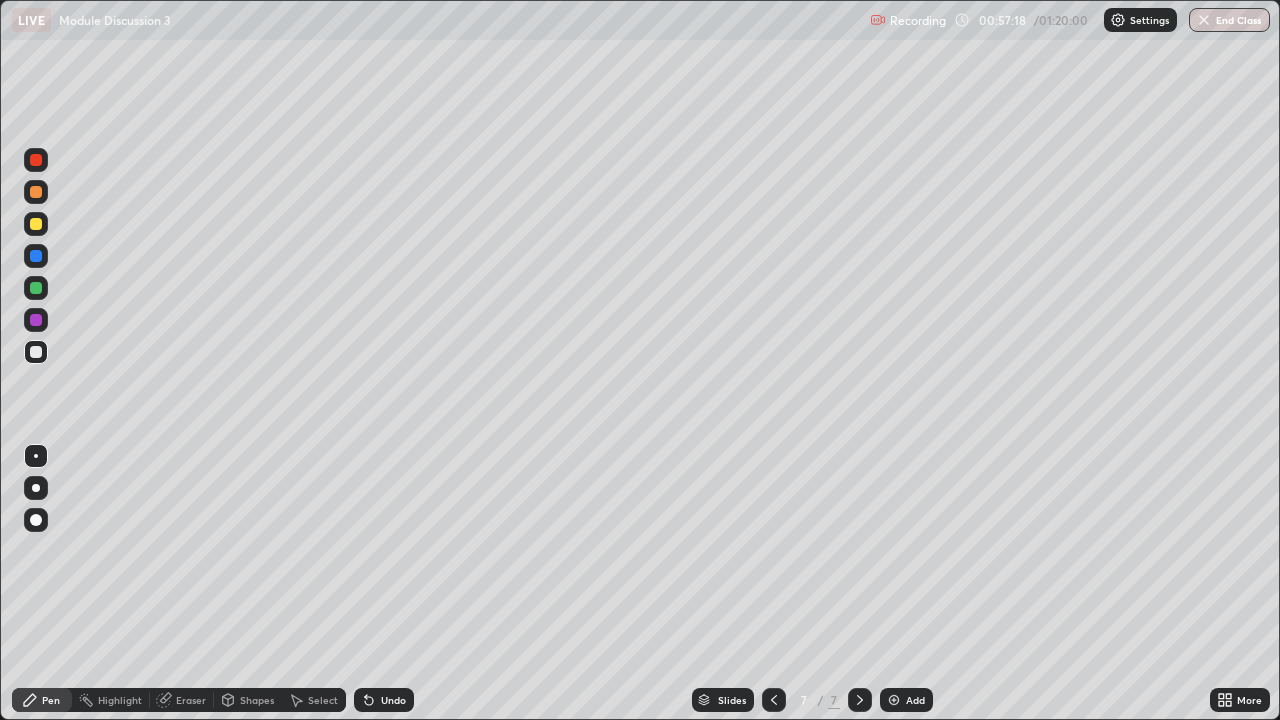 click at bounding box center (36, 320) 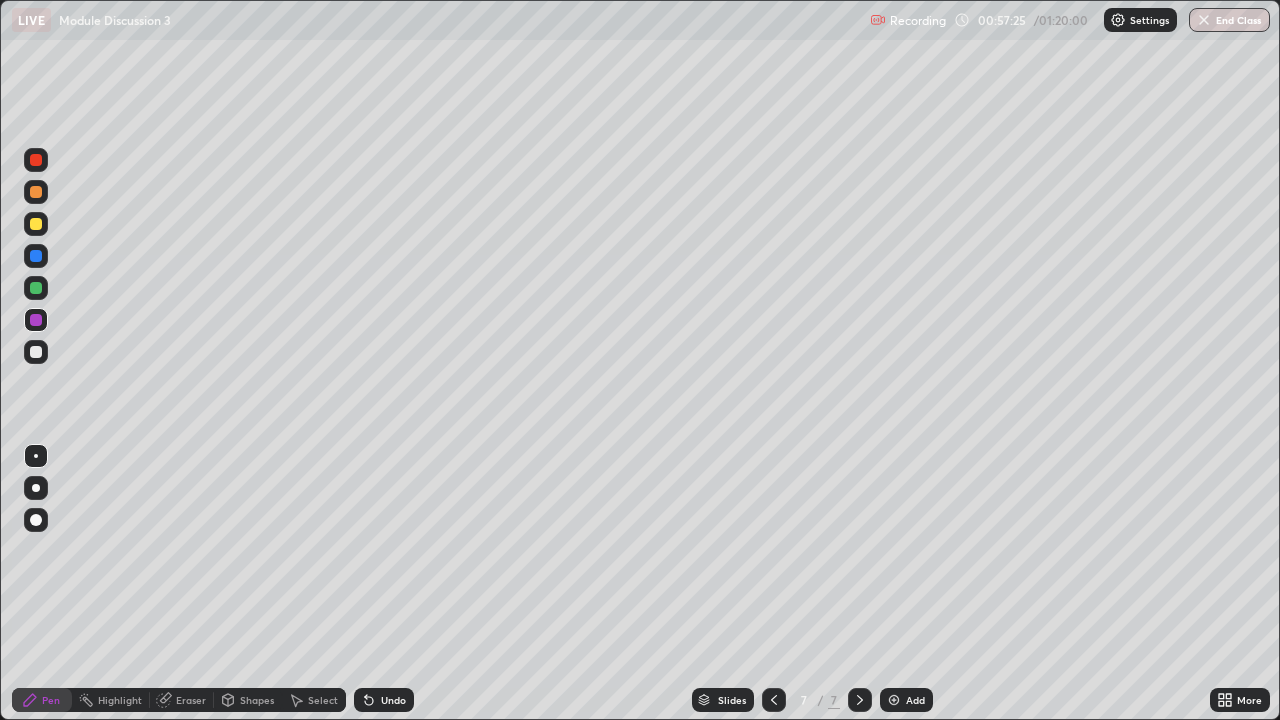 click on "Undo" at bounding box center [384, 700] 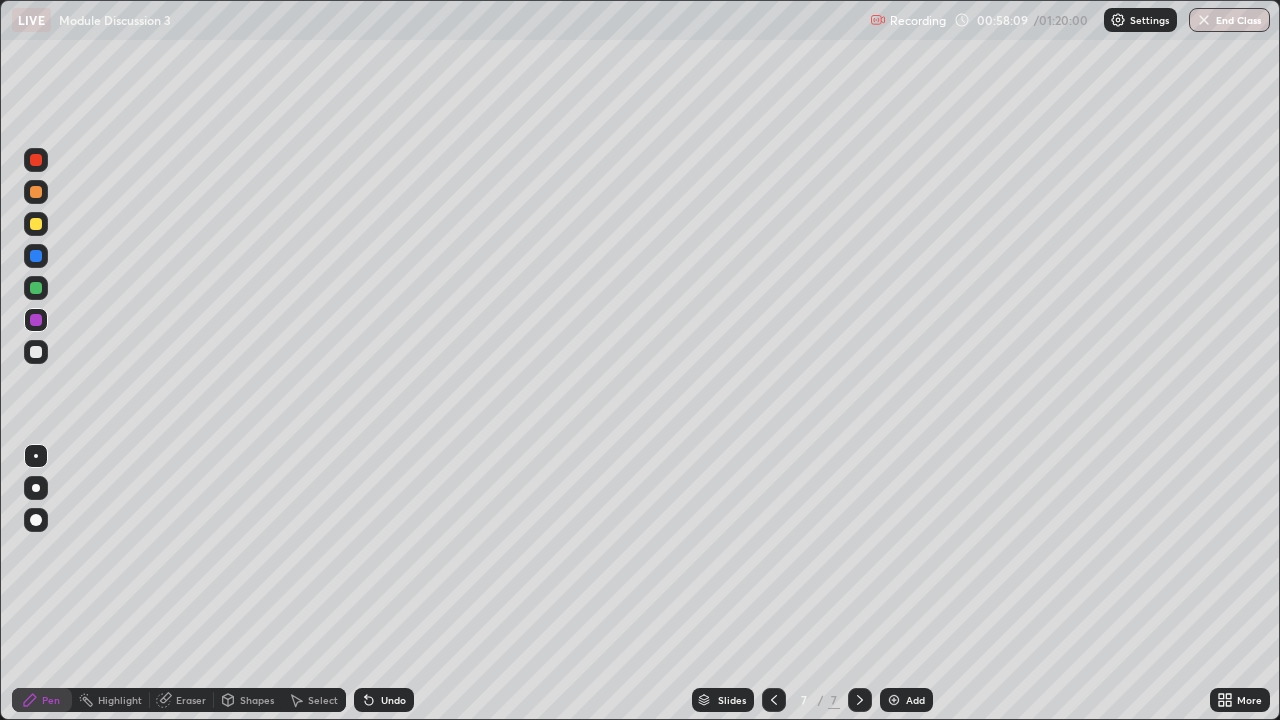 click on "Select" at bounding box center (323, 700) 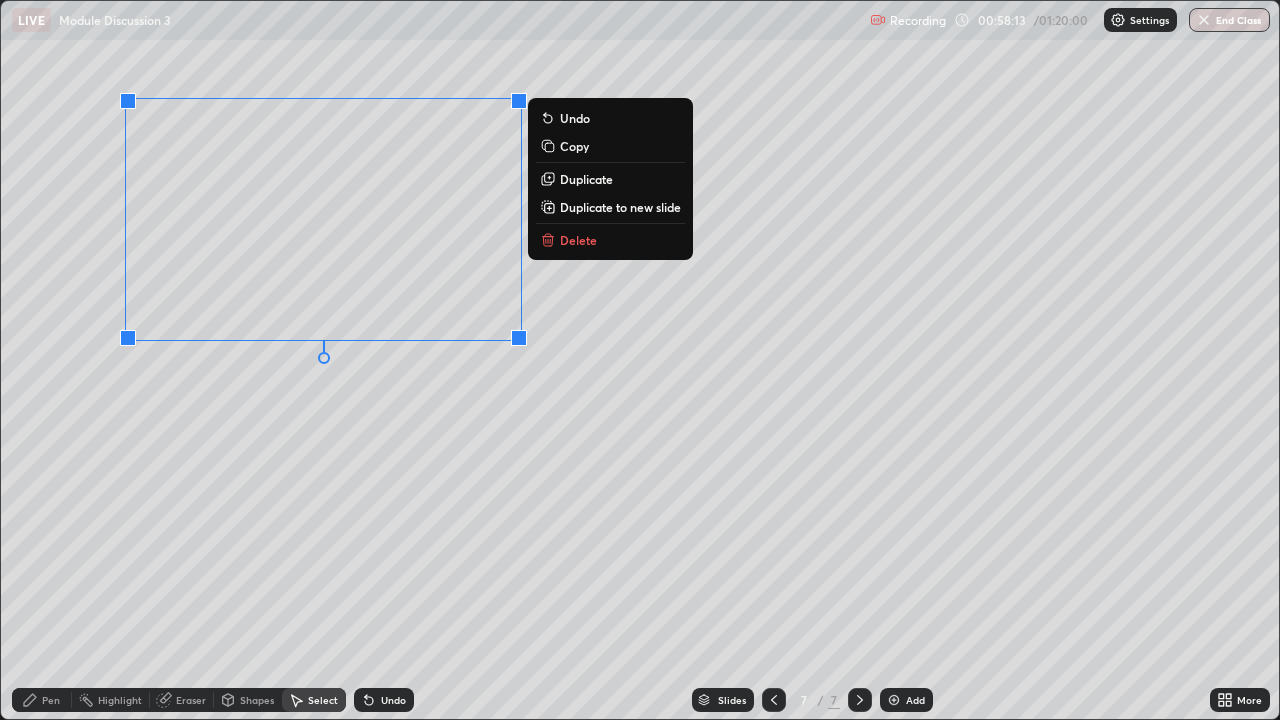 click on "Duplicate" at bounding box center (586, 179) 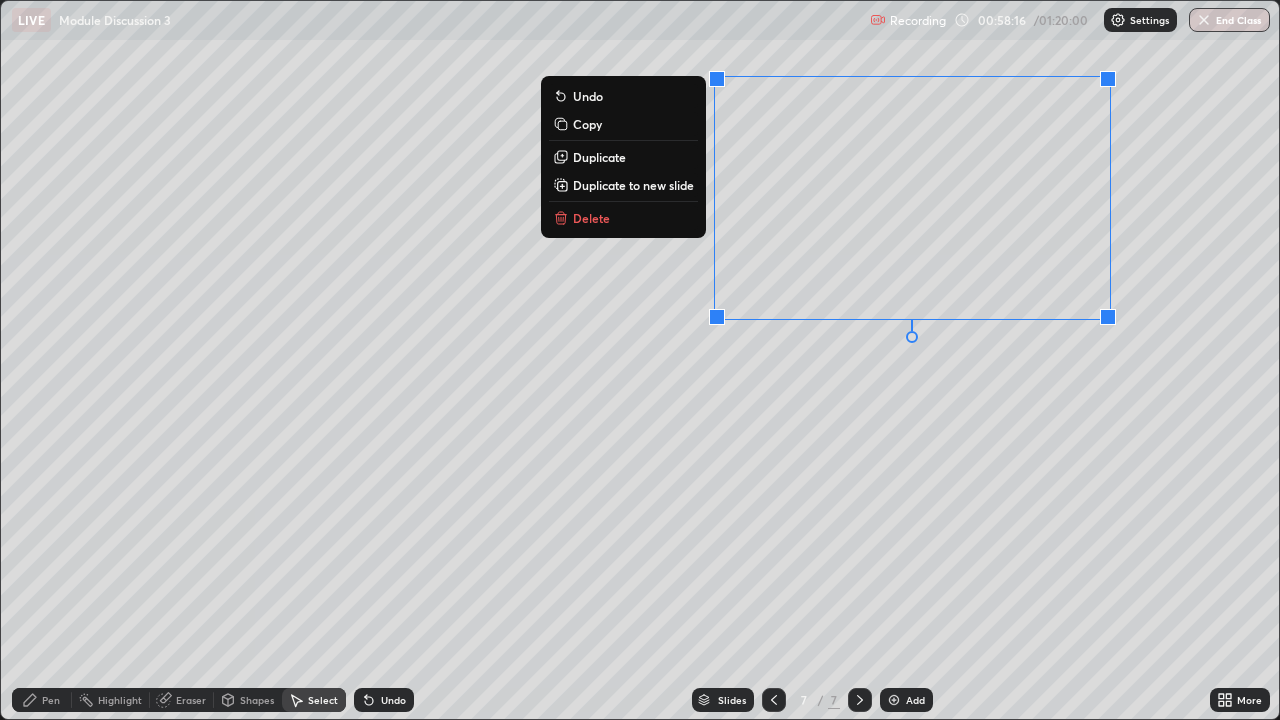 click on "0 ° Undo Copy Duplicate Duplicate to new slide Delete" at bounding box center [640, 360] 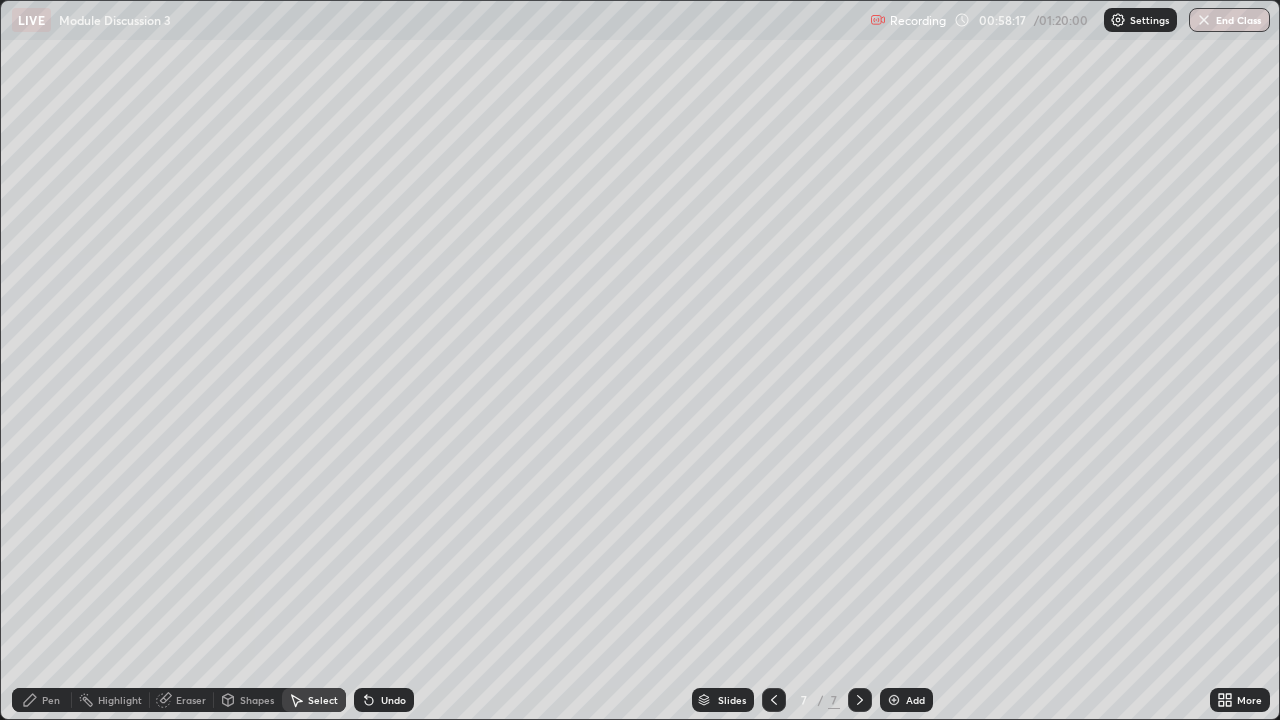click on "Eraser" at bounding box center (191, 700) 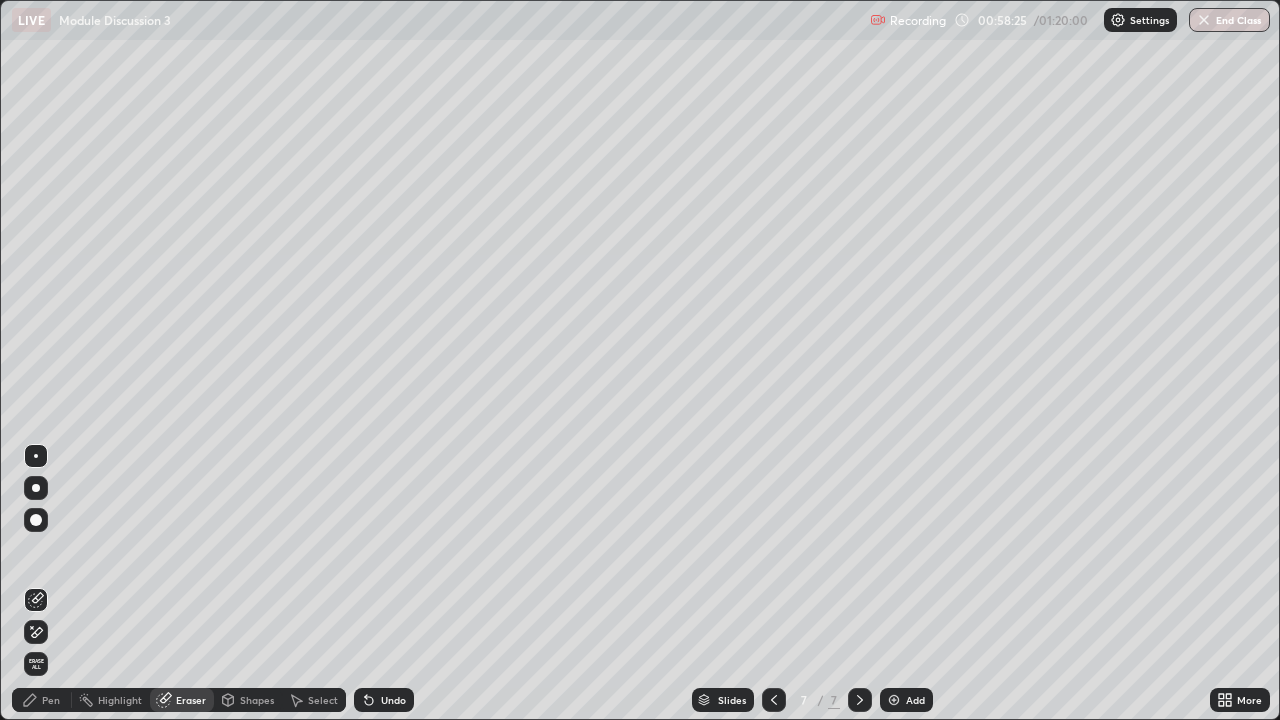 click on "Pen" at bounding box center (51, 700) 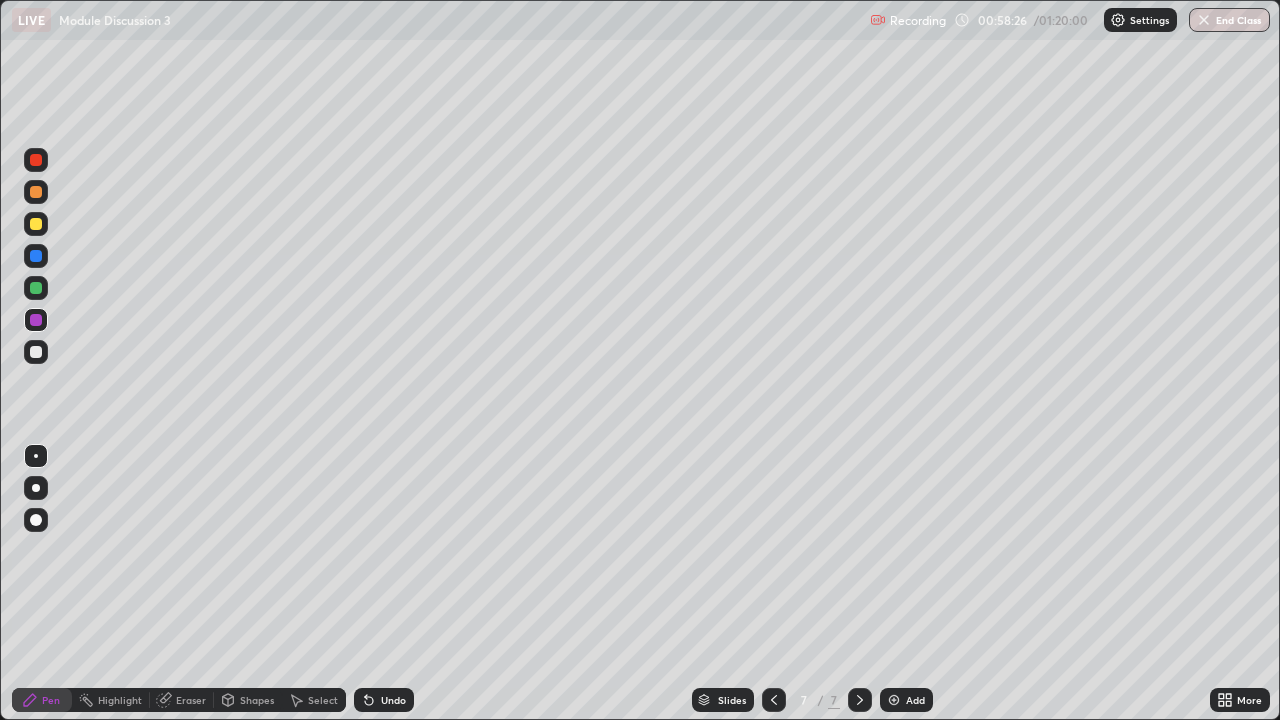 click at bounding box center (36, 320) 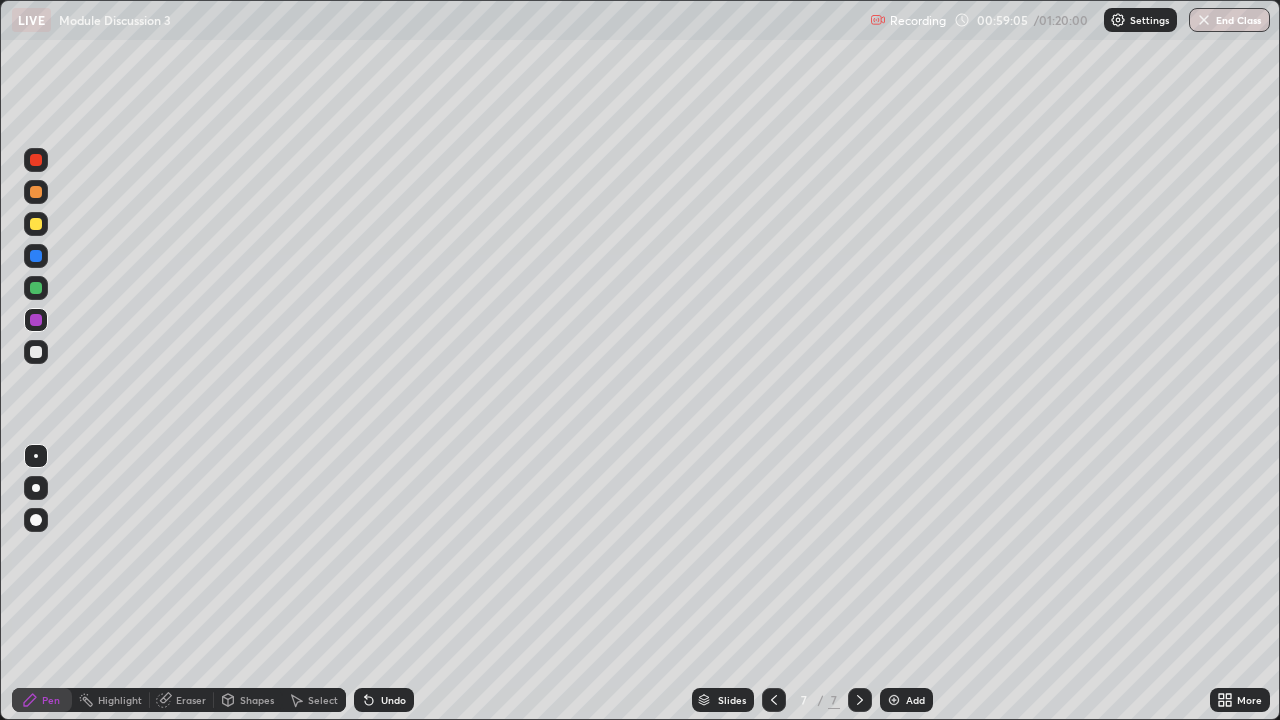 click at bounding box center (36, 288) 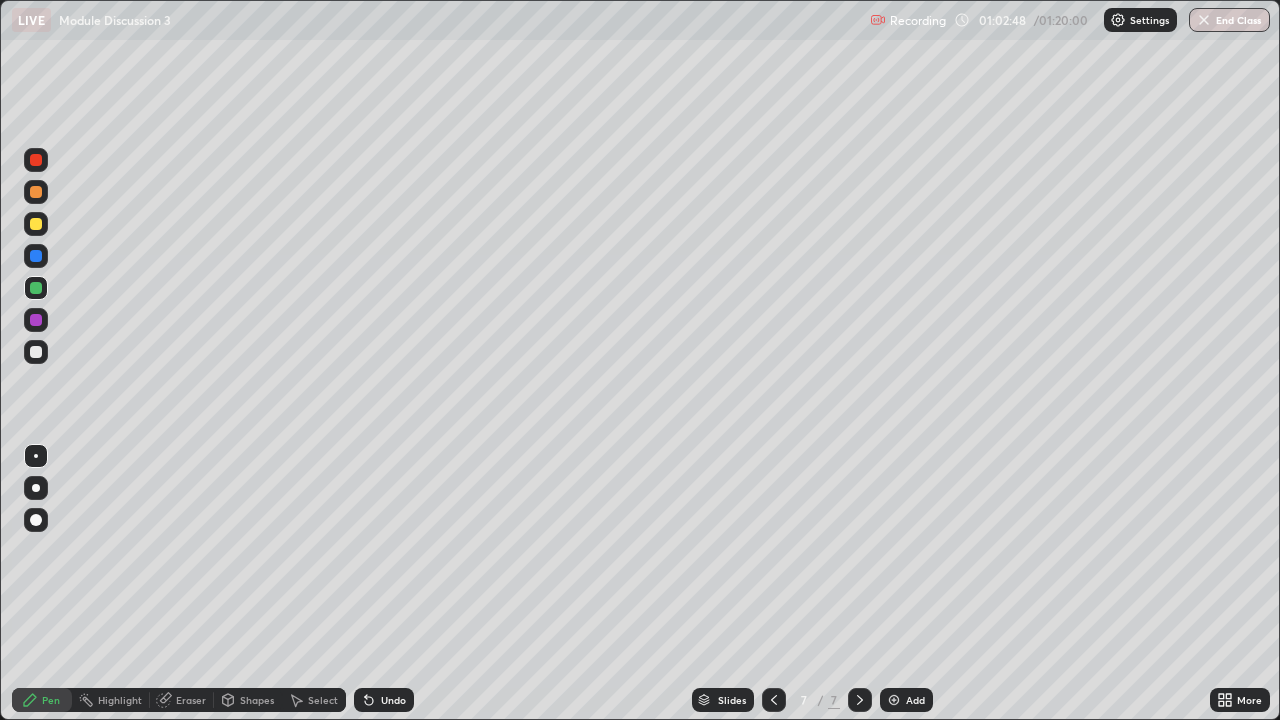 click at bounding box center (894, 700) 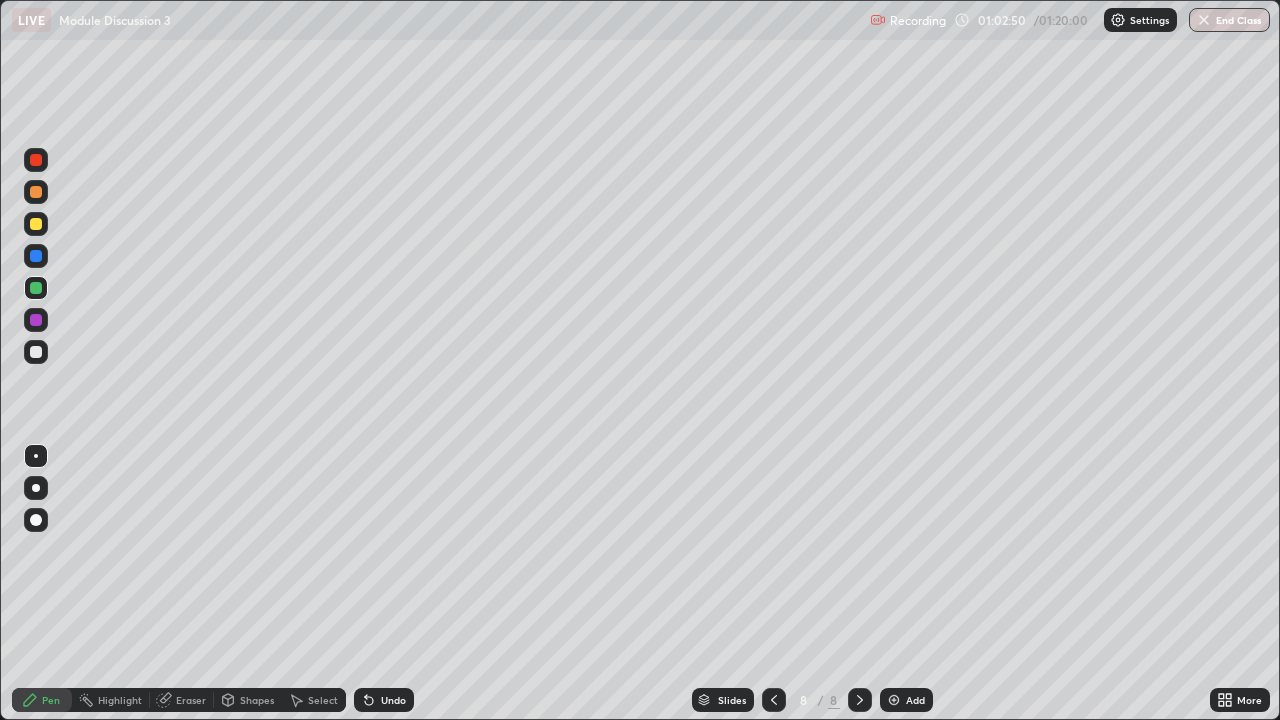 click on "Shapes" at bounding box center [257, 700] 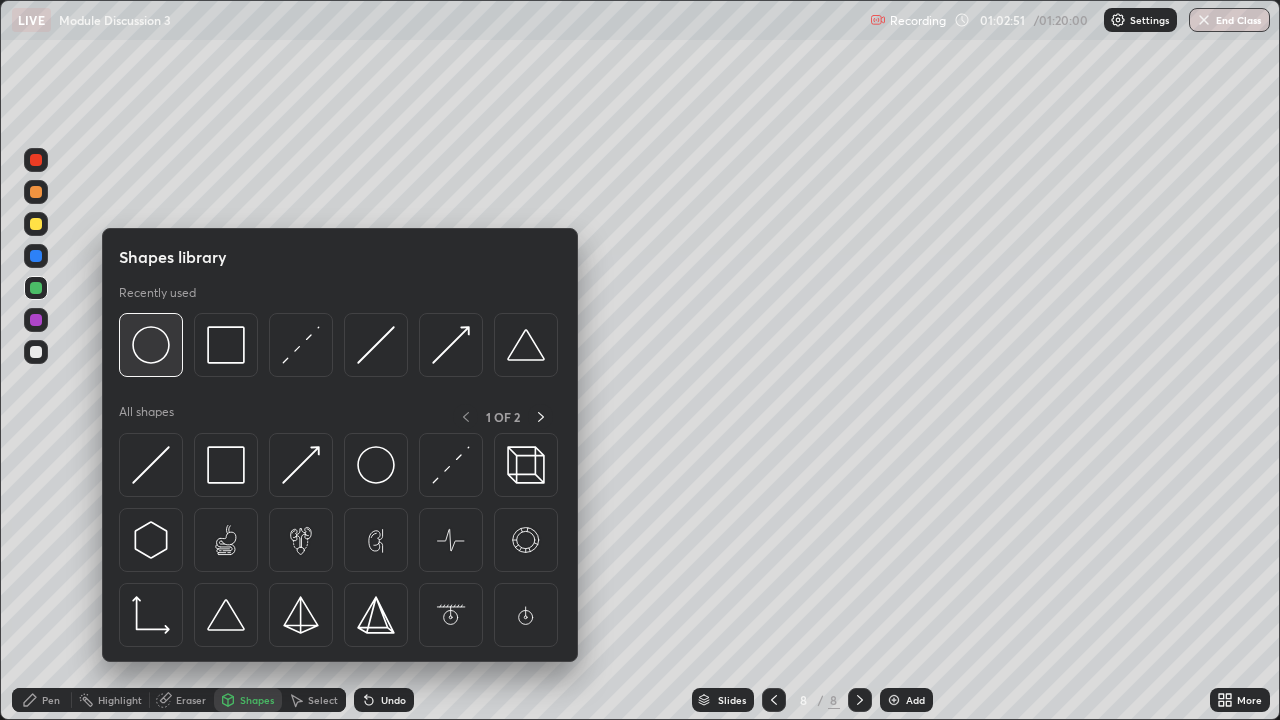 click at bounding box center (151, 345) 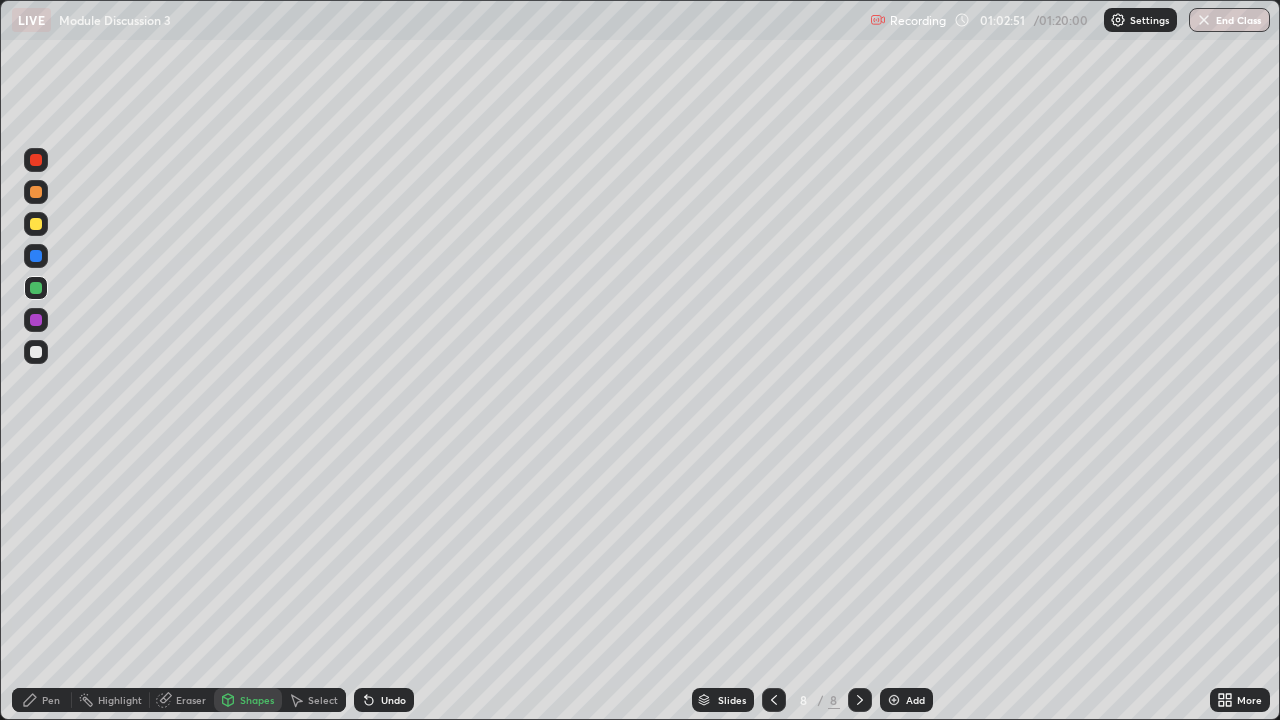 click at bounding box center (36, 352) 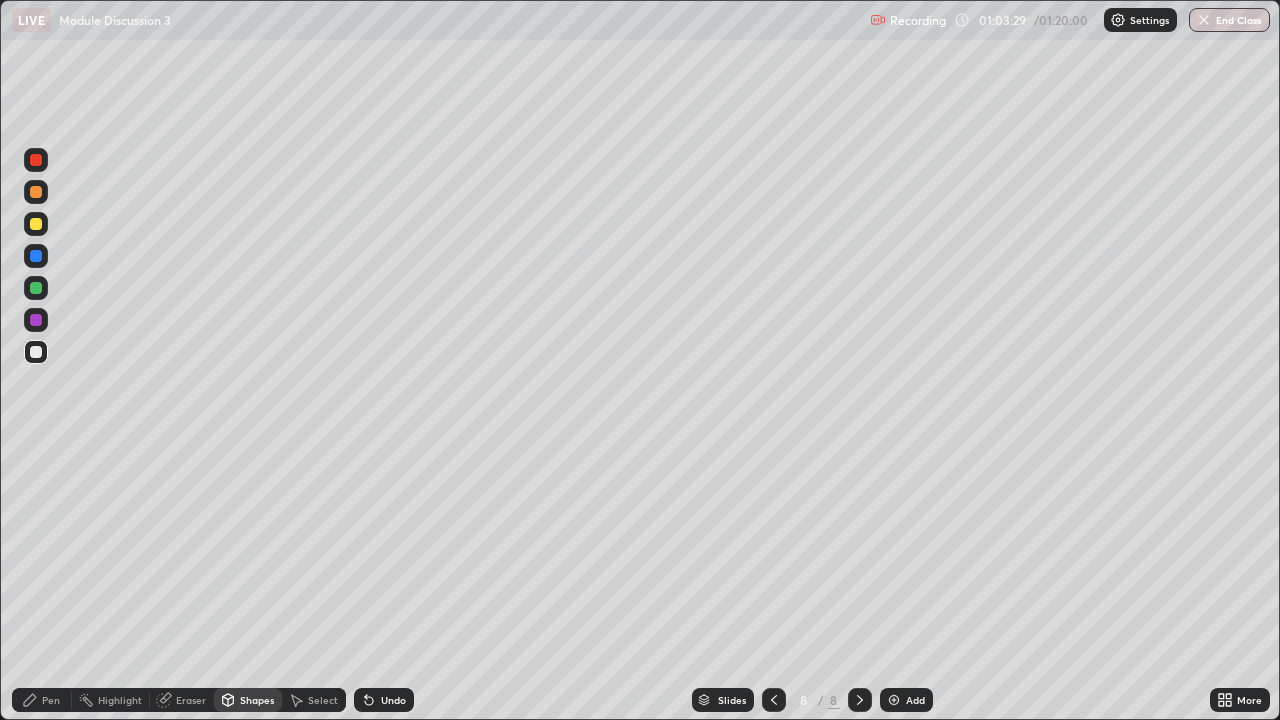 click on "Pen" at bounding box center (51, 700) 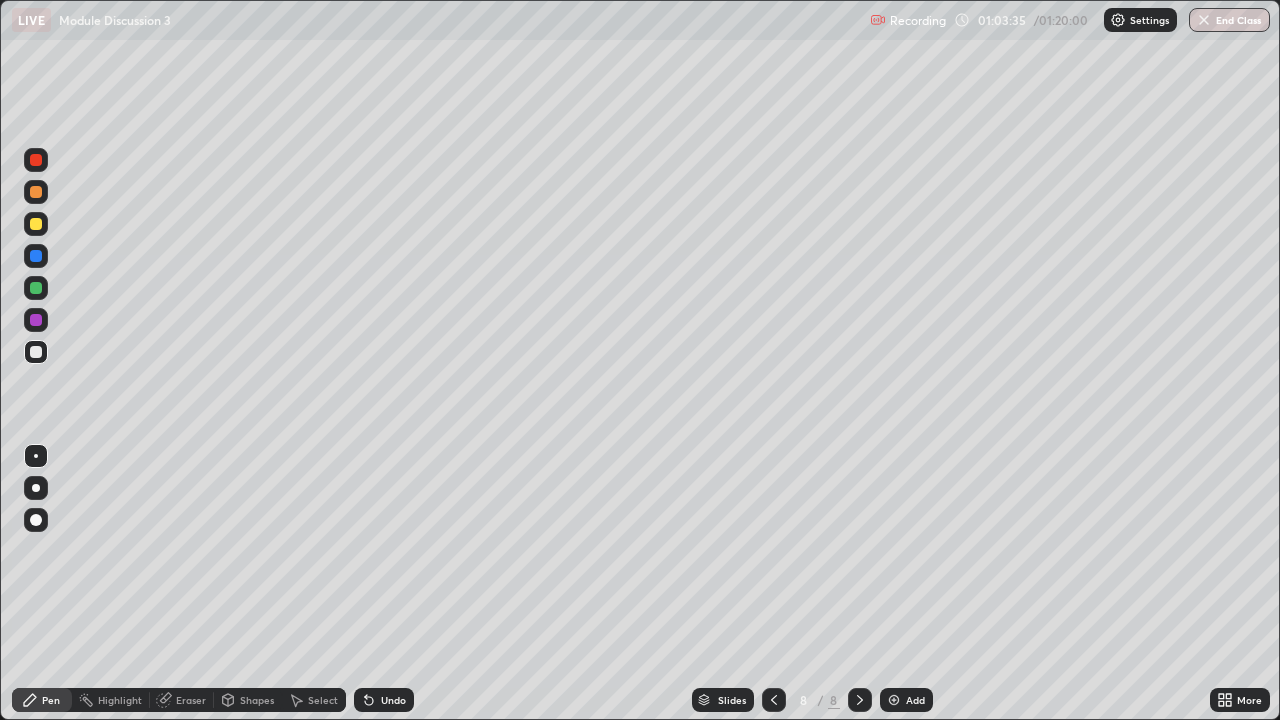 click on "Shapes" at bounding box center (248, 700) 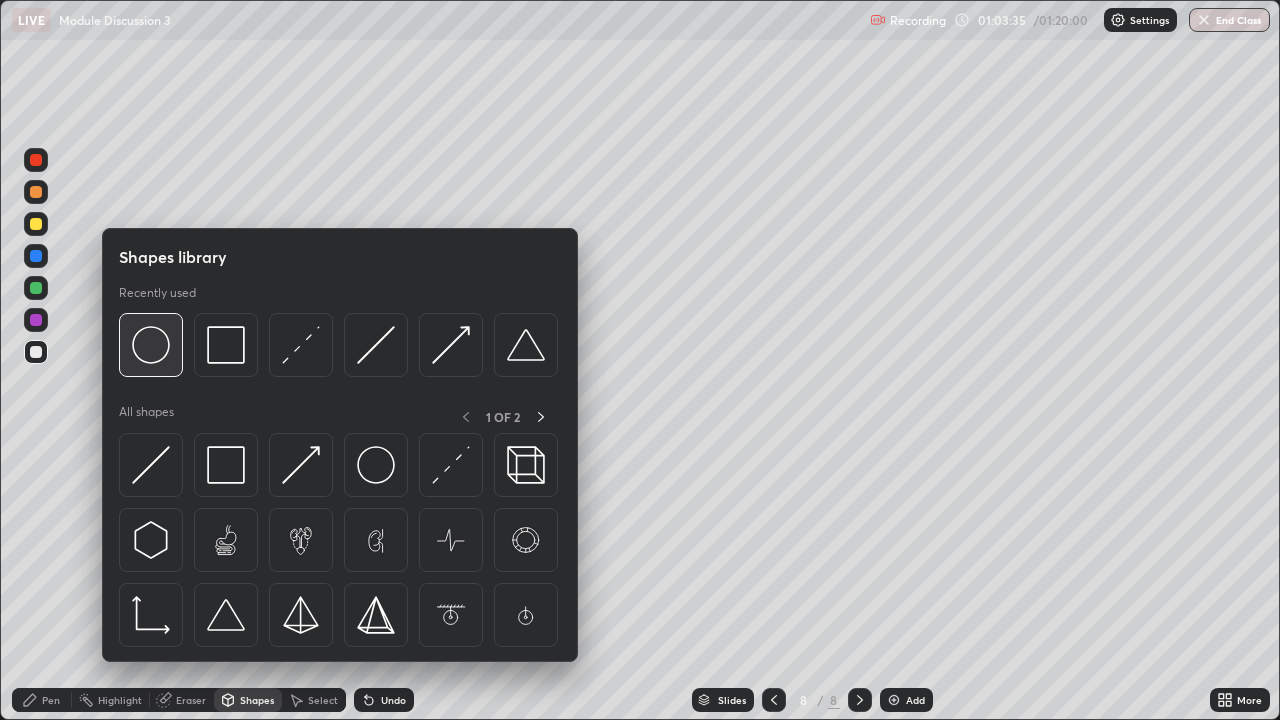 click at bounding box center [151, 345] 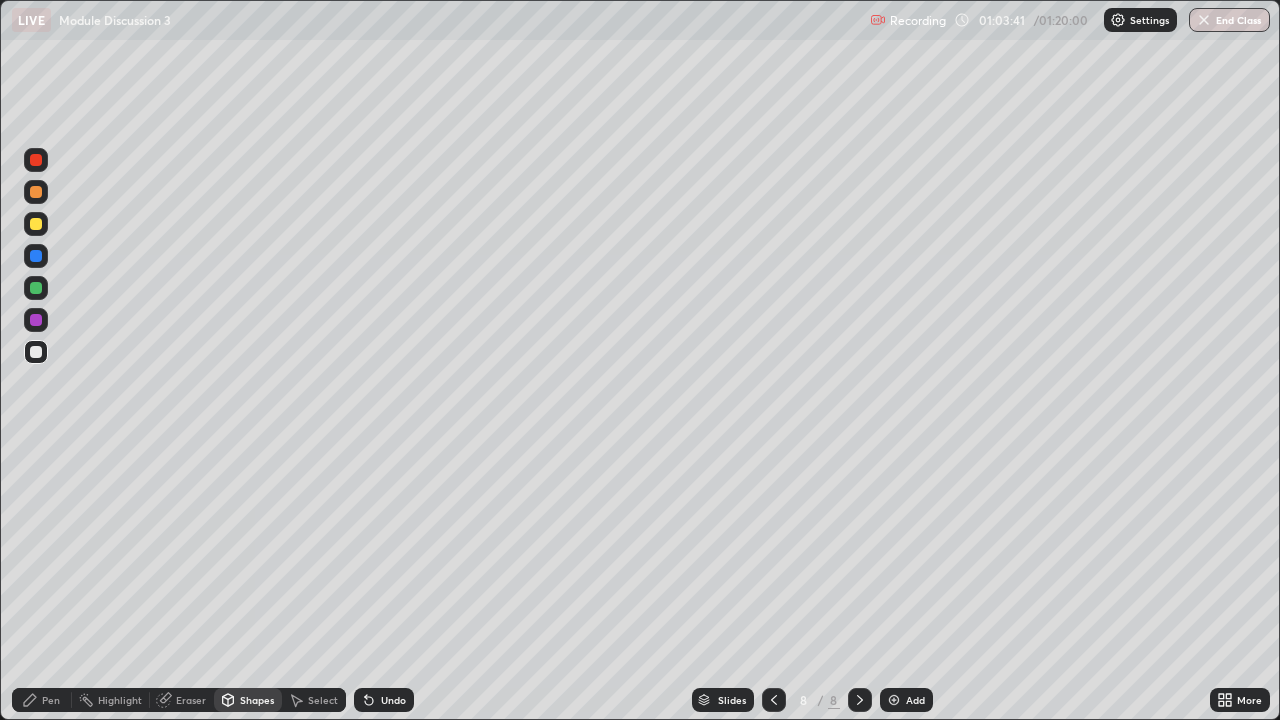 click on "Pen" at bounding box center (51, 700) 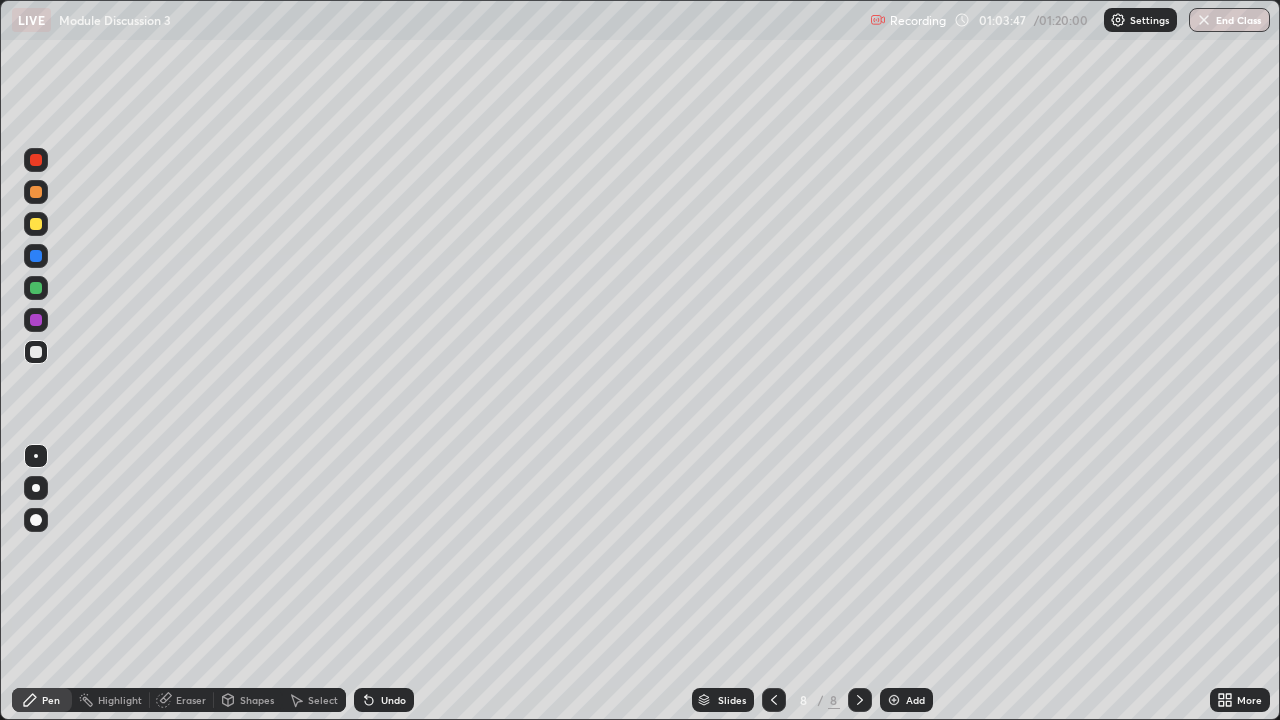 click at bounding box center (36, 224) 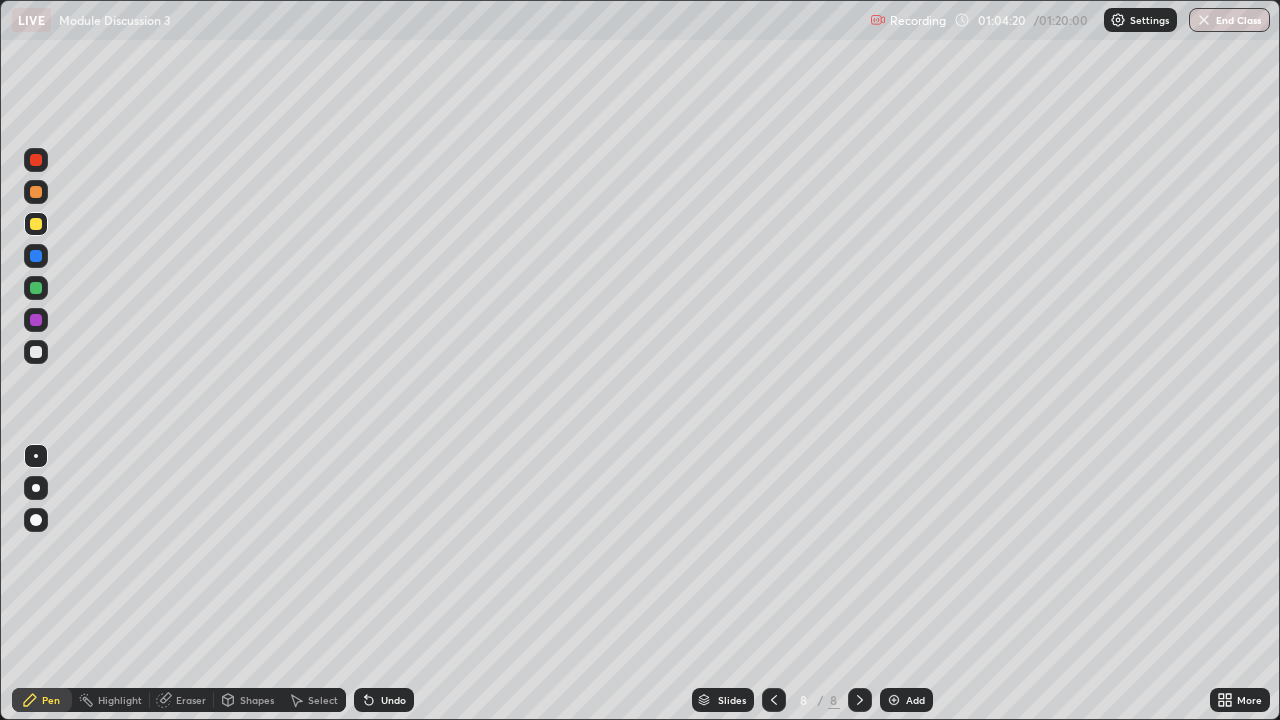 click at bounding box center (36, 256) 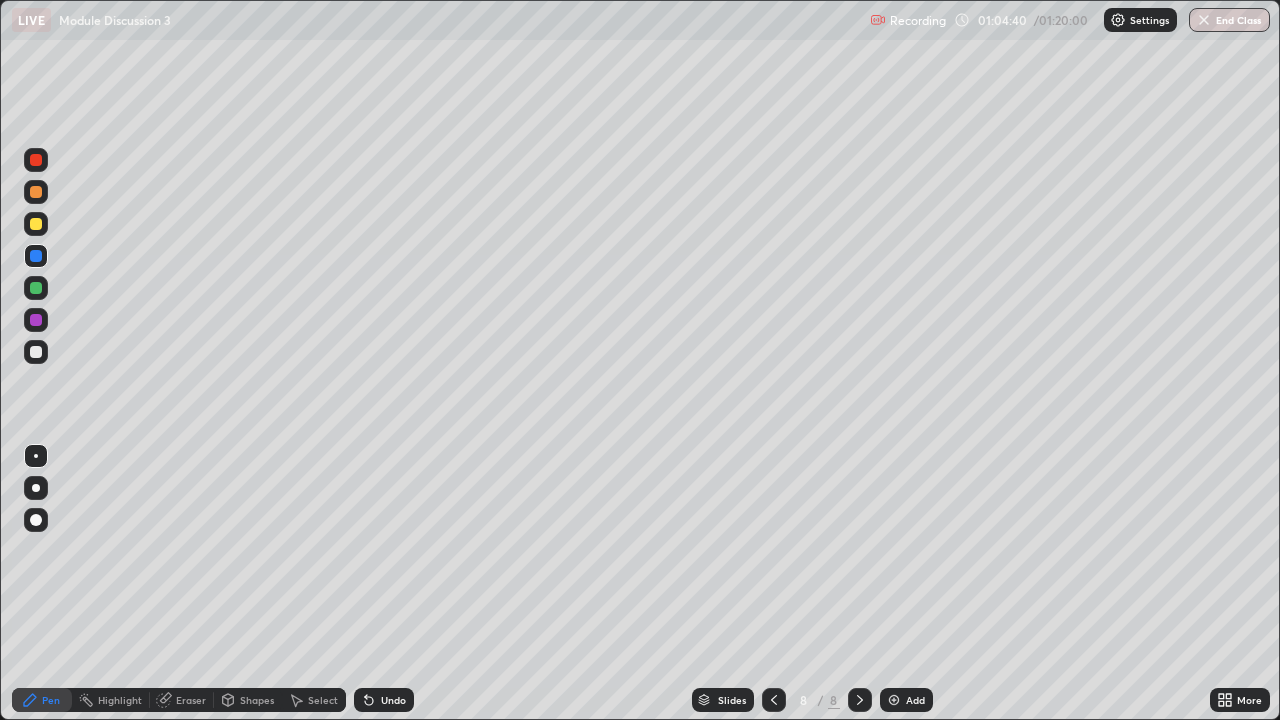 click at bounding box center (36, 320) 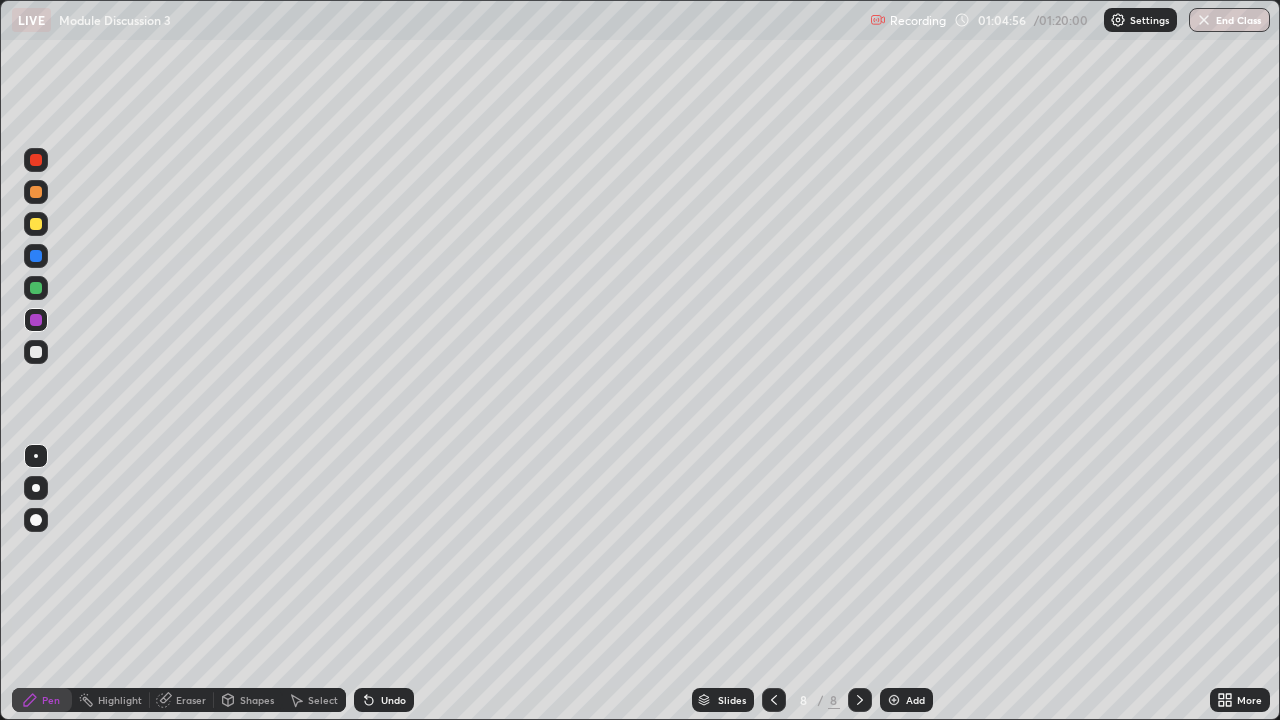 click at bounding box center [36, 256] 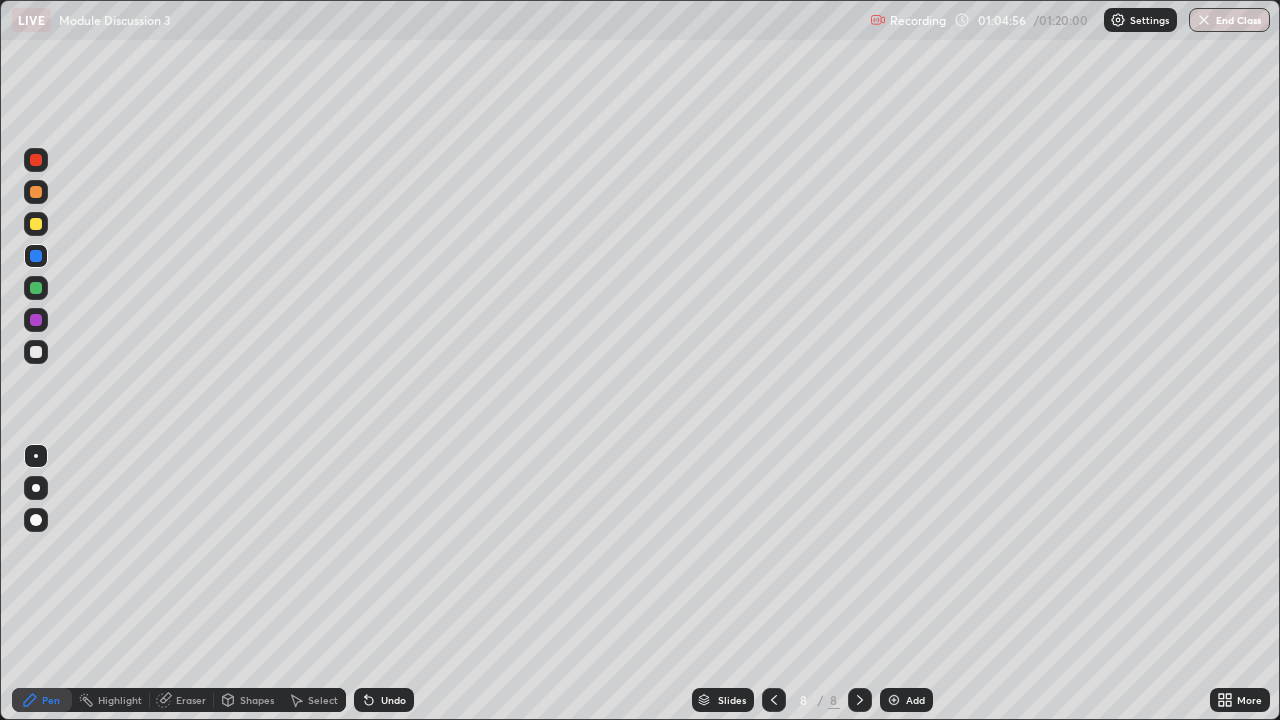 click at bounding box center (36, 288) 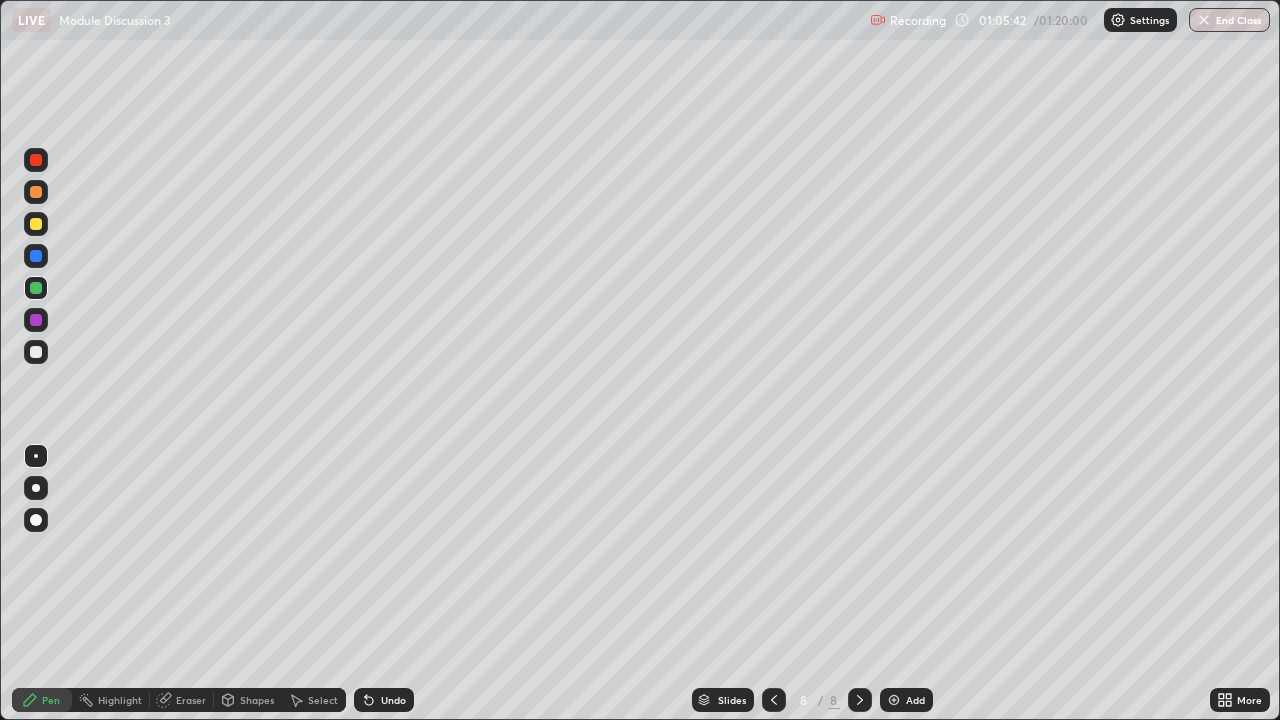 click on "Highlight" at bounding box center (120, 700) 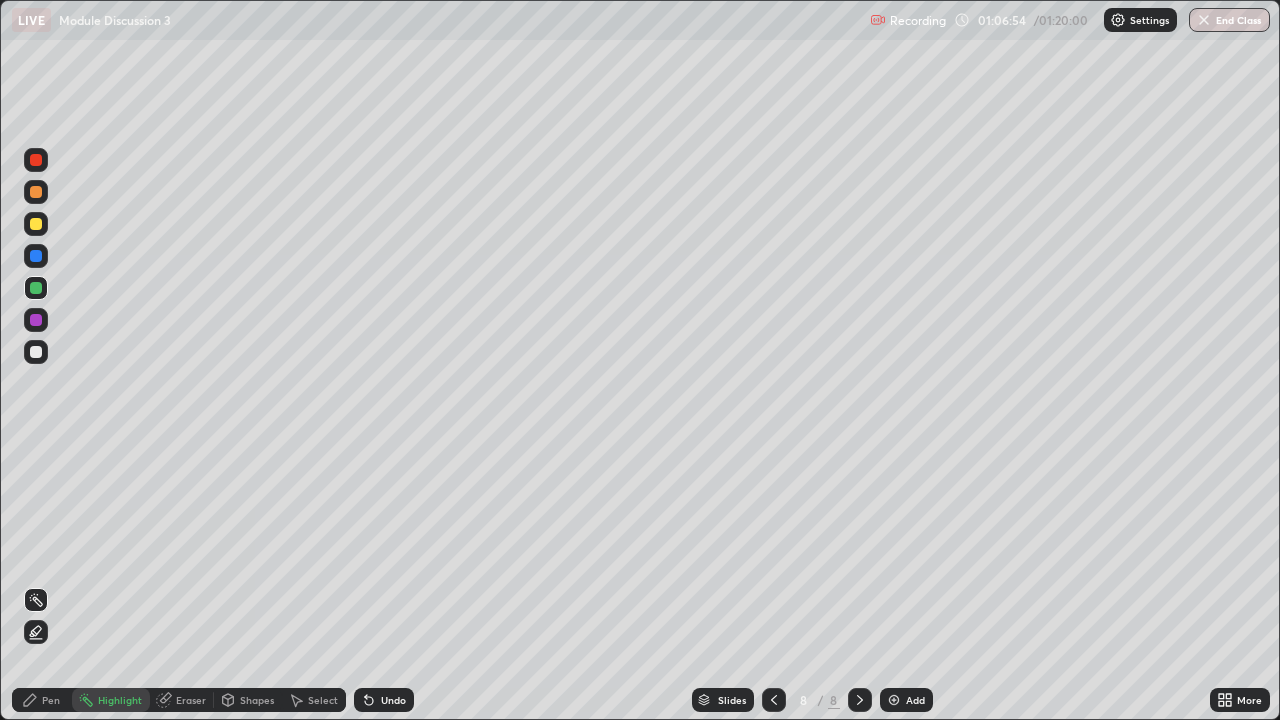 click on "Slides 8 / 8 Add" at bounding box center (812, 700) 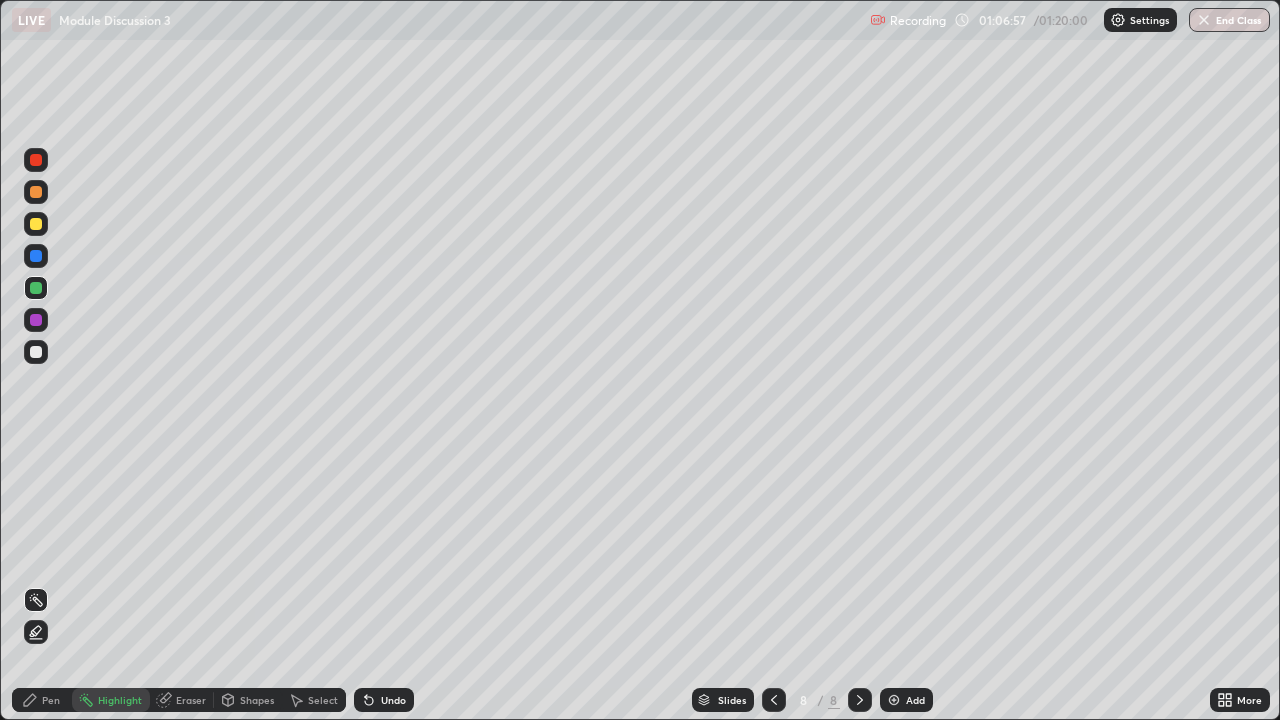 click on "Add" at bounding box center [915, 700] 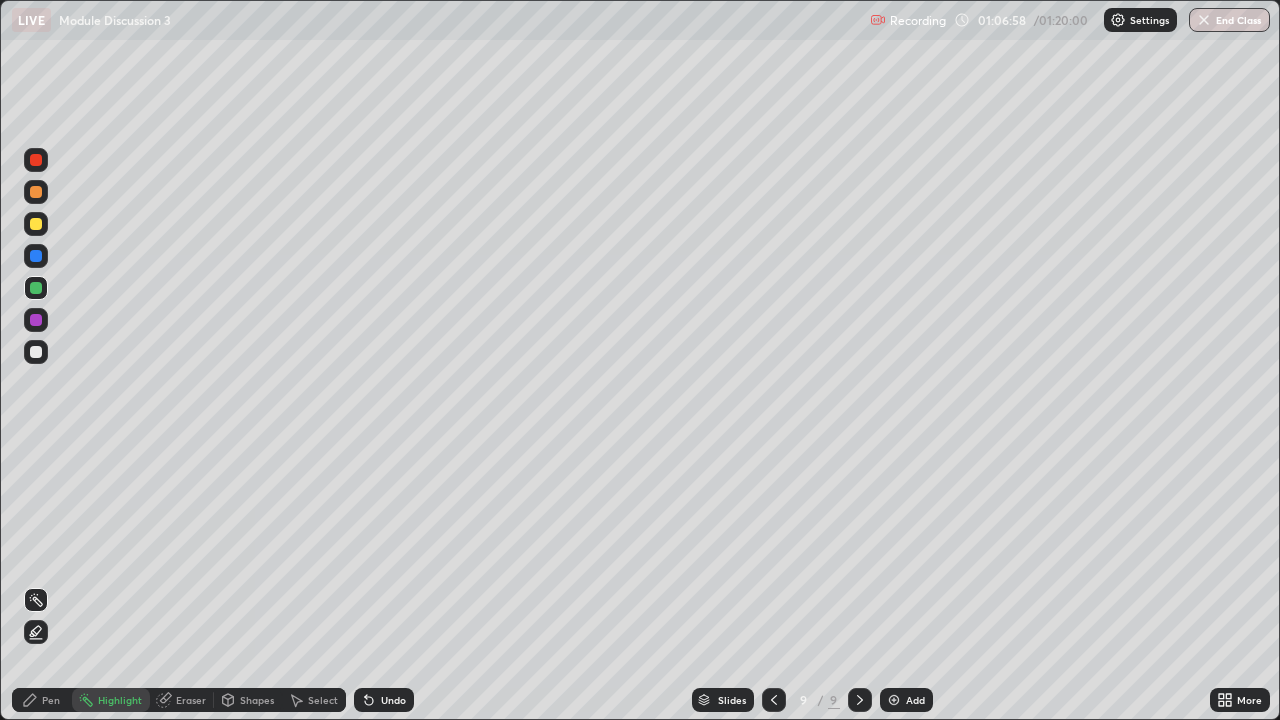 click on "Pen" at bounding box center (42, 700) 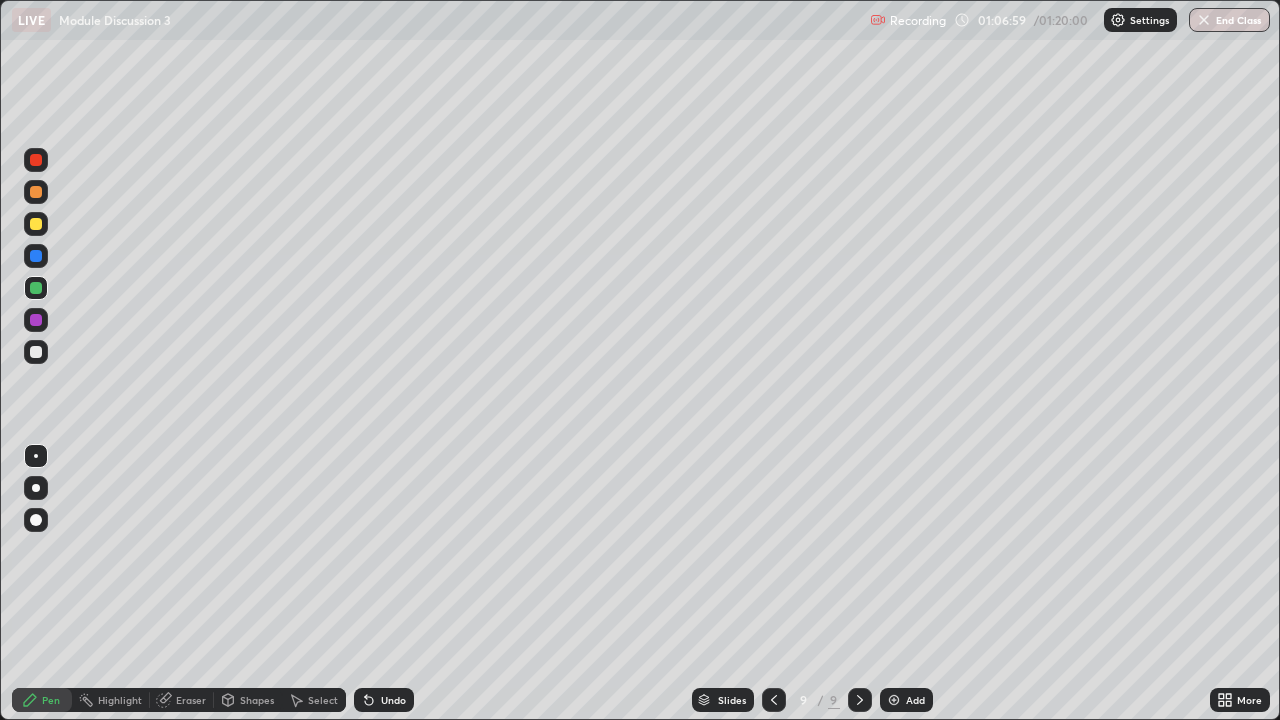 click at bounding box center [36, 352] 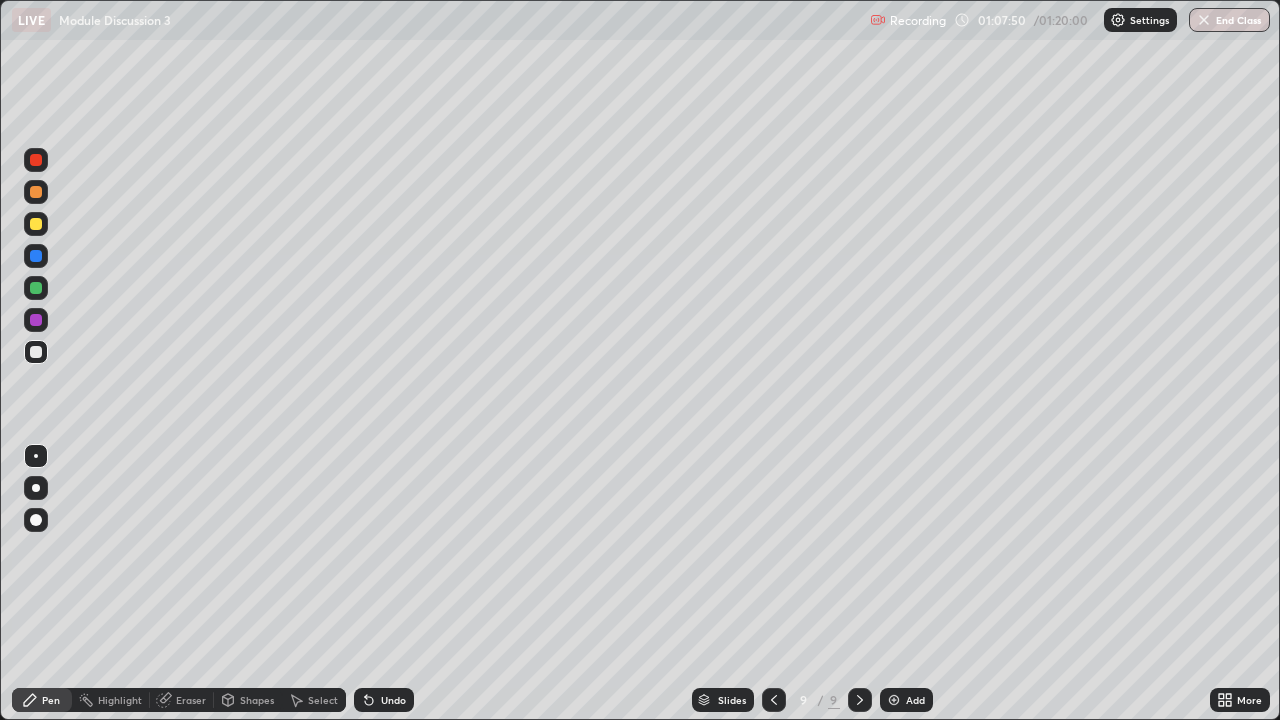 click on "Highlight" at bounding box center [111, 700] 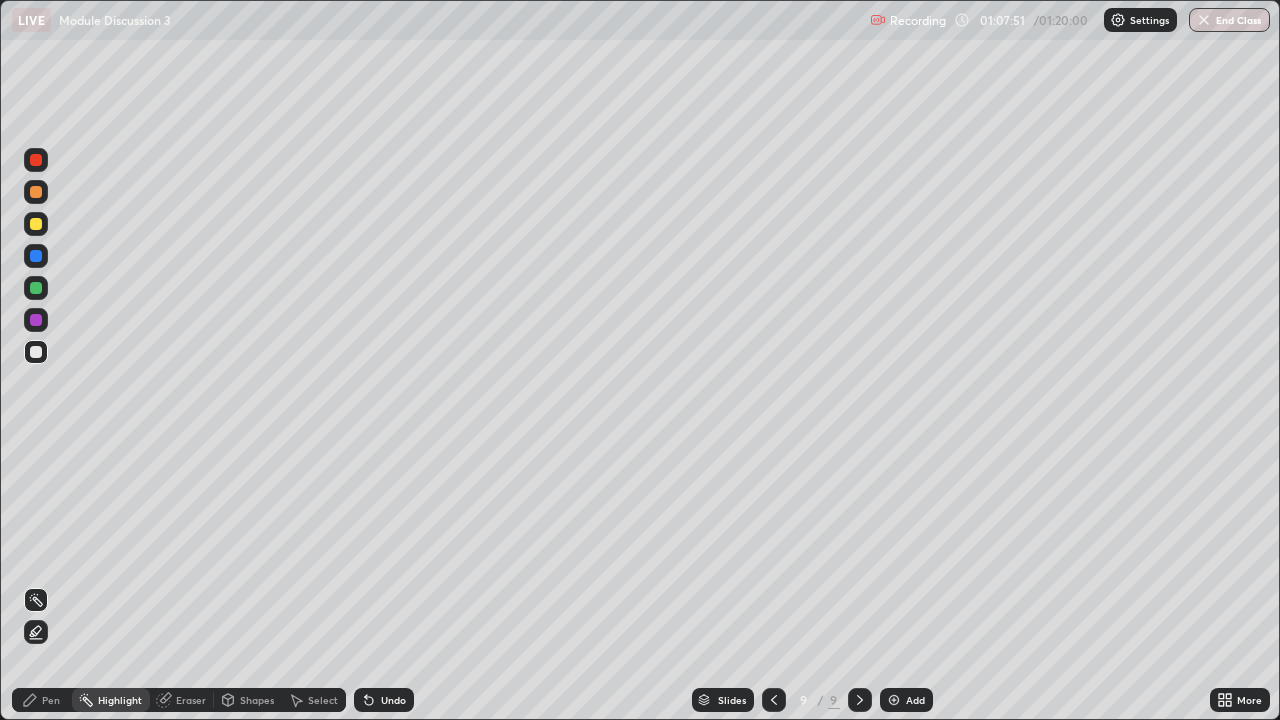 click on "Eraser" at bounding box center [191, 700] 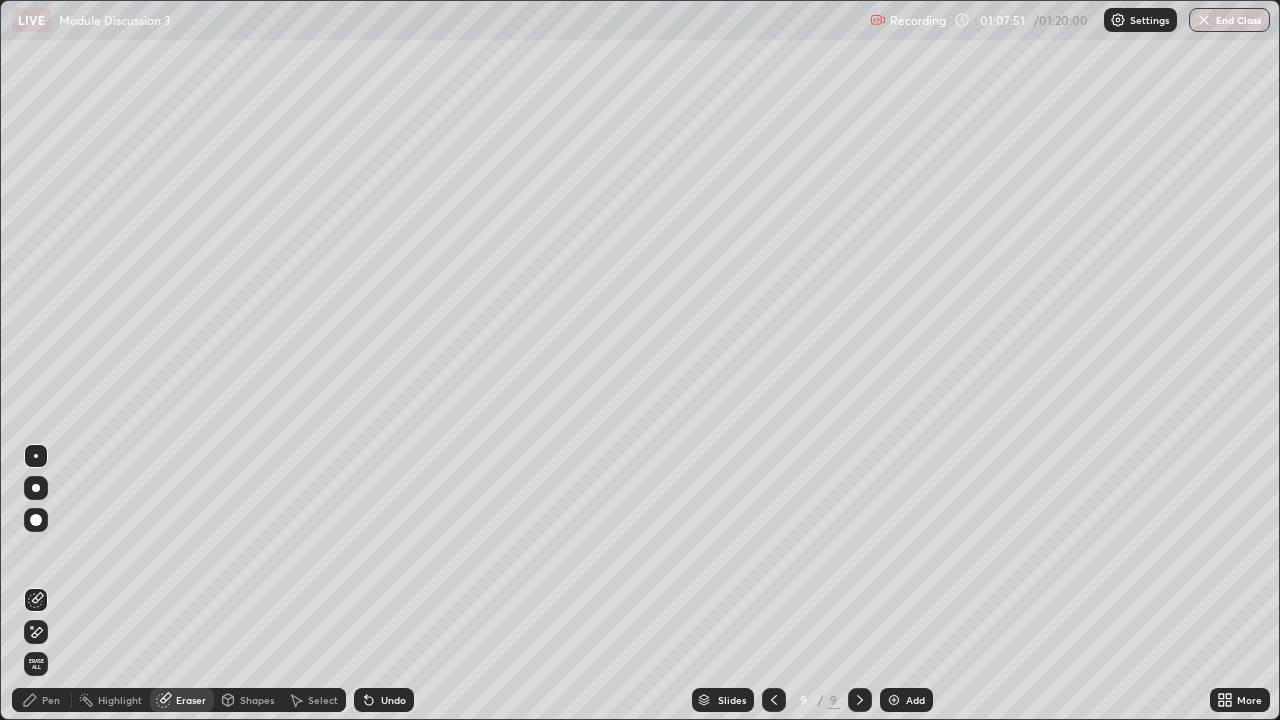 click on "Shapes" at bounding box center (248, 700) 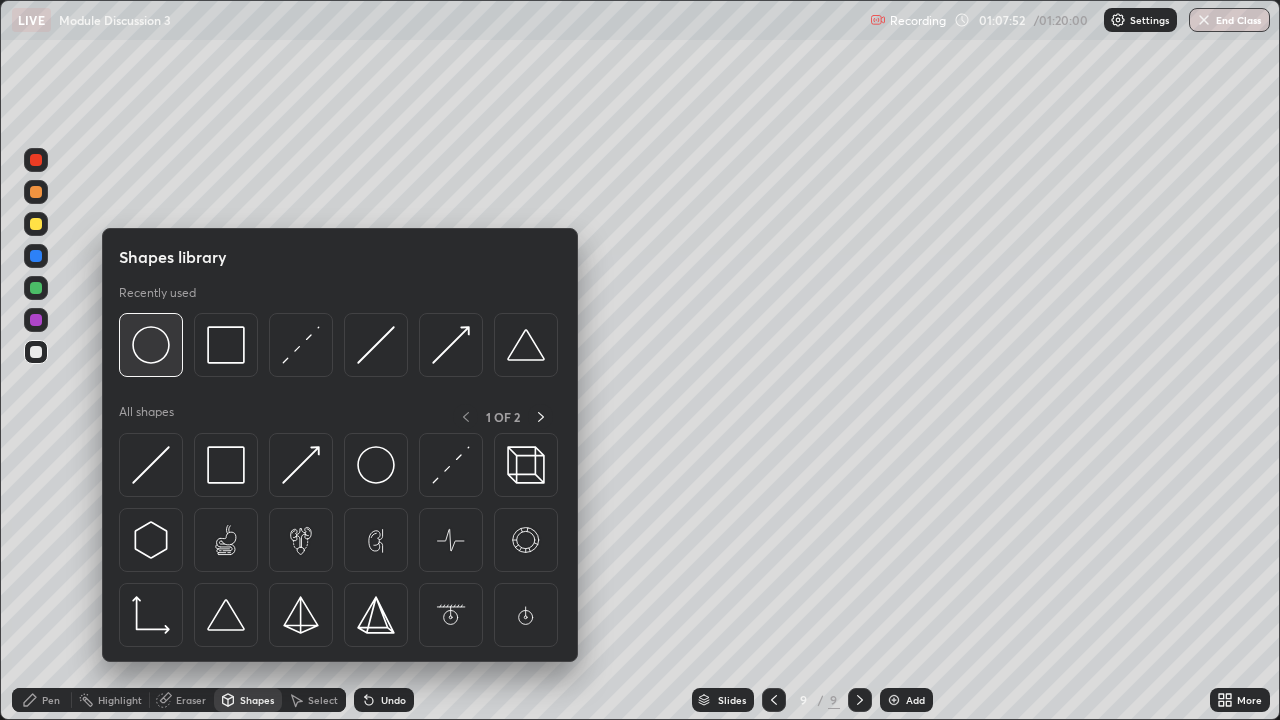 click at bounding box center [151, 345] 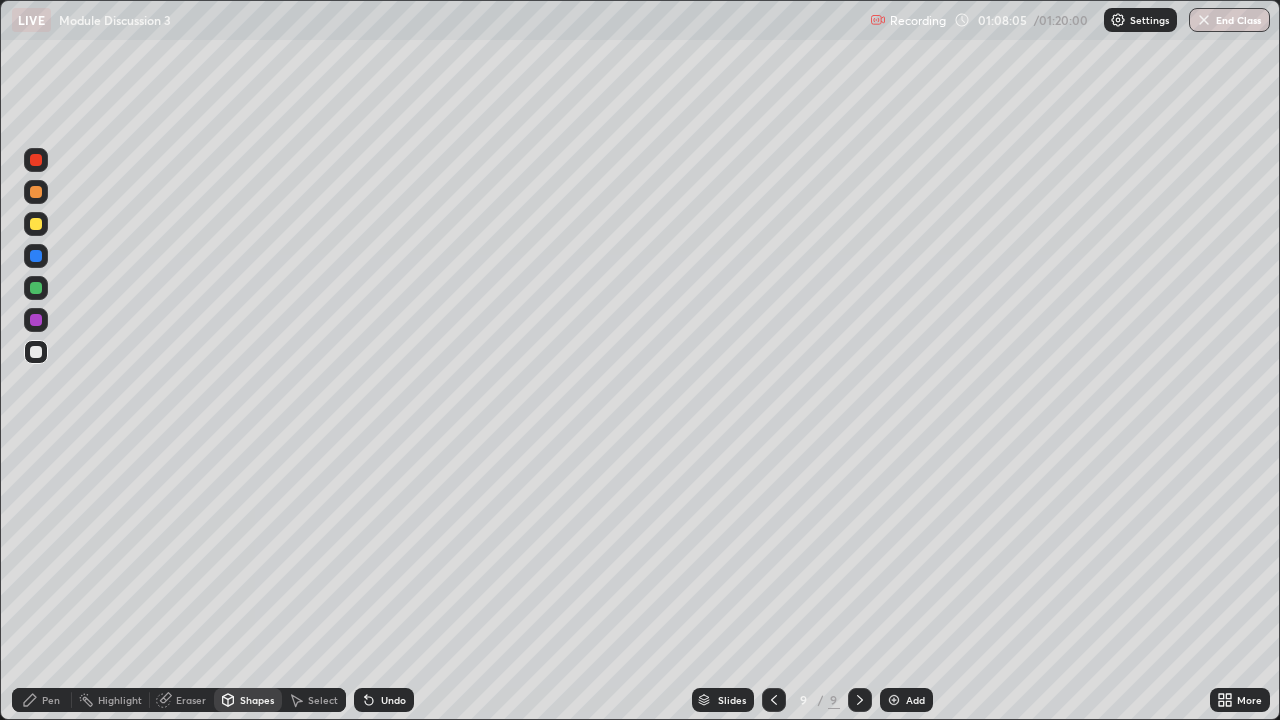 click on "Select" at bounding box center [314, 700] 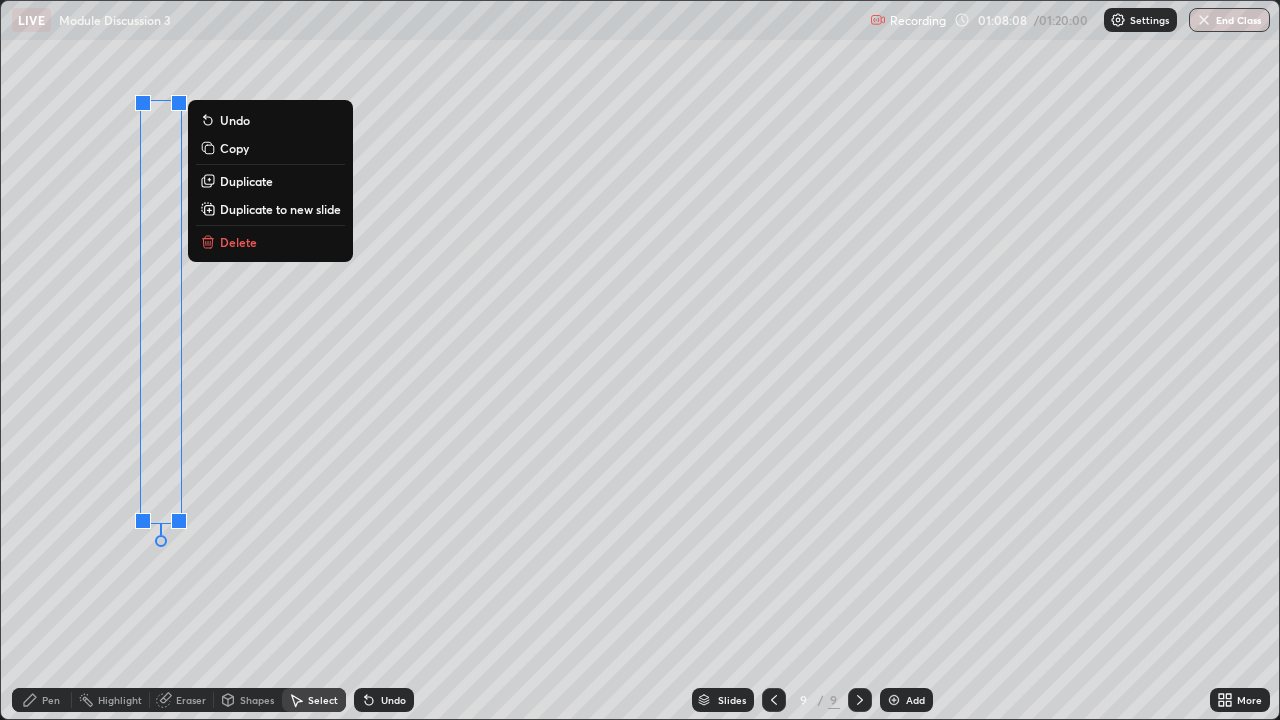 click on "Delete" at bounding box center (238, 242) 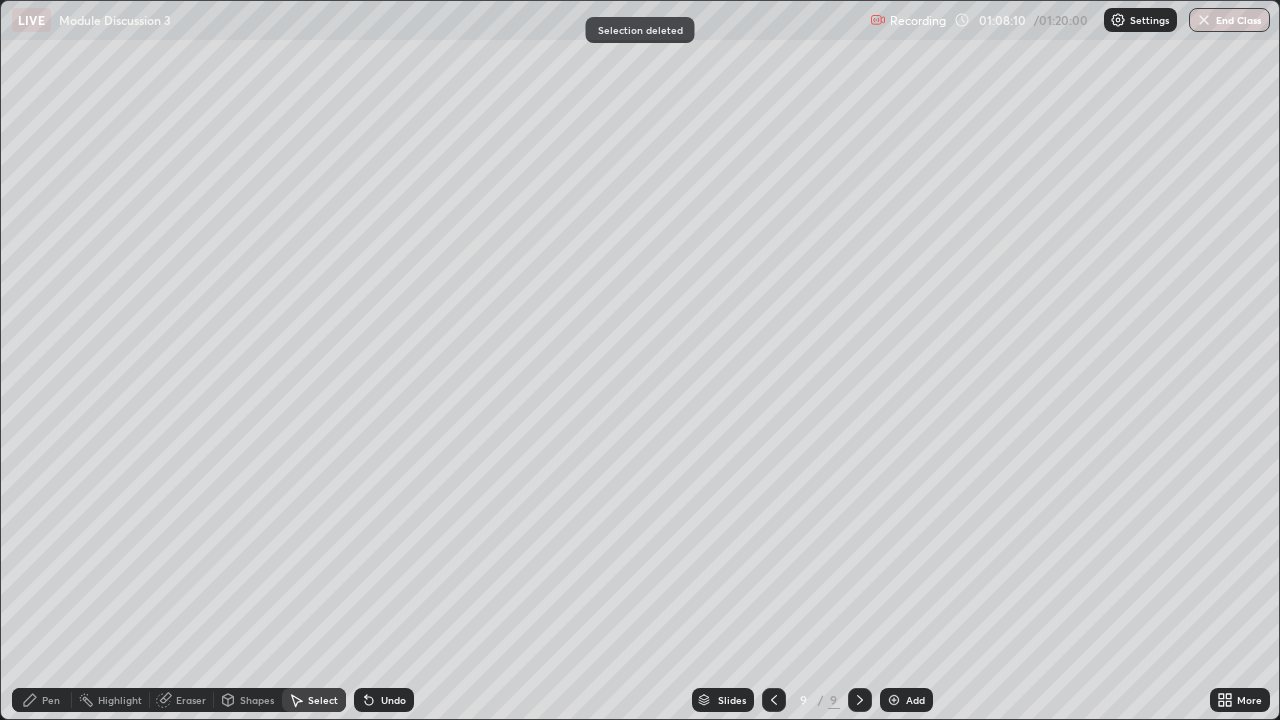 click on "Pen" at bounding box center [51, 700] 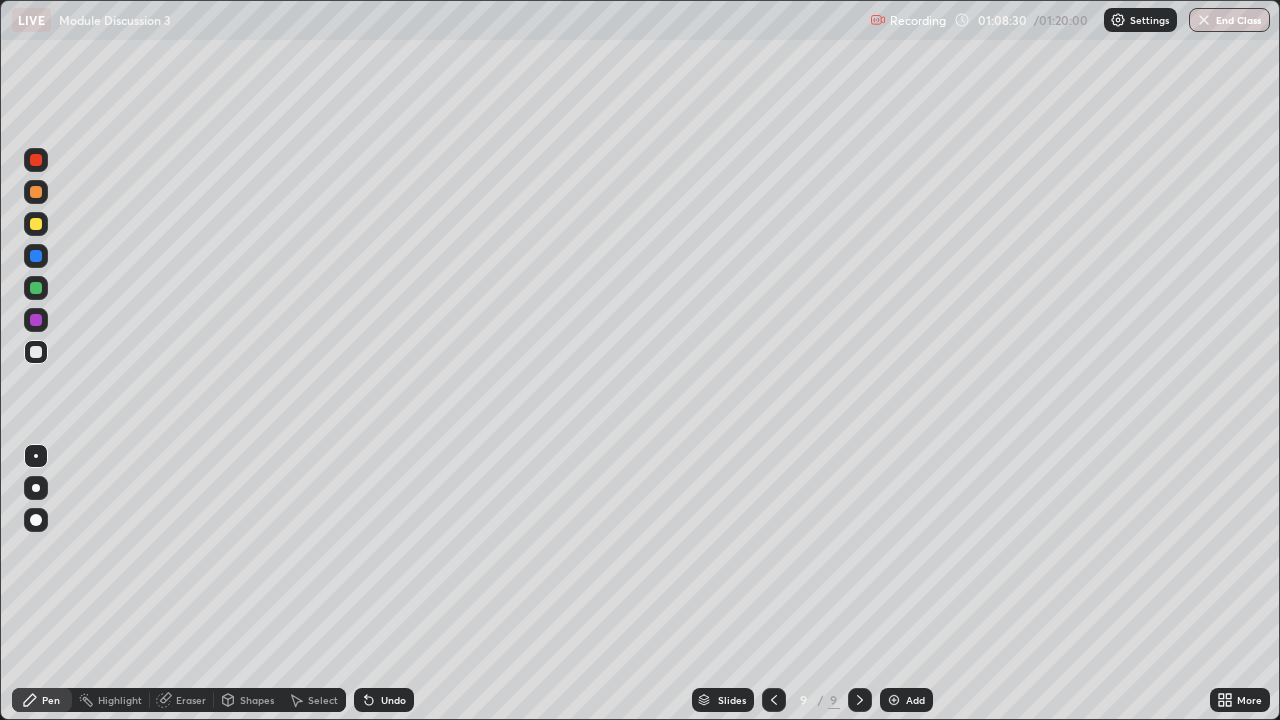 click on "Shapes" at bounding box center [248, 700] 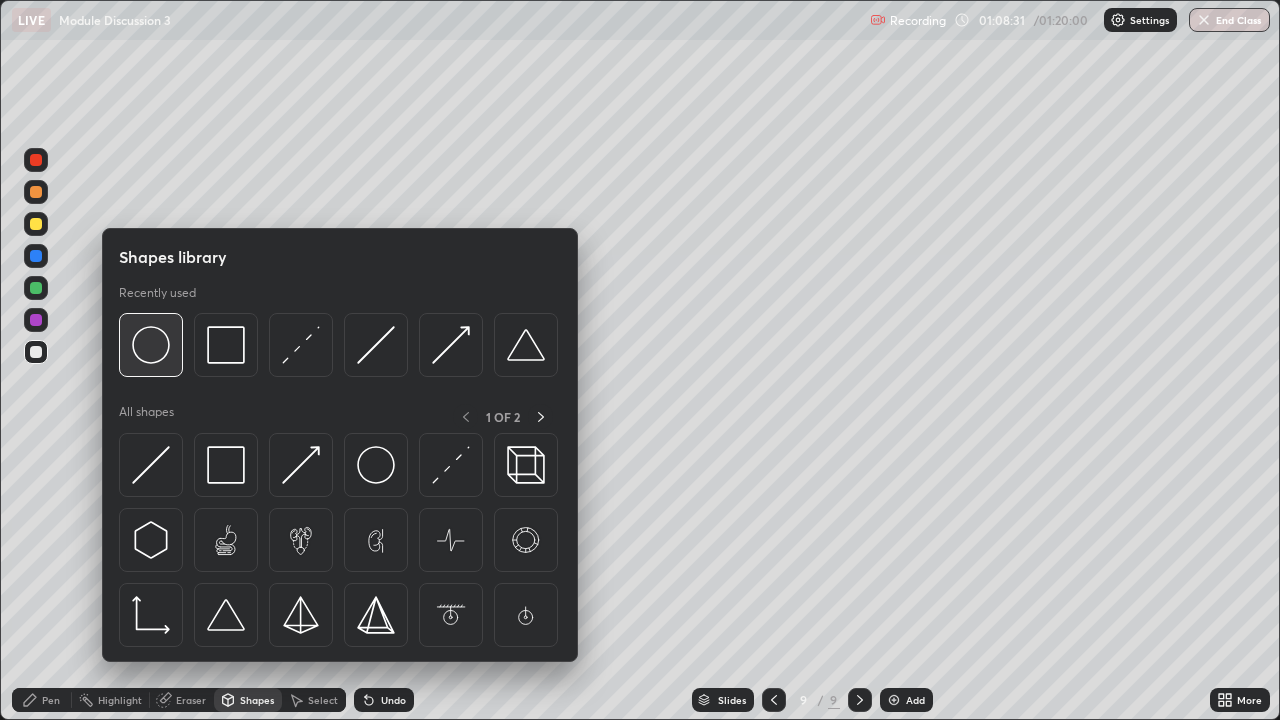 click at bounding box center [151, 345] 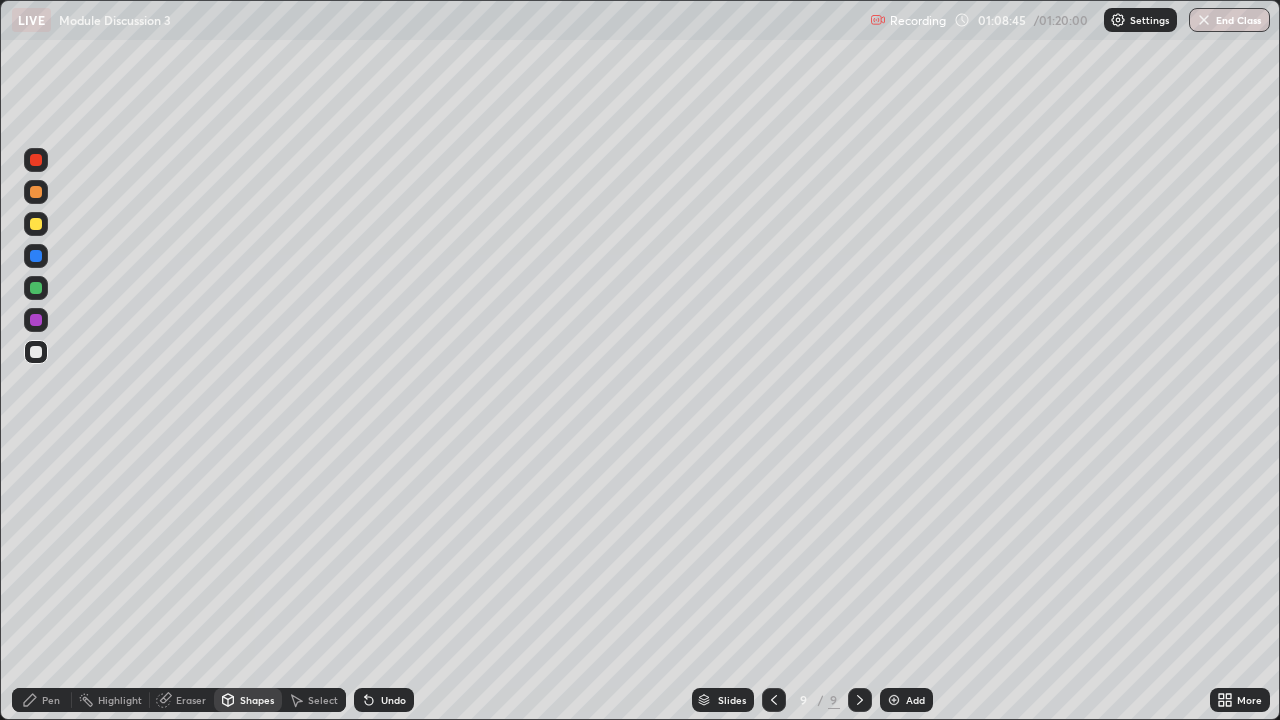 click on "Eraser" at bounding box center (191, 700) 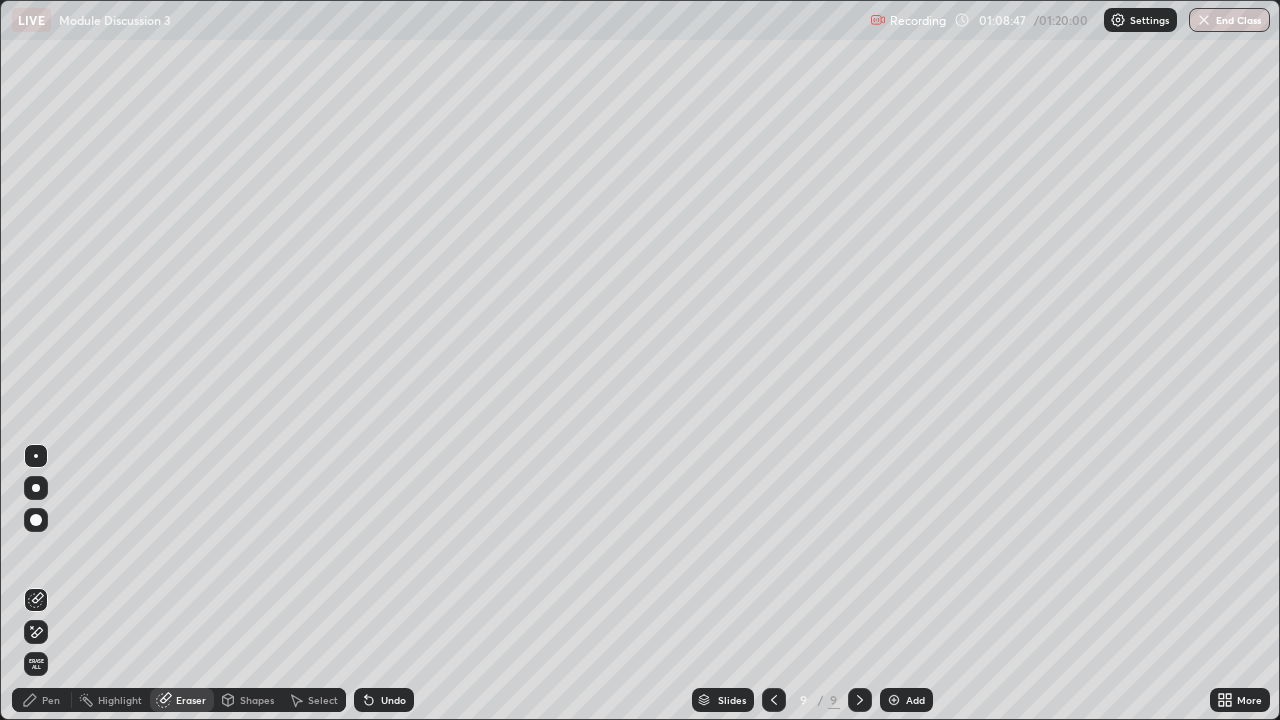click on "Pen" at bounding box center [42, 700] 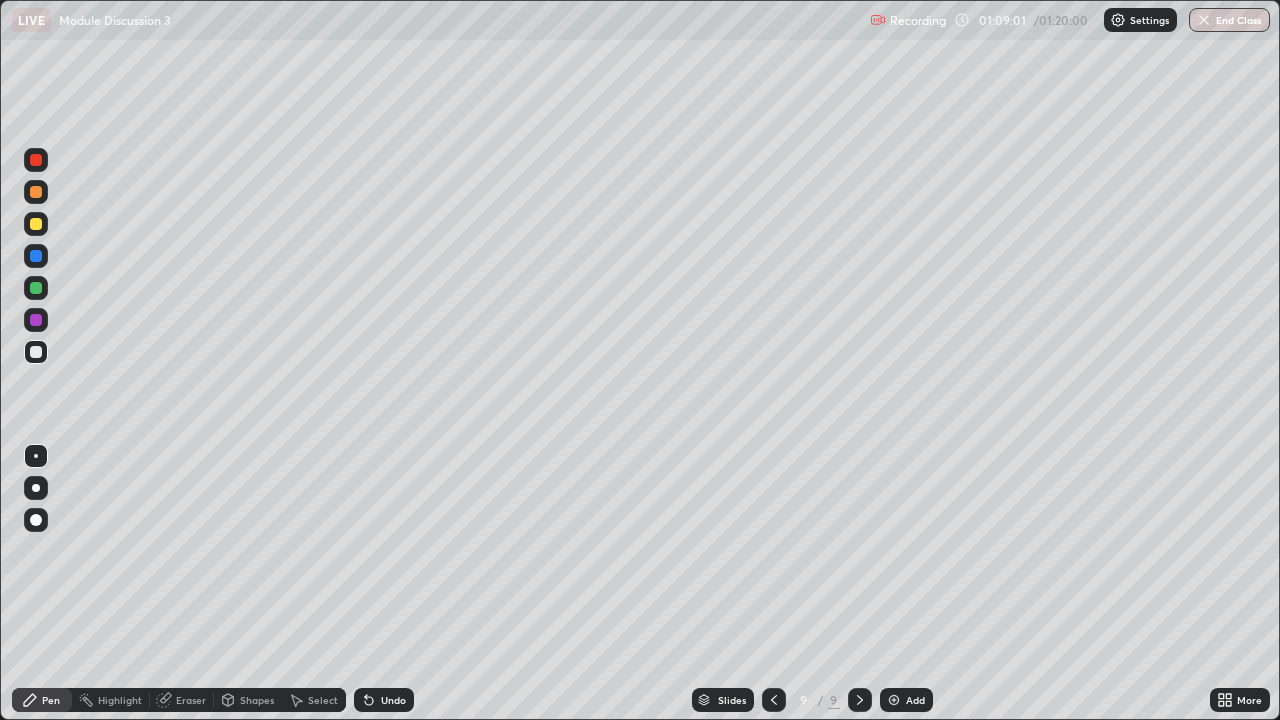 click at bounding box center (36, 288) 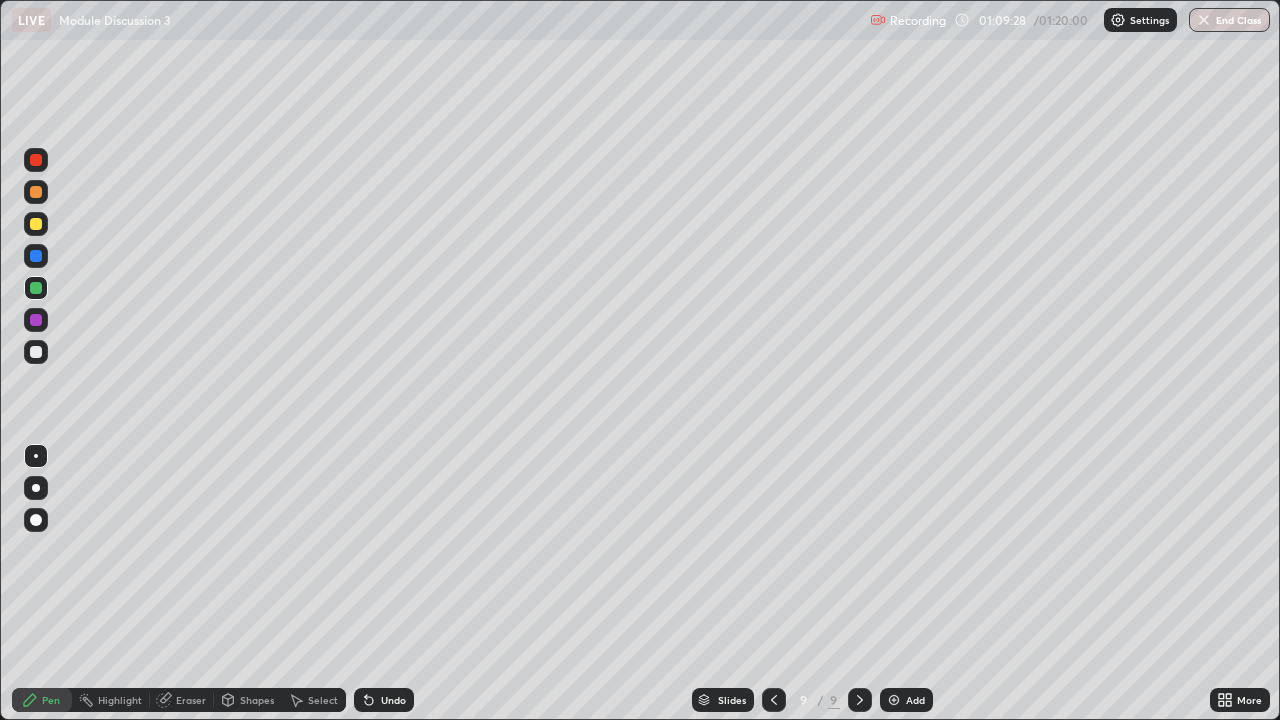 click at bounding box center [36, 224] 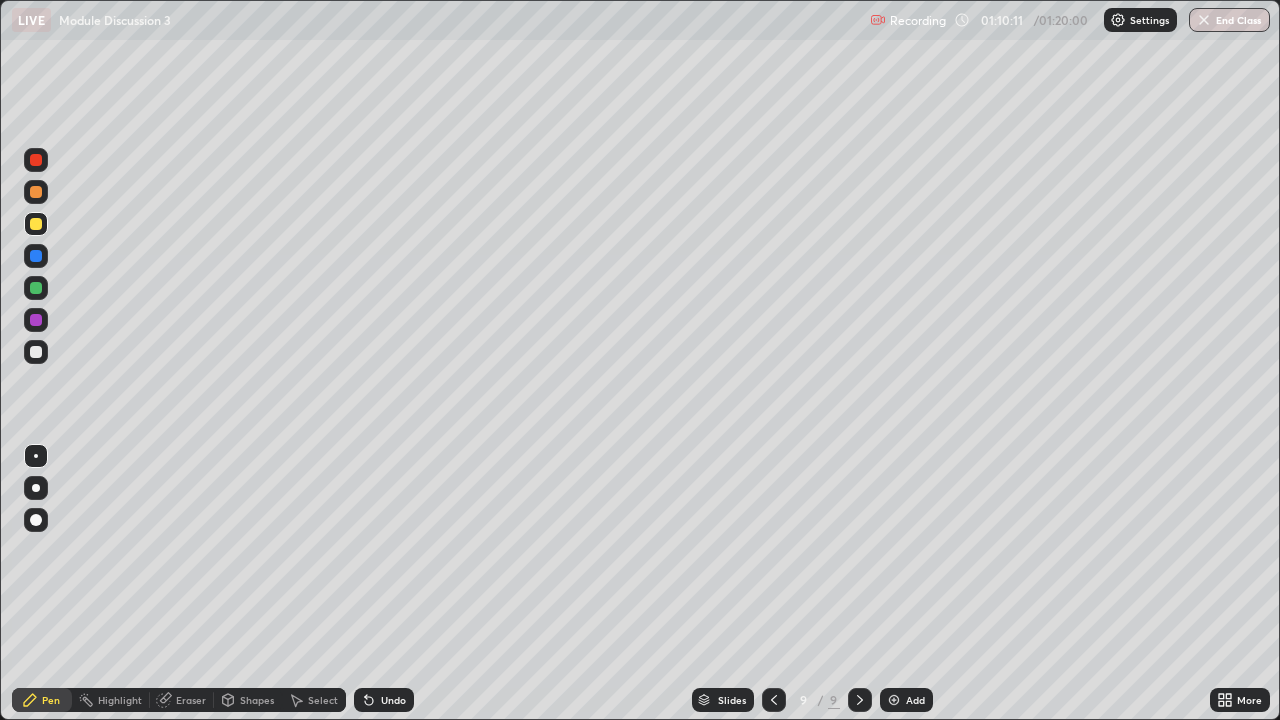 click at bounding box center (36, 320) 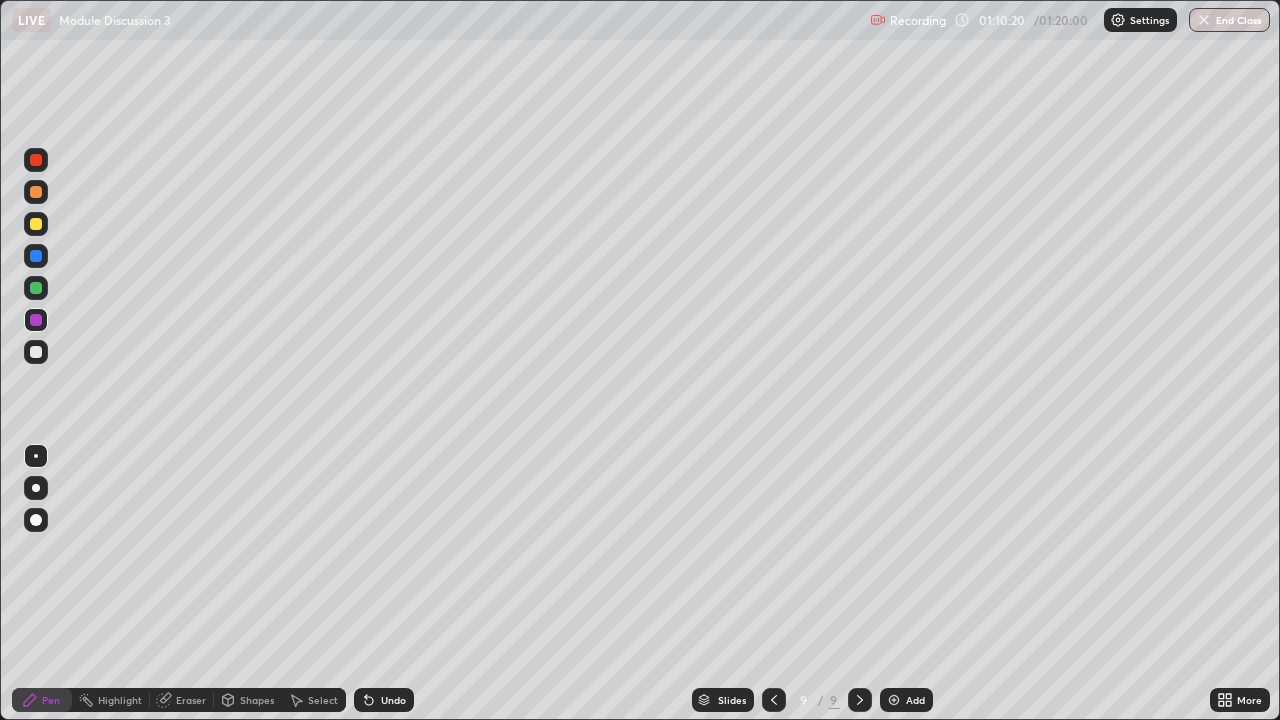 click on "Highlight" at bounding box center [120, 700] 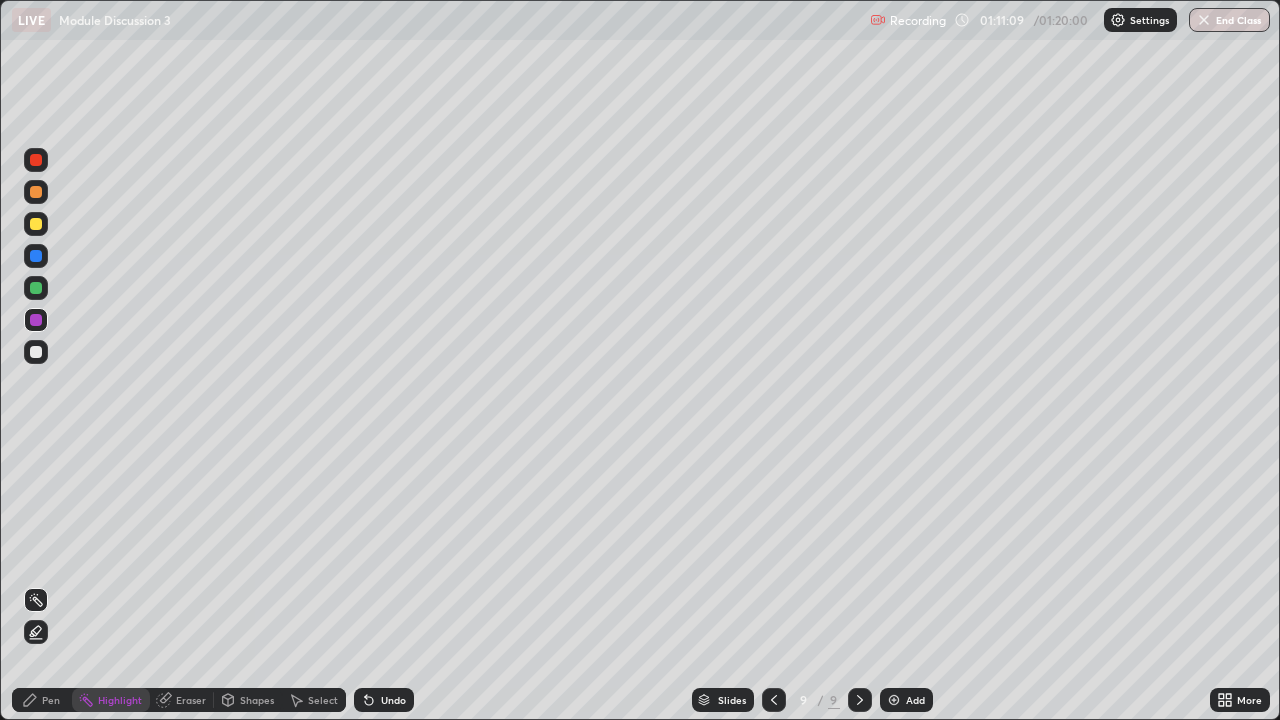 click at bounding box center [36, 256] 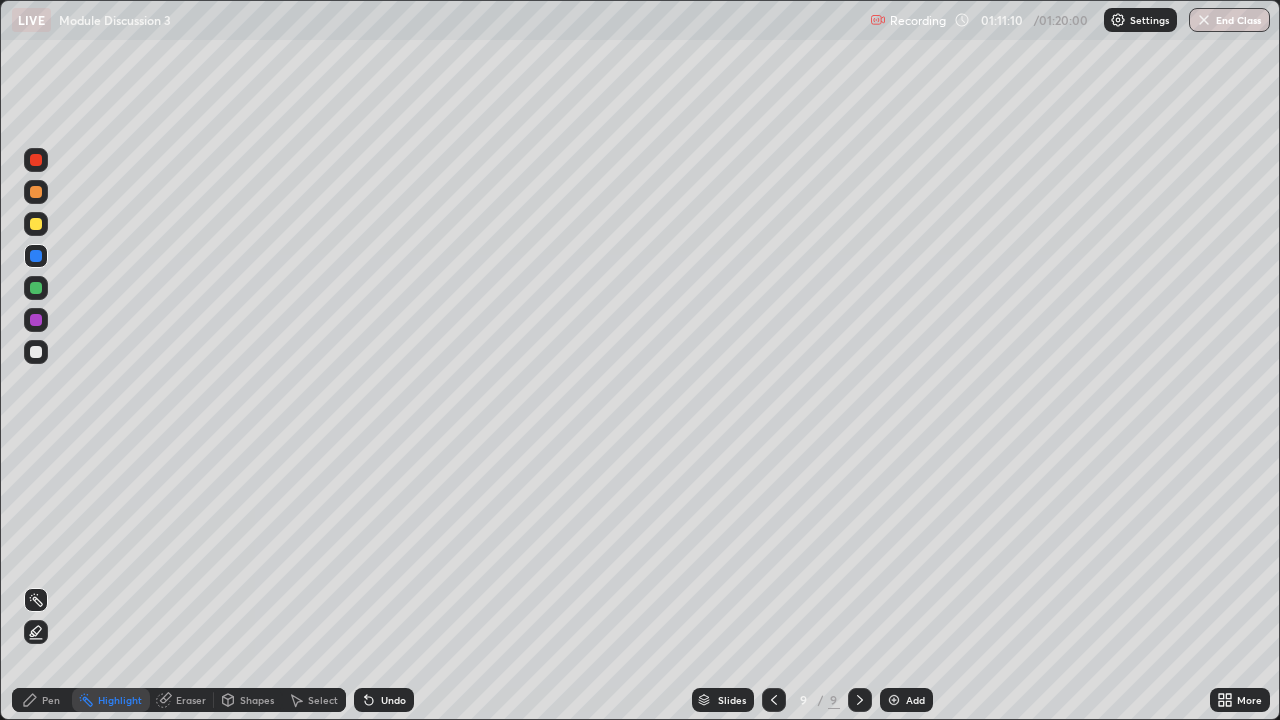 click 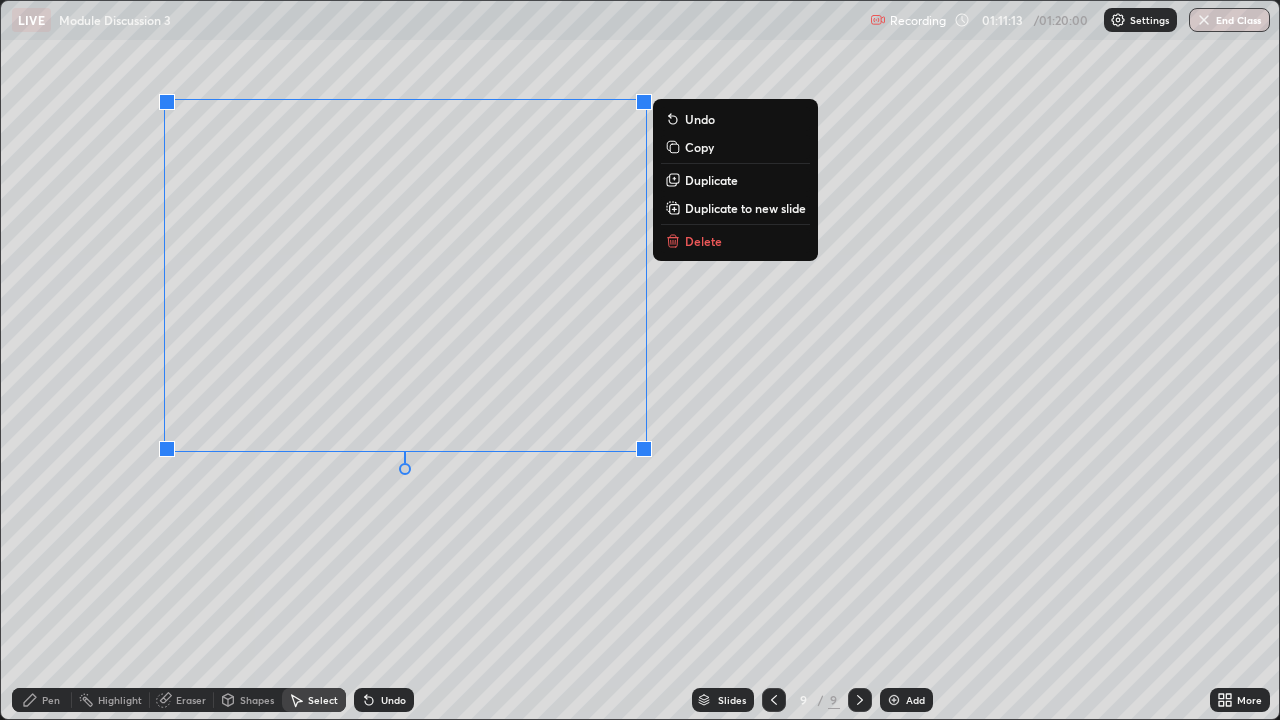 click on "Duplicate" at bounding box center (711, 180) 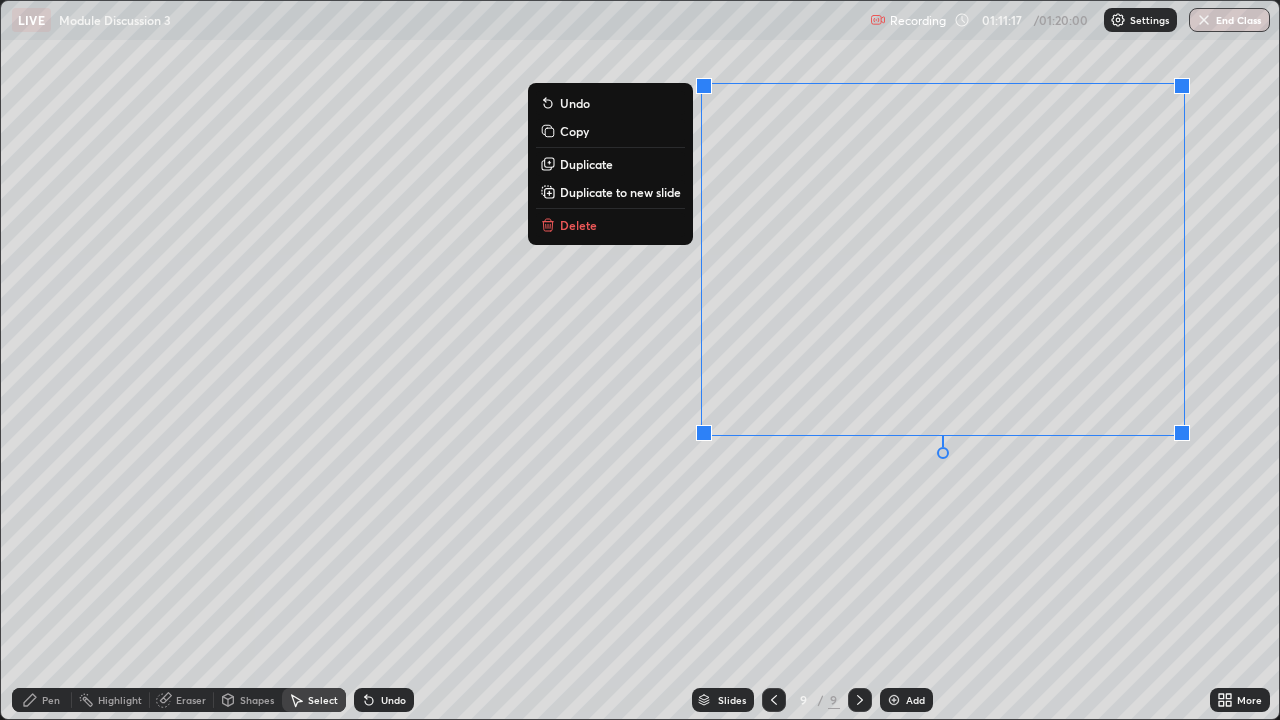 click on "0 ° Undo Copy Duplicate Duplicate to new slide Delete" at bounding box center [640, 360] 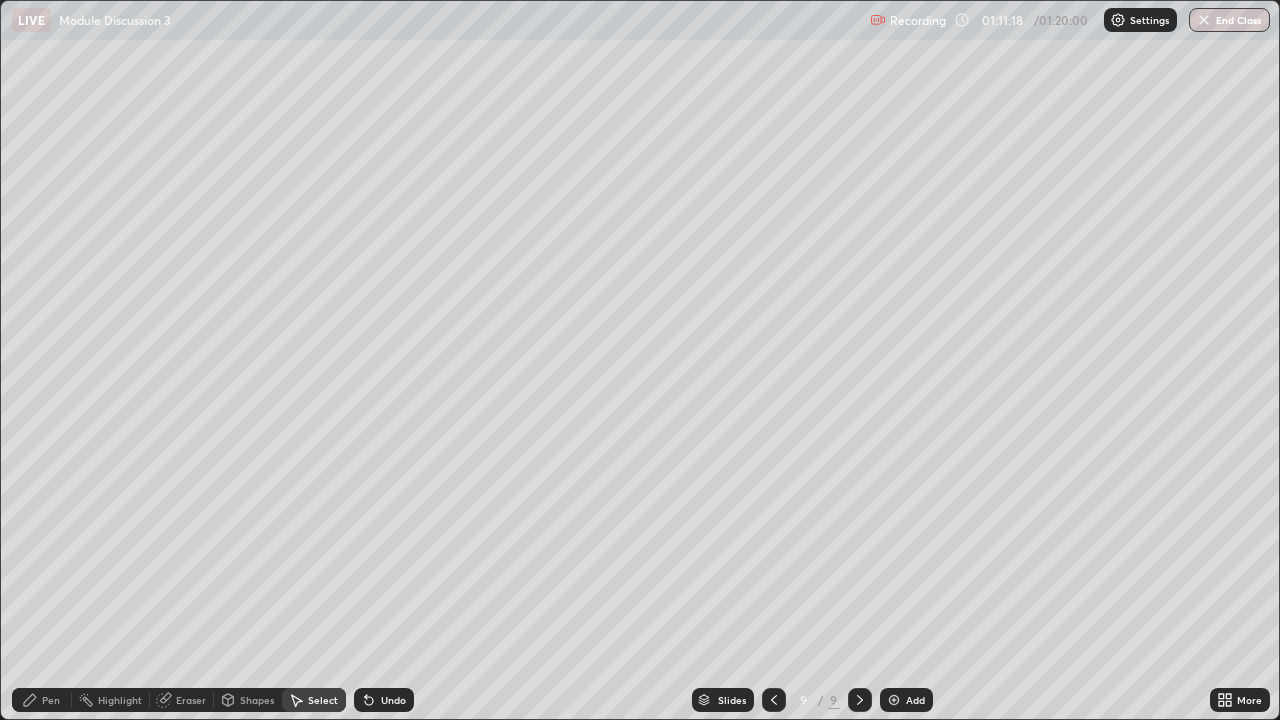 click on "Pen" at bounding box center [42, 700] 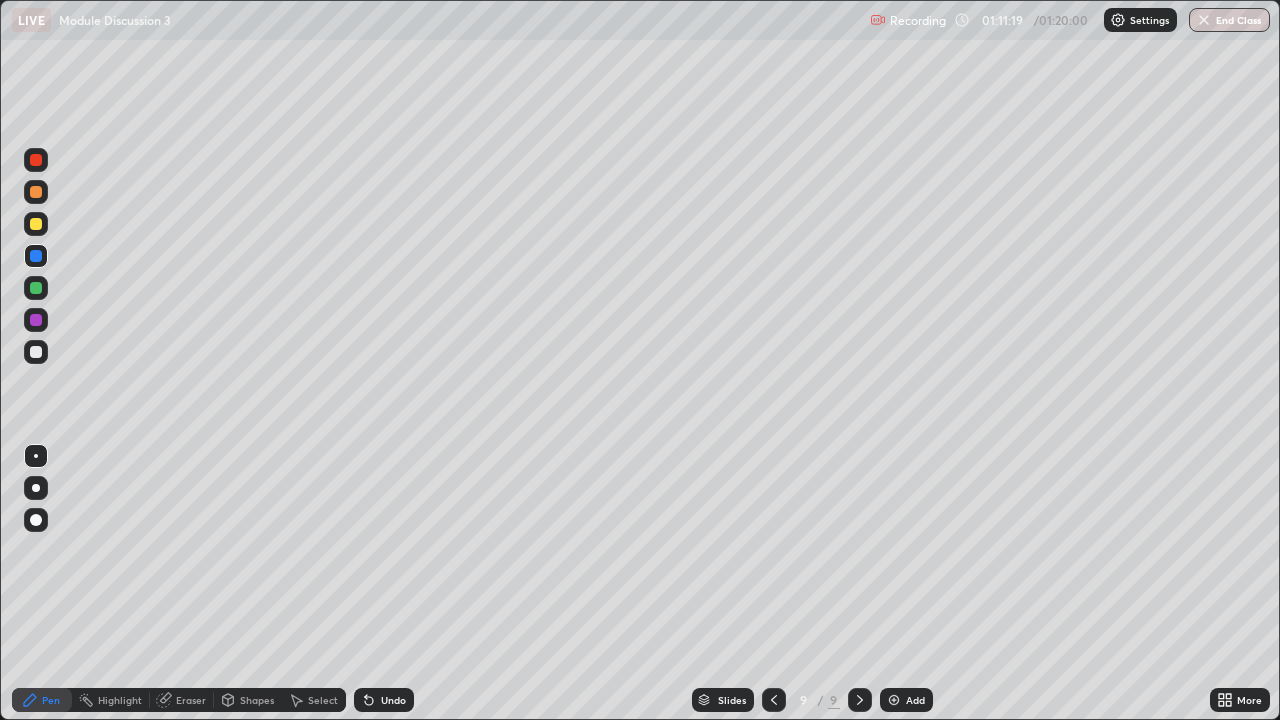 click at bounding box center (36, 256) 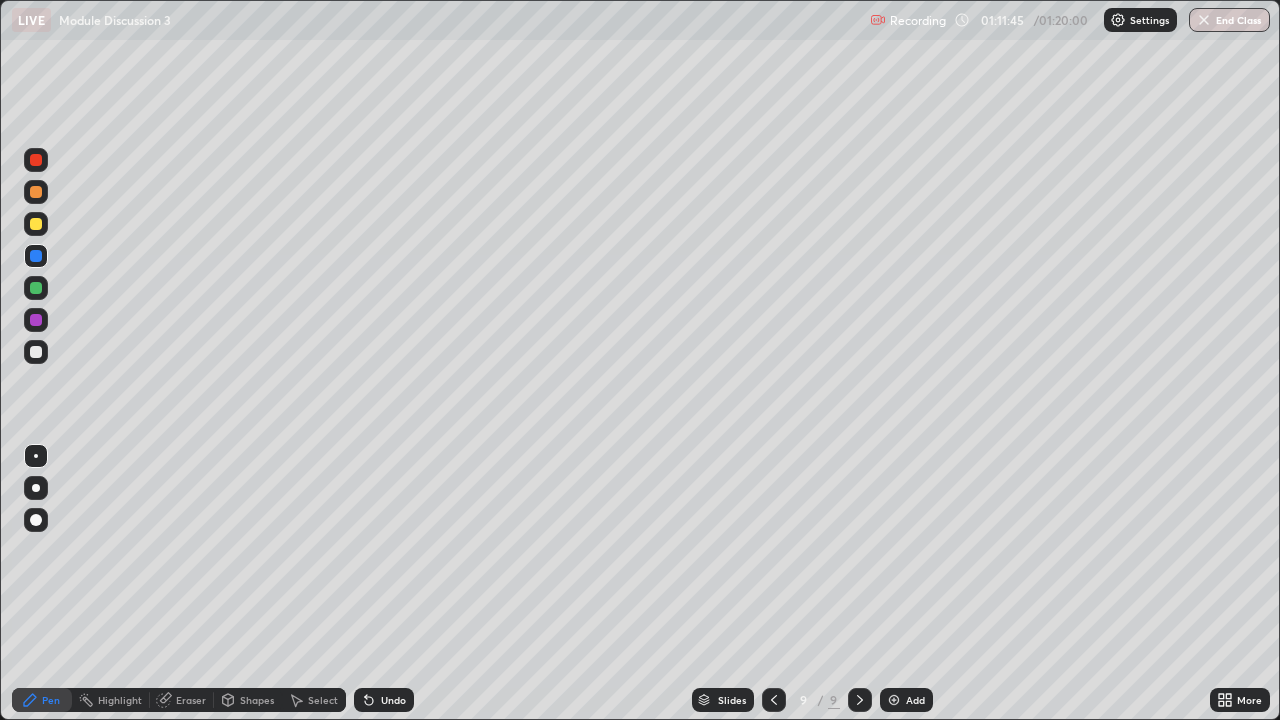 click at bounding box center (36, 192) 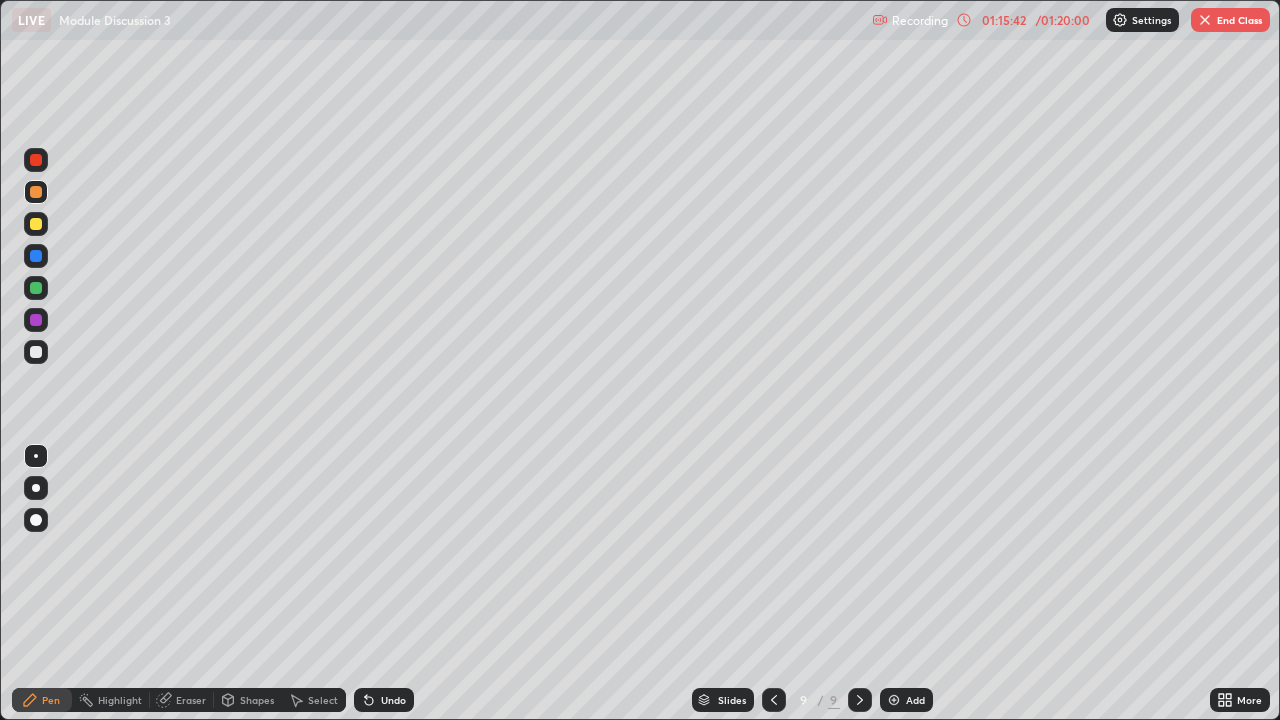 click on "Add" at bounding box center (906, 700) 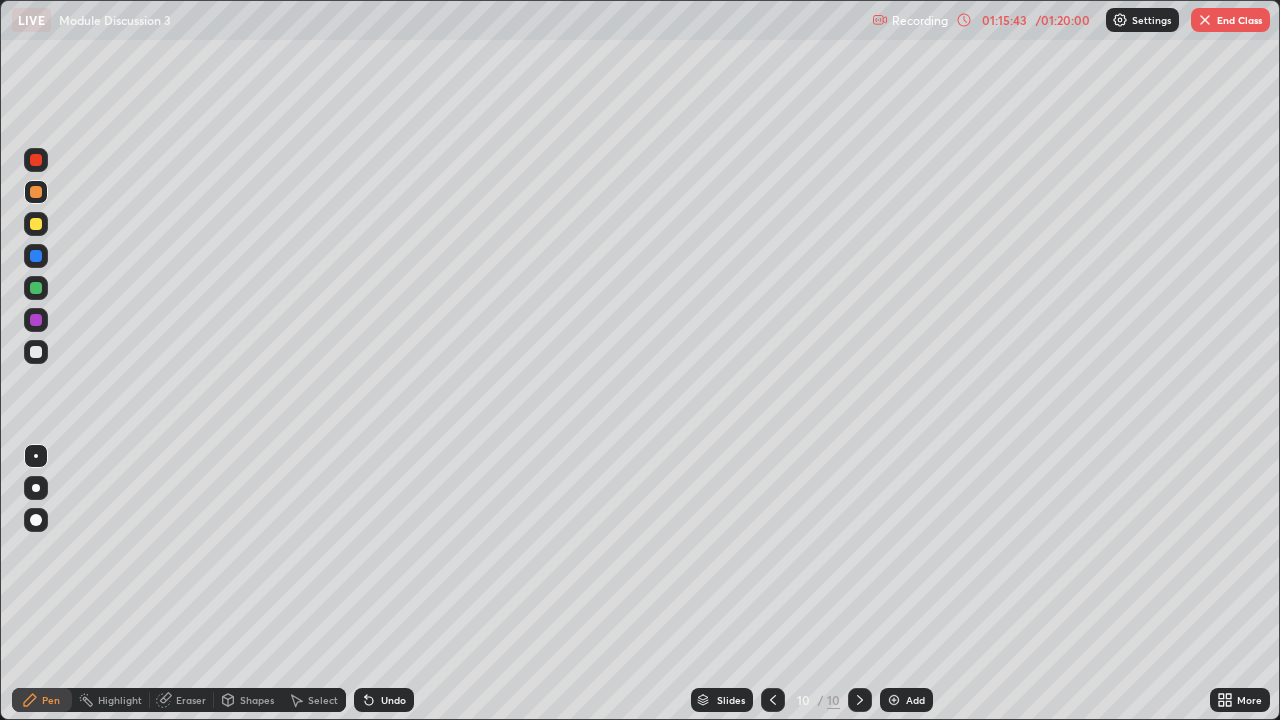 click at bounding box center [36, 352] 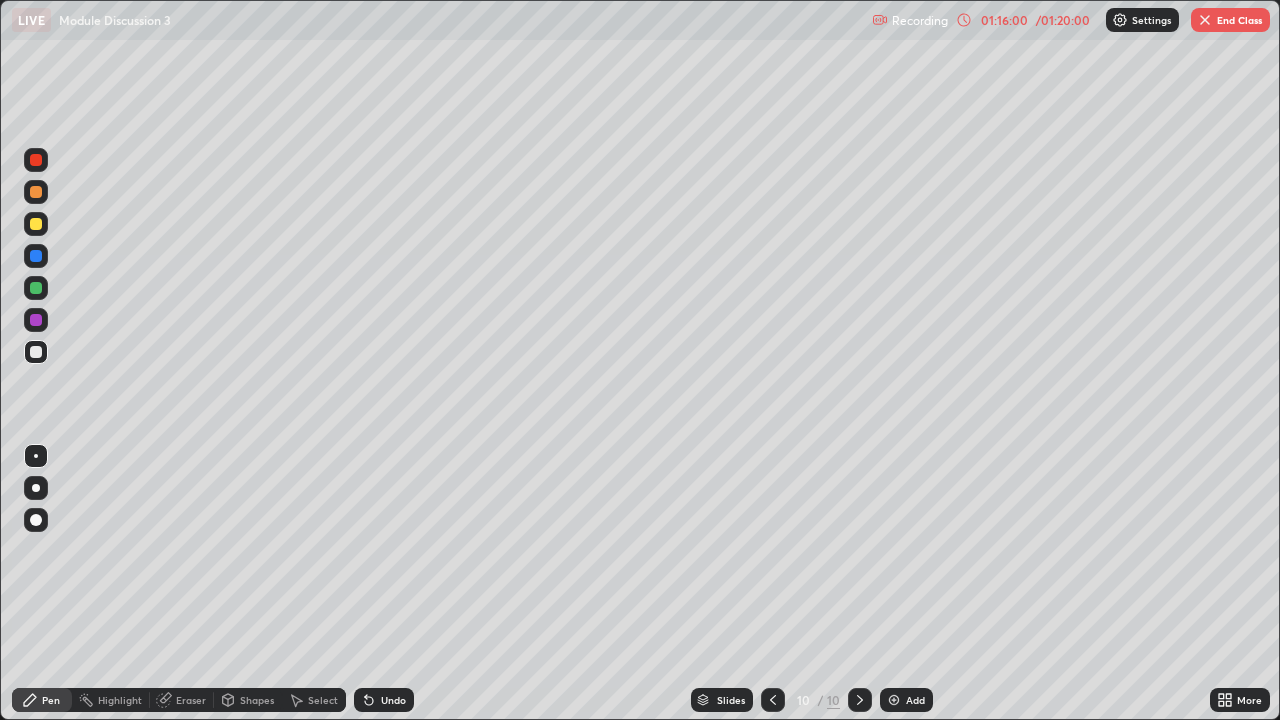click 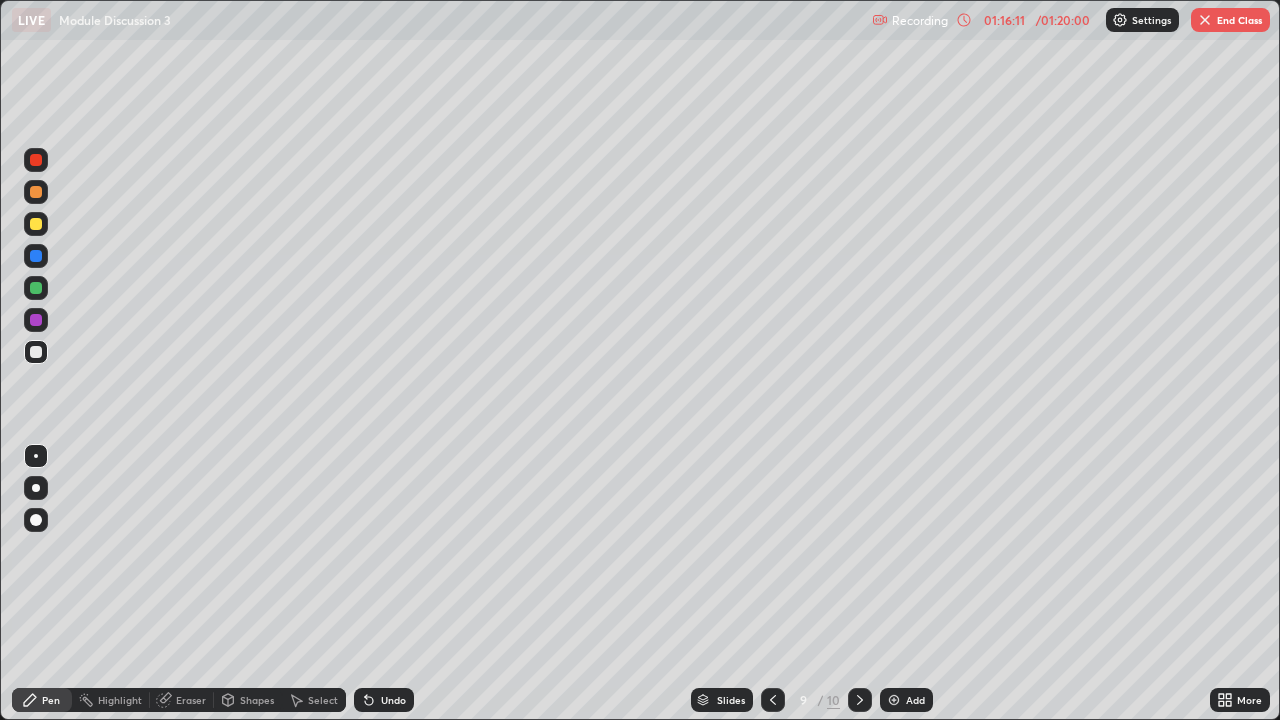 click 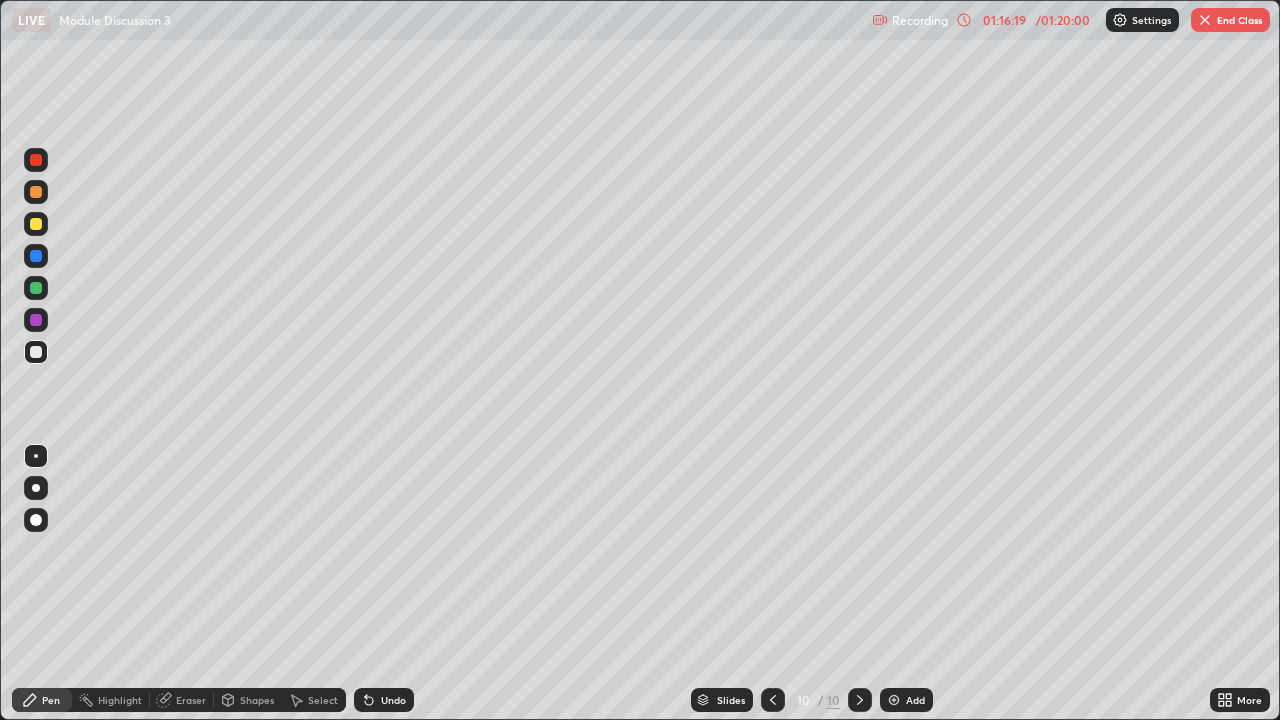 click on "Shapes" at bounding box center (257, 700) 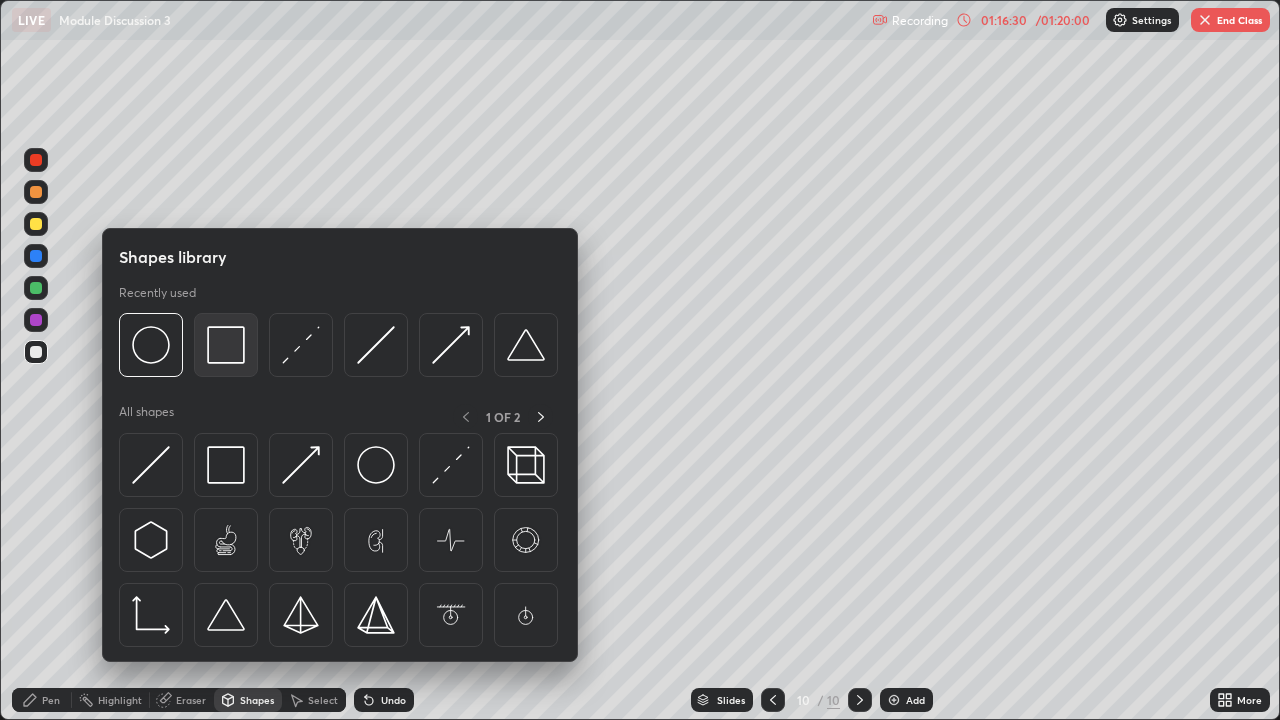 click at bounding box center (226, 345) 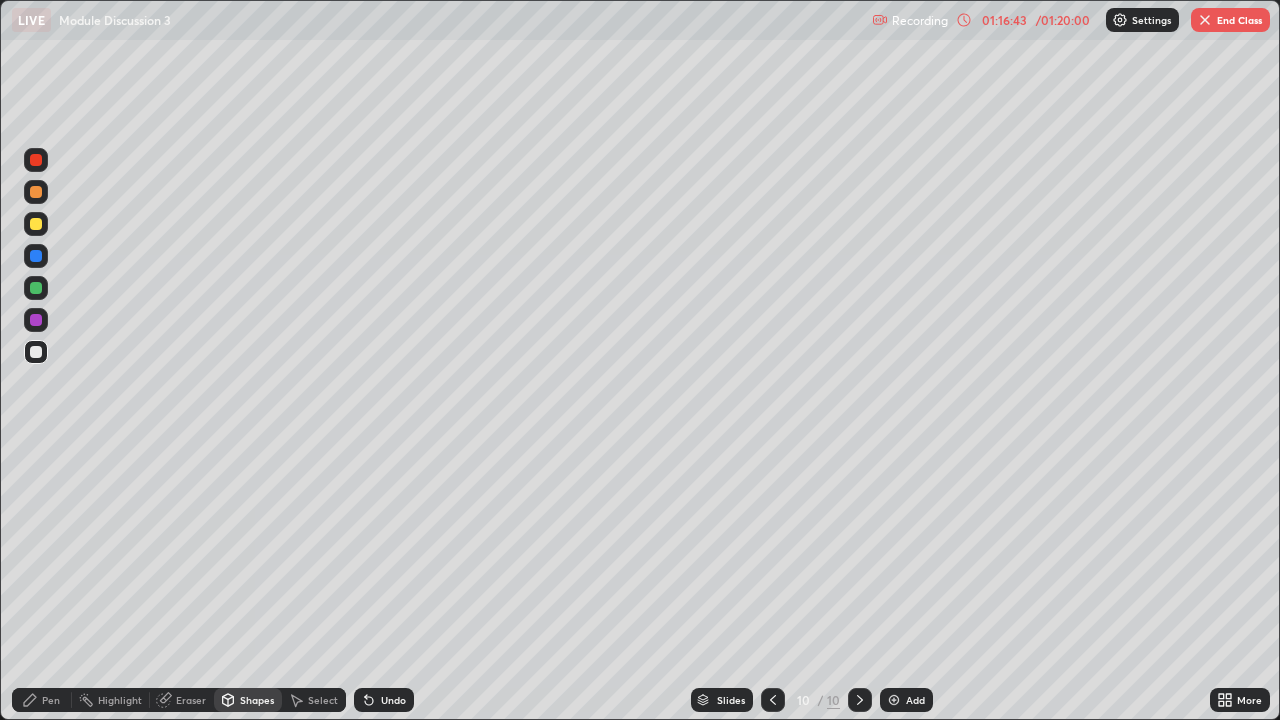 click 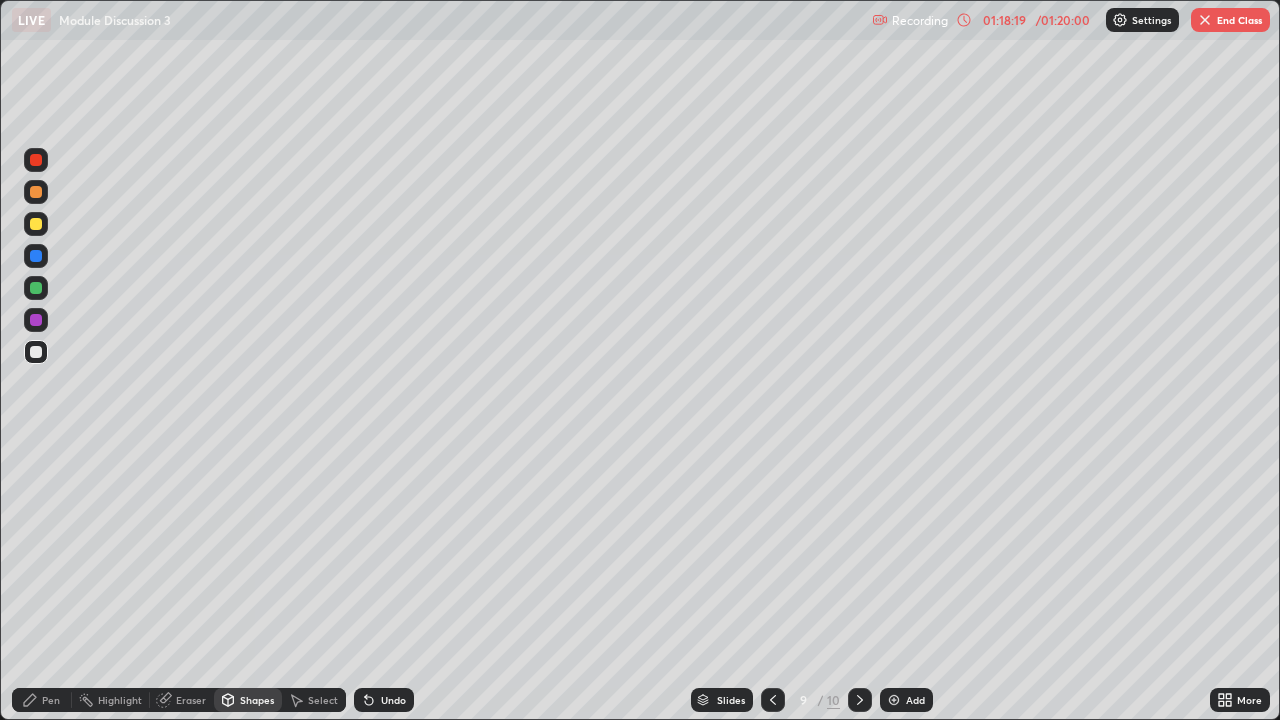 click on "Highlight" at bounding box center (120, 700) 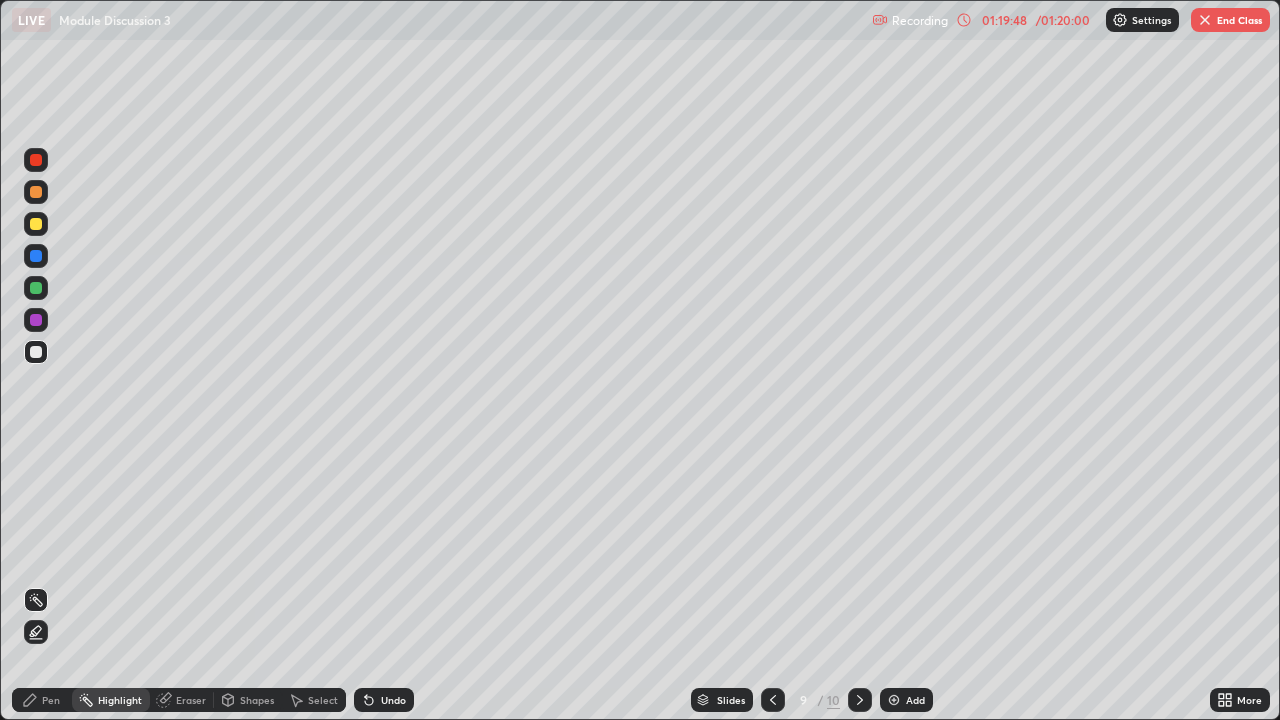 click at bounding box center [860, 700] 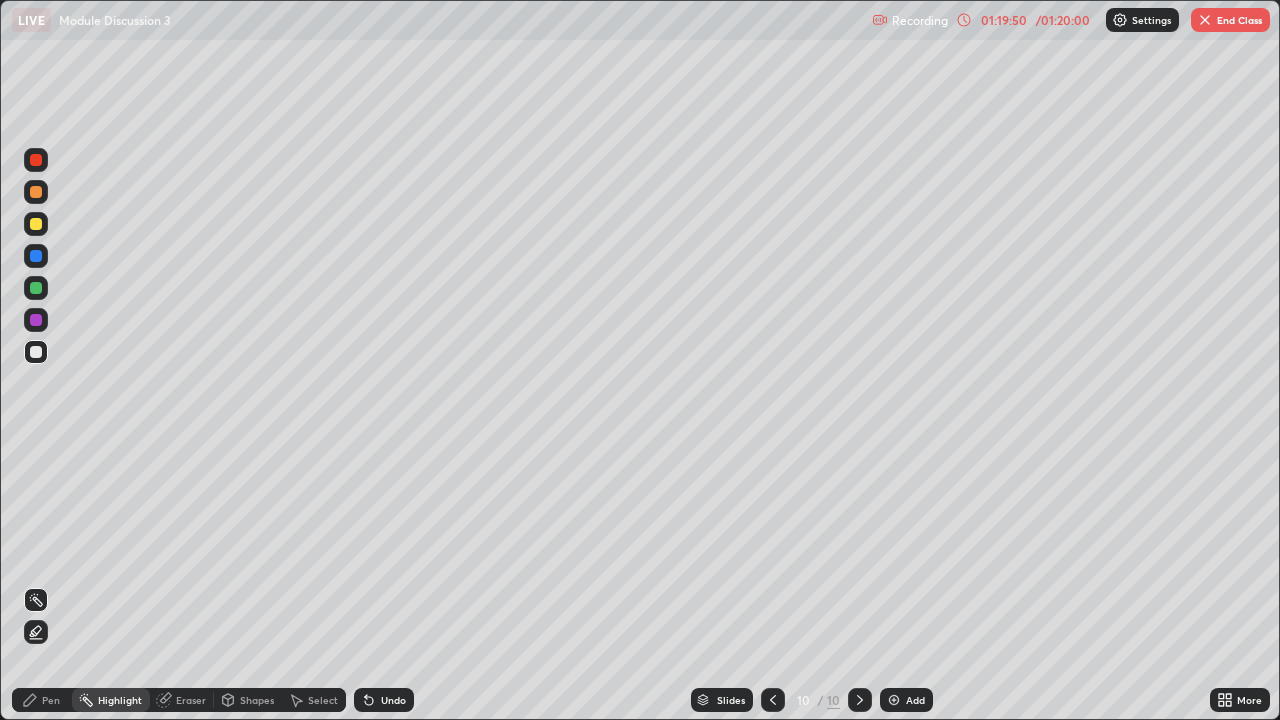 click 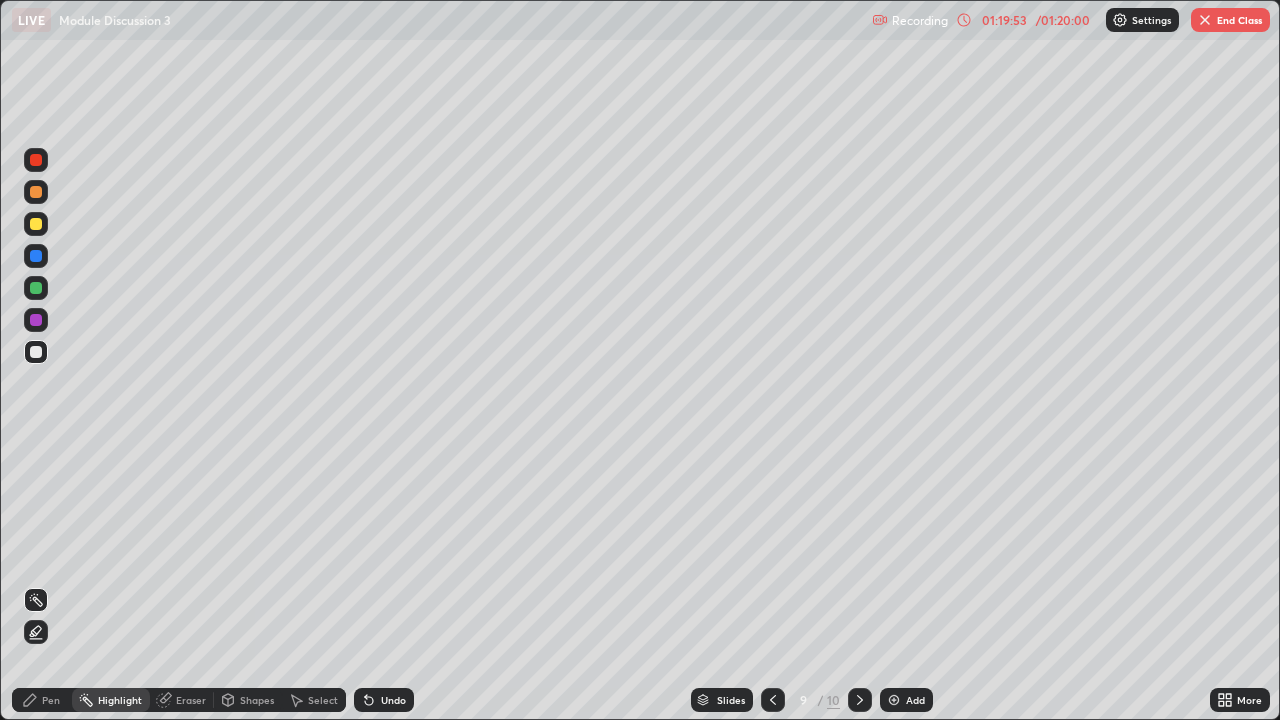 click 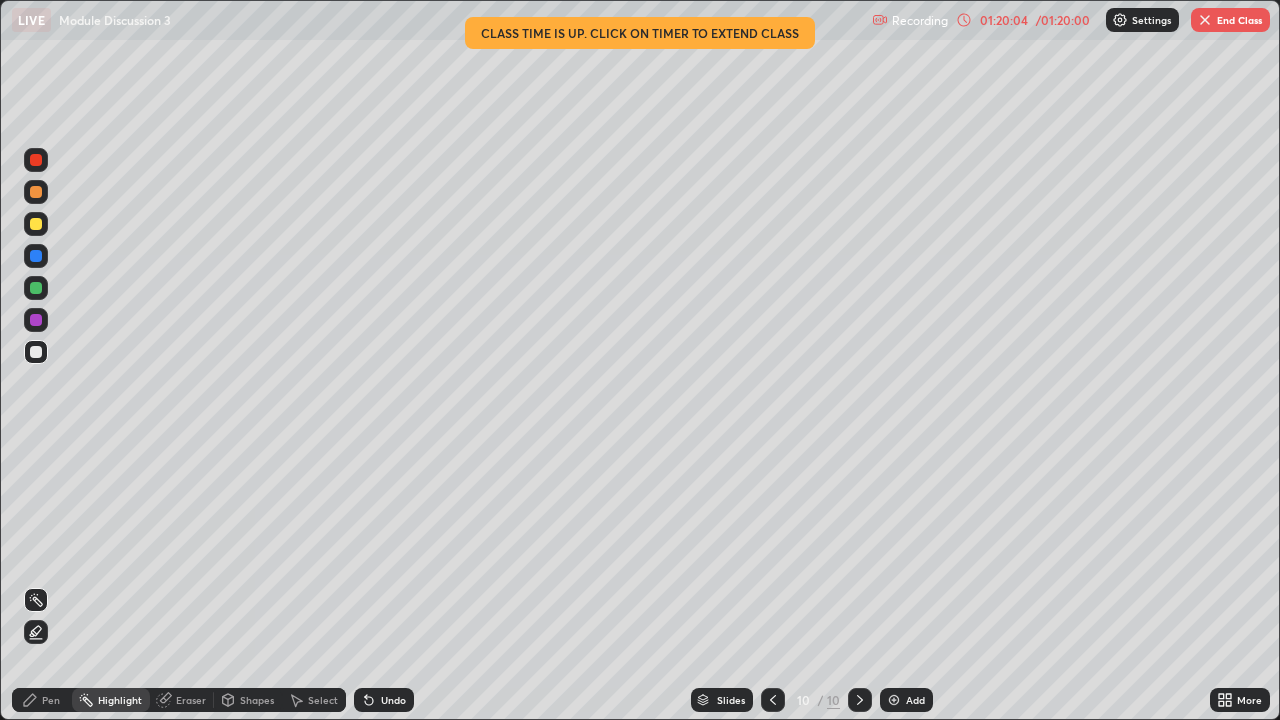 click on "Shapes" at bounding box center [257, 700] 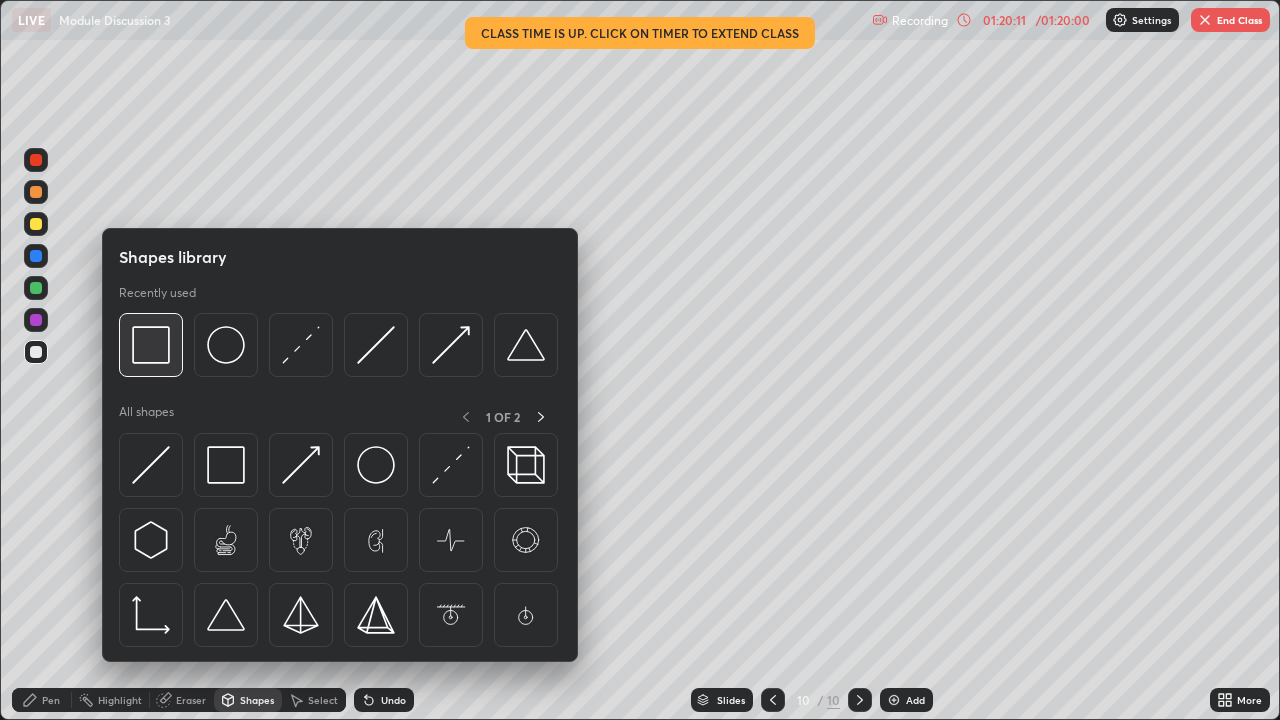 click at bounding box center [151, 345] 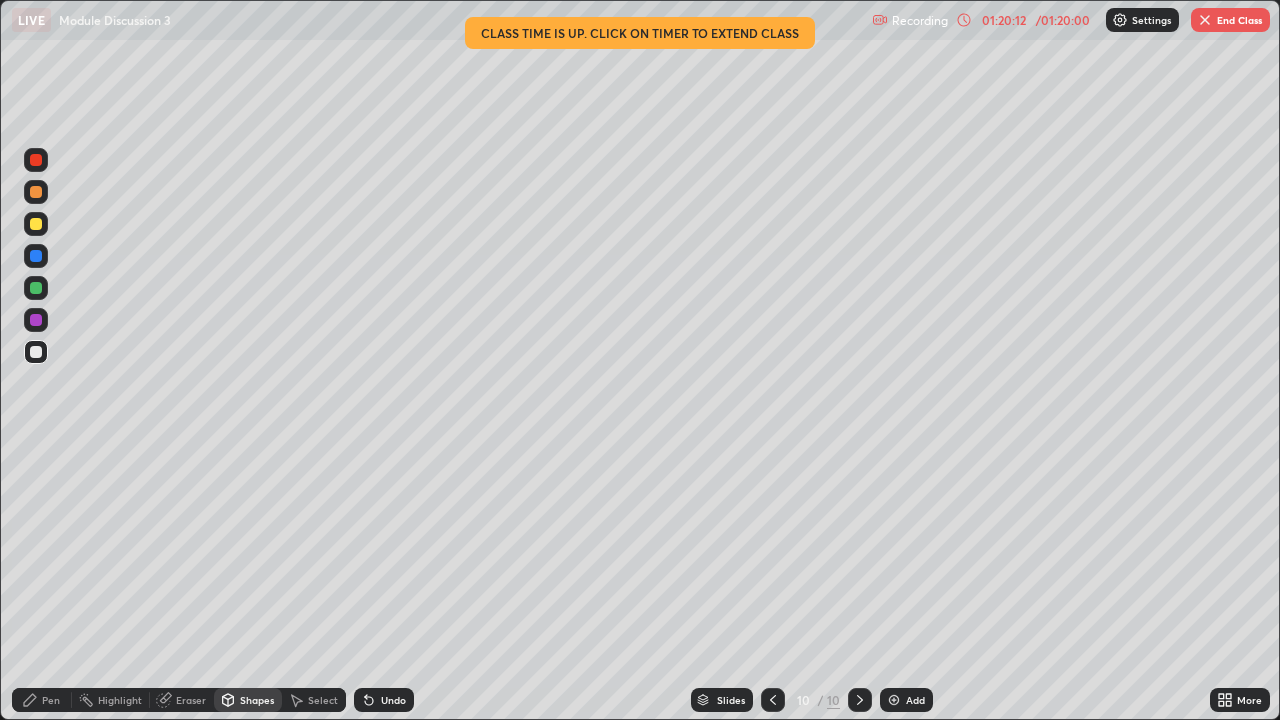 click at bounding box center (36, 352) 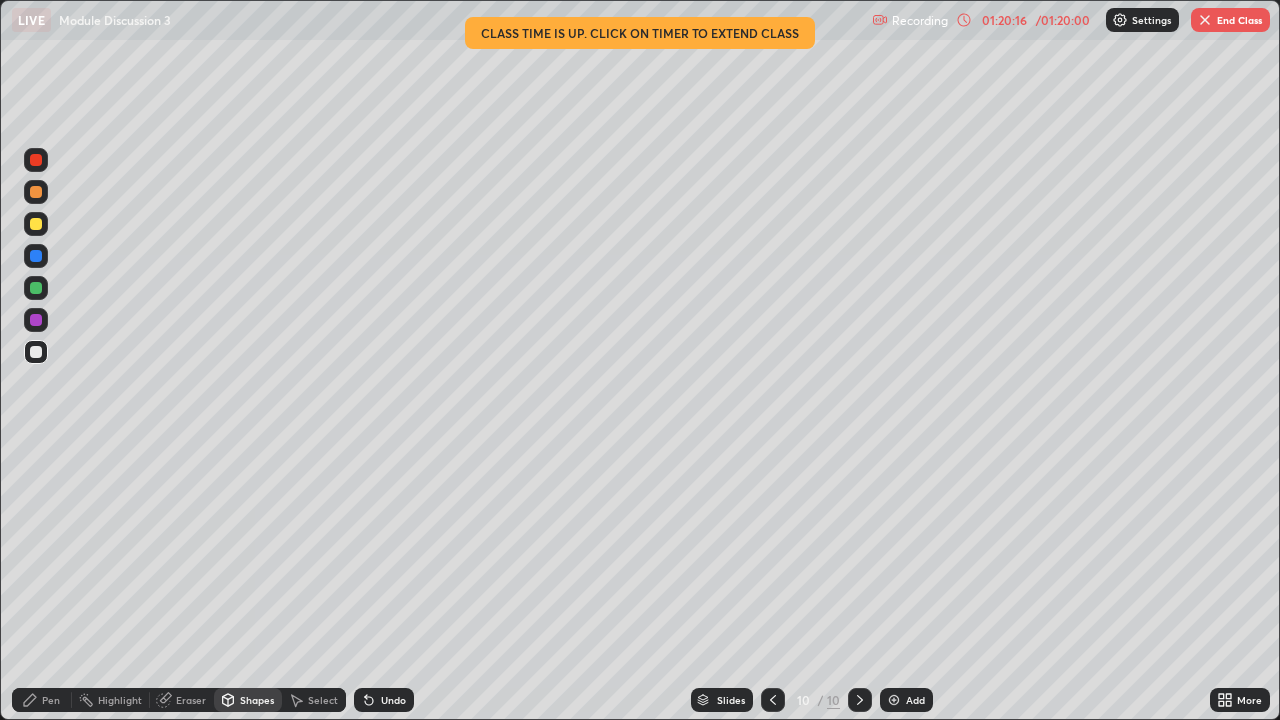 click on "Select" at bounding box center [314, 700] 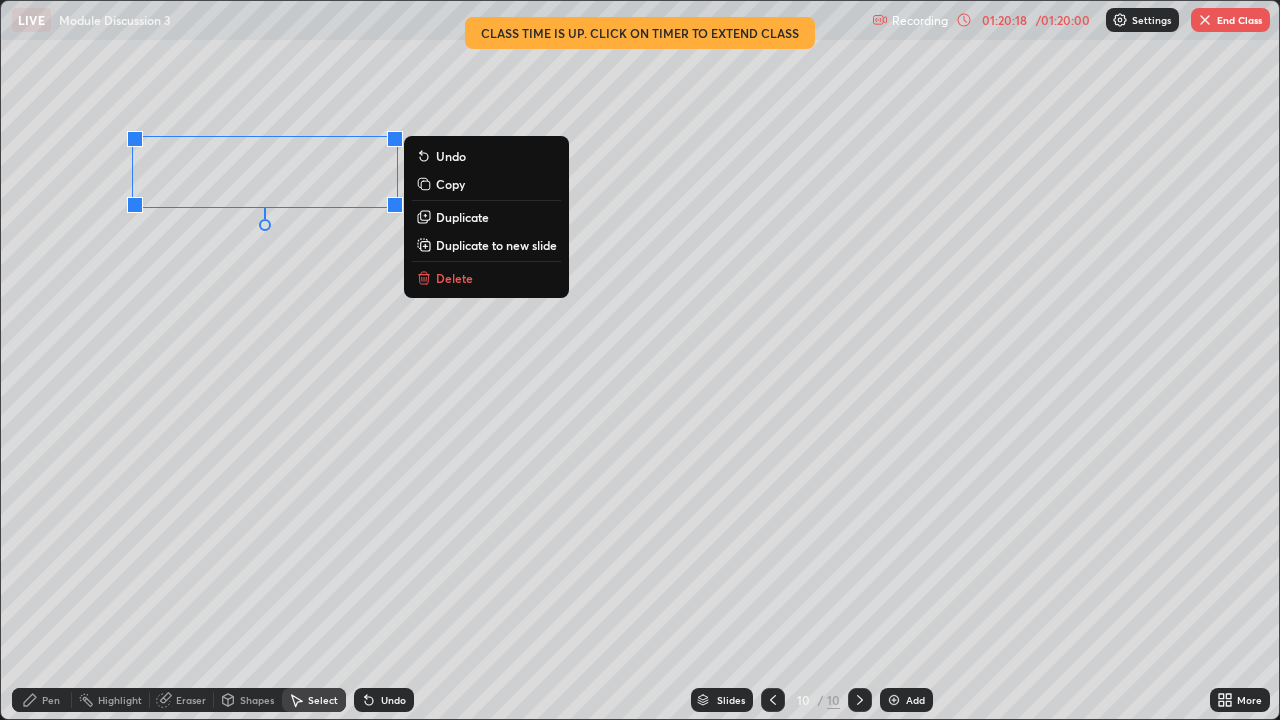 click on "Duplicate" at bounding box center (462, 217) 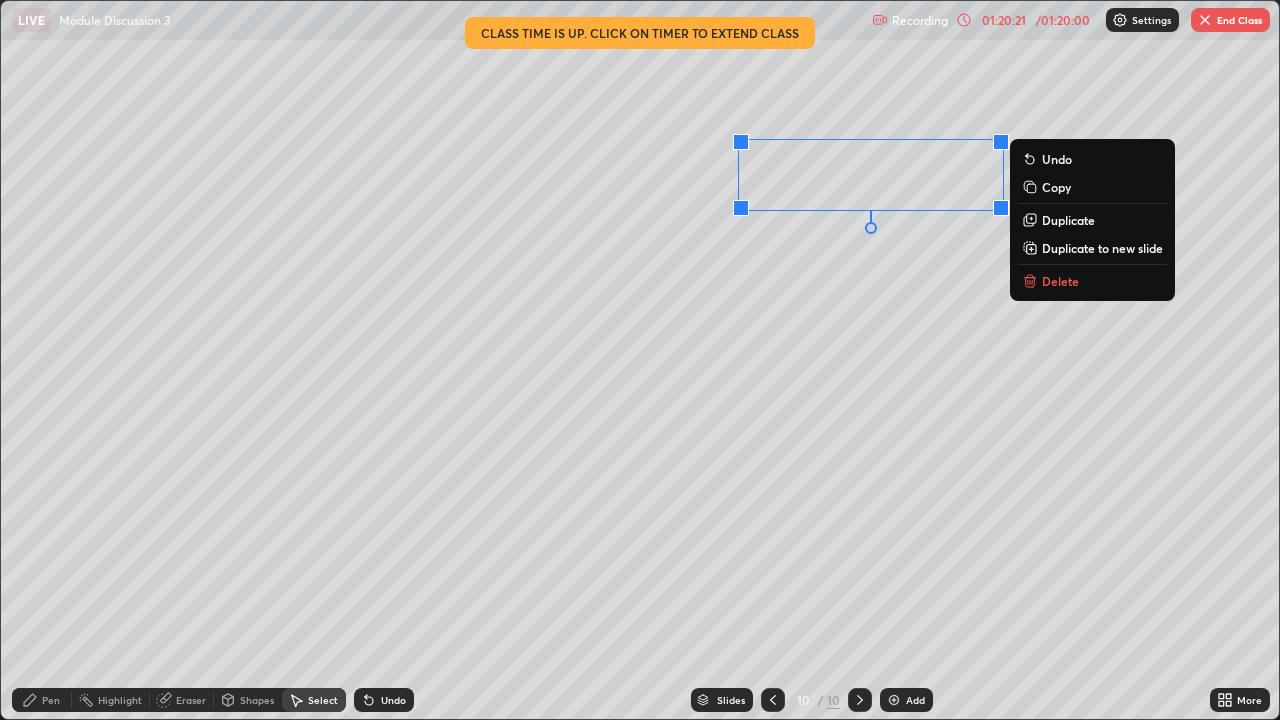click on "0 ° Undo Copy Duplicate Duplicate to new slide Delete" at bounding box center (640, 360) 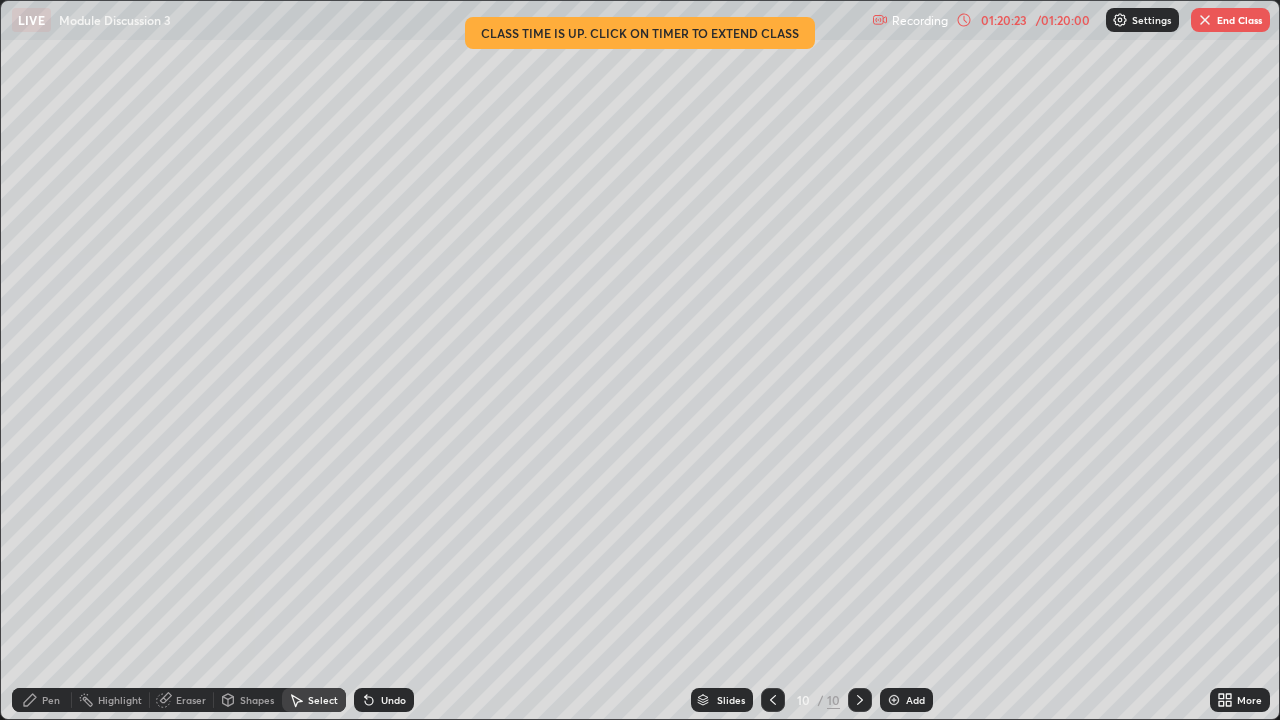 click on "Pen" at bounding box center (42, 700) 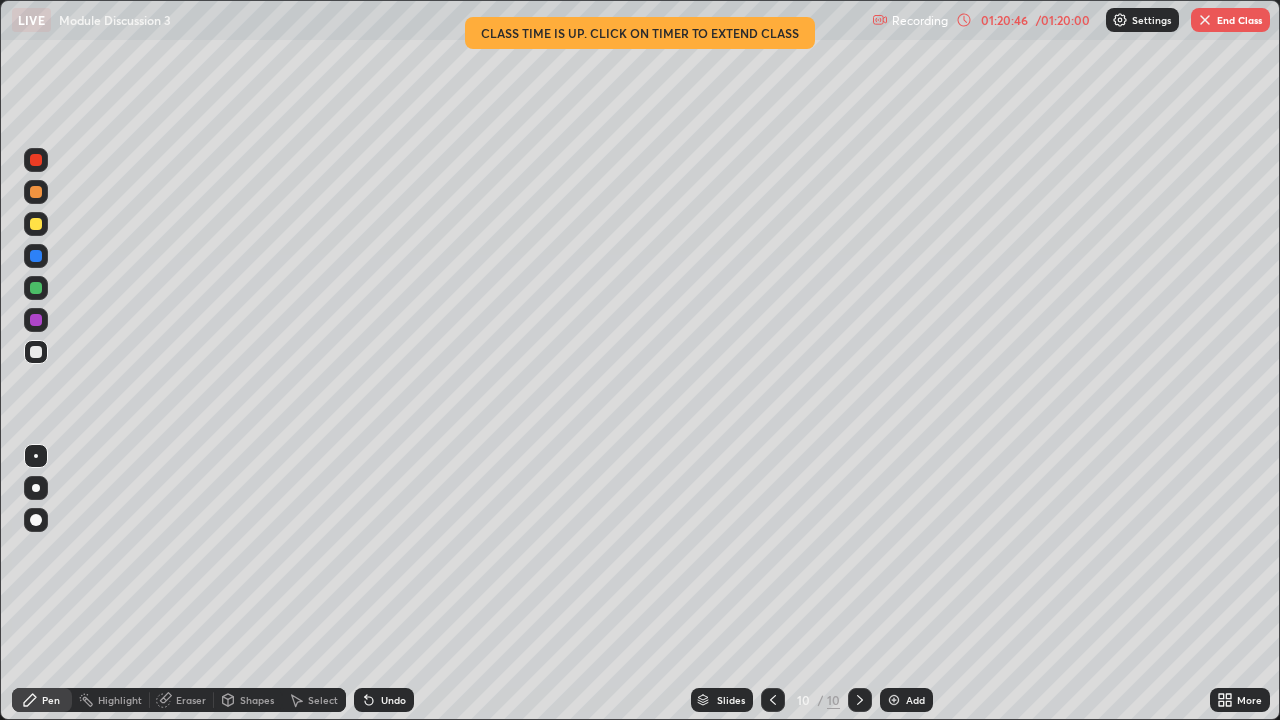 click 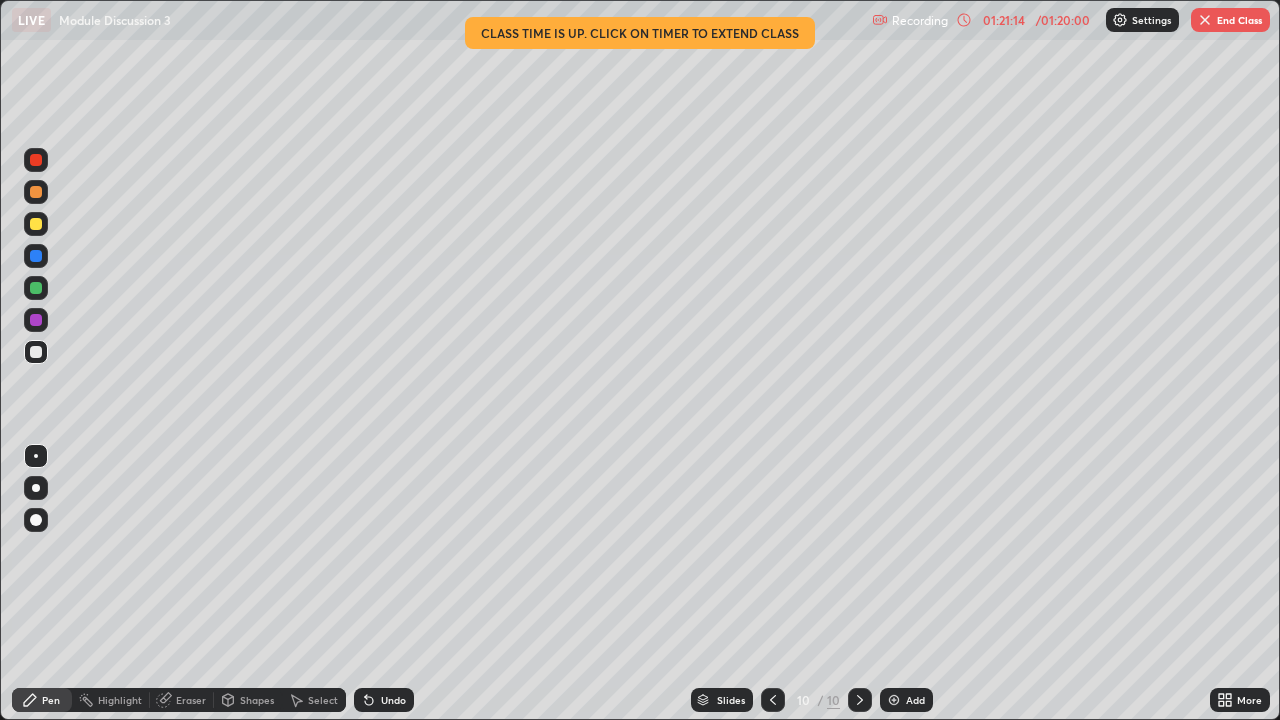 click on "Highlight" at bounding box center [120, 700] 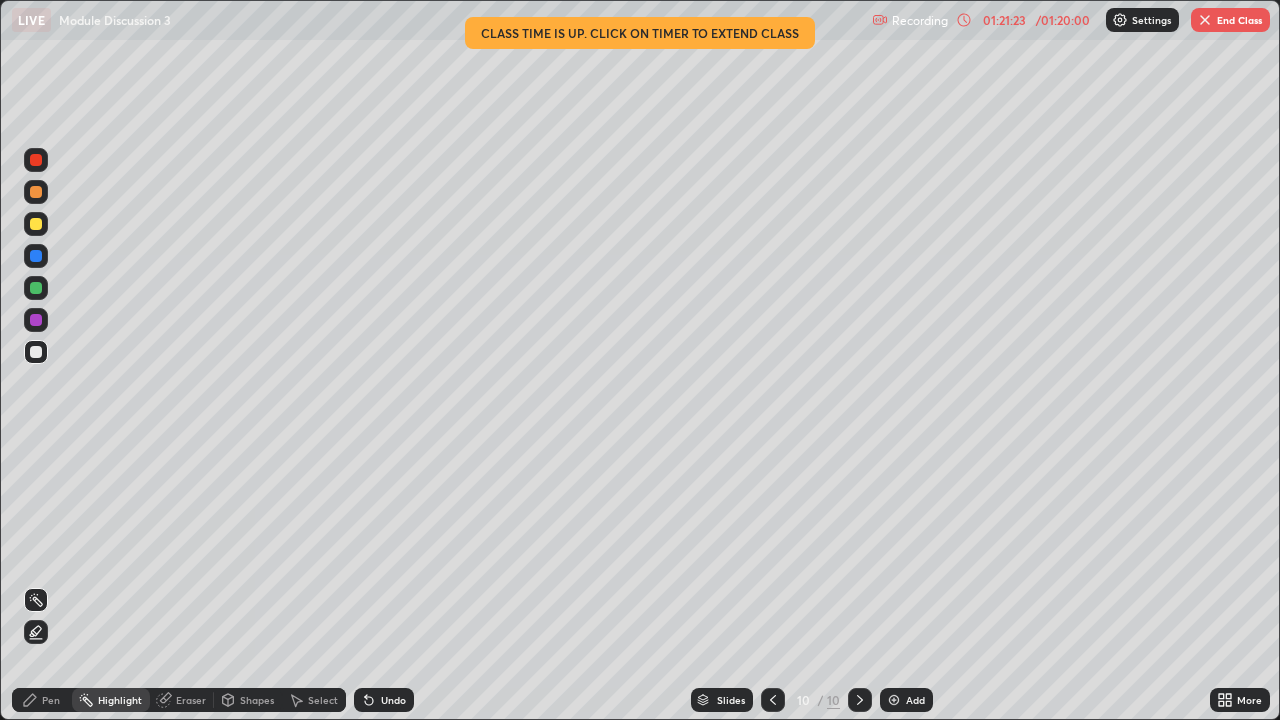 click on "Pen" at bounding box center (42, 700) 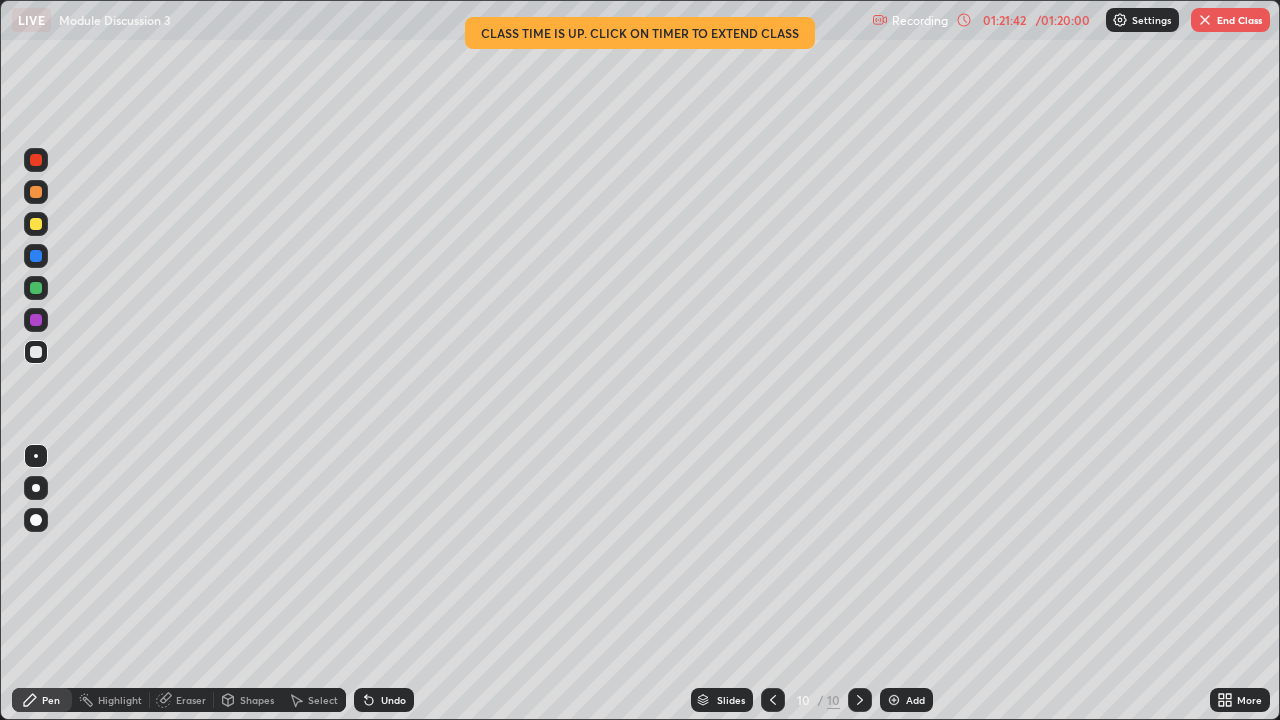 click on "Shapes" at bounding box center [248, 700] 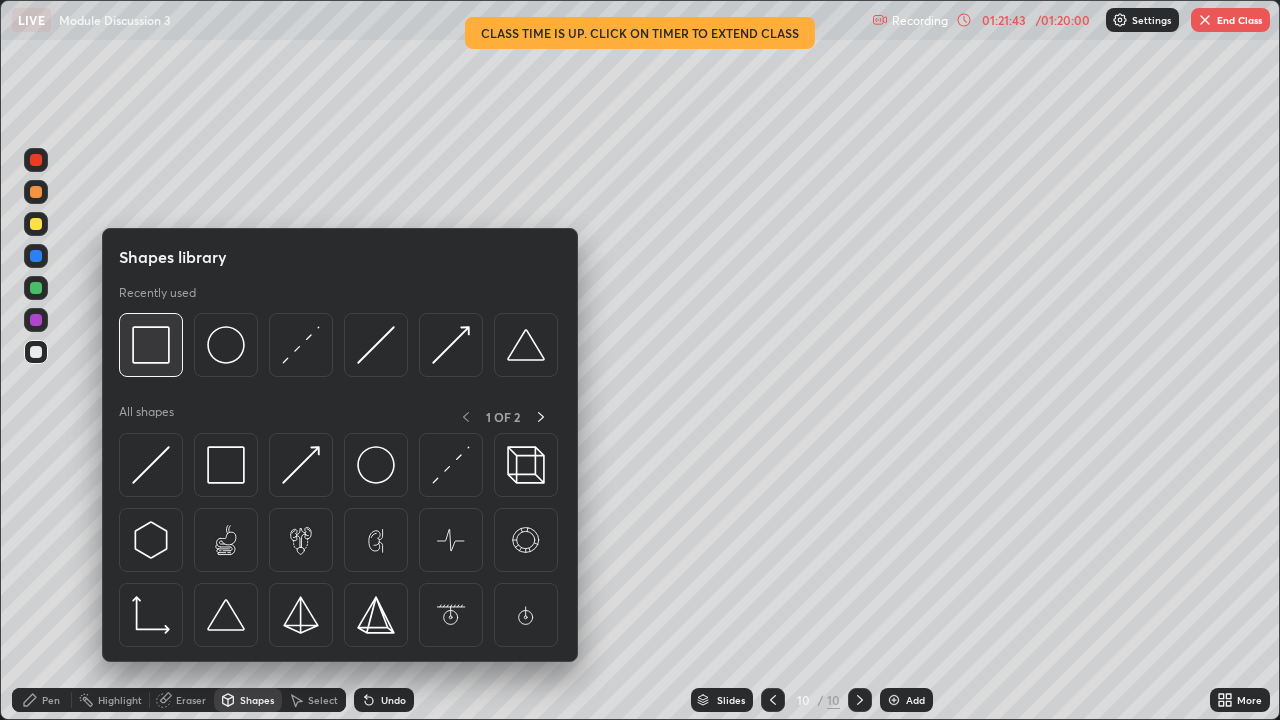 click at bounding box center (151, 345) 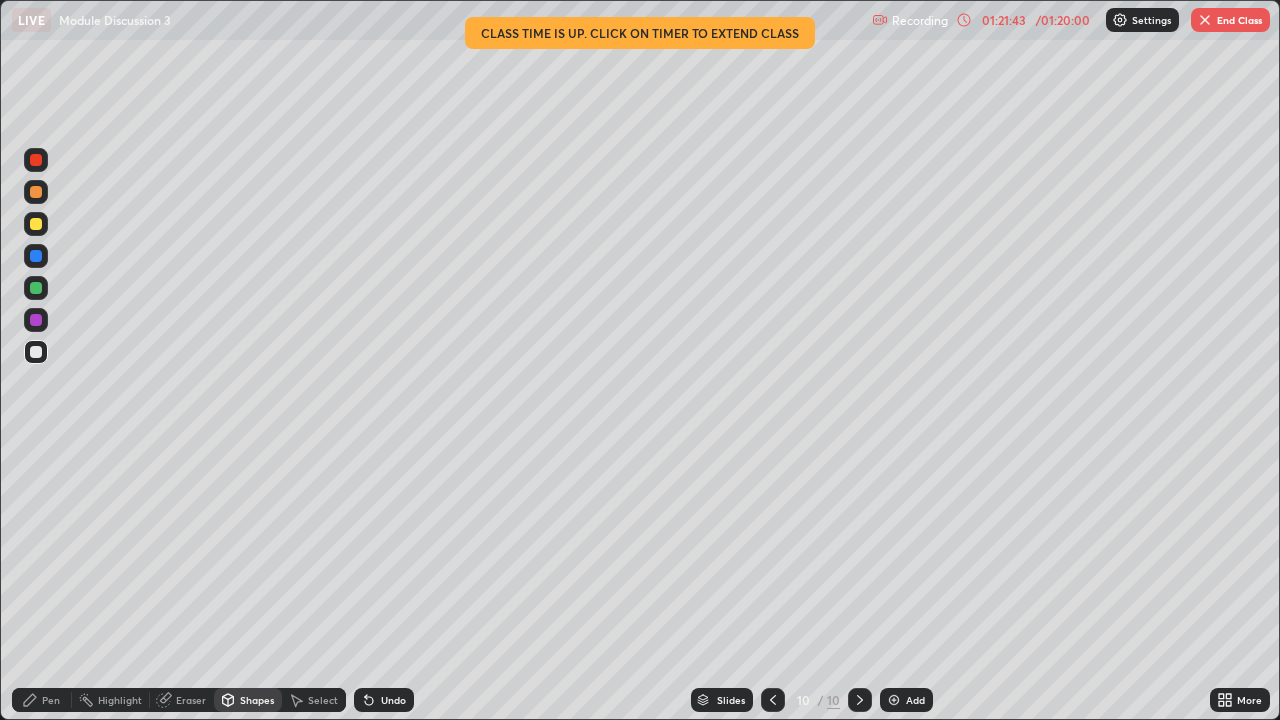 click at bounding box center (36, 320) 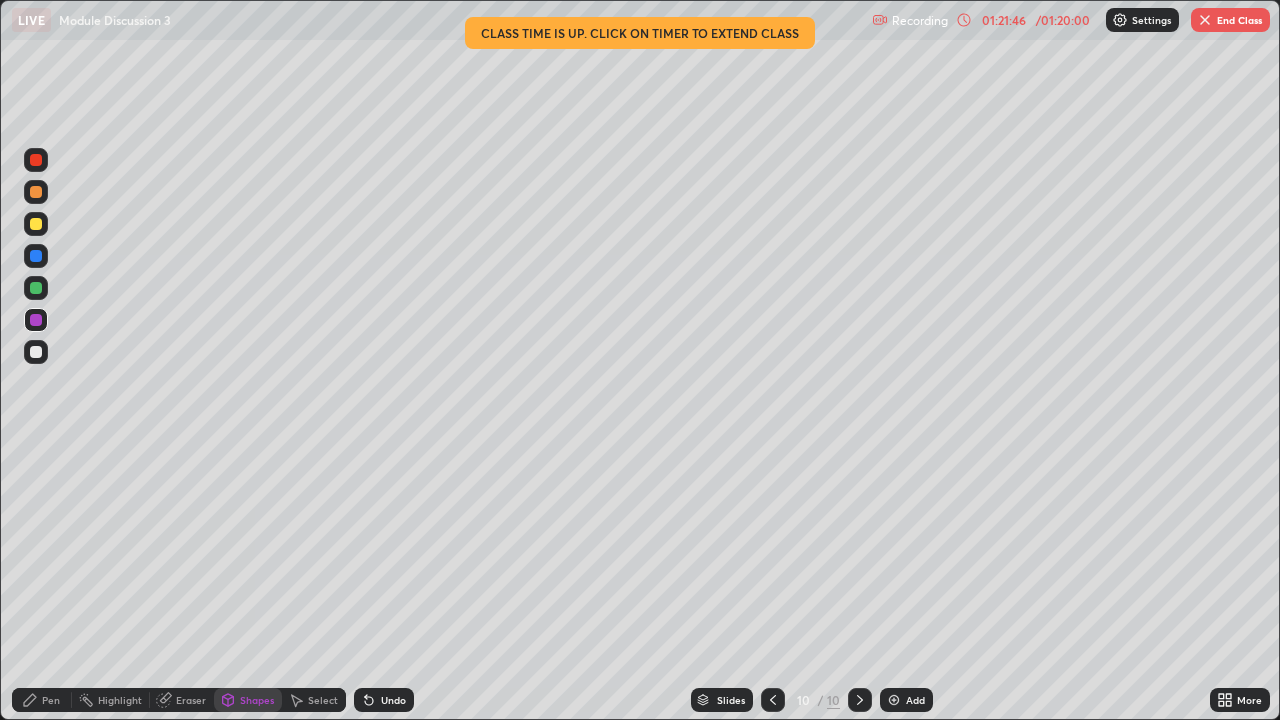 click on "Pen" at bounding box center [42, 700] 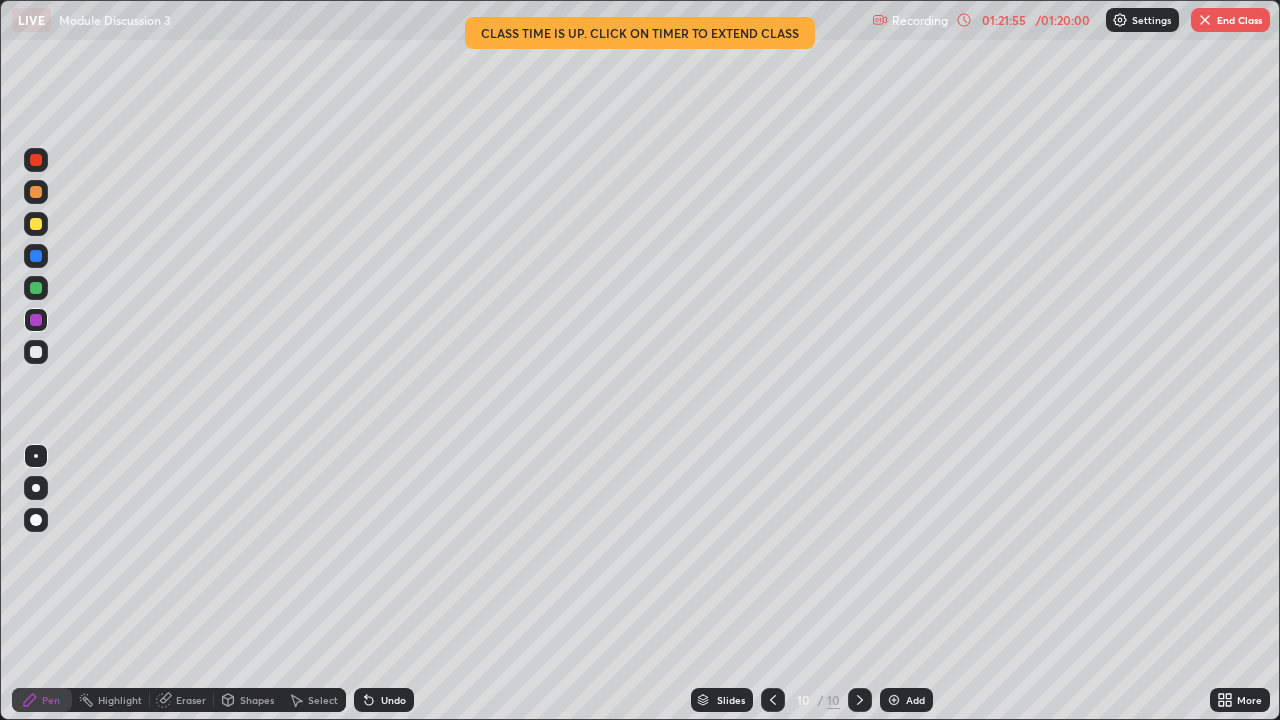 click at bounding box center (36, 288) 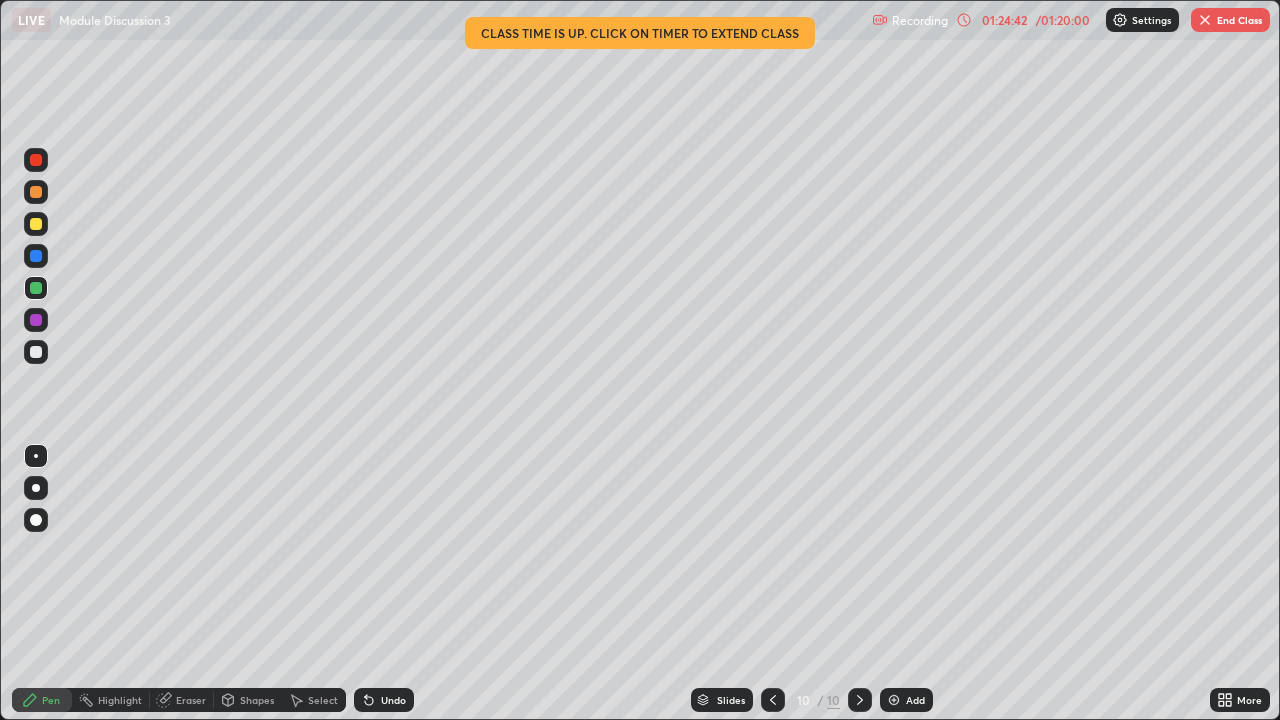 click on "/  01:20:00" at bounding box center [1063, 20] 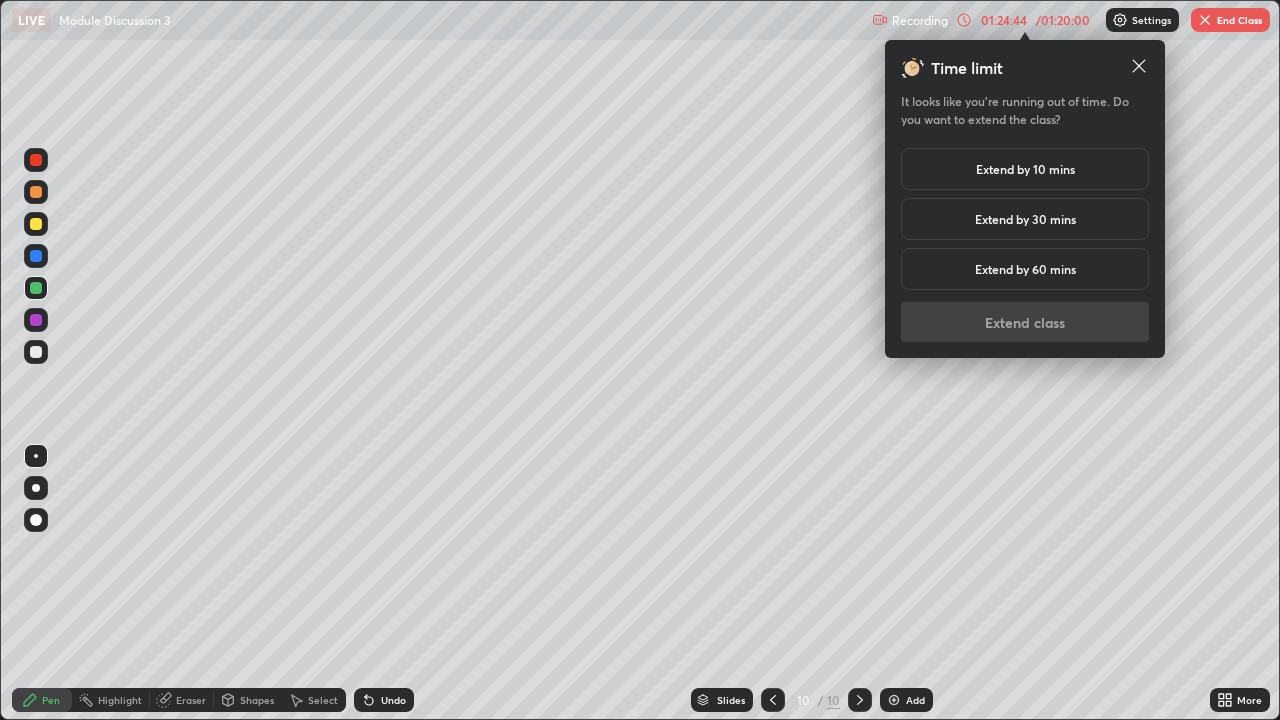 click on "Extend by 10 mins" at bounding box center (1025, 169) 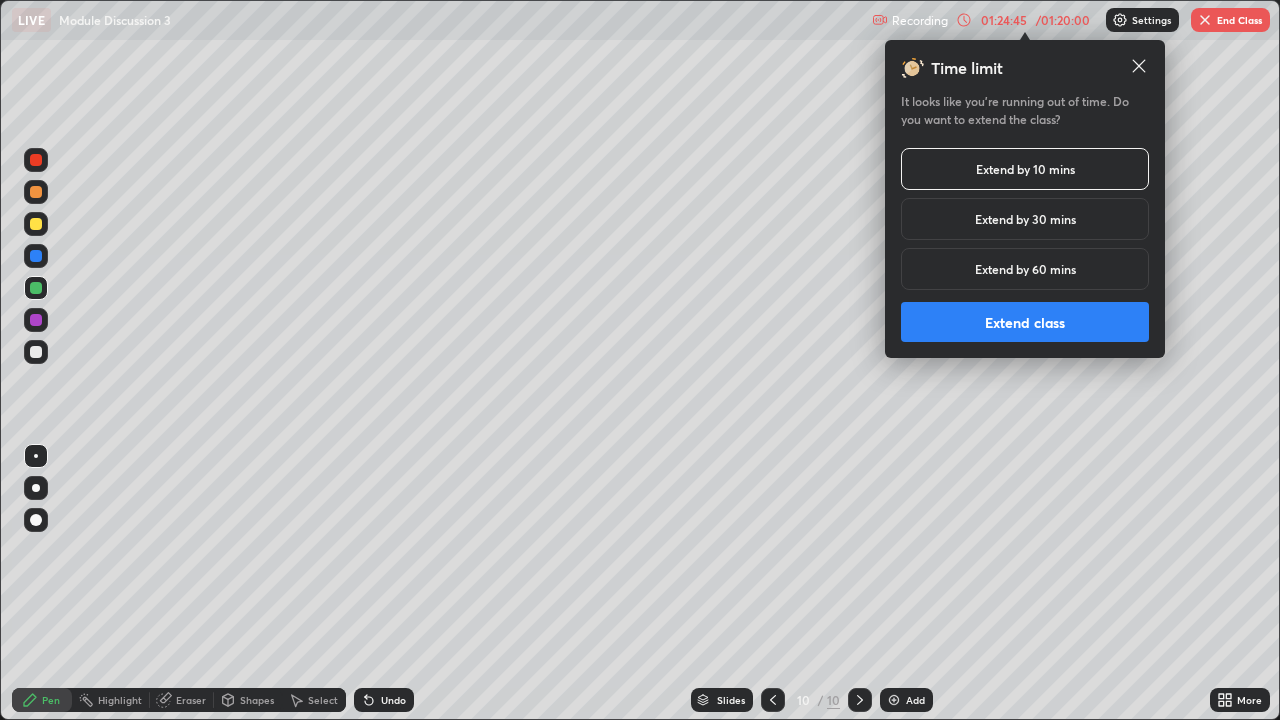 click on "Extend class" at bounding box center (1025, 322) 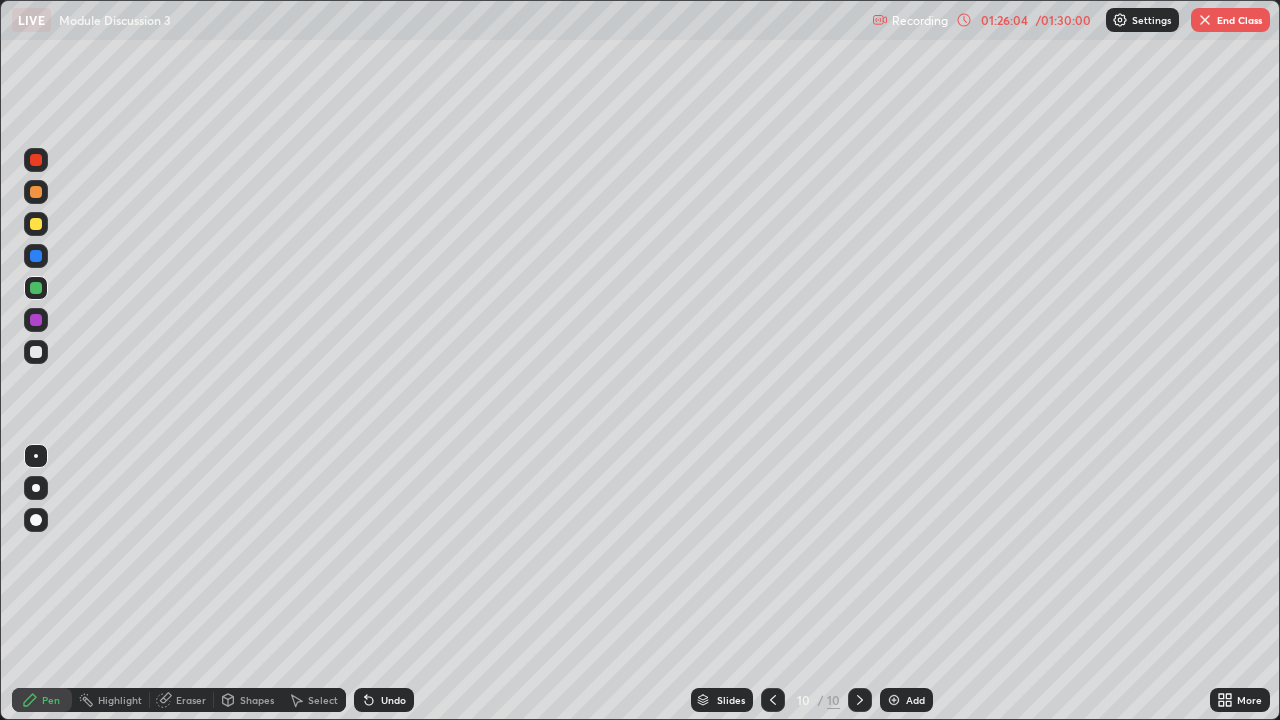 click on "Add" at bounding box center [906, 700] 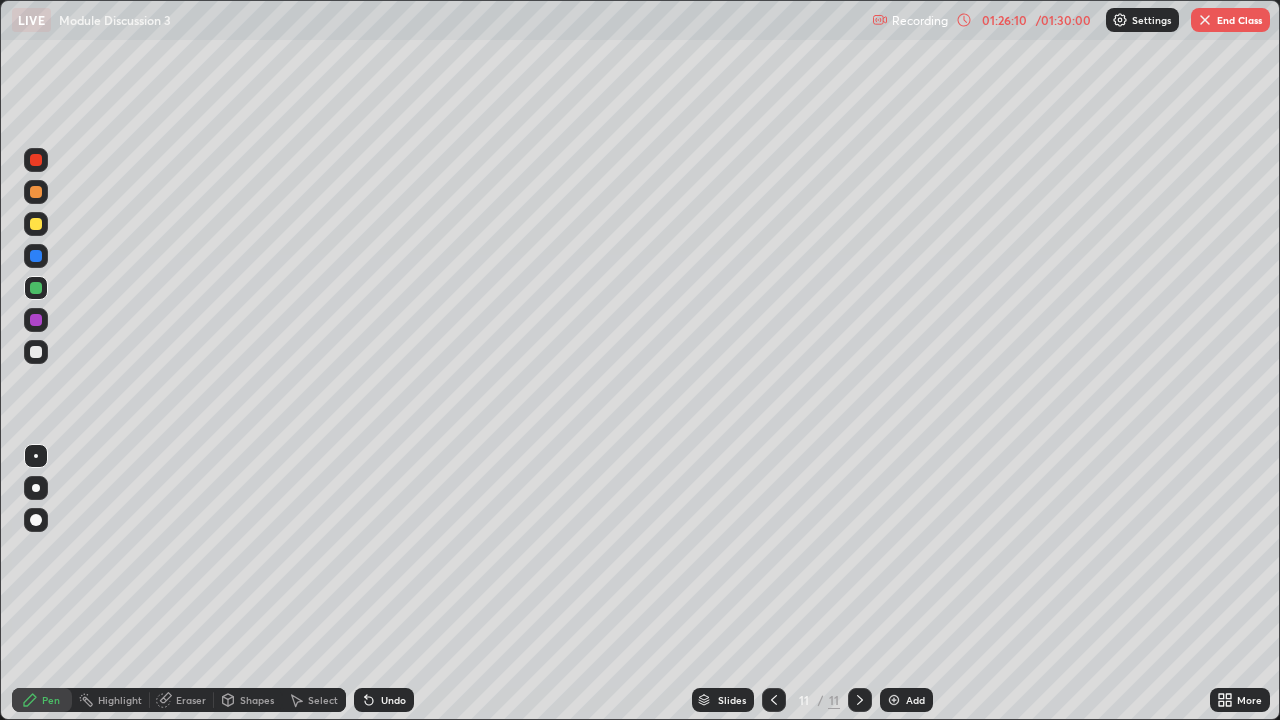 click at bounding box center [774, 700] 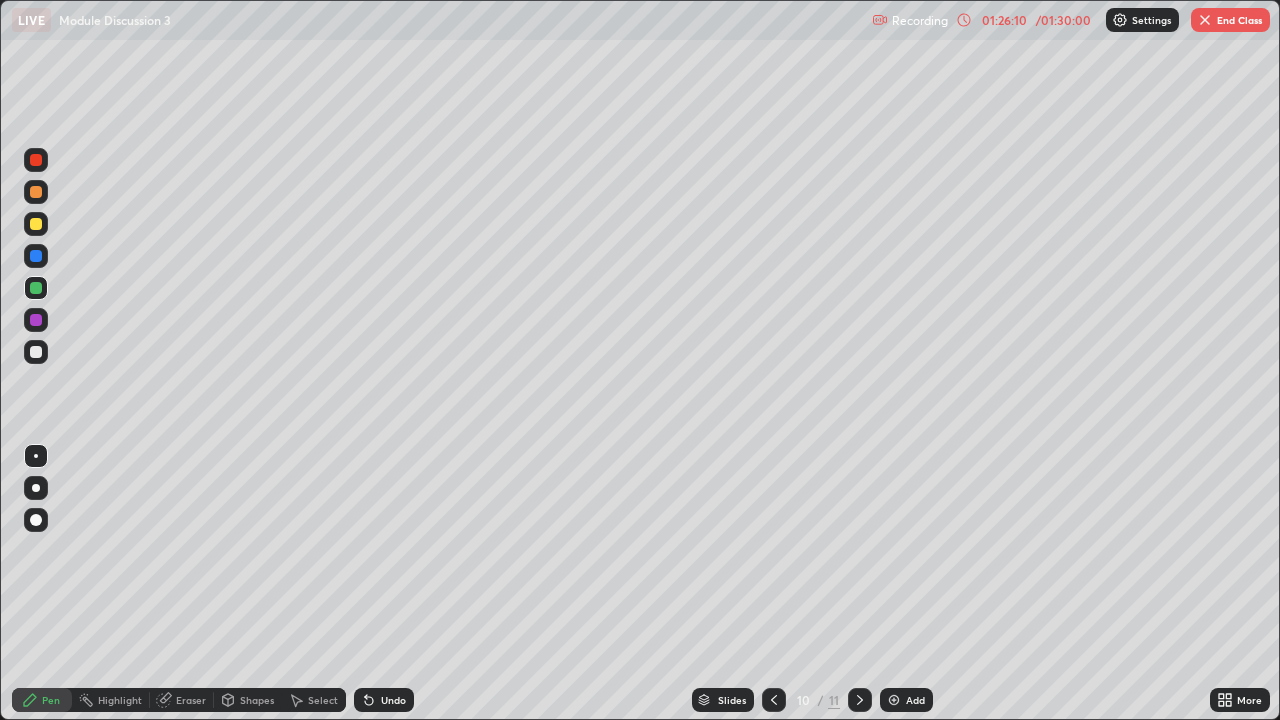 click 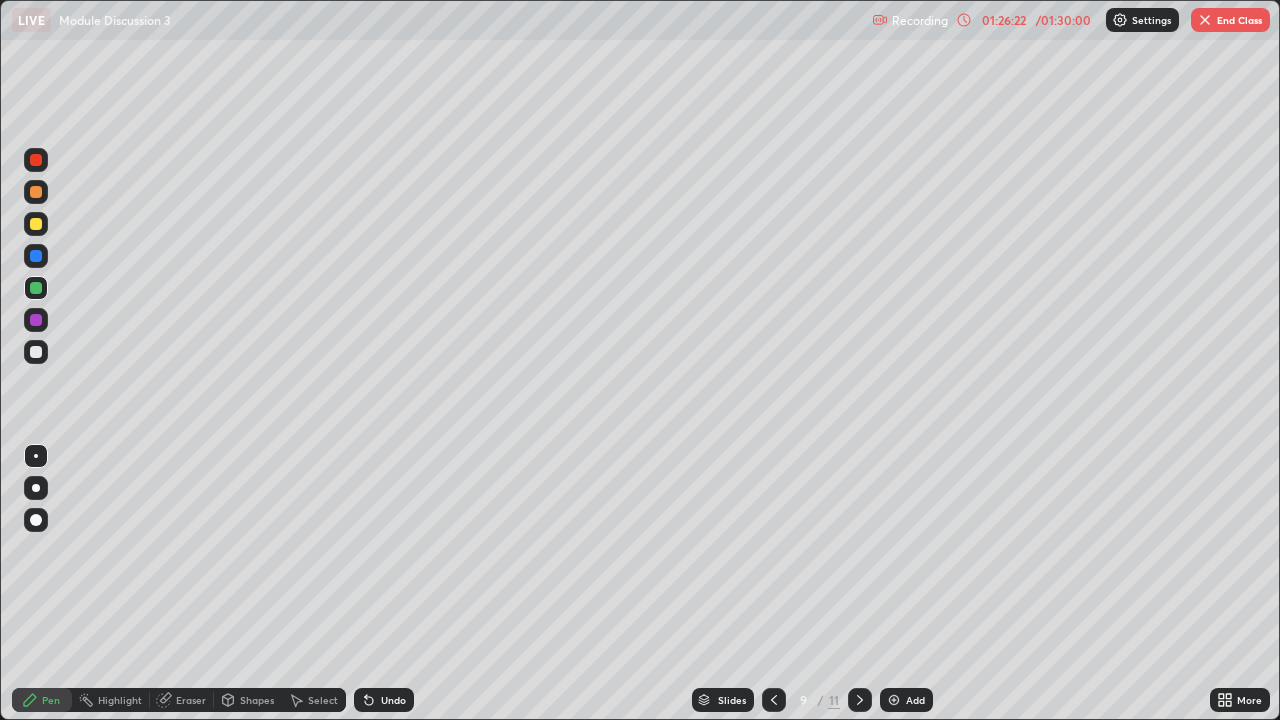 click at bounding box center [860, 700] 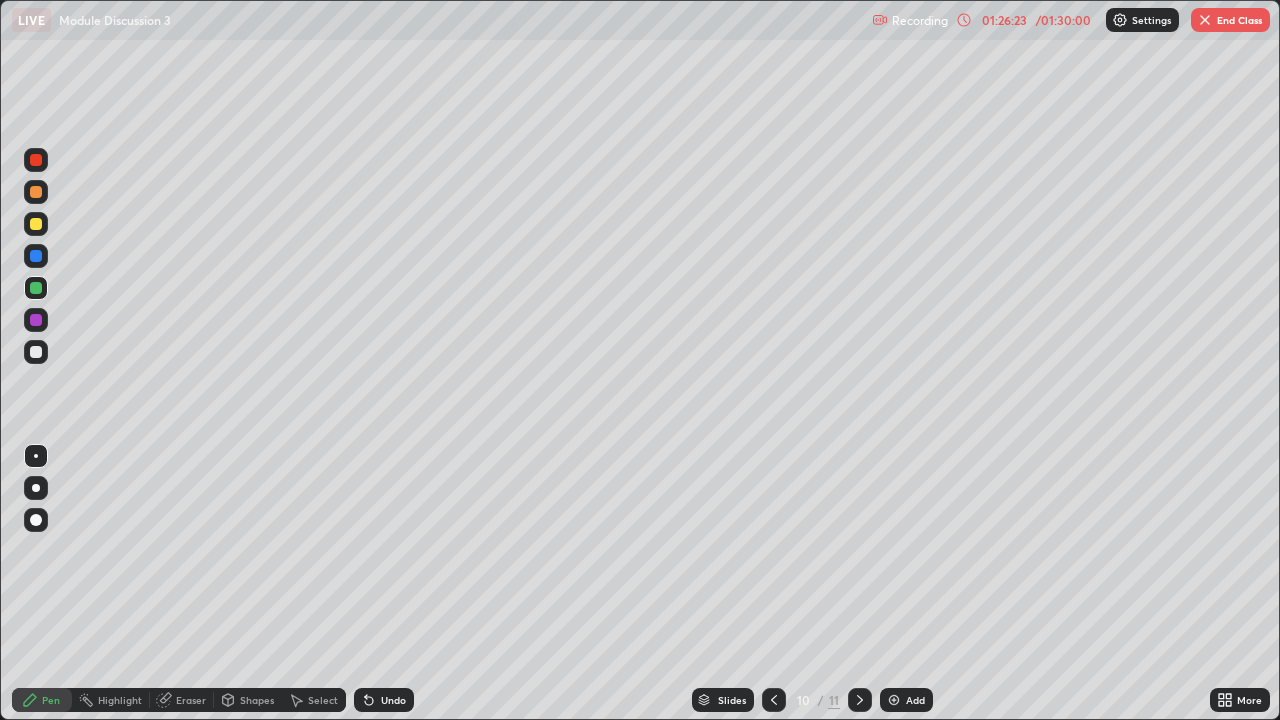 click 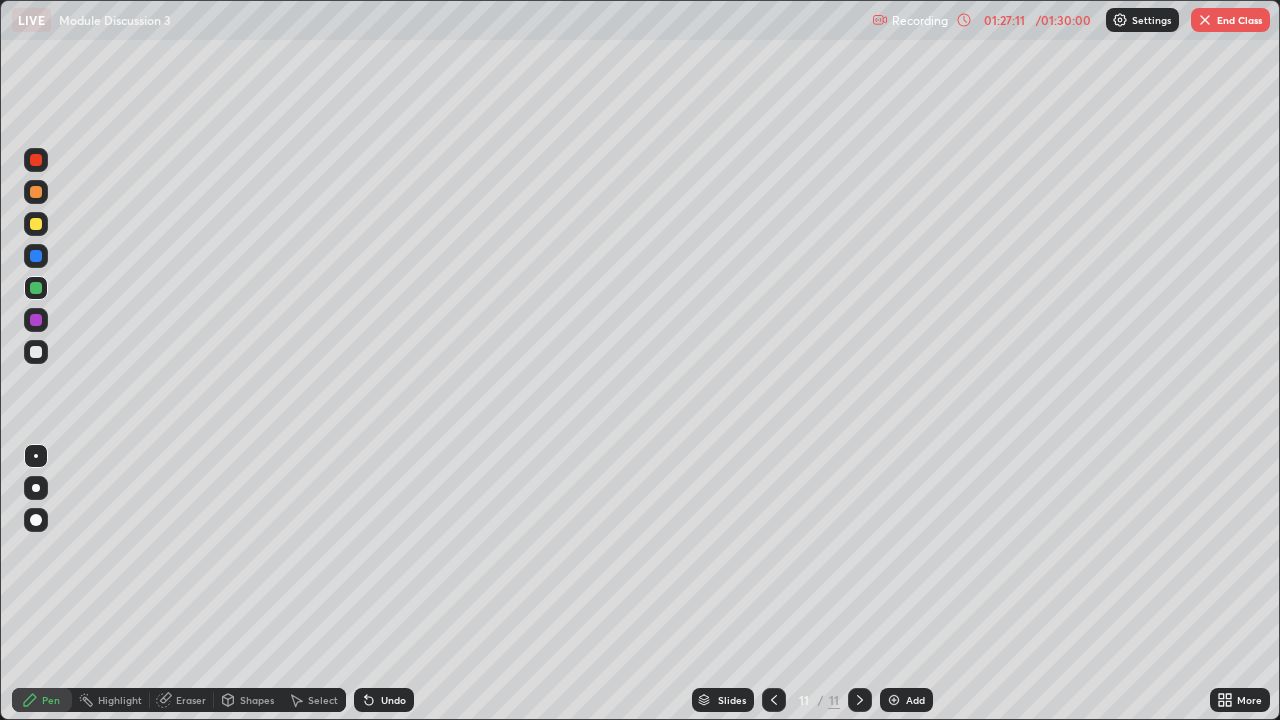 click on "End Class" at bounding box center (1230, 20) 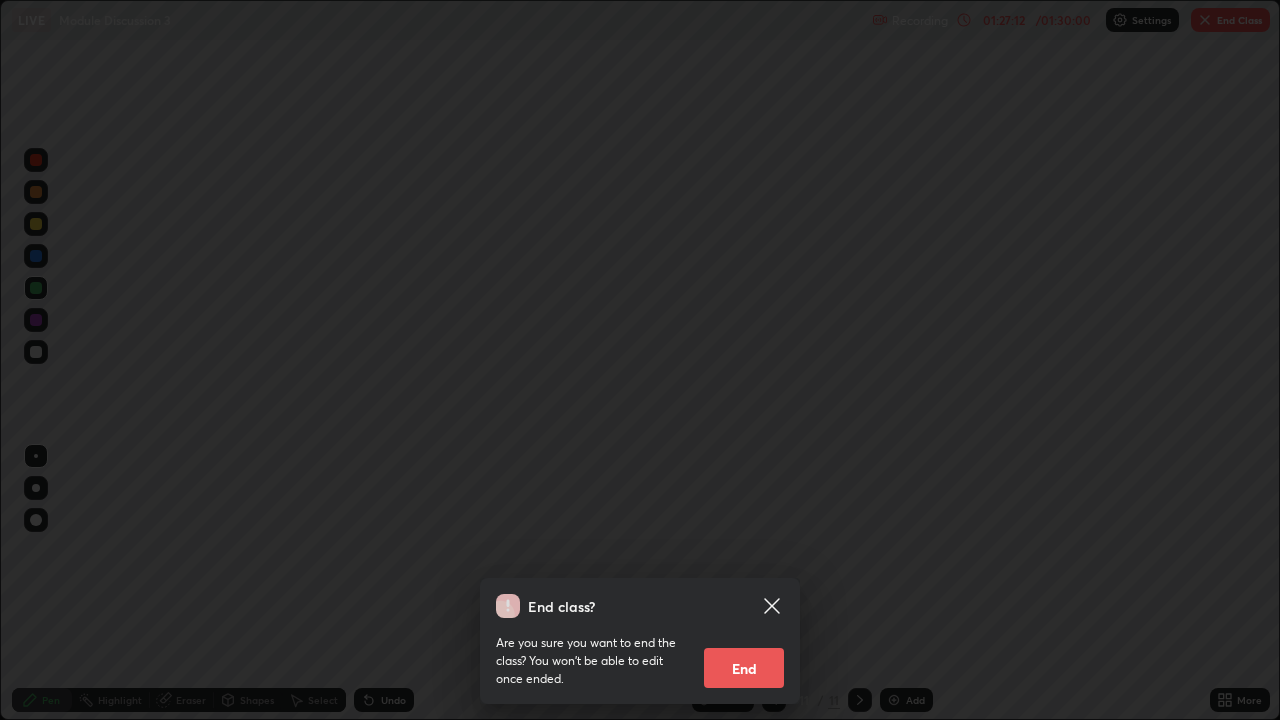 click on "End" at bounding box center (744, 668) 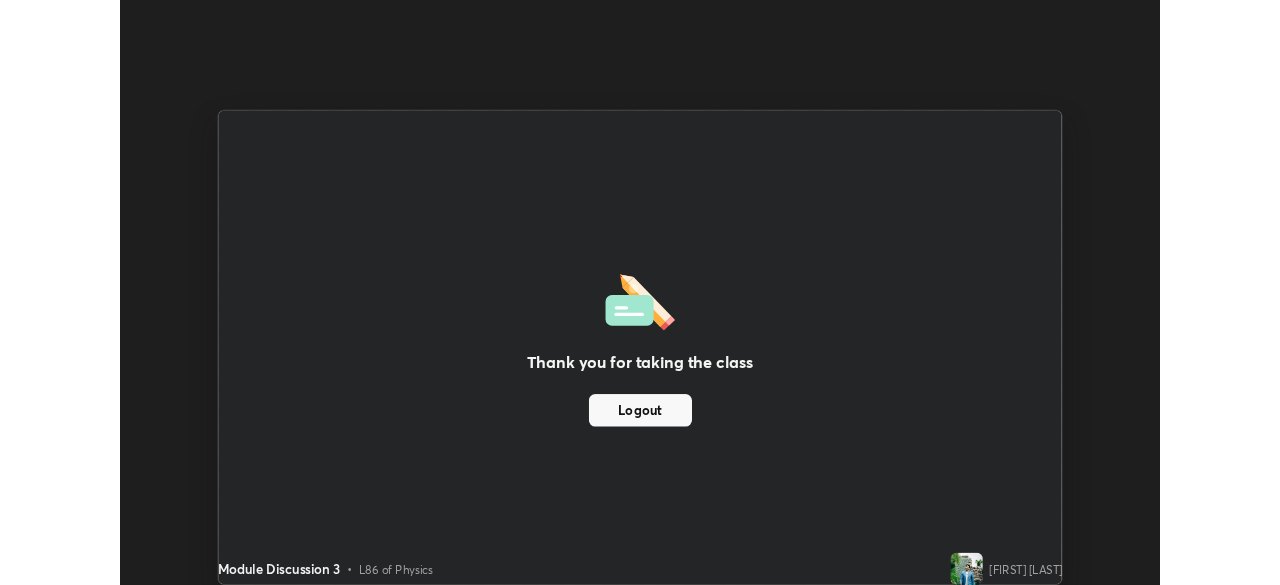 scroll, scrollTop: 585, scrollLeft: 1280, axis: both 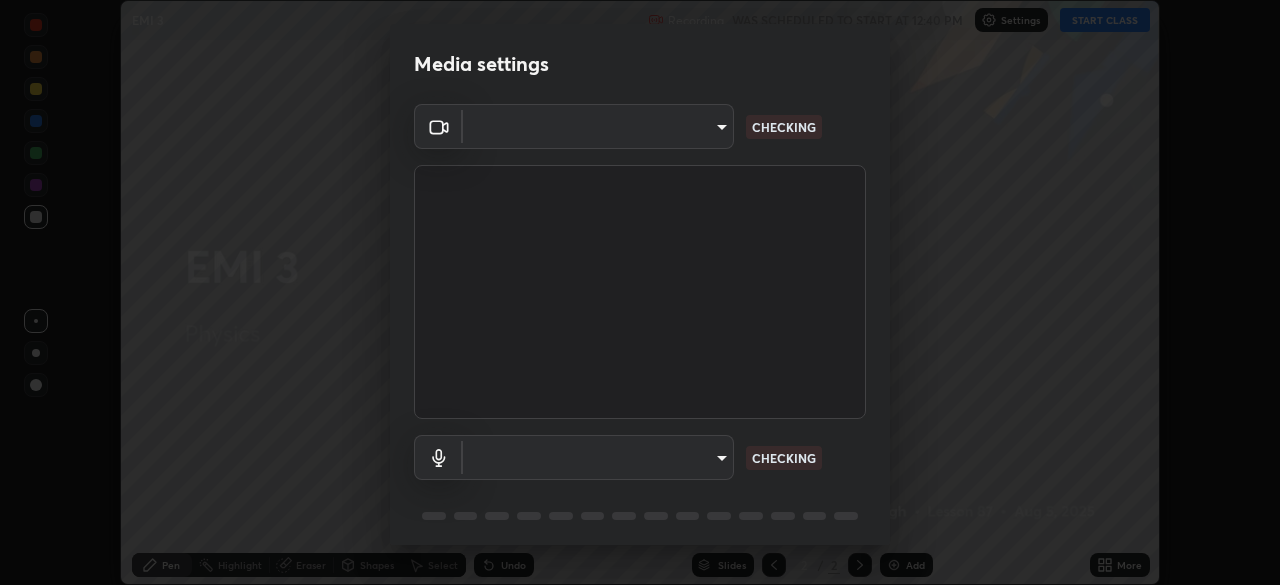 type on "495e9aafafa99ab02b2630cd73316b4ffac4e6b0a44c495734db4bb24564e739" 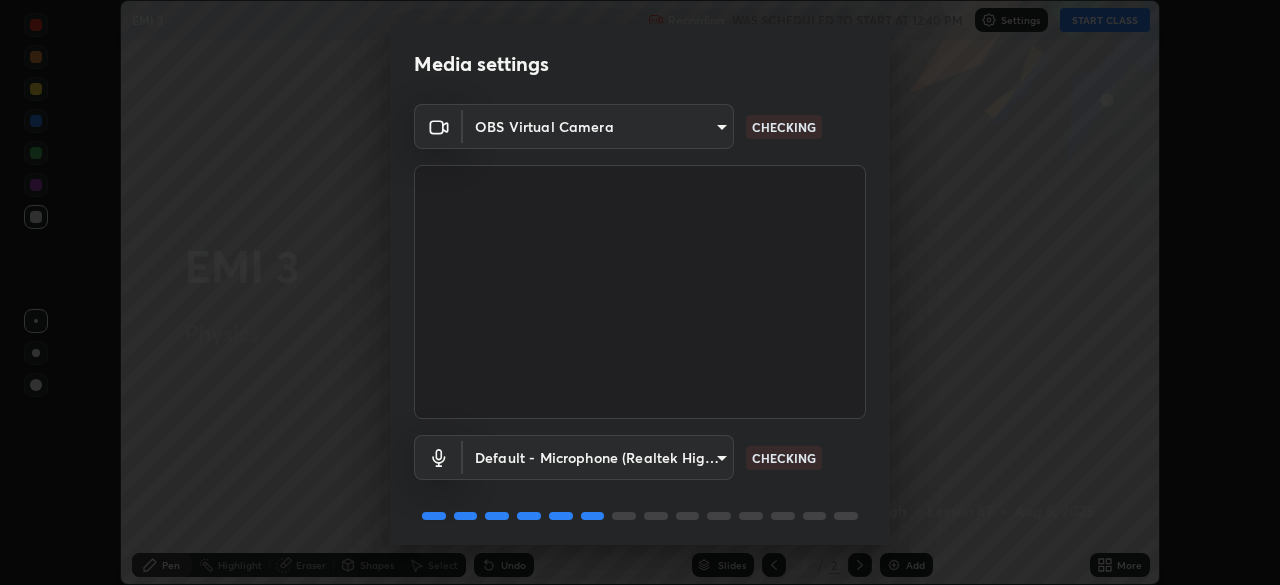 scroll, scrollTop: 71, scrollLeft: 0, axis: vertical 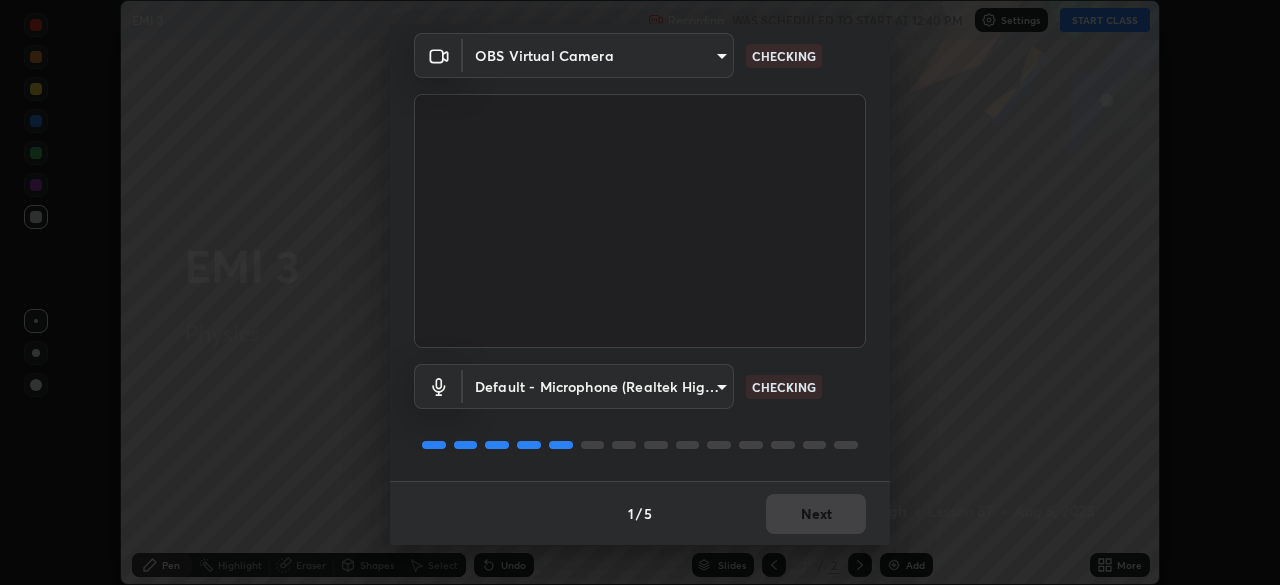click on "1 / 5 Next" at bounding box center [640, 513] 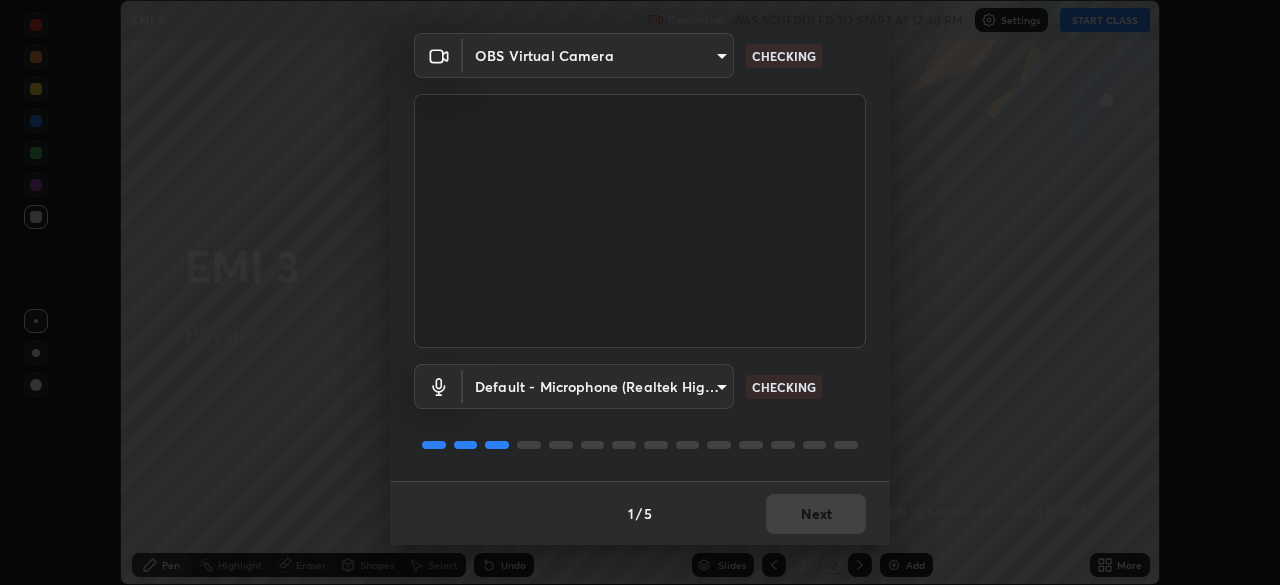click on "1 / 5 Next" at bounding box center [640, 513] 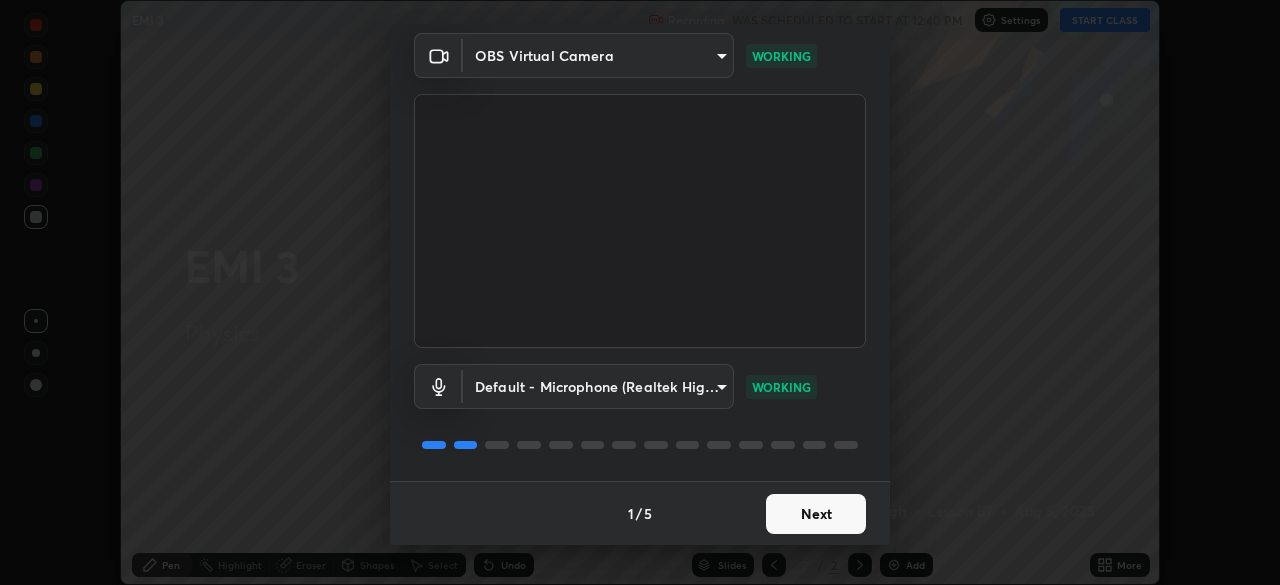 click on "Next" at bounding box center (816, 514) 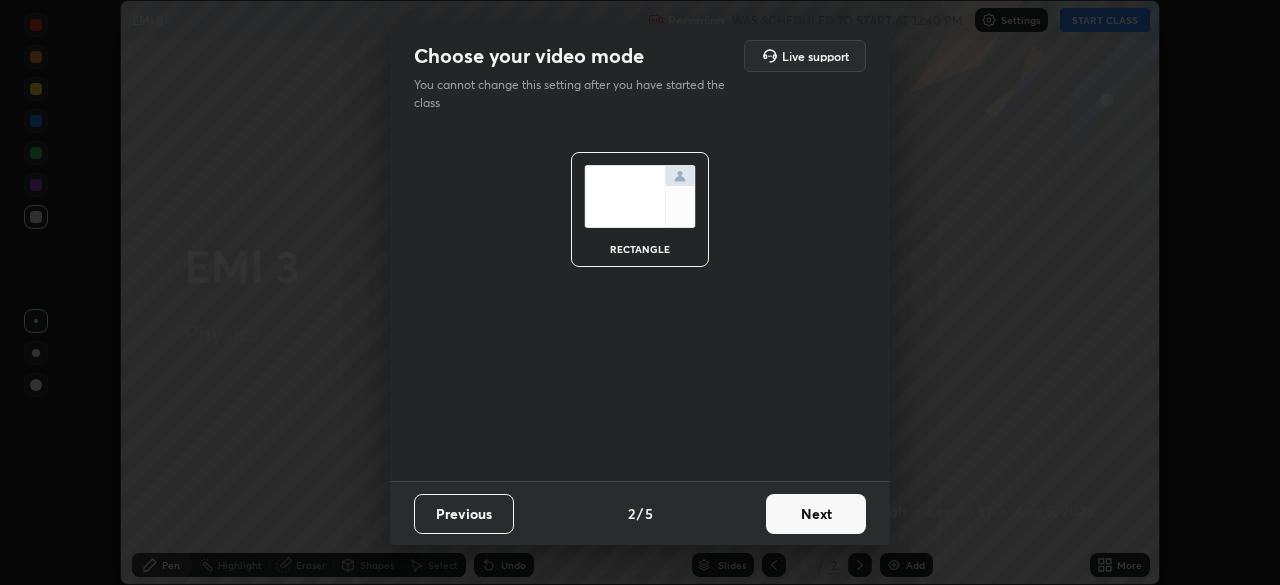 scroll, scrollTop: 0, scrollLeft: 0, axis: both 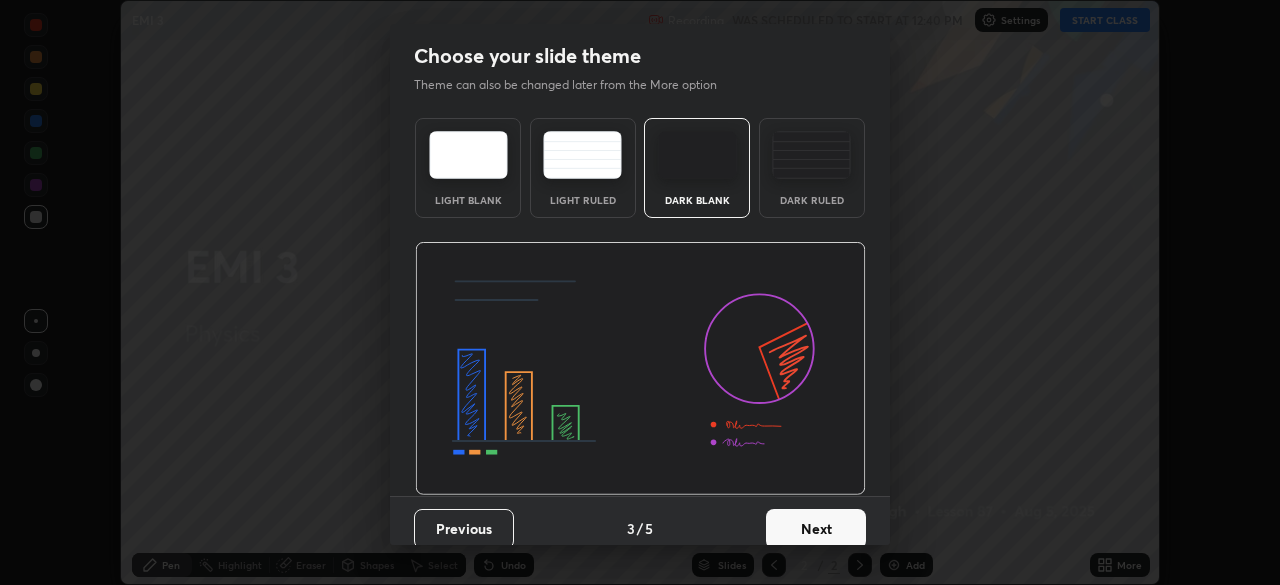 click on "Next" at bounding box center (816, 529) 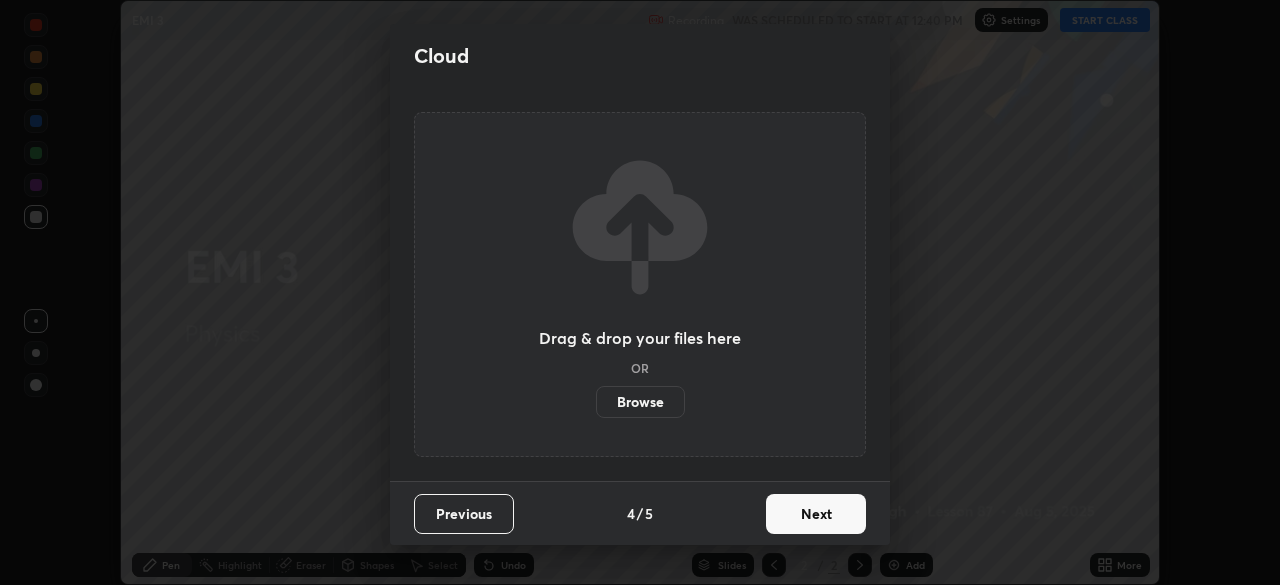 click on "Next" at bounding box center (816, 514) 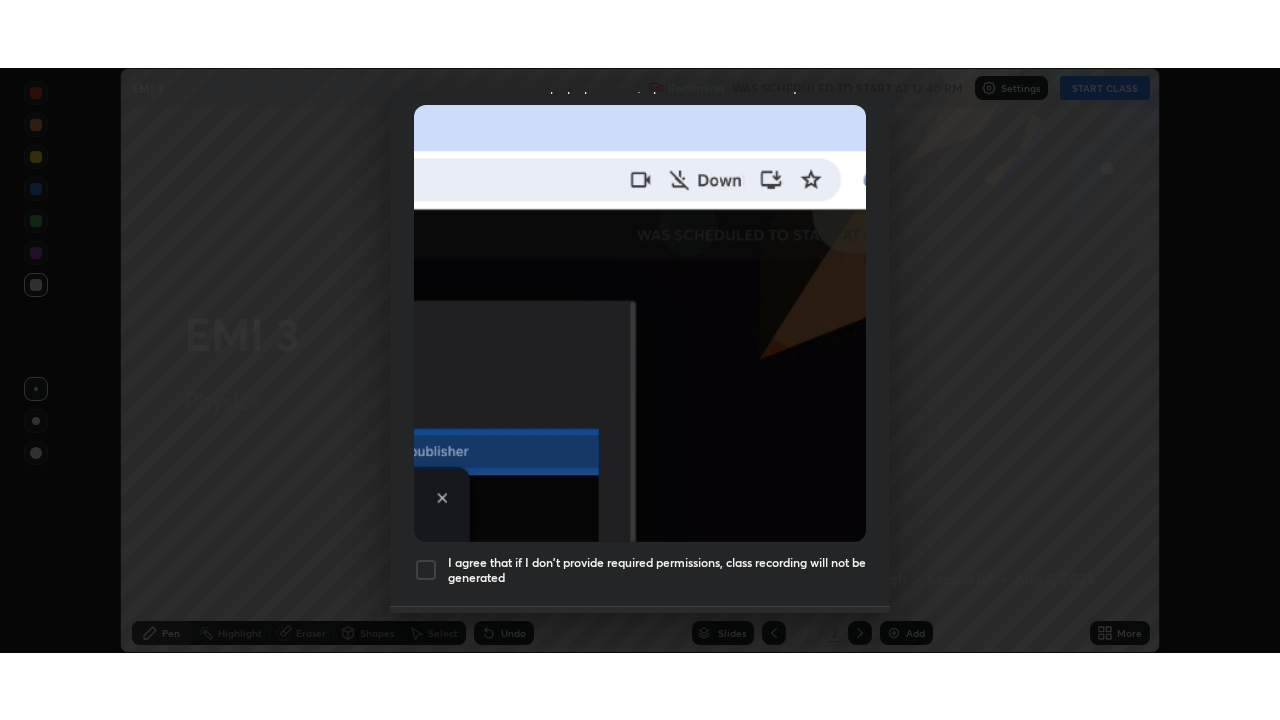 scroll, scrollTop: 479, scrollLeft: 0, axis: vertical 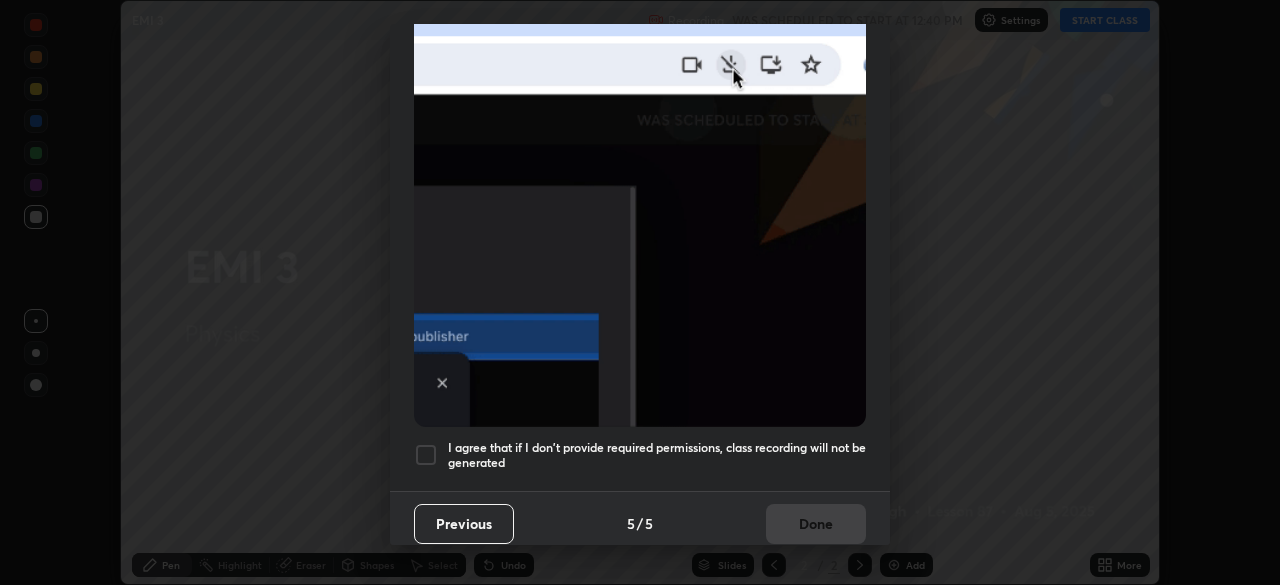 click at bounding box center (426, 455) 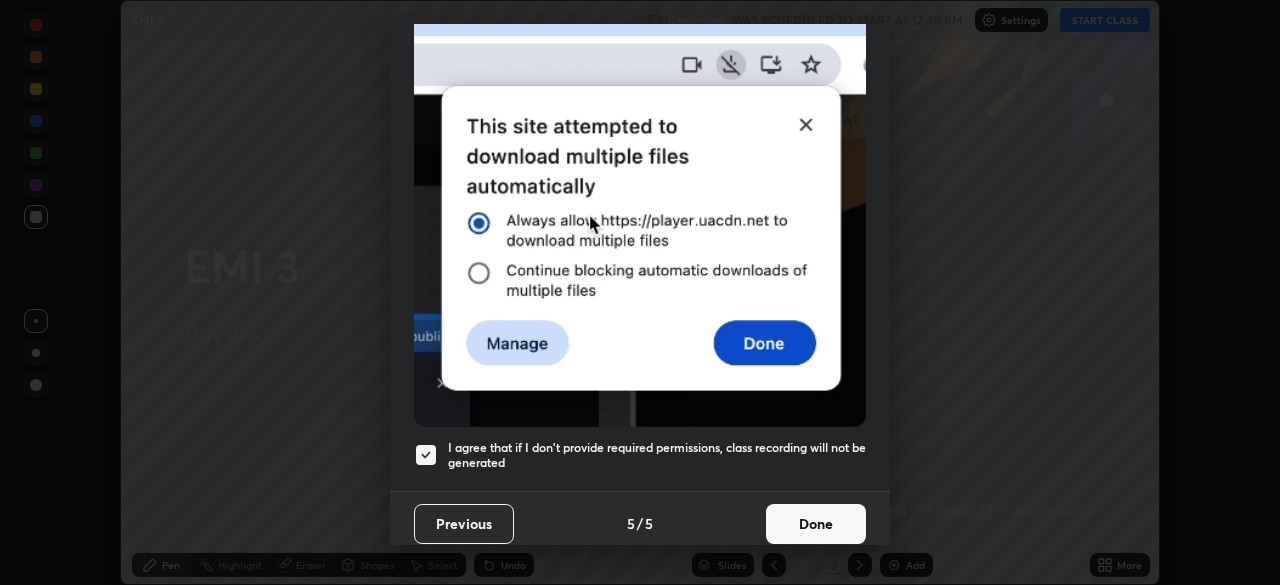 click on "Done" at bounding box center [816, 524] 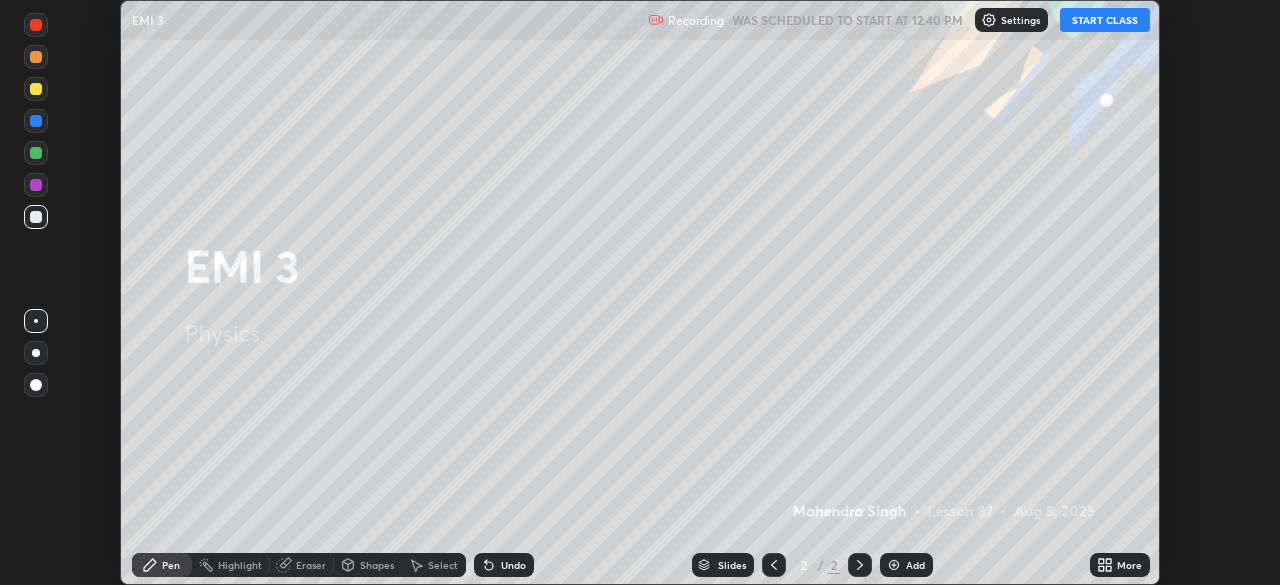 click on "START CLASS" at bounding box center (1105, 20) 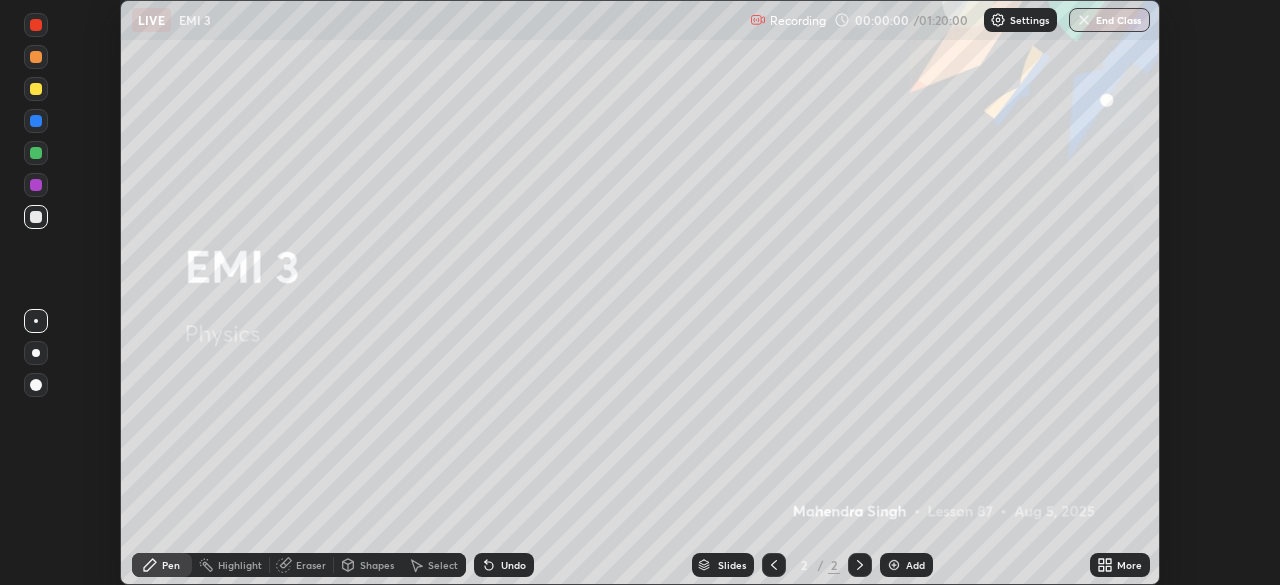 click 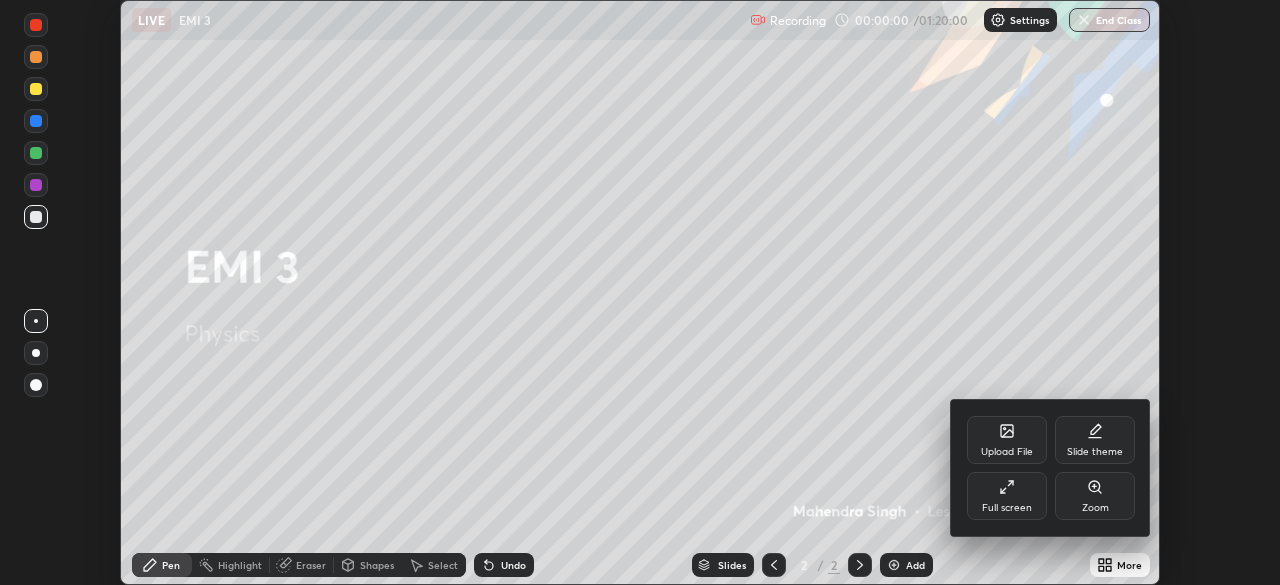click on "Full screen" at bounding box center [1007, 496] 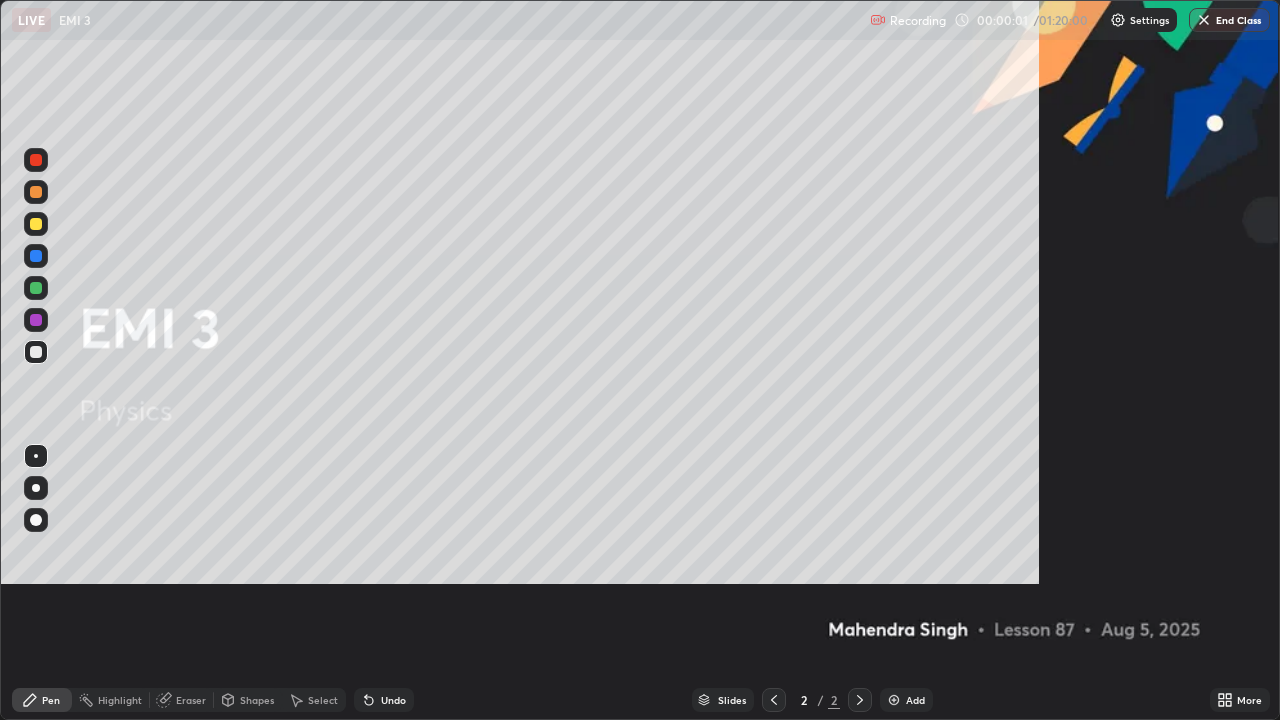 scroll, scrollTop: 99280, scrollLeft: 98720, axis: both 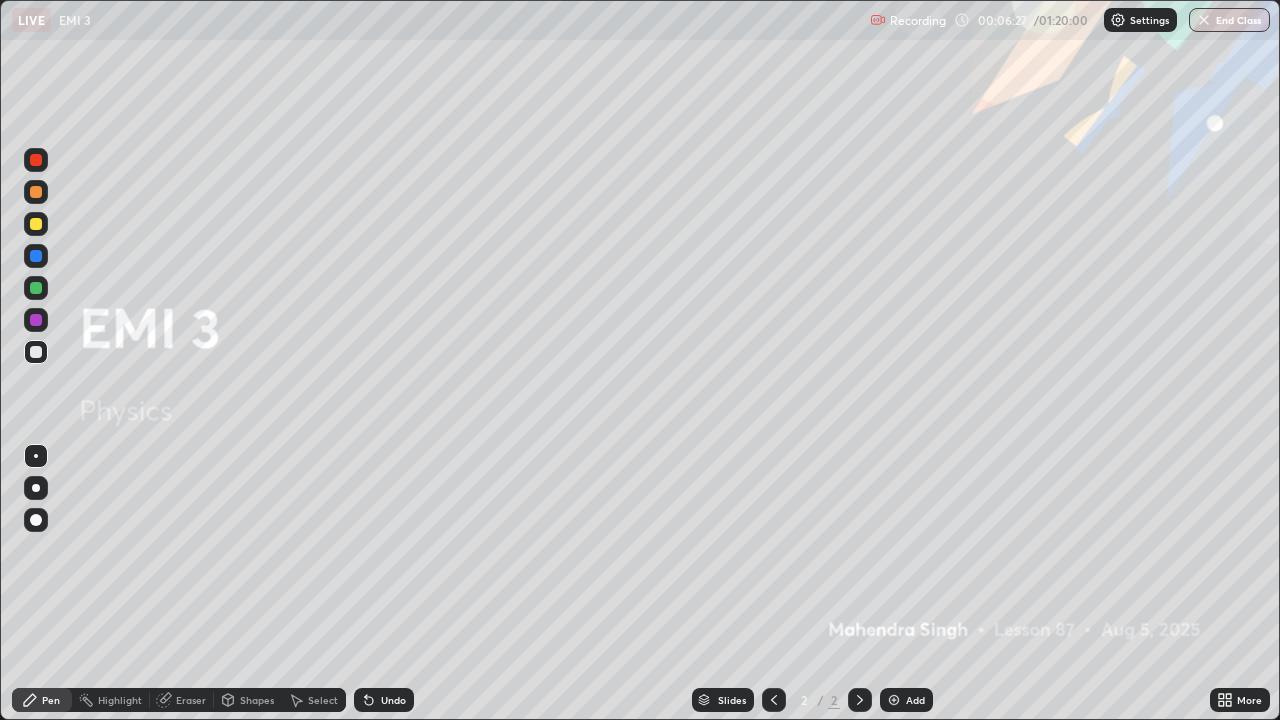click on "Add" at bounding box center [906, 700] 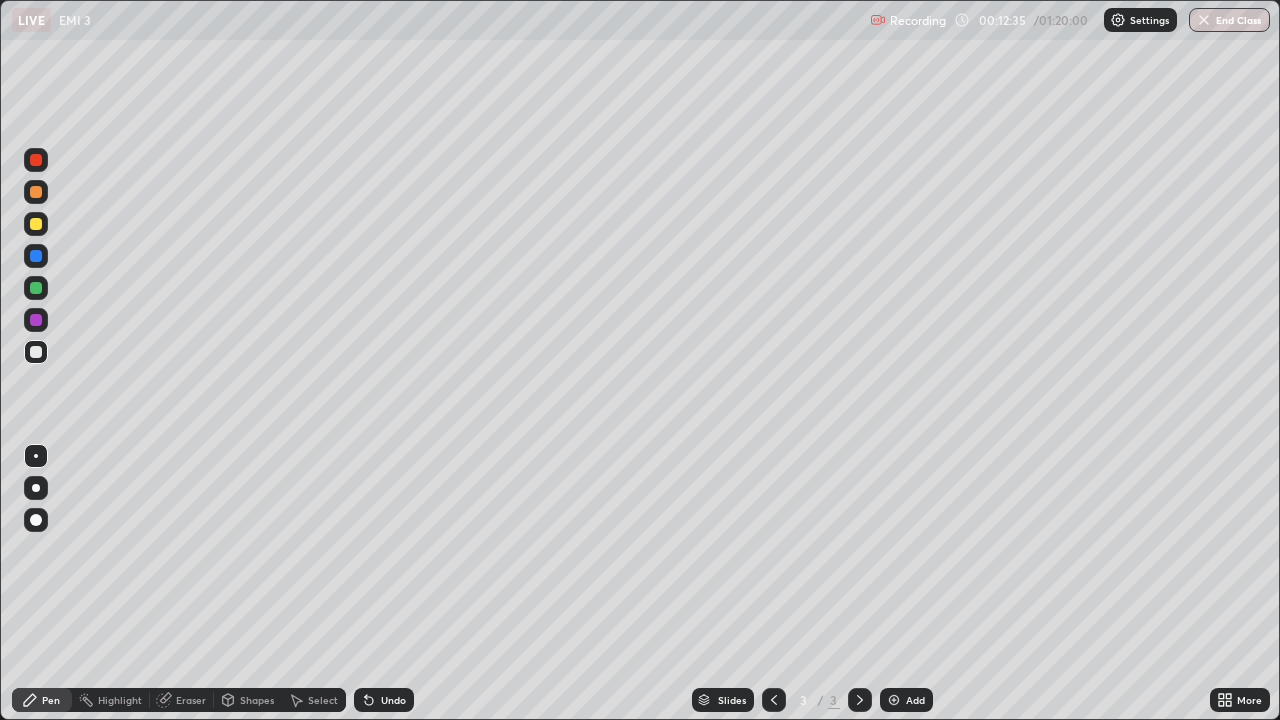 click on "Shapes" at bounding box center (257, 700) 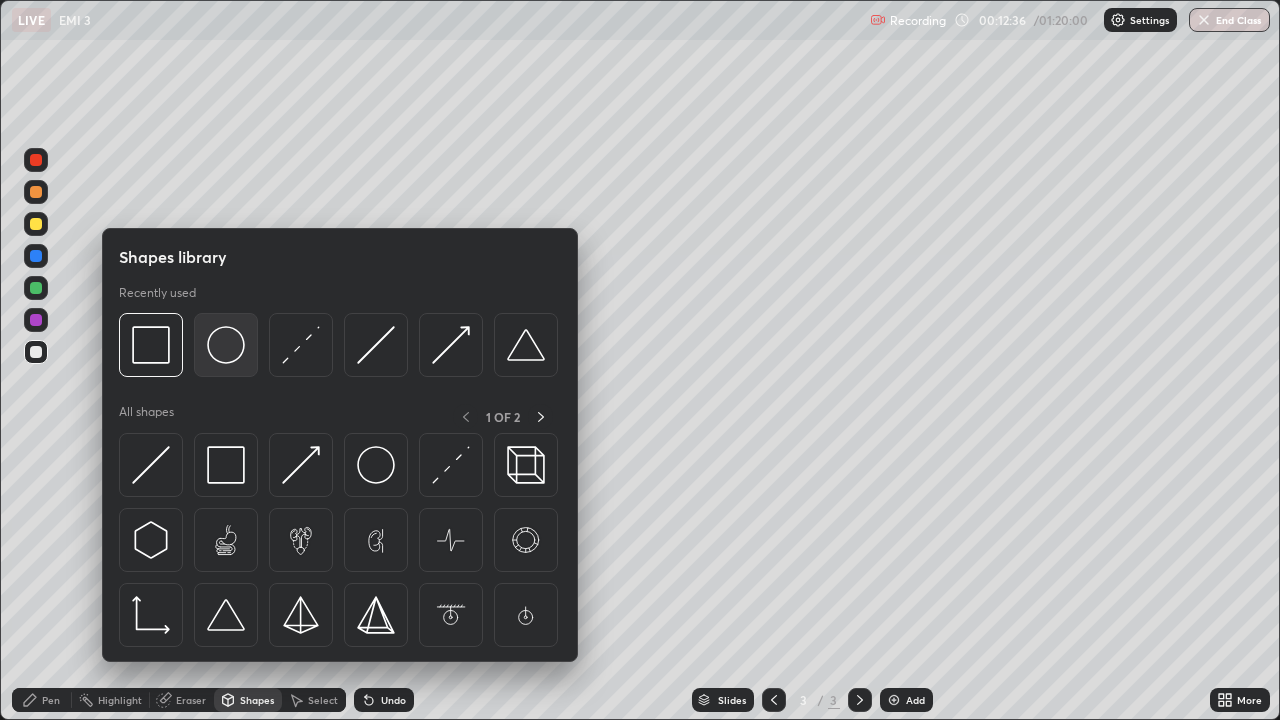 click at bounding box center [226, 345] 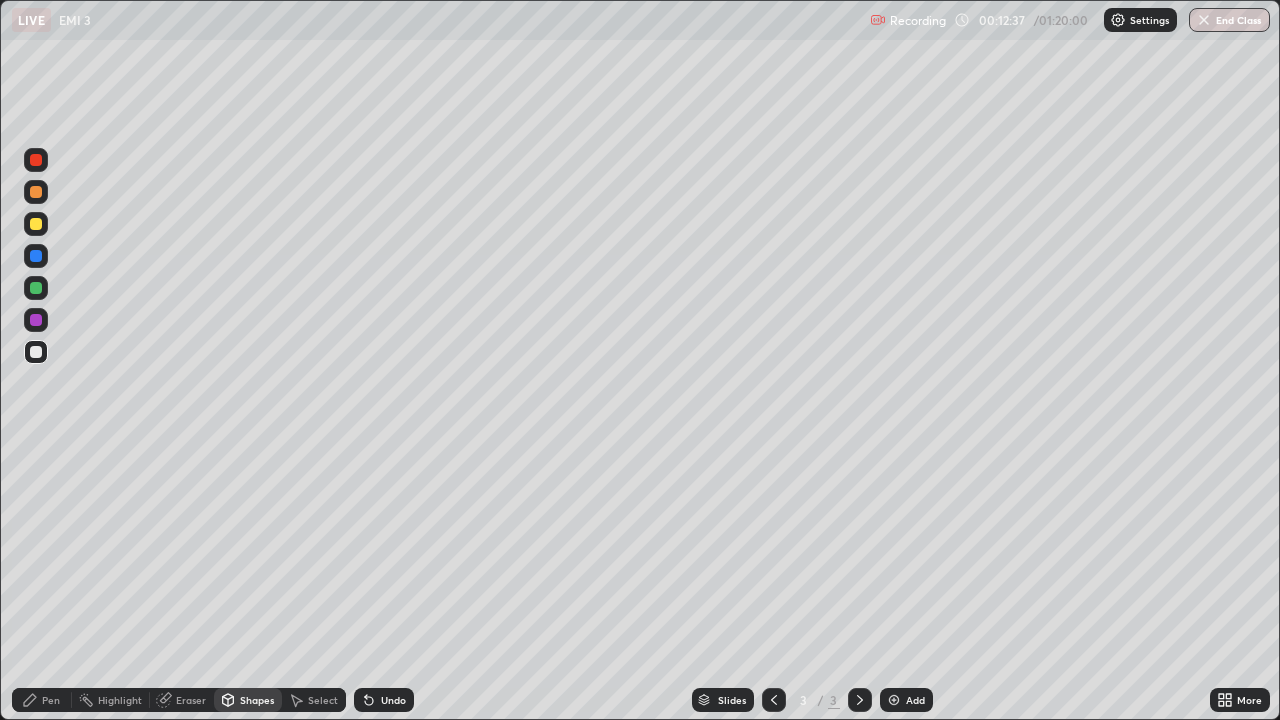 click on "Pen" at bounding box center [42, 700] 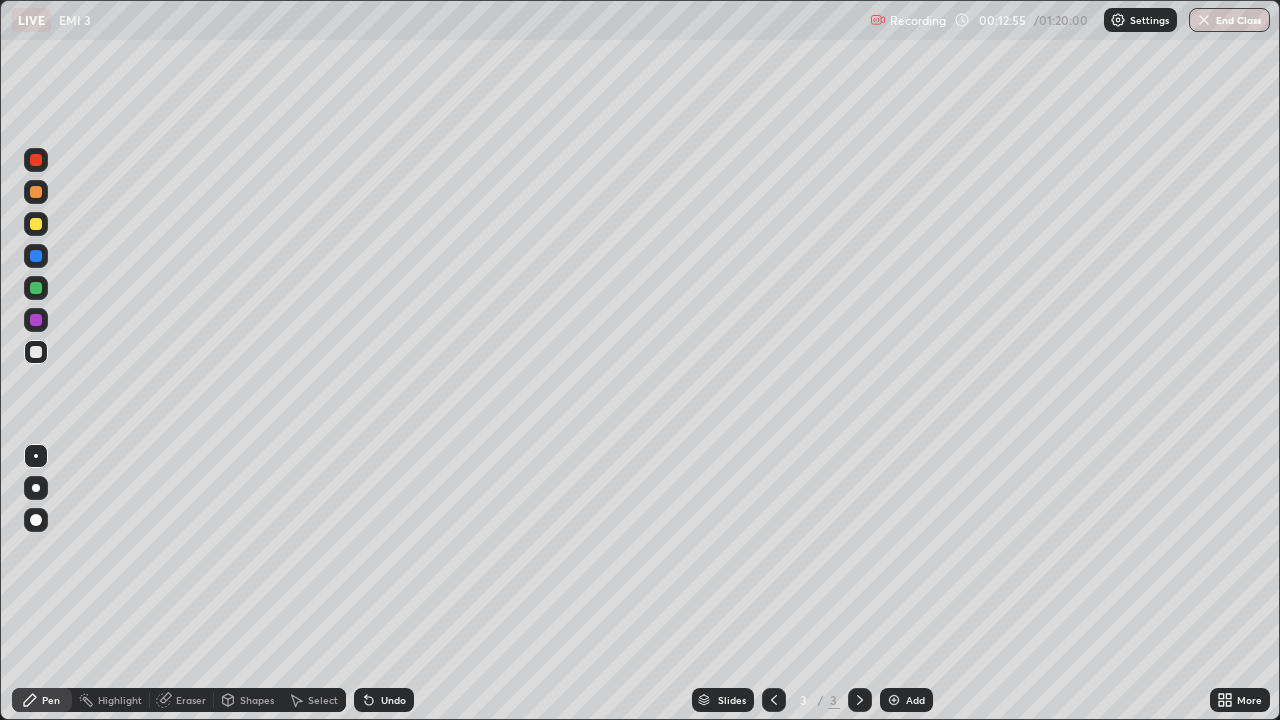 click on "Shapes" at bounding box center [248, 700] 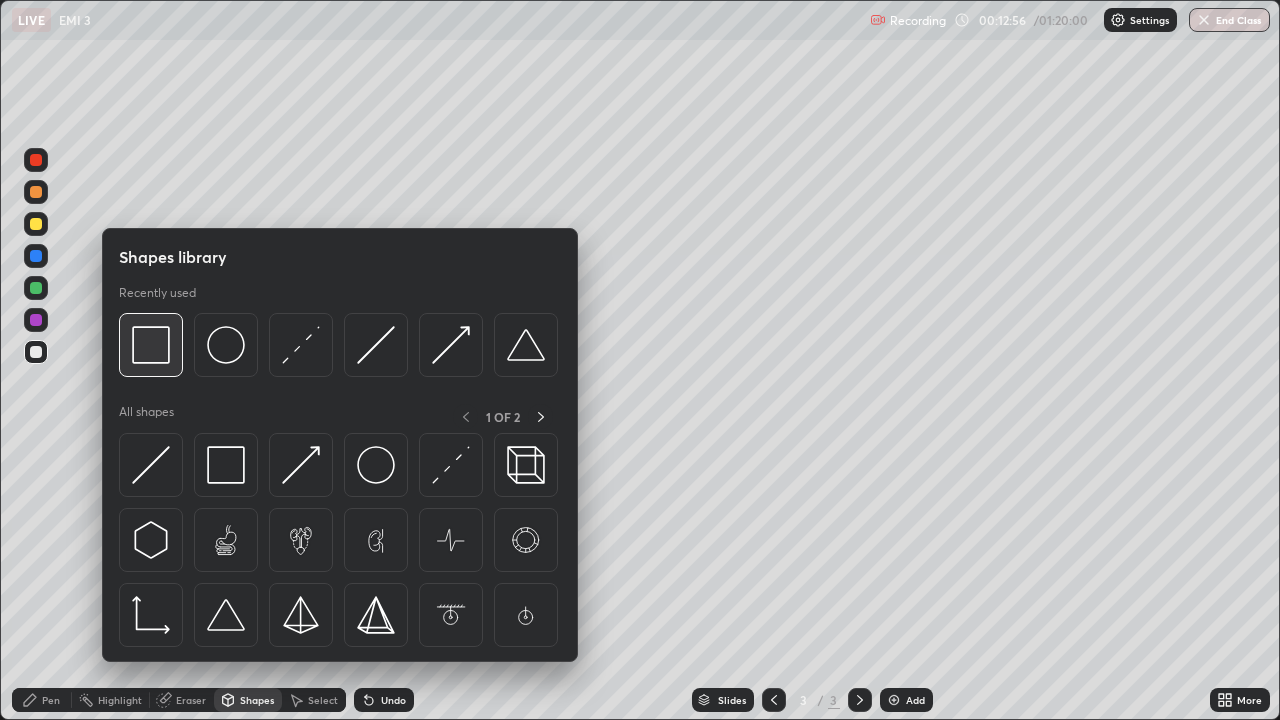 click at bounding box center (151, 345) 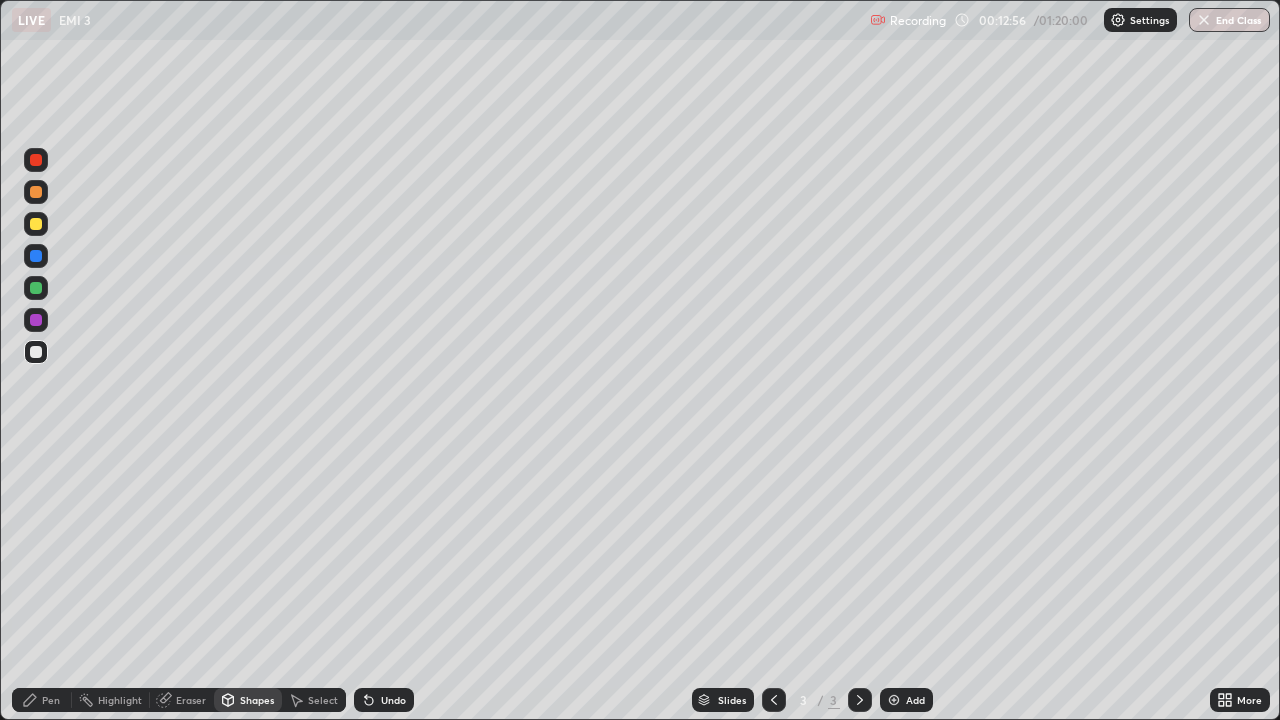click at bounding box center [36, 352] 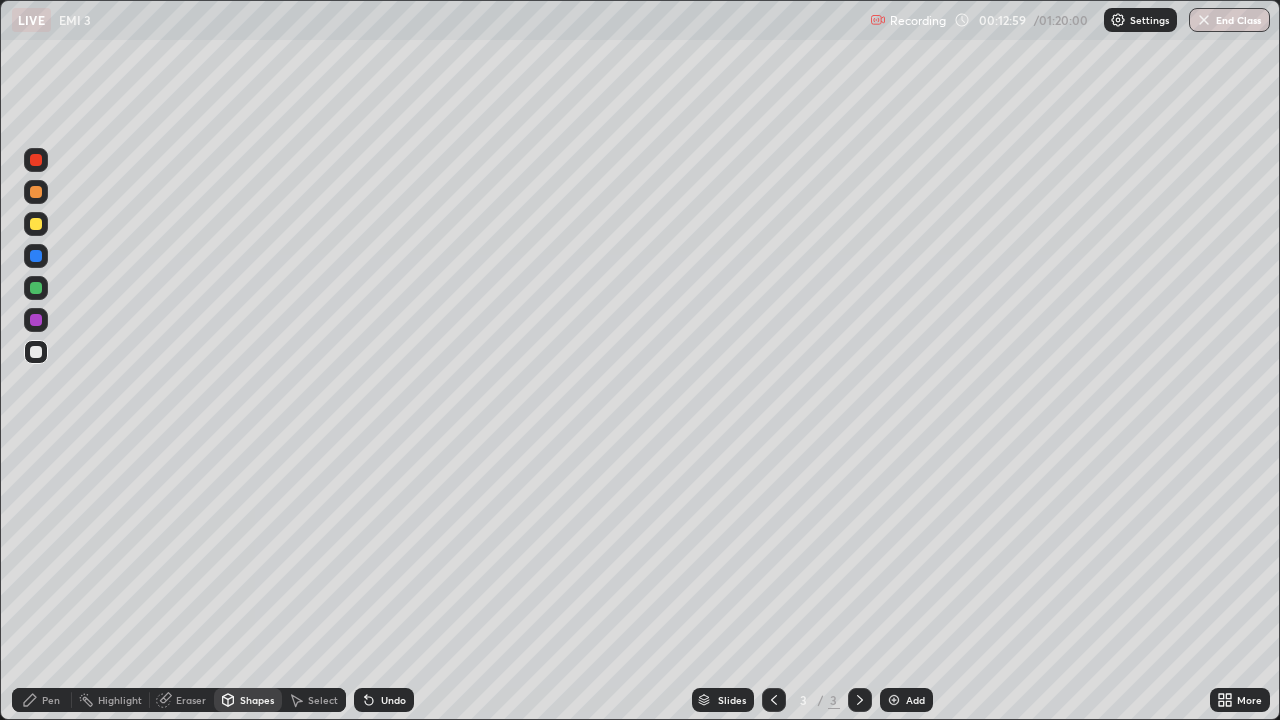 click on "Pen" at bounding box center [42, 700] 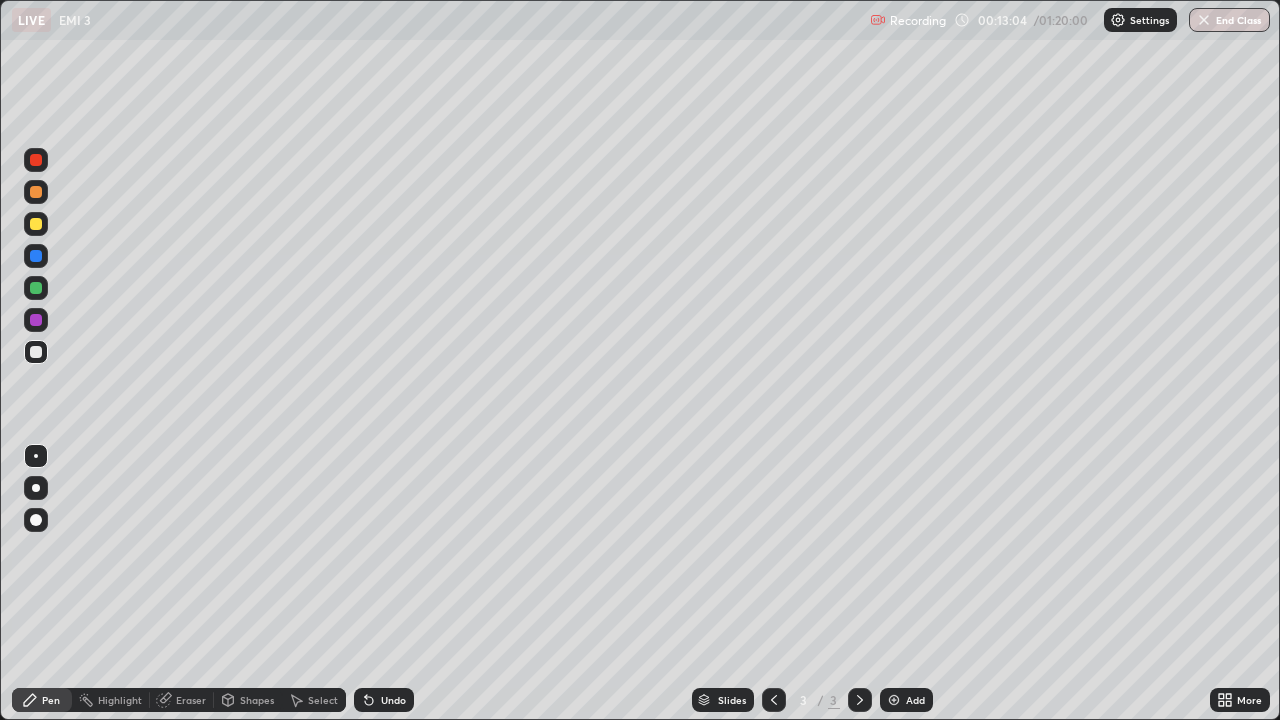 click on "Shapes" at bounding box center (257, 700) 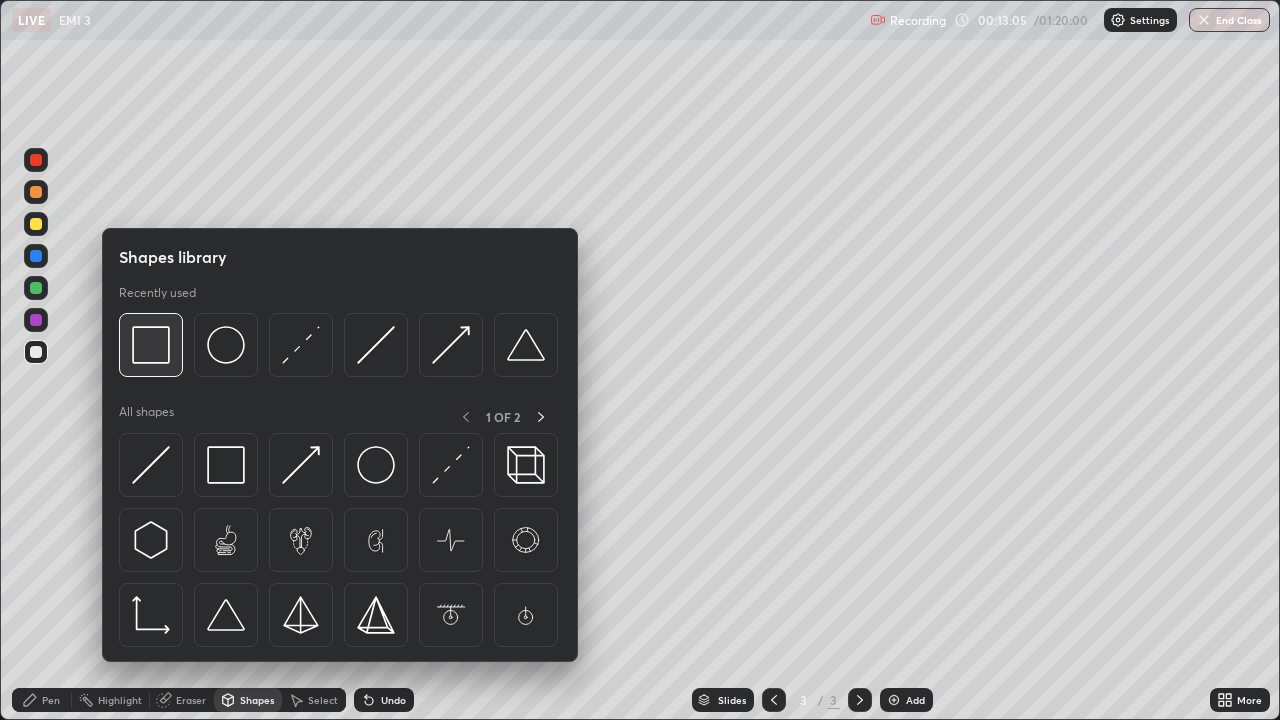 click at bounding box center [151, 345] 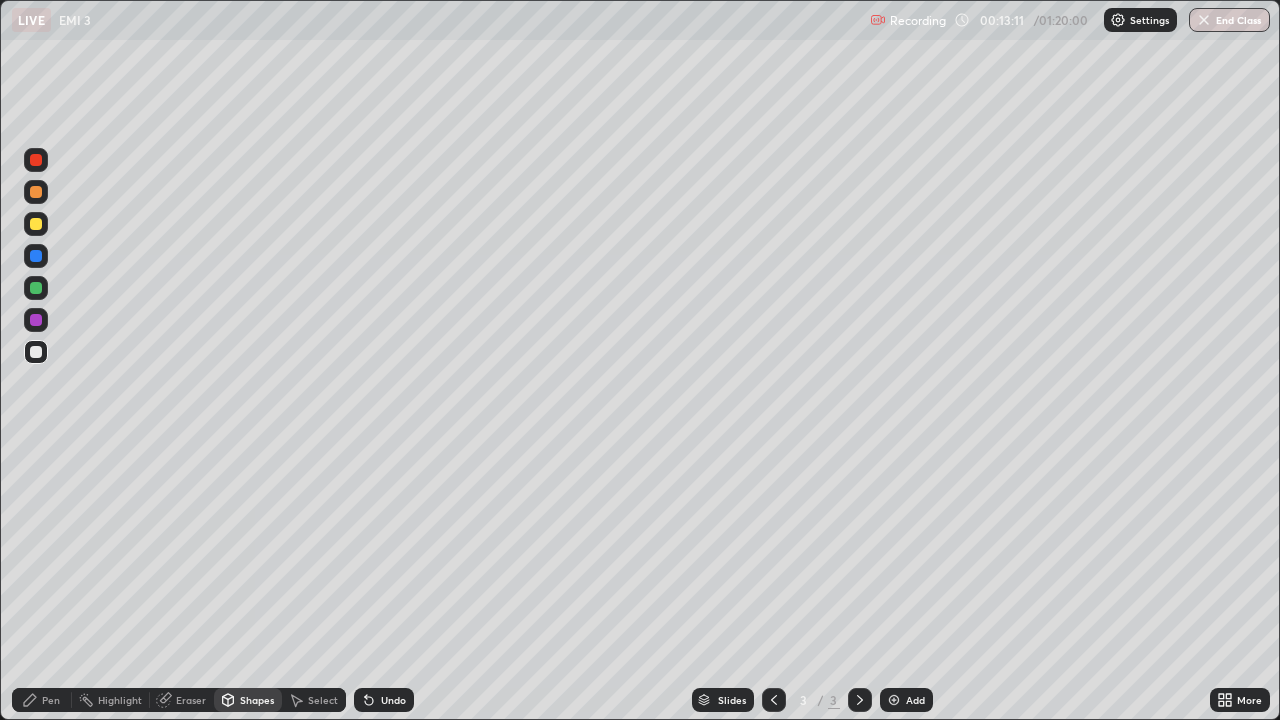 click on "Pen" at bounding box center (51, 700) 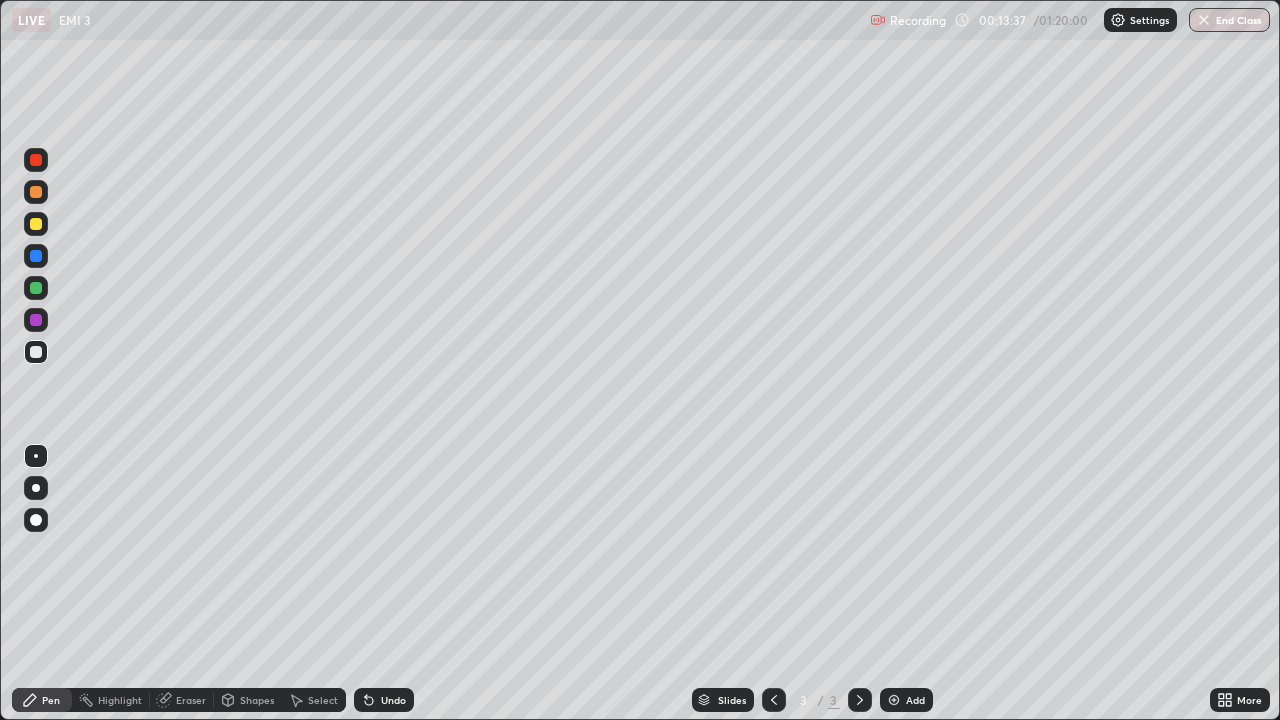 click on "Highlight" at bounding box center (111, 700) 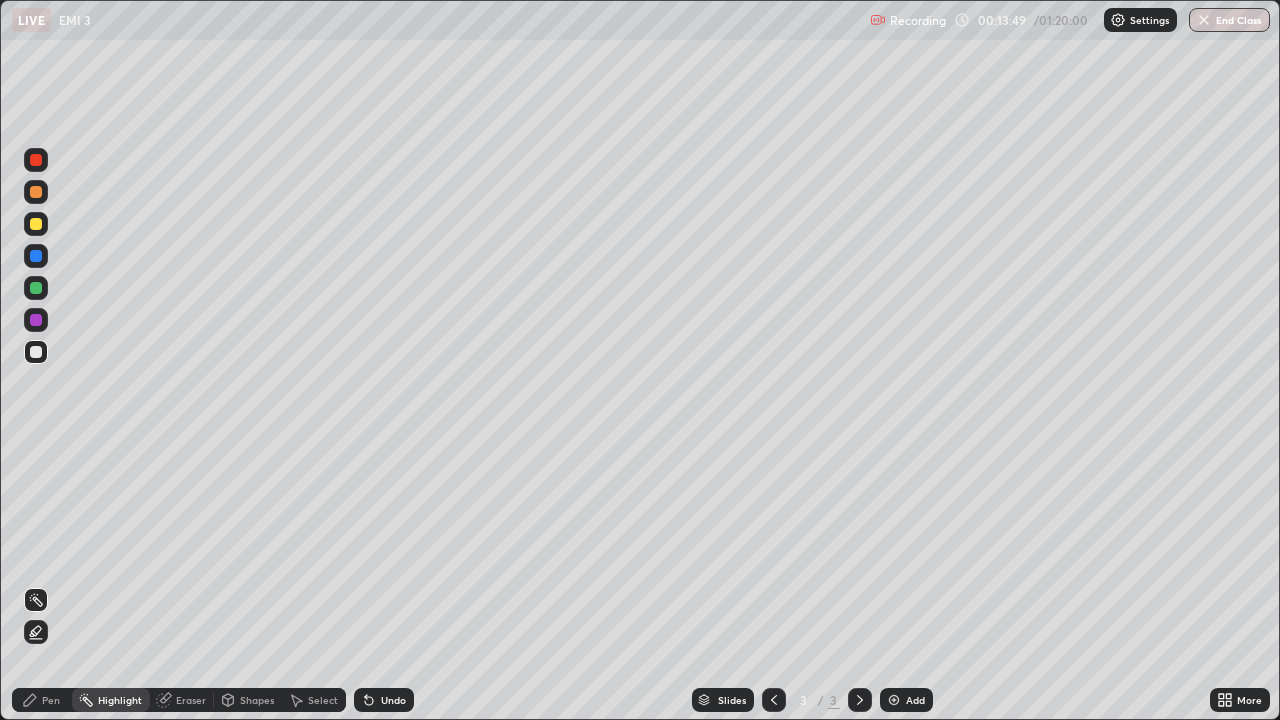 click on "Pen" at bounding box center [42, 700] 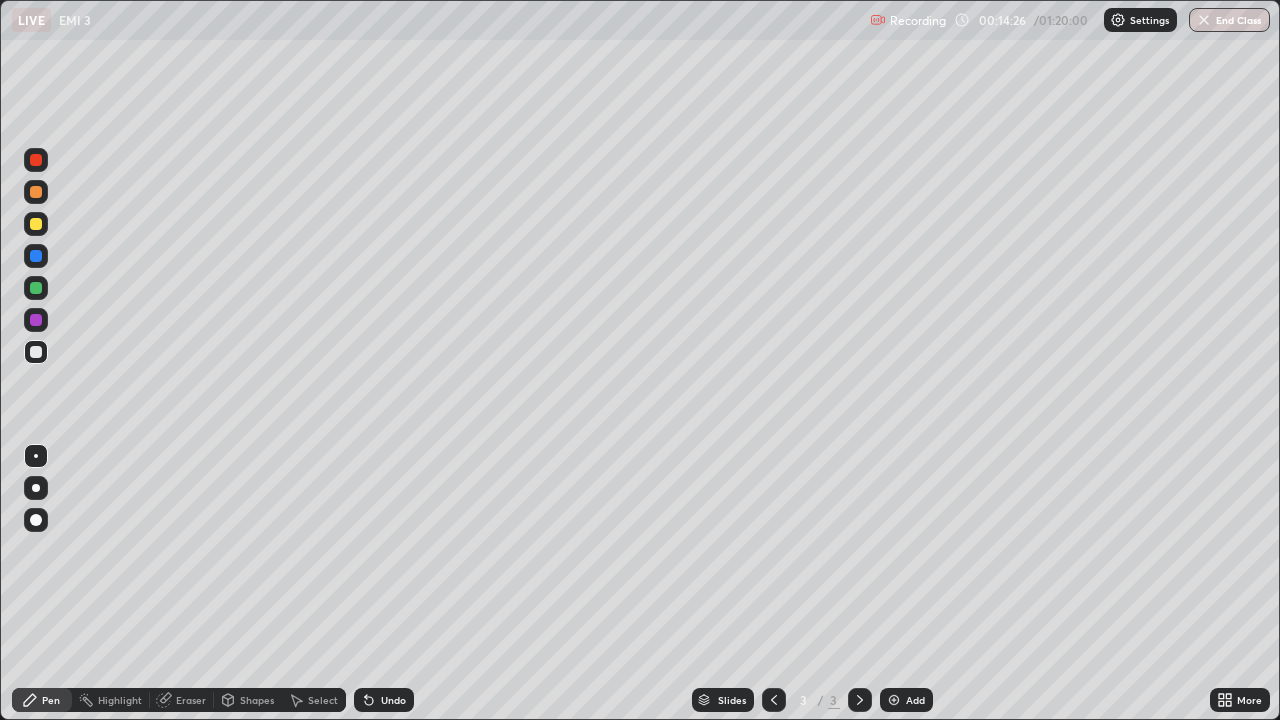 click on "Highlight" at bounding box center [111, 700] 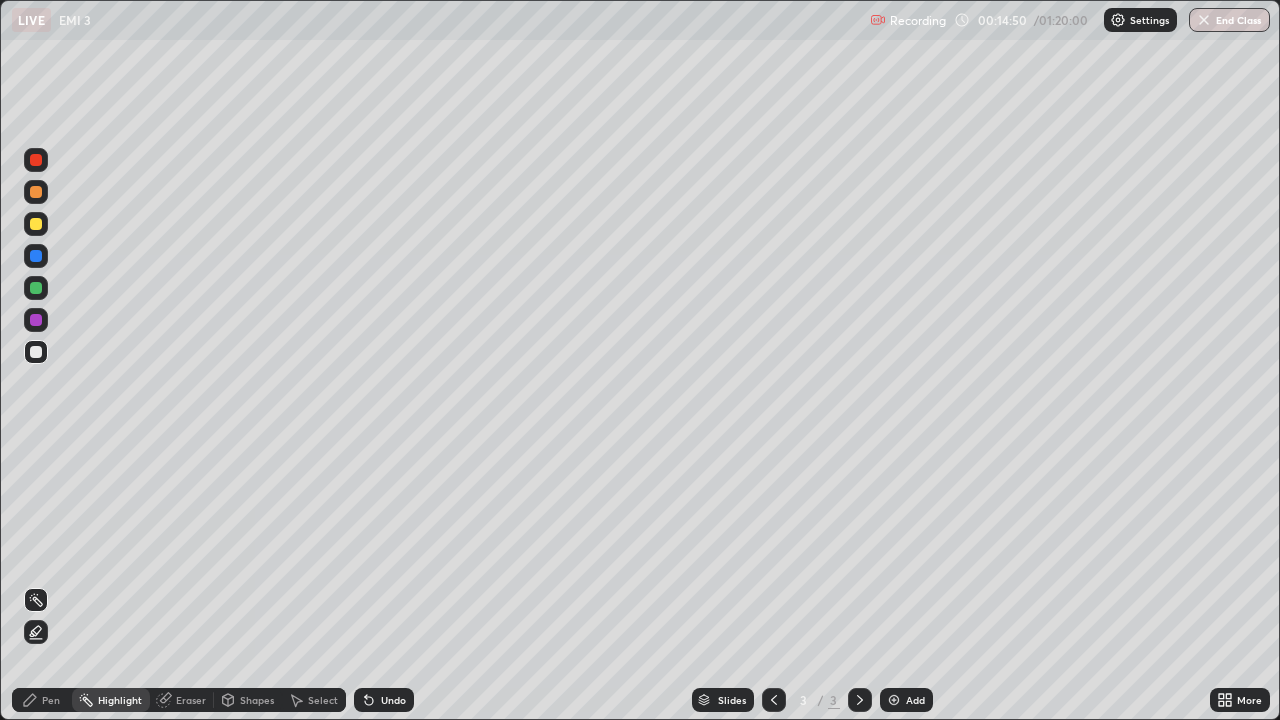click at bounding box center (36, 288) 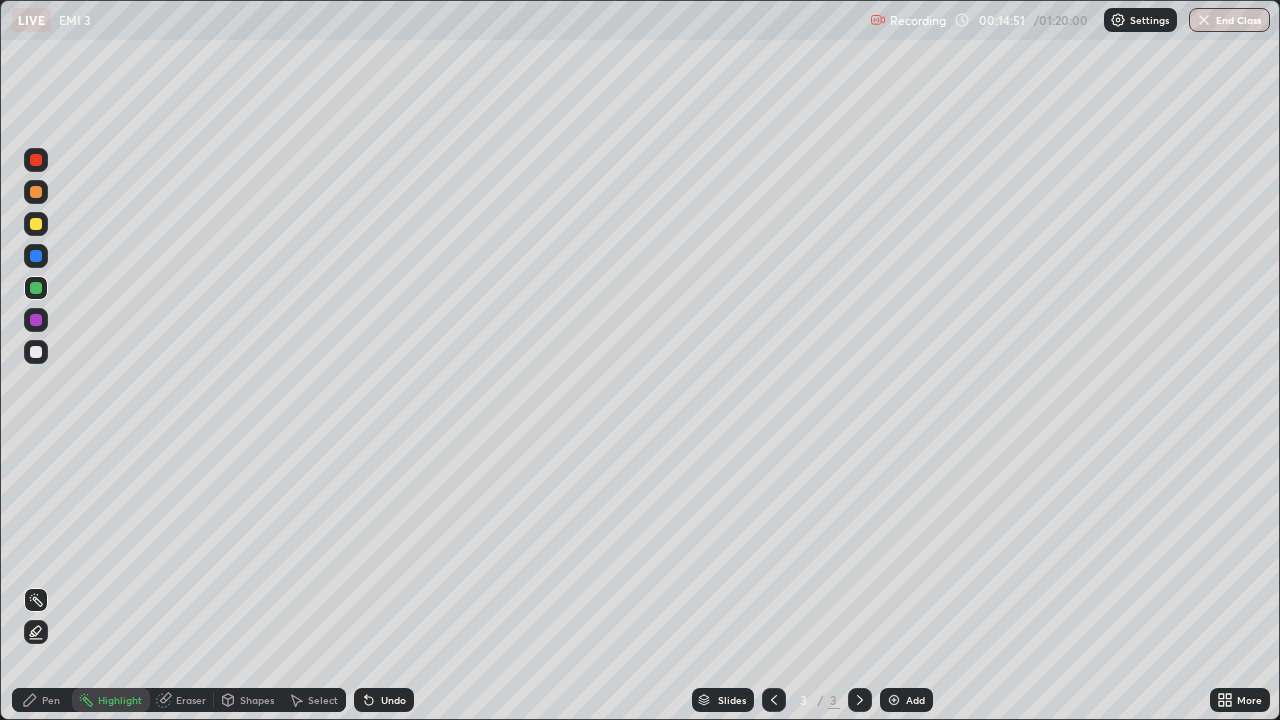click on "Pen" at bounding box center [51, 700] 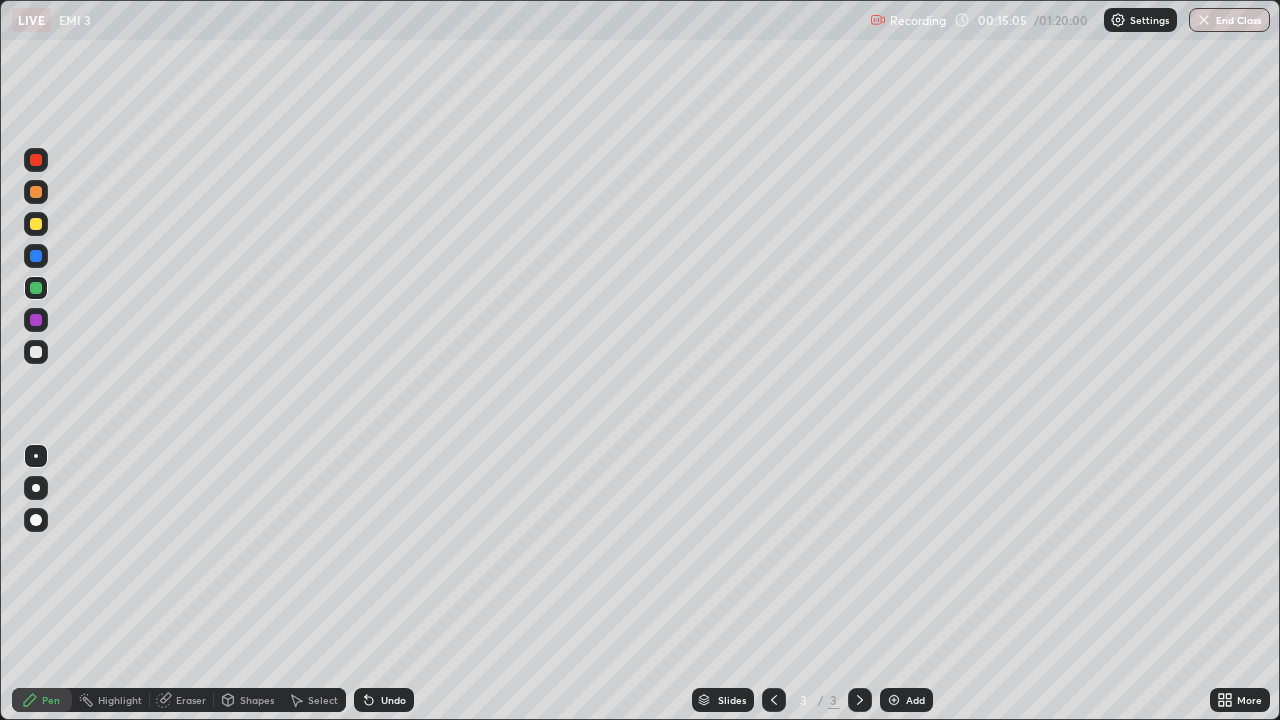 click on "Undo" at bounding box center [384, 700] 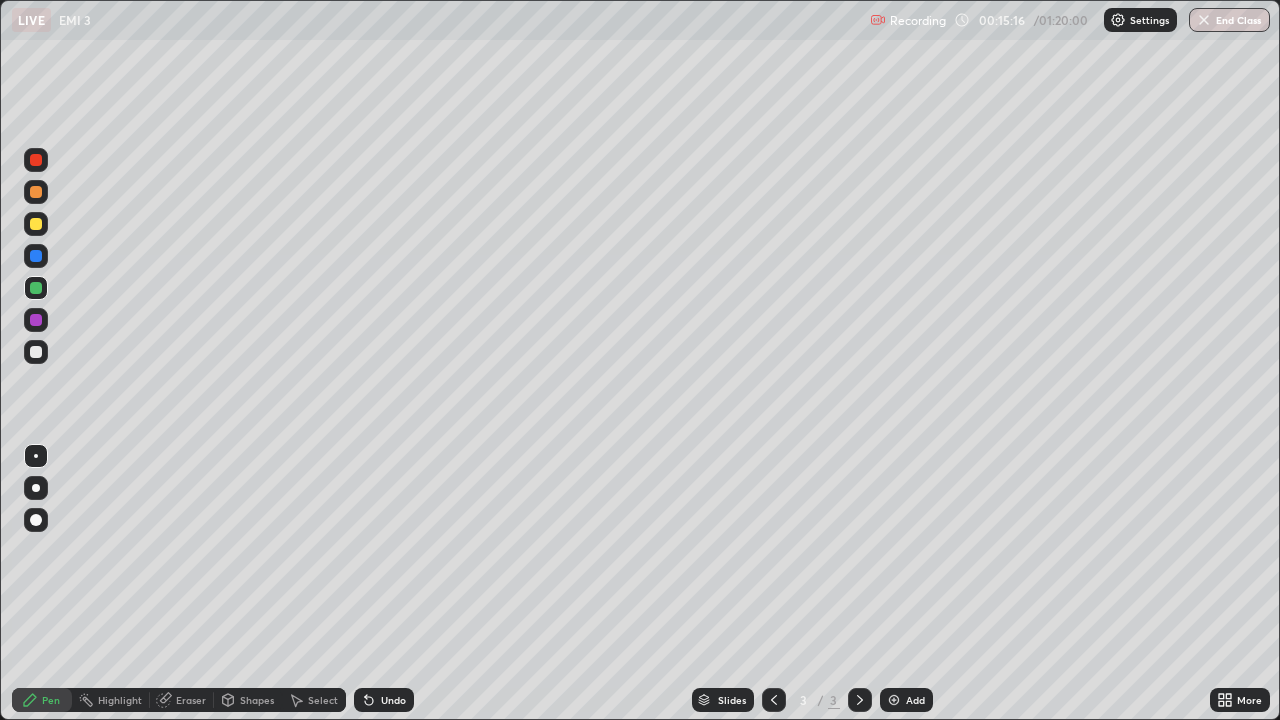 click on "Highlight" at bounding box center [111, 700] 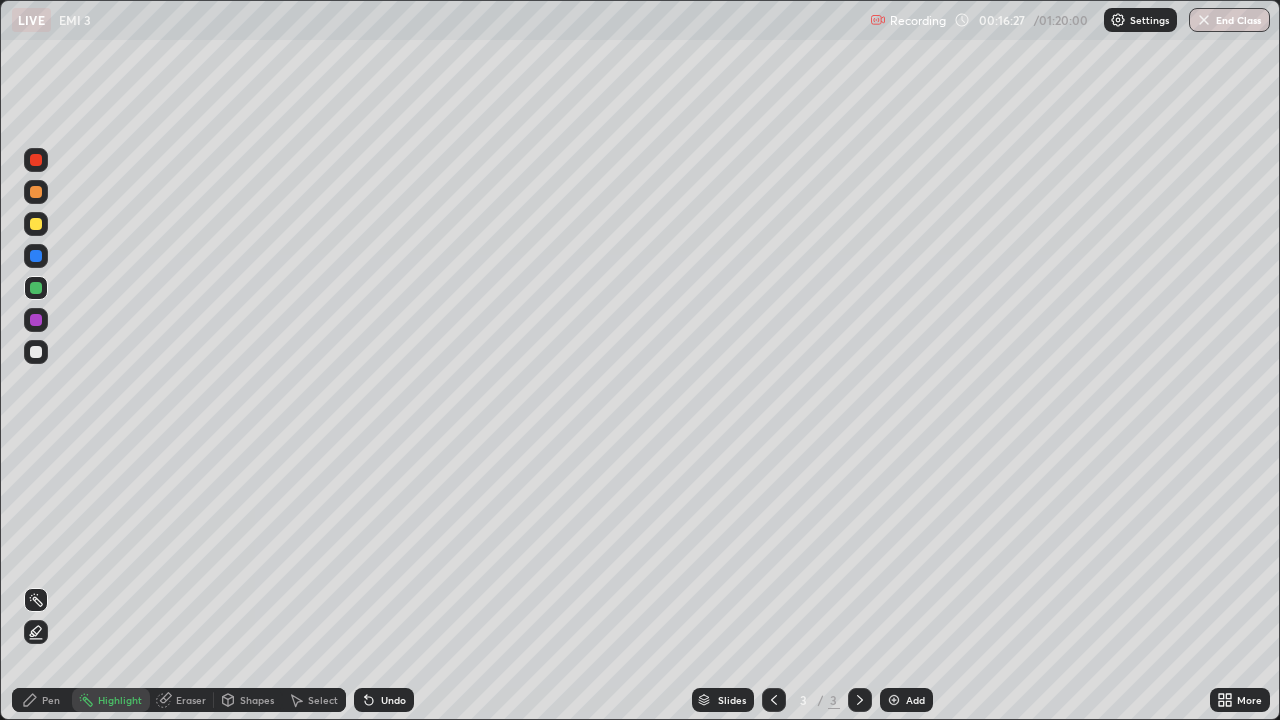 click on "Highlight" at bounding box center [120, 700] 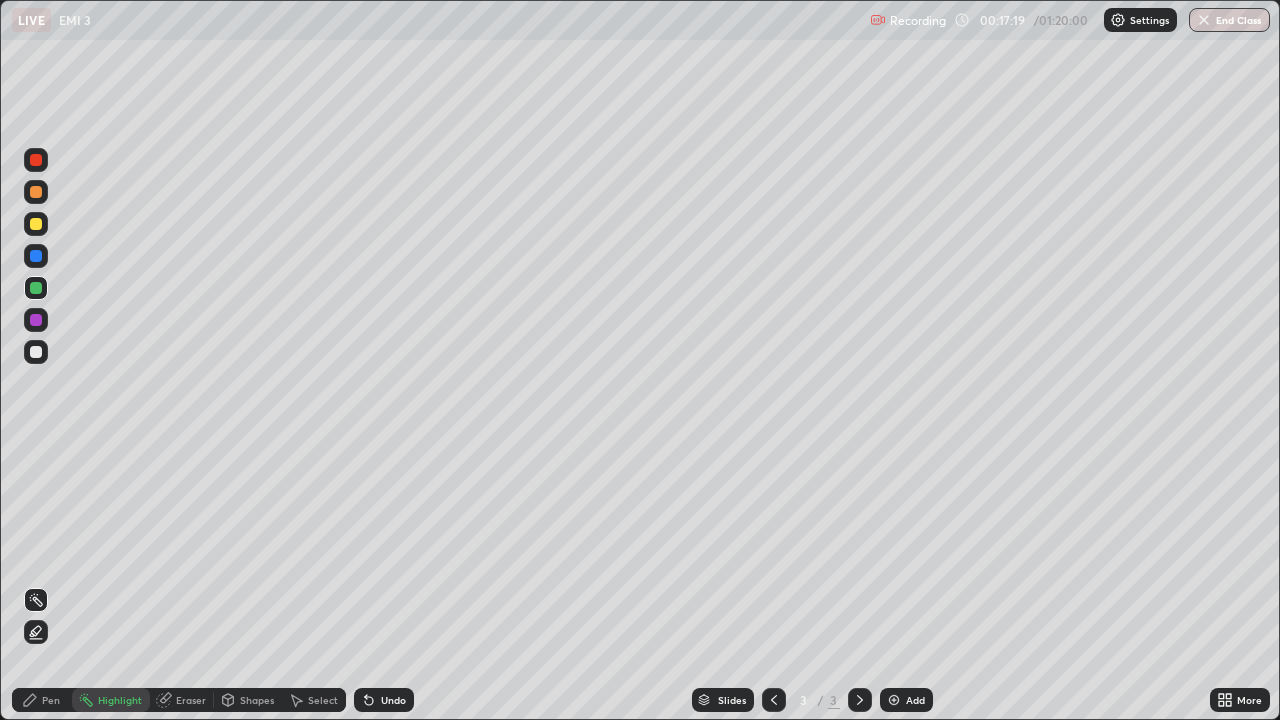 click on "Pen" at bounding box center (42, 700) 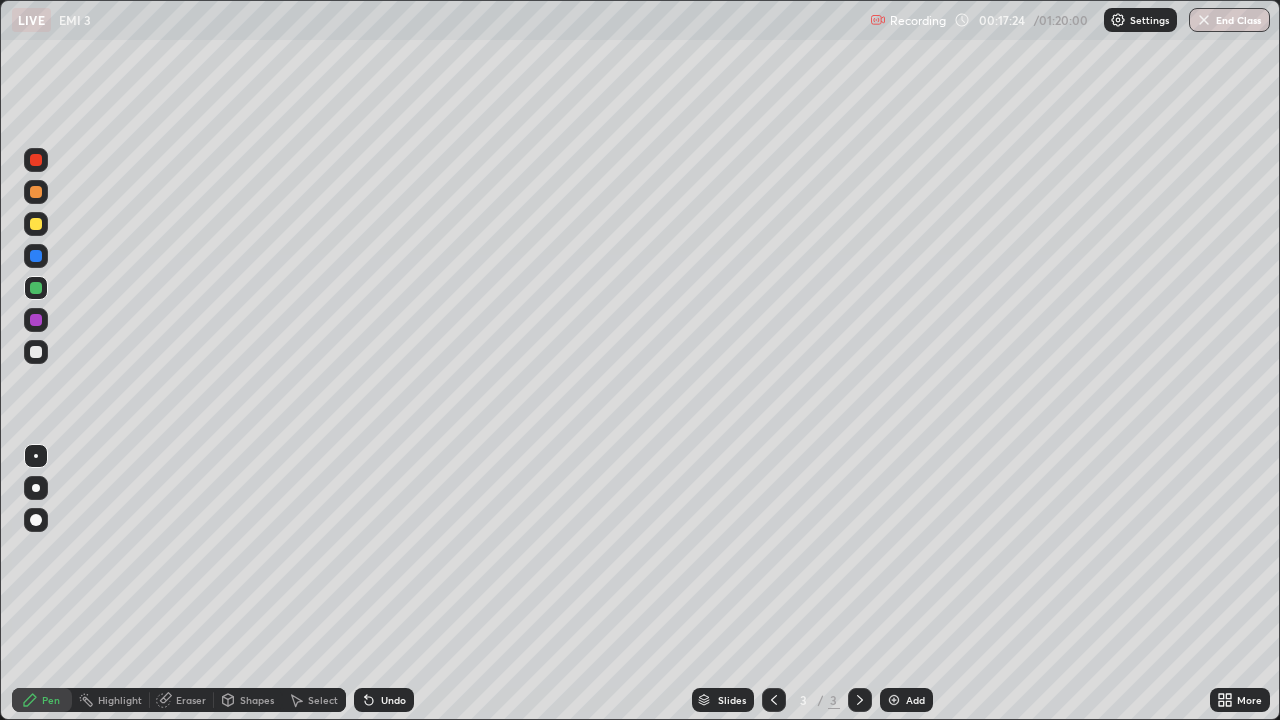 click at bounding box center [36, 352] 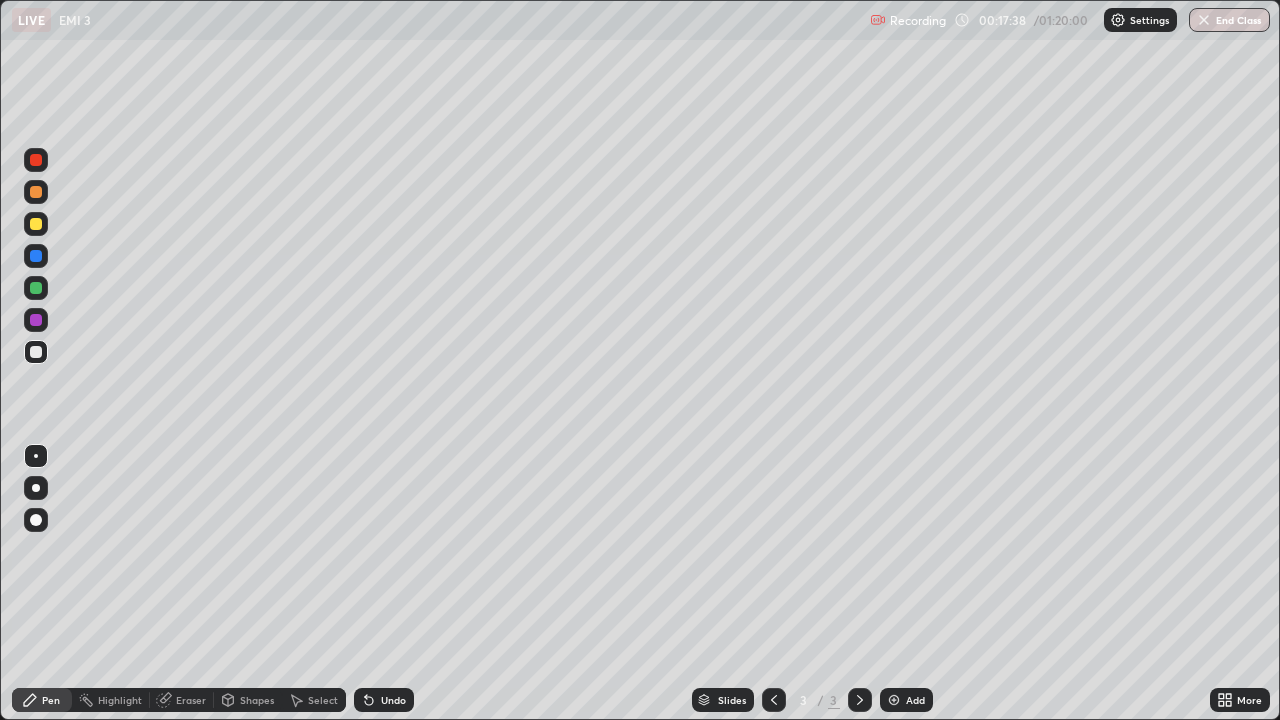 click on "Undo" at bounding box center [393, 700] 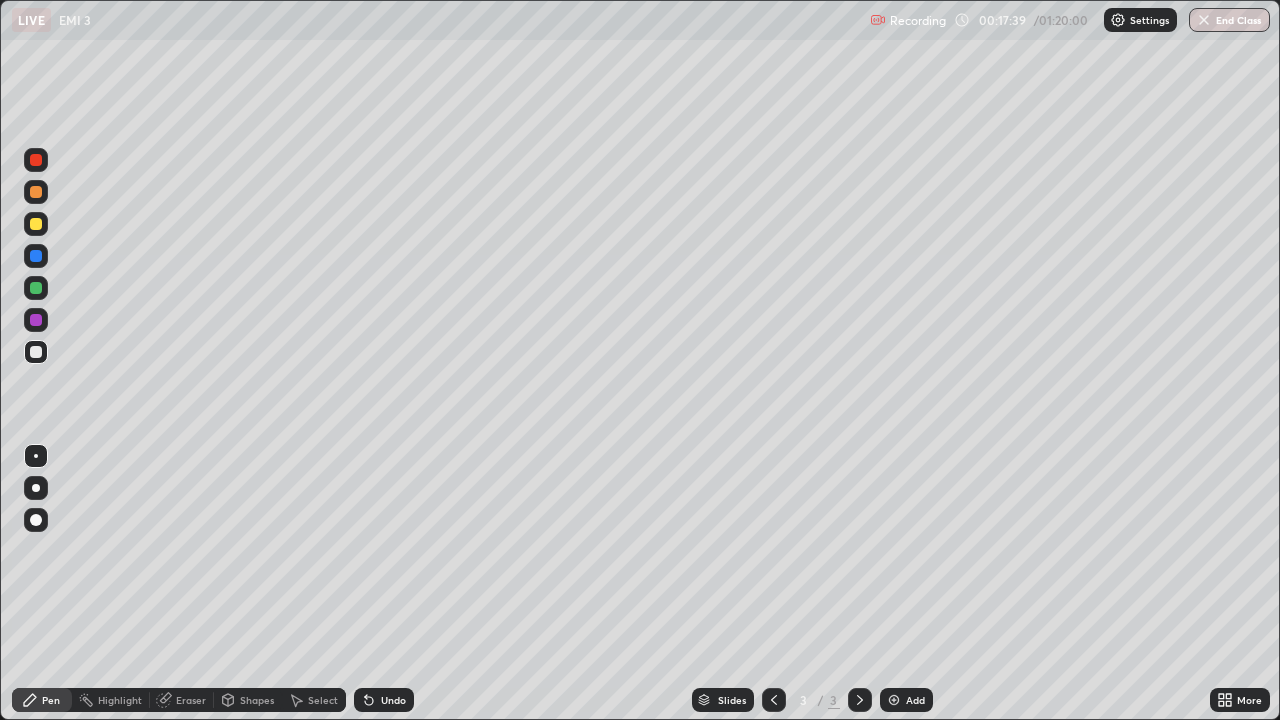 click on "Undo" at bounding box center (393, 700) 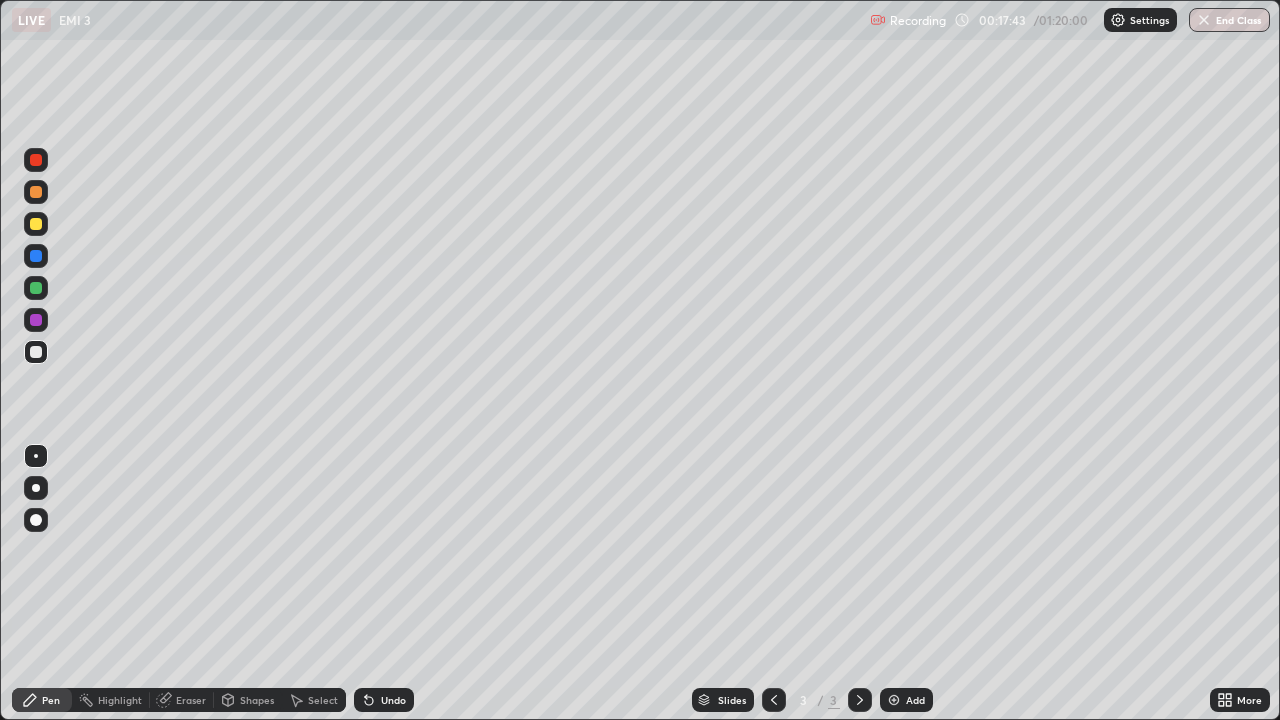 click on "Shapes" at bounding box center [257, 700] 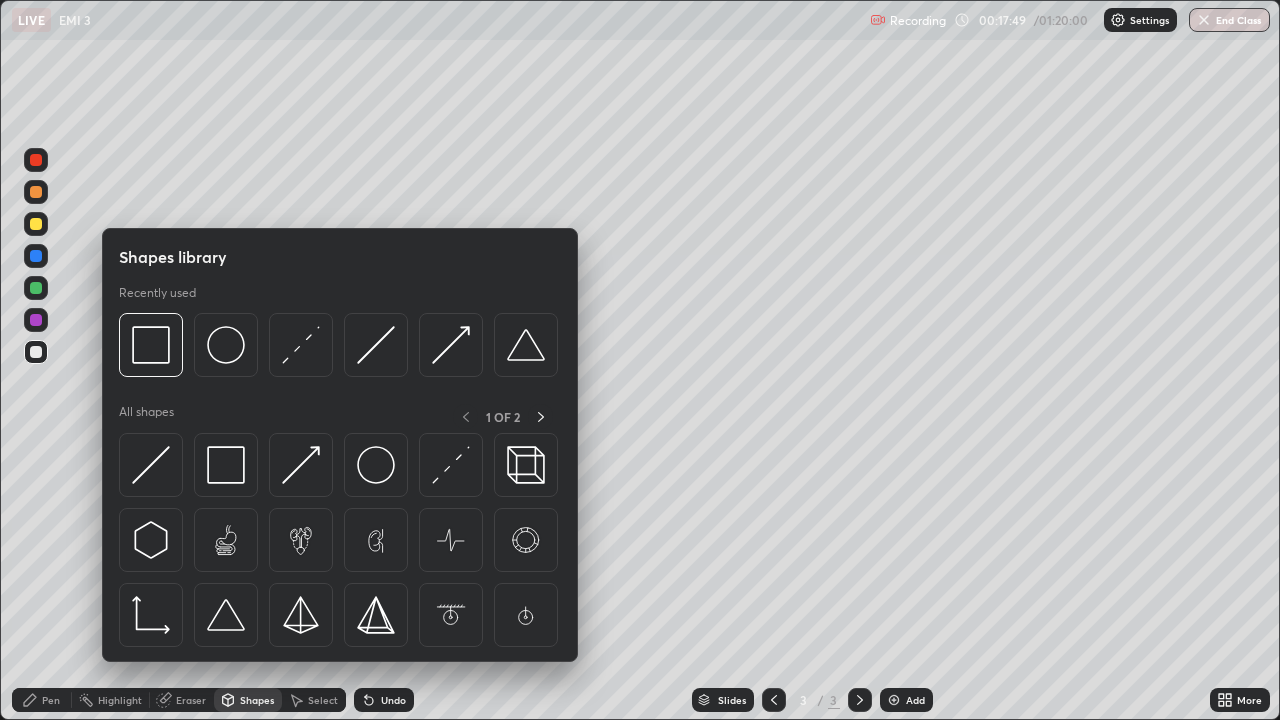 click at bounding box center (774, 700) 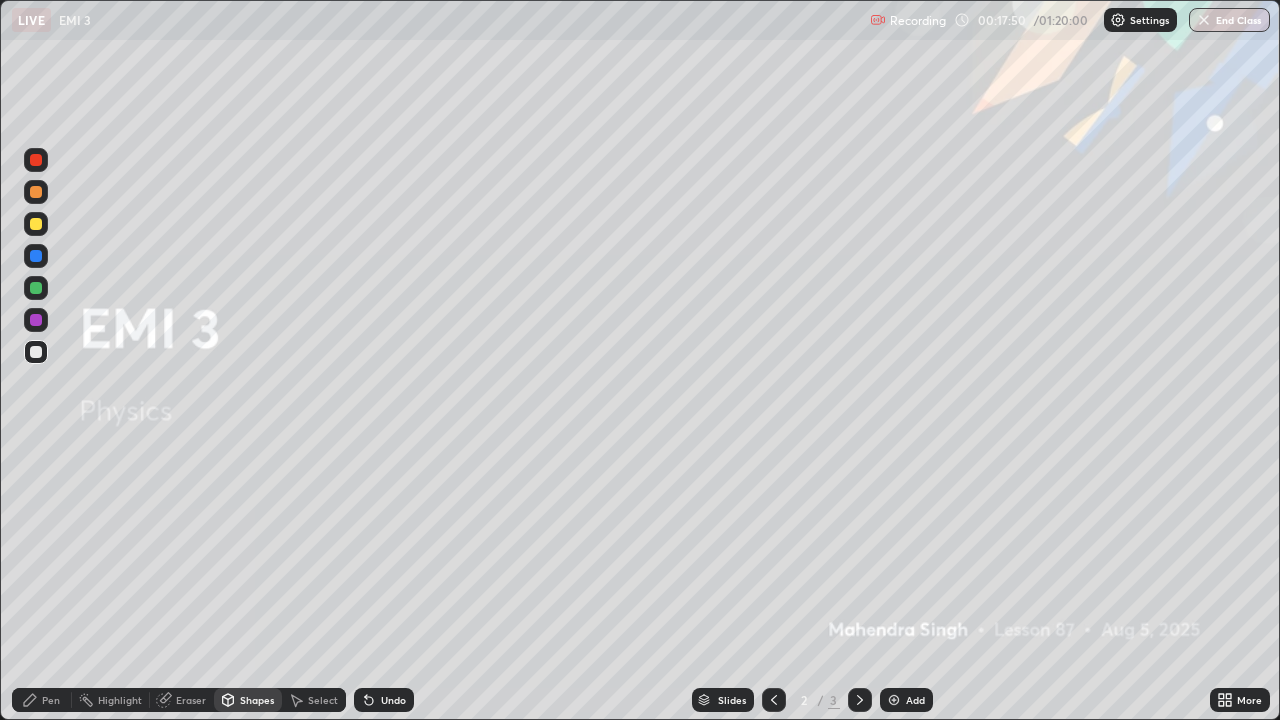 click 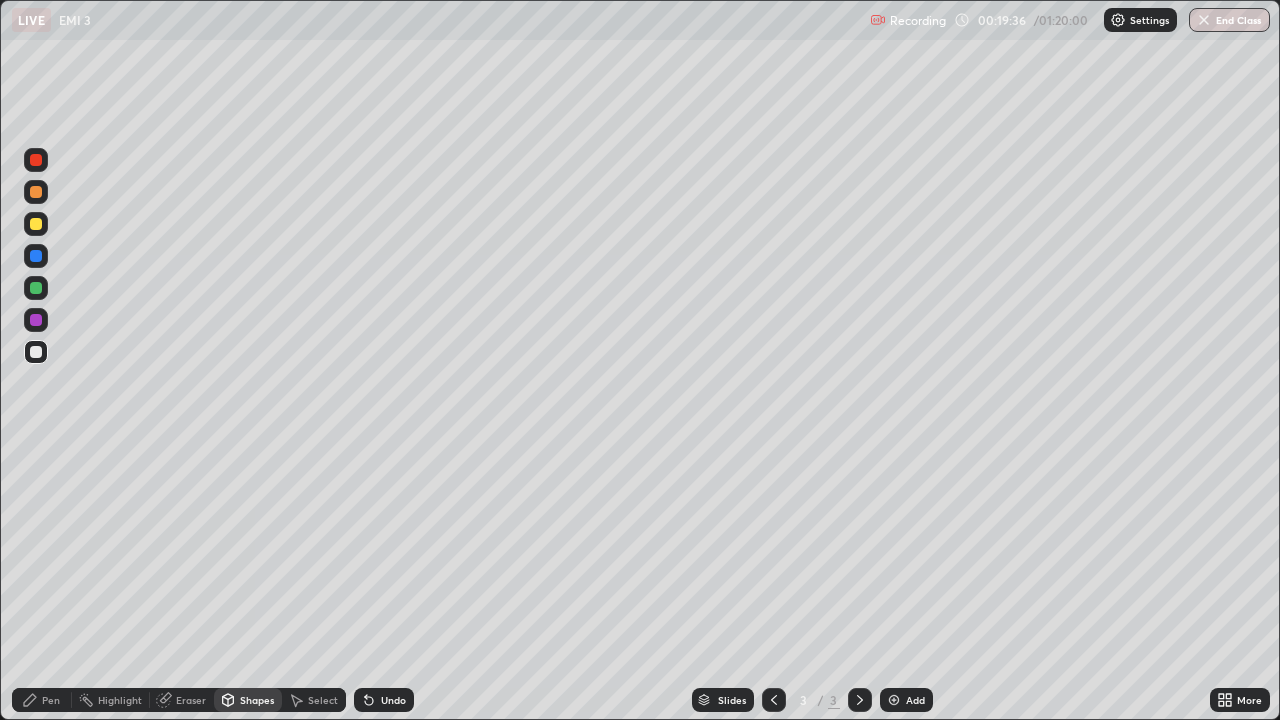 click on "Pen" at bounding box center [51, 700] 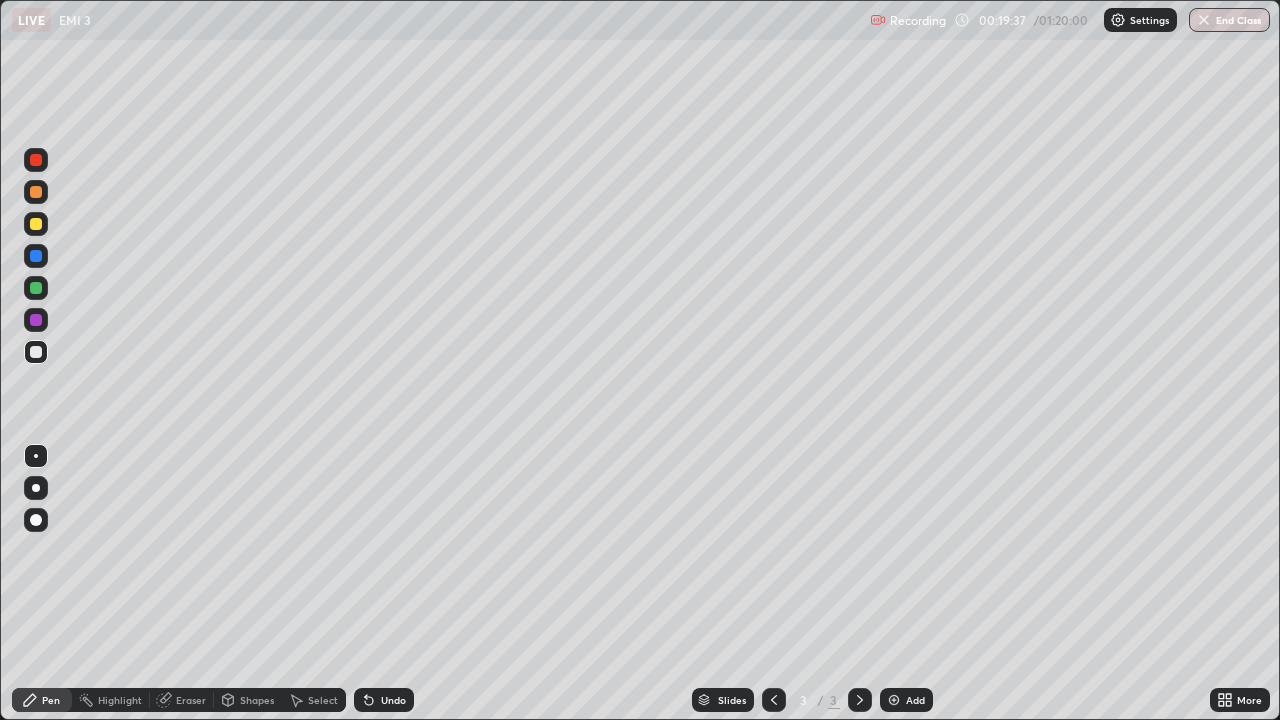 click on "Shapes" at bounding box center (257, 700) 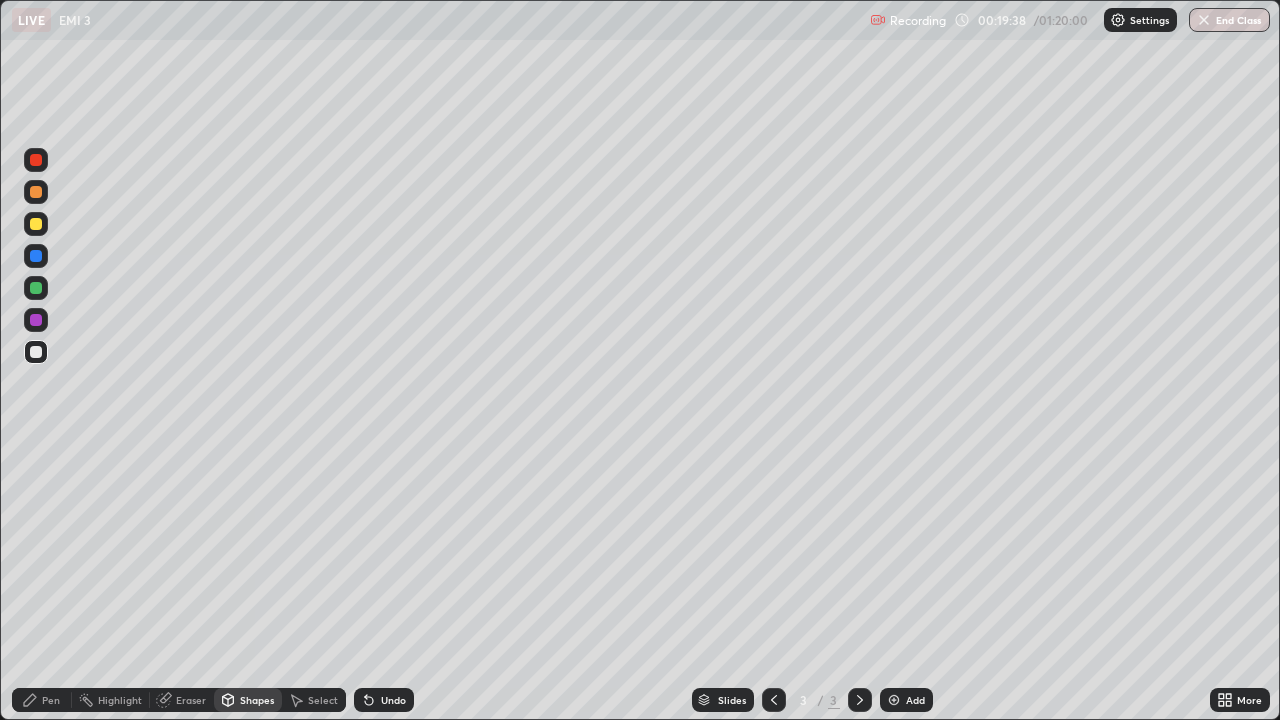 click on "Add" at bounding box center (906, 700) 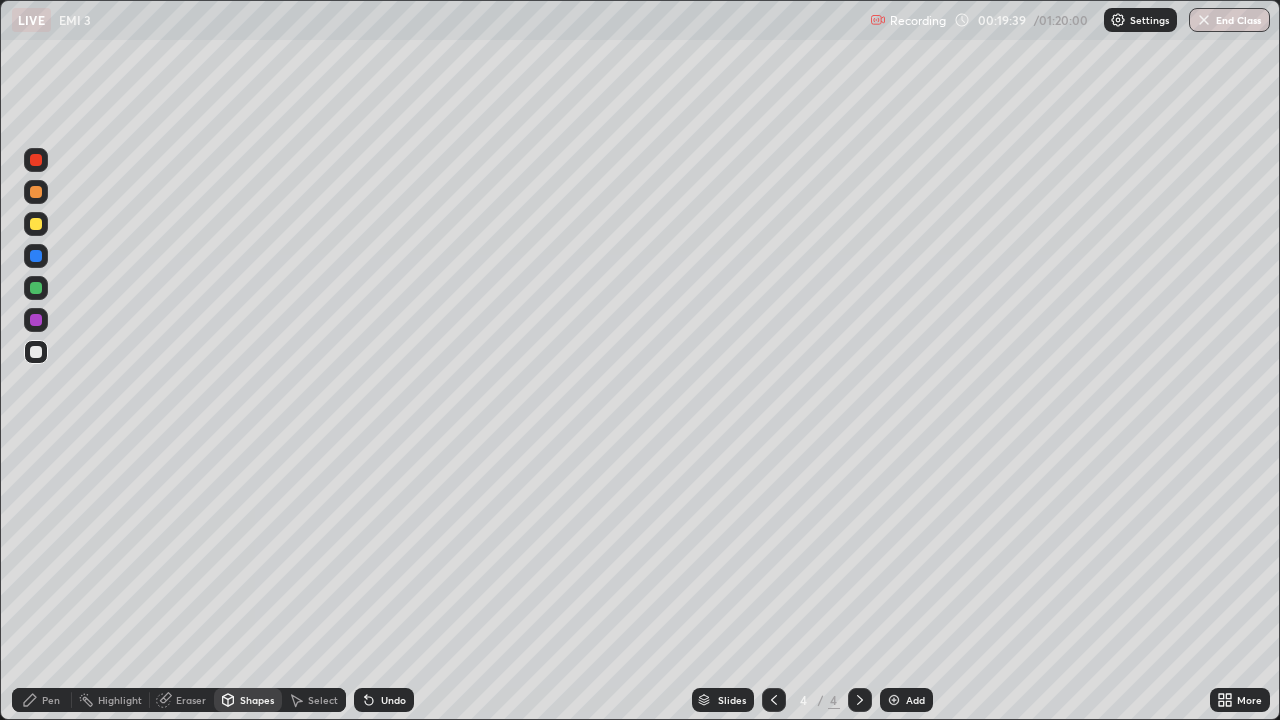 click on "Shapes" at bounding box center (257, 700) 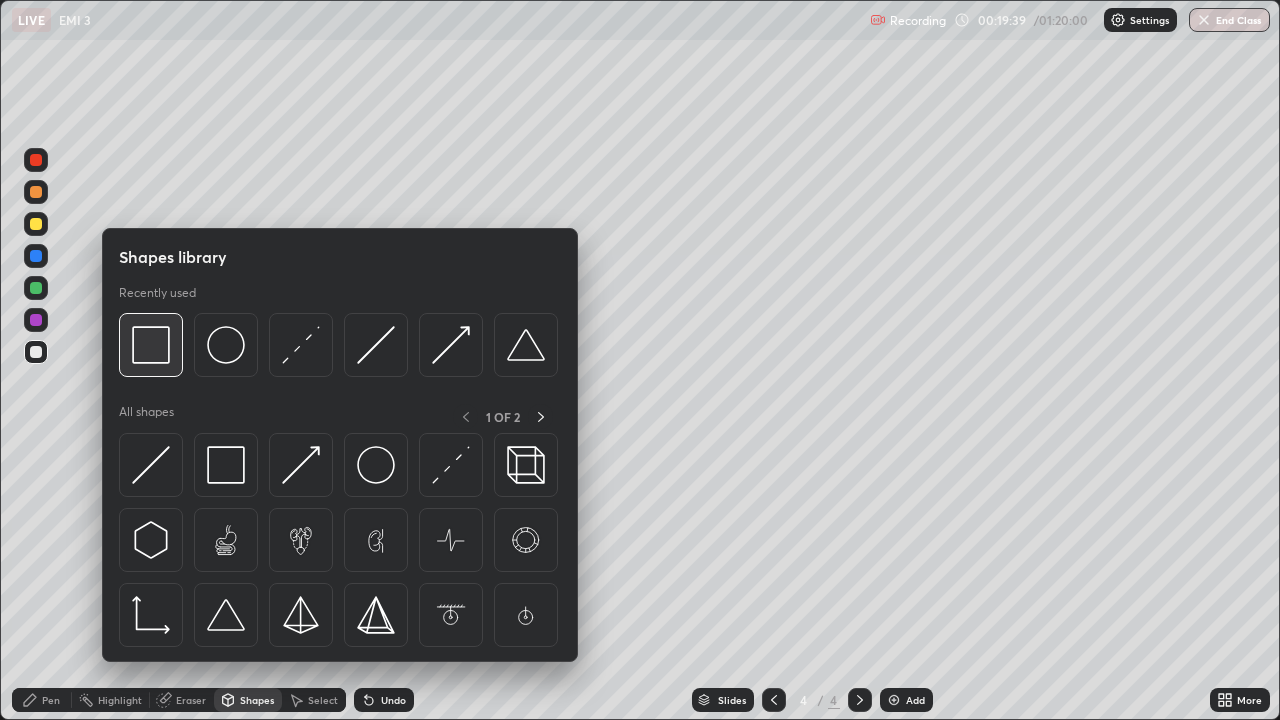 click at bounding box center (151, 345) 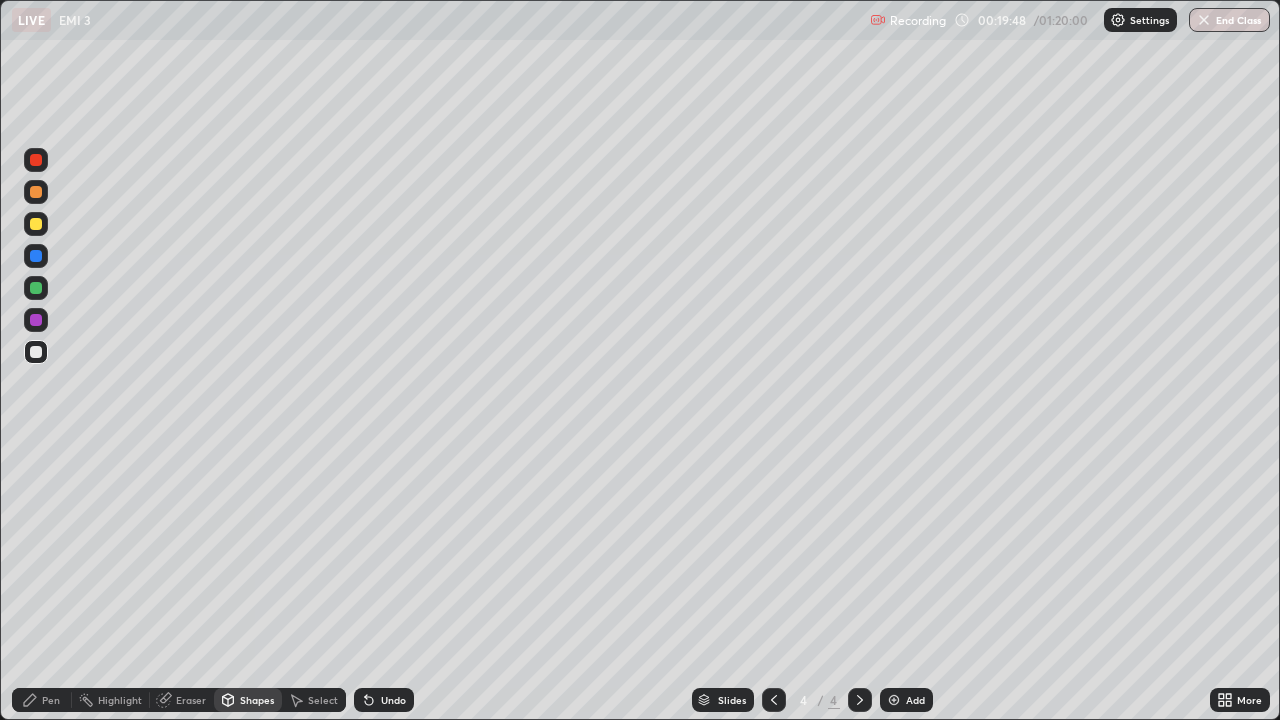 click on "Shapes" at bounding box center [257, 700] 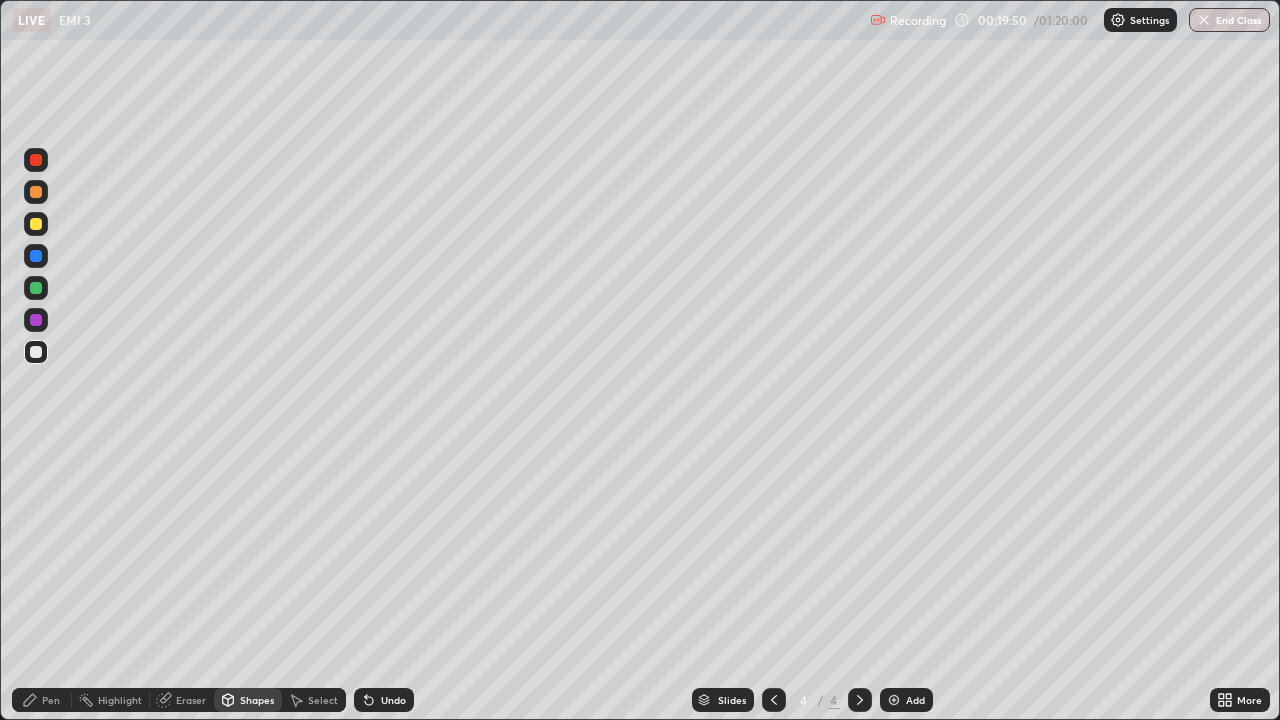 click on "Select" at bounding box center [314, 700] 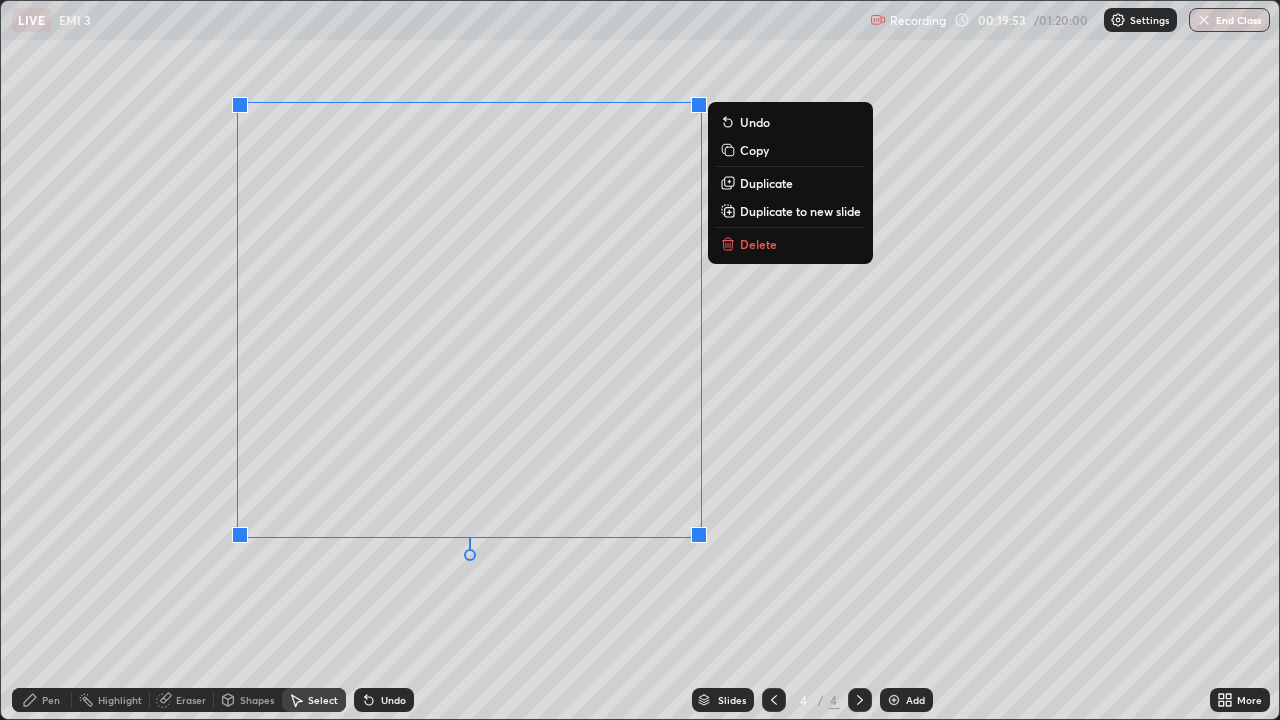 click on "0 ° Undo Copy Duplicate Duplicate to new slide Delete" at bounding box center [640, 360] 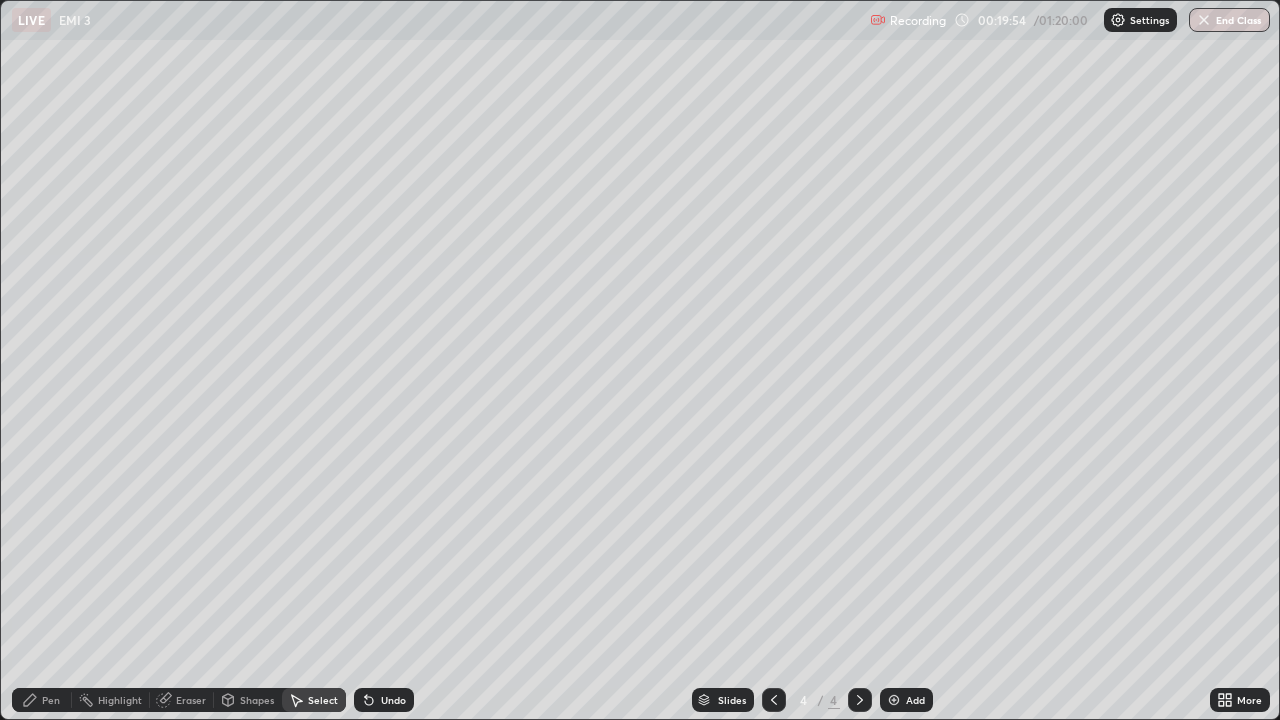 click on "Shapes" at bounding box center (257, 700) 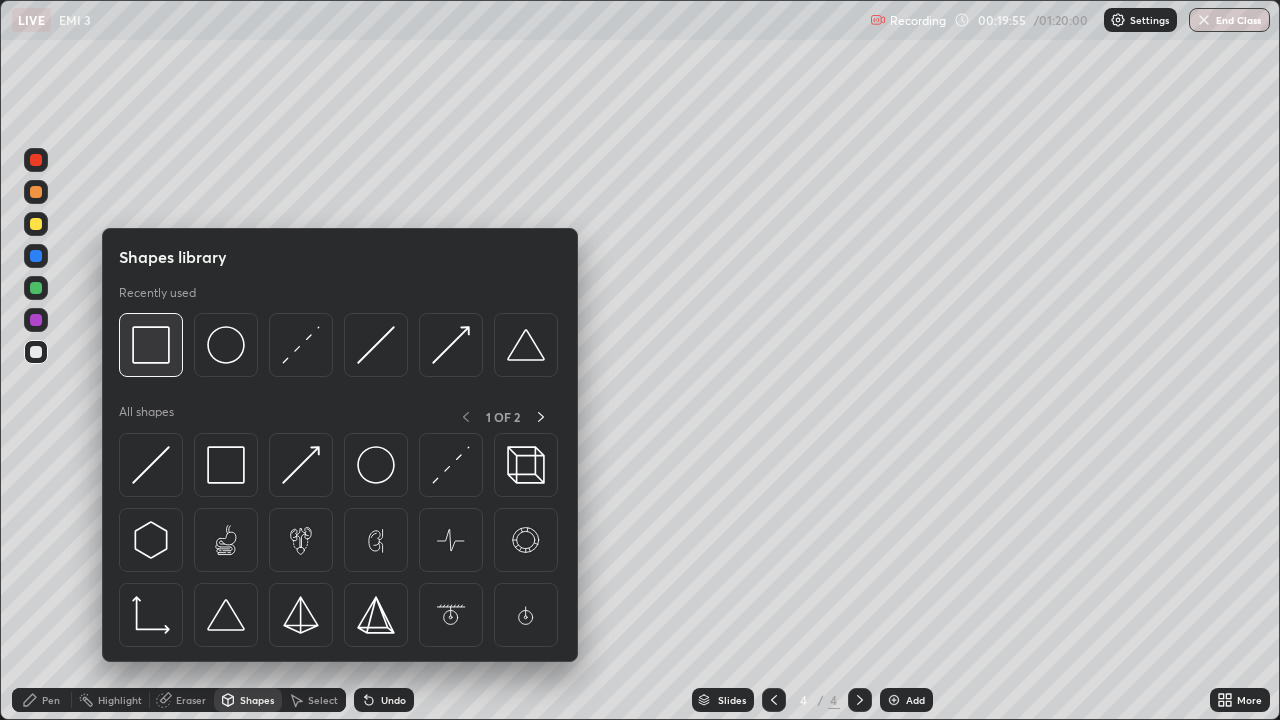 click at bounding box center [151, 345] 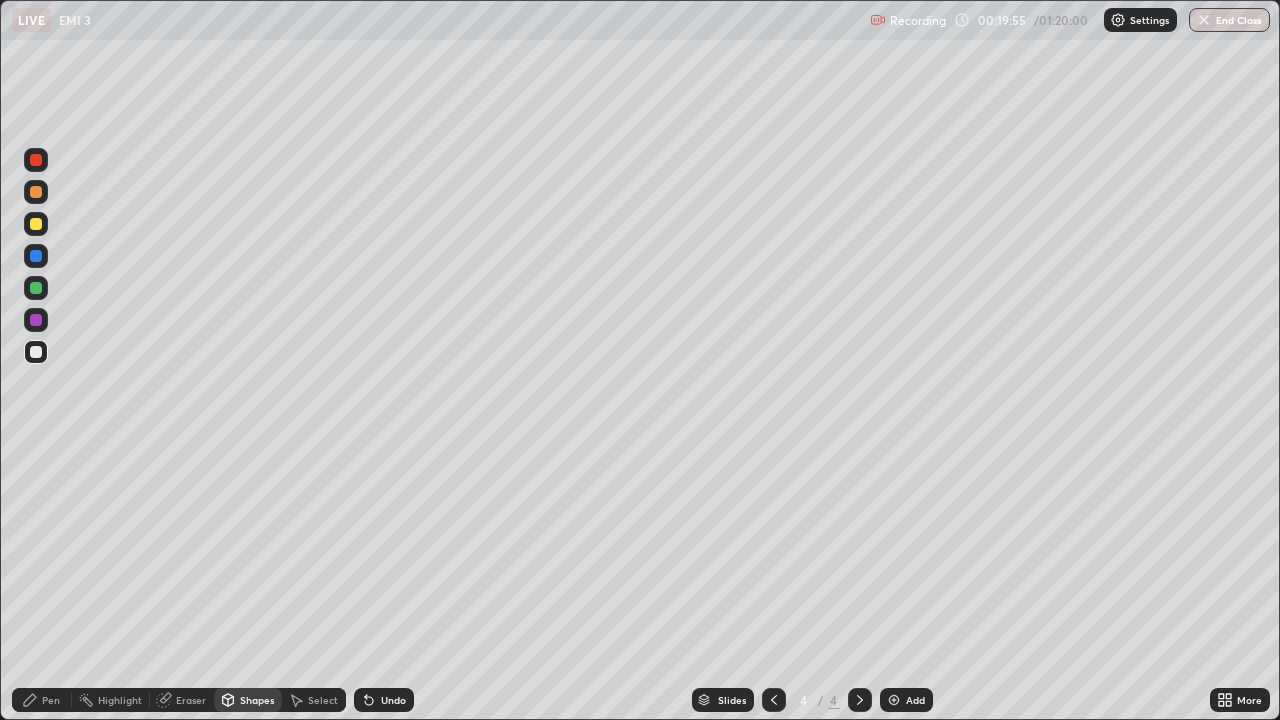 click at bounding box center (36, 352) 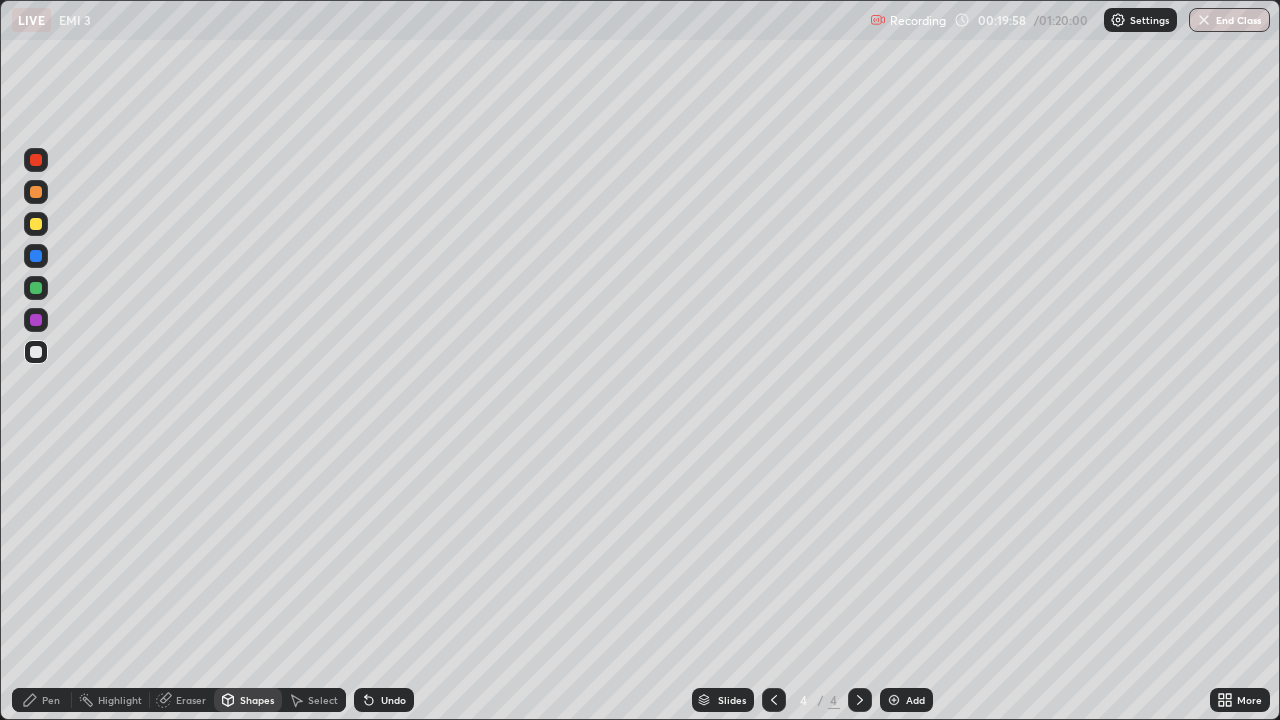 click on "Pen" at bounding box center [51, 700] 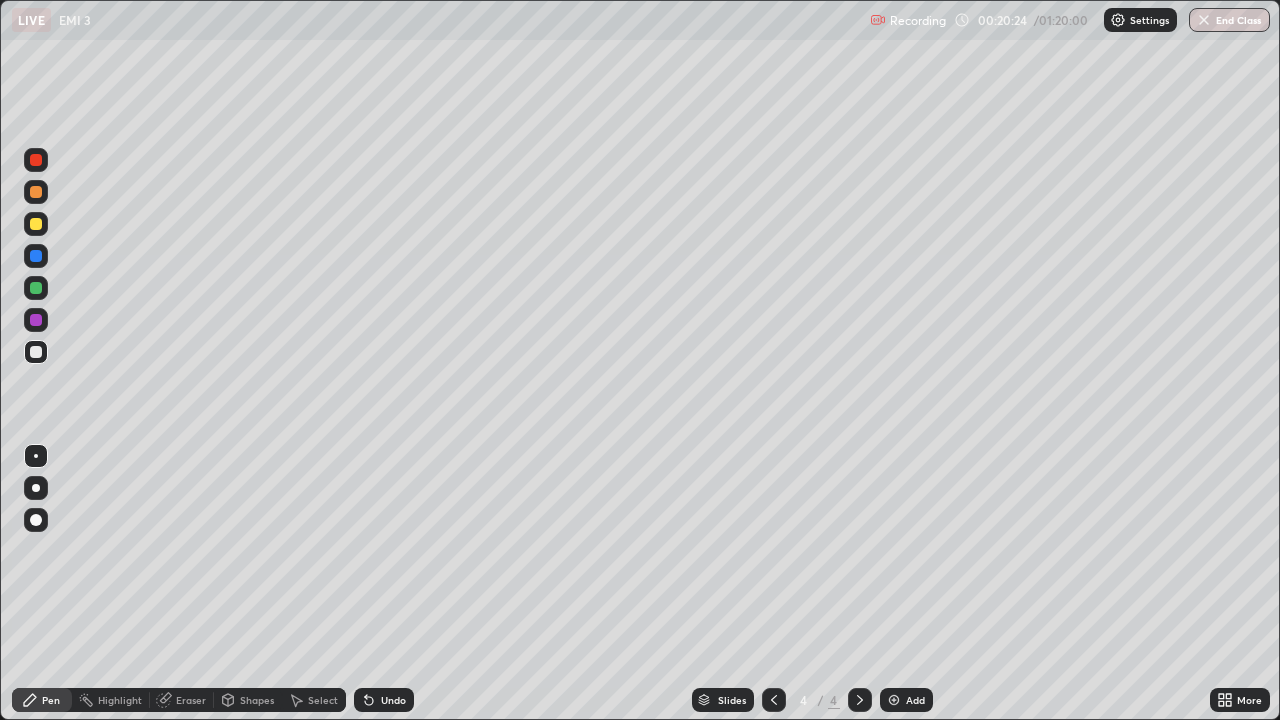 click at bounding box center [36, 224] 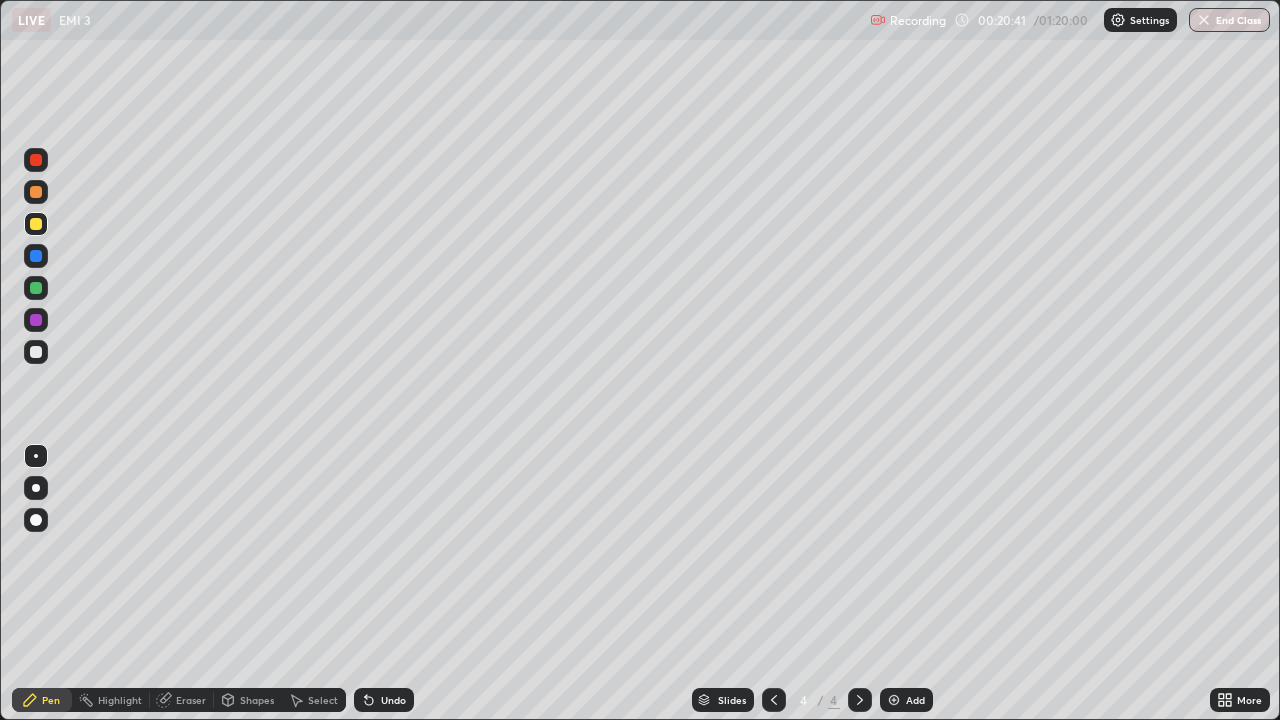 click on "Undo" at bounding box center (384, 700) 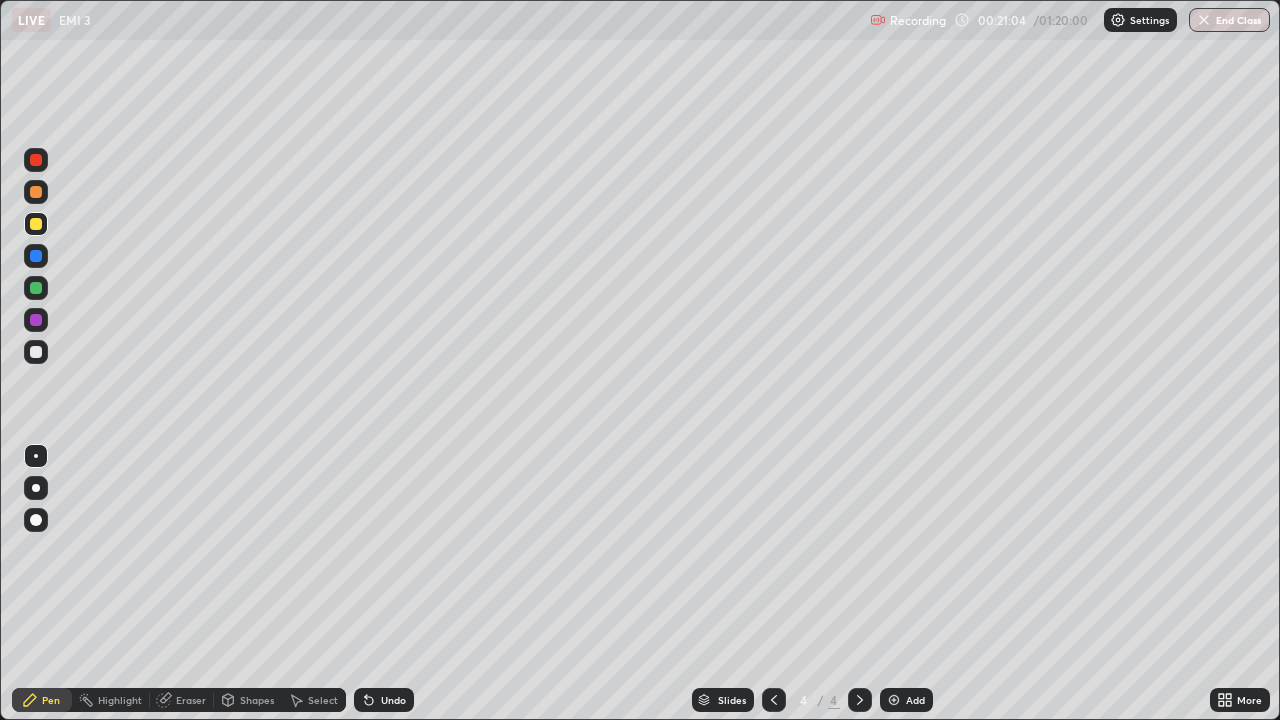 click at bounding box center [36, 352] 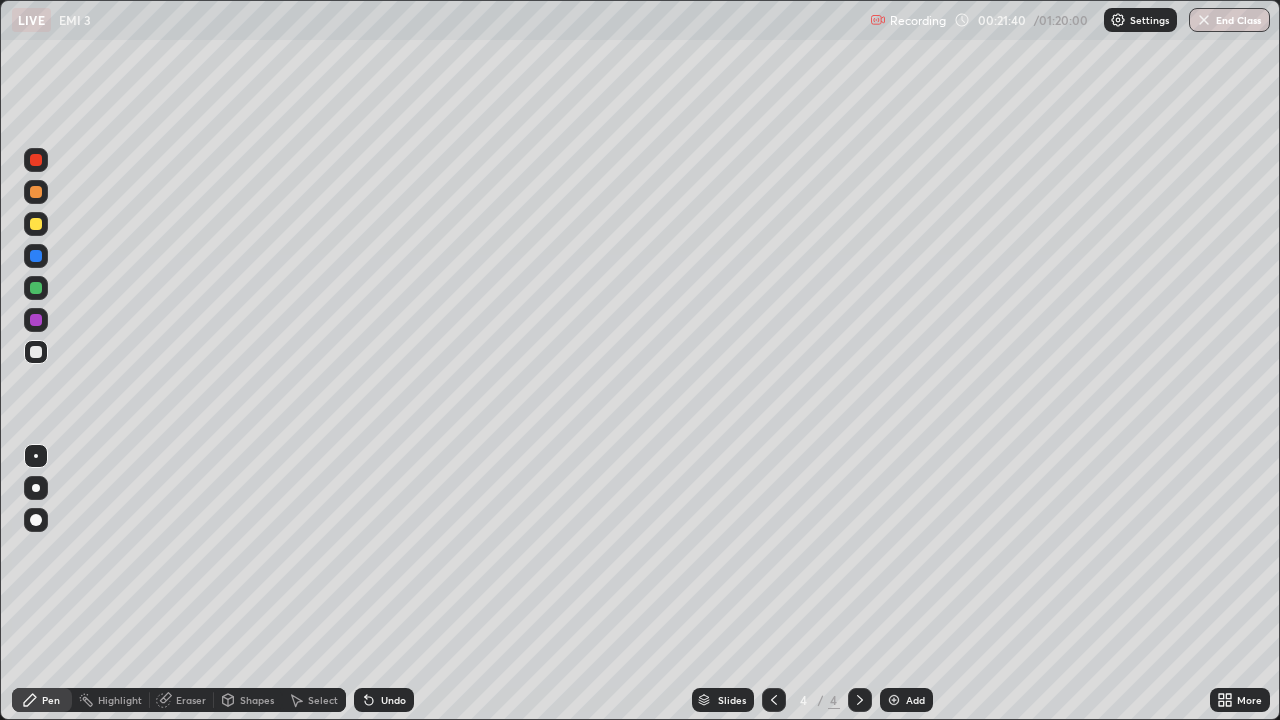 click 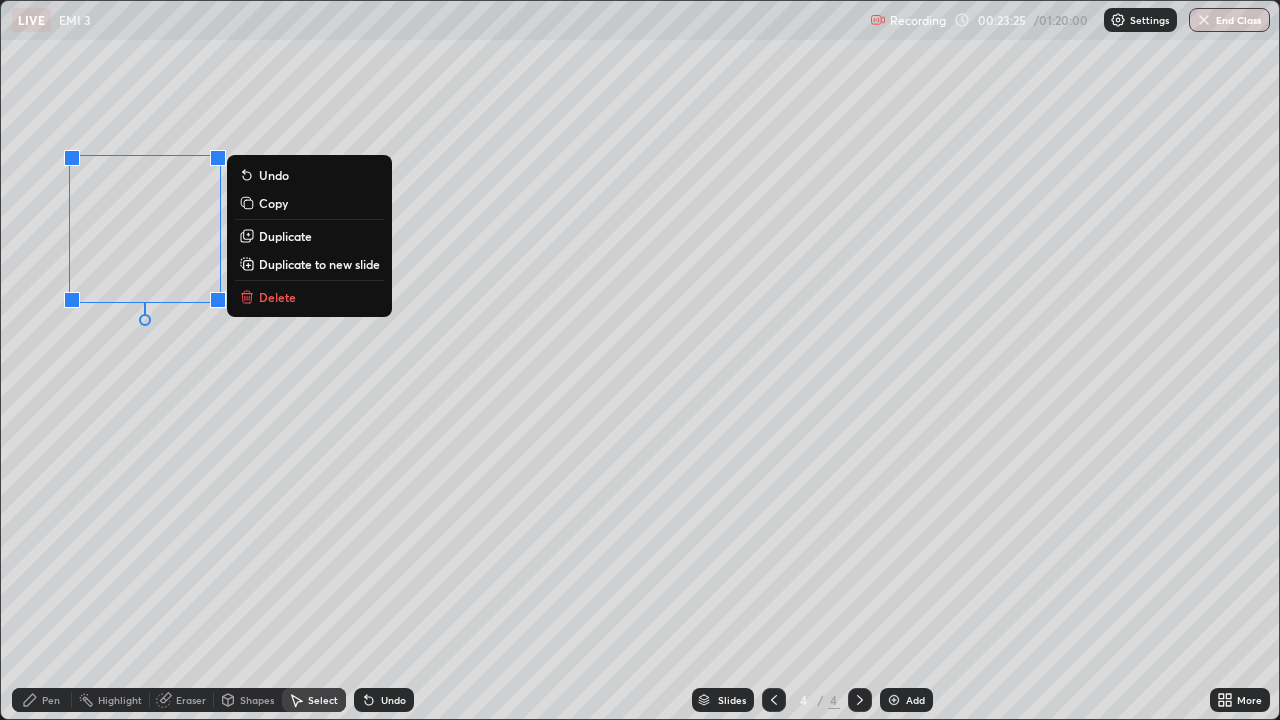 click on "Duplicate" at bounding box center (309, 236) 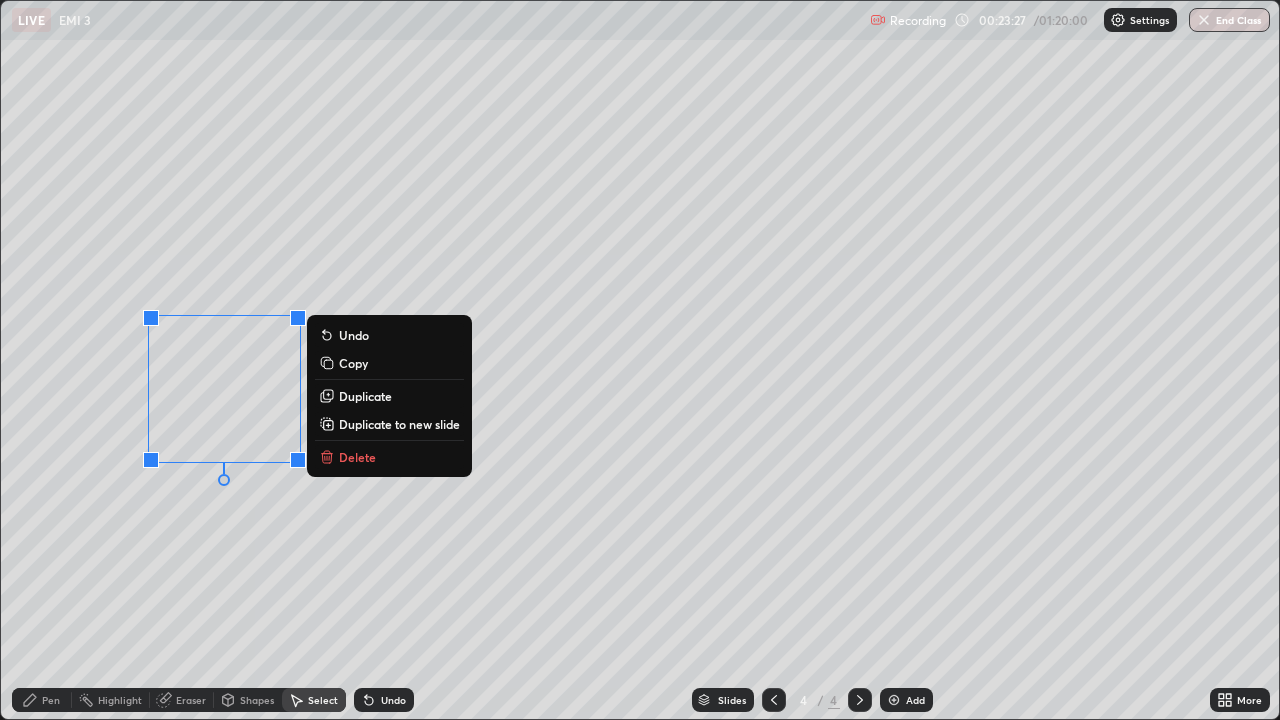 click 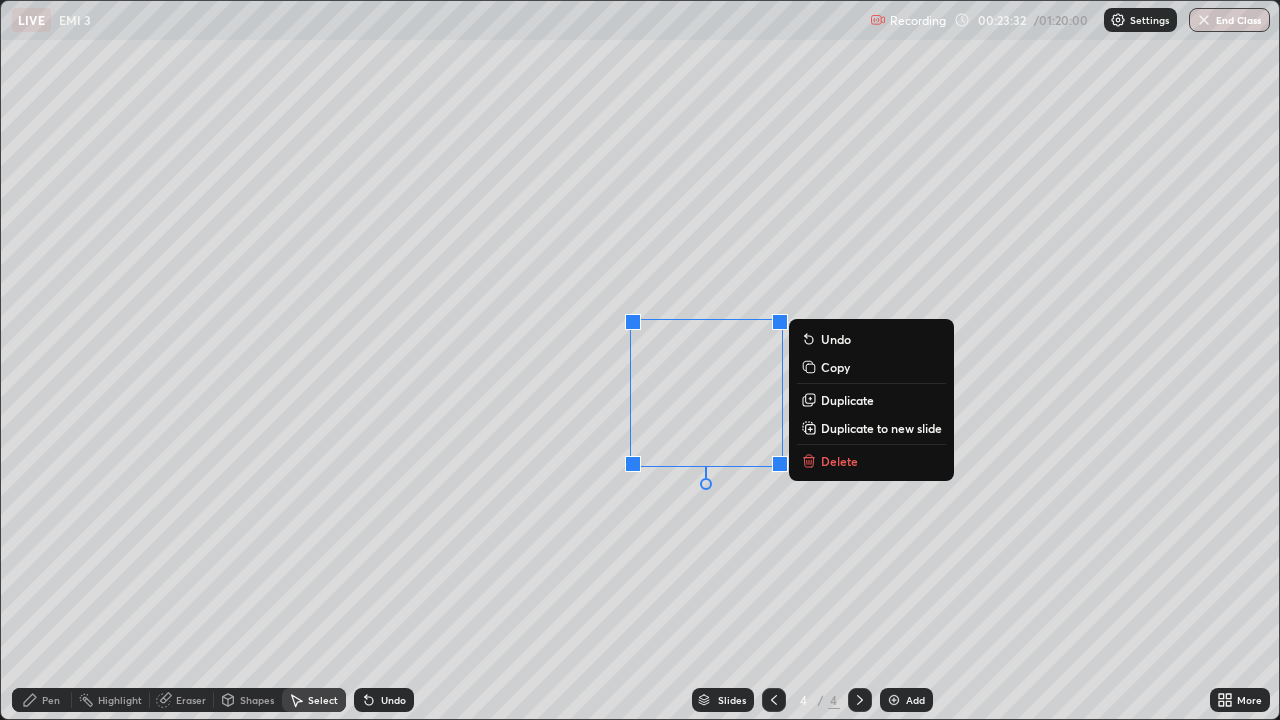 click on "0 ° Undo Copy Duplicate Duplicate to new slide Delete" at bounding box center [640, 360] 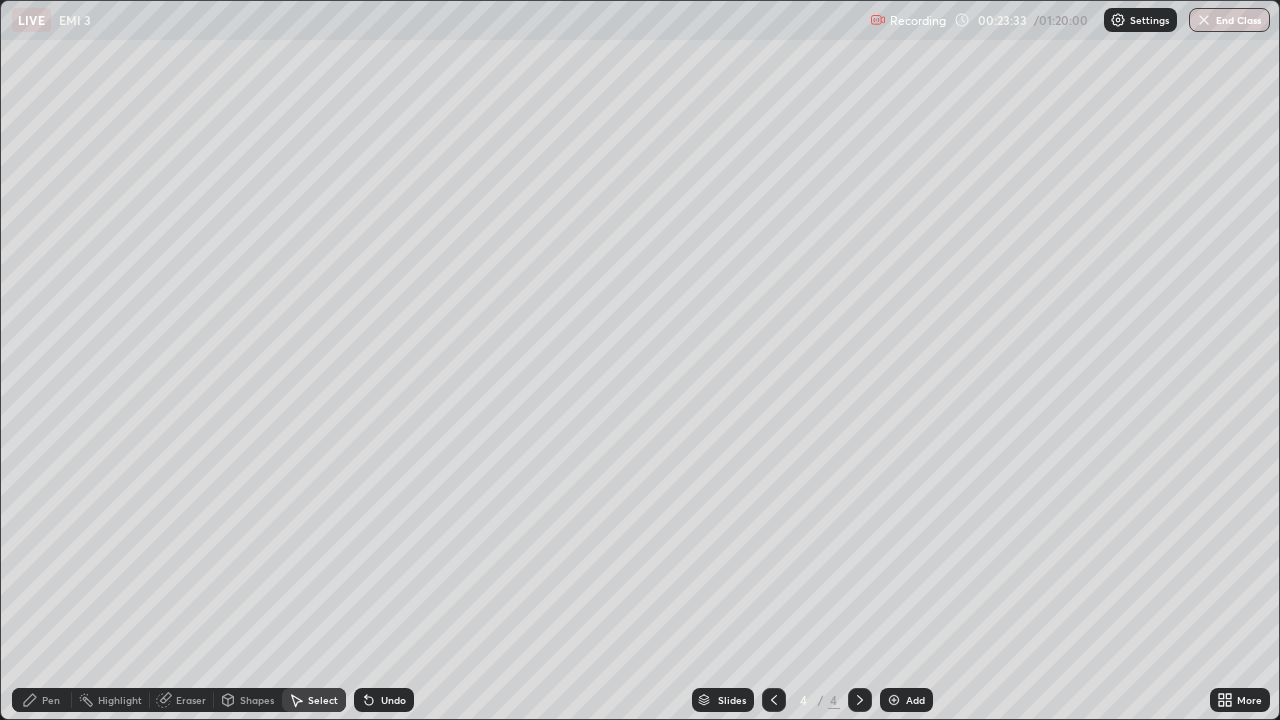 click on "Pen" at bounding box center (51, 700) 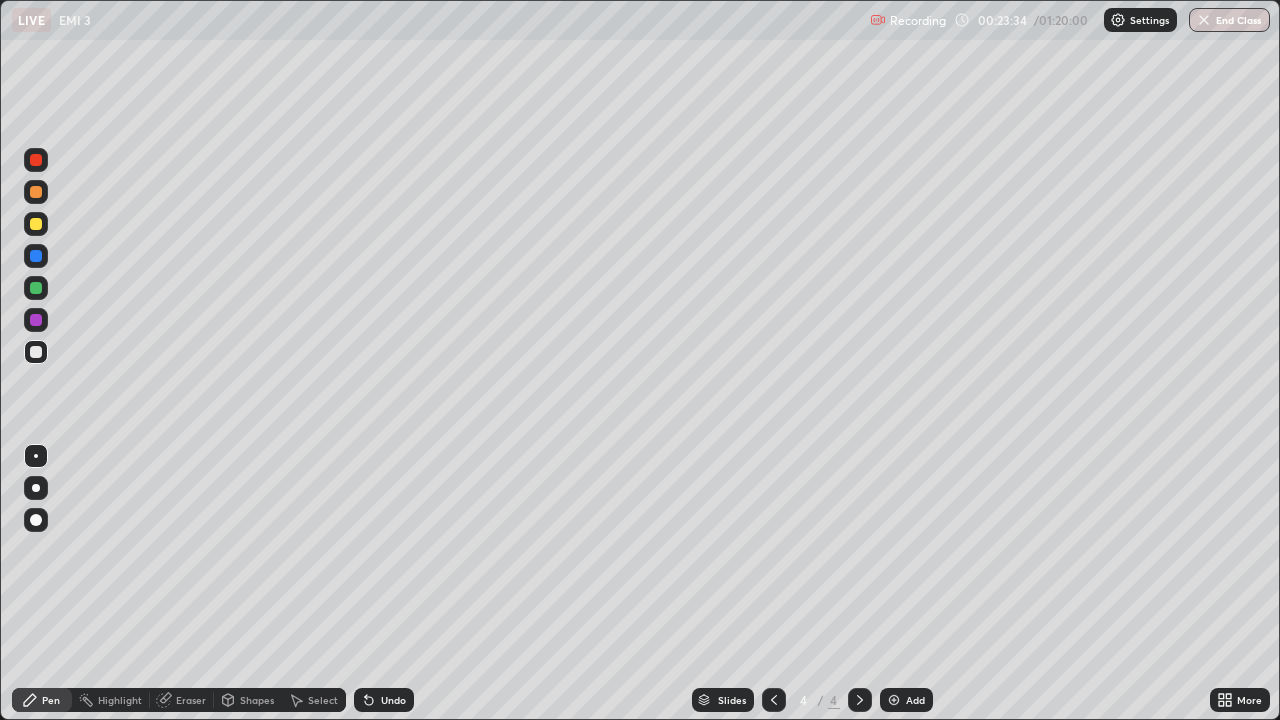 click at bounding box center [36, 288] 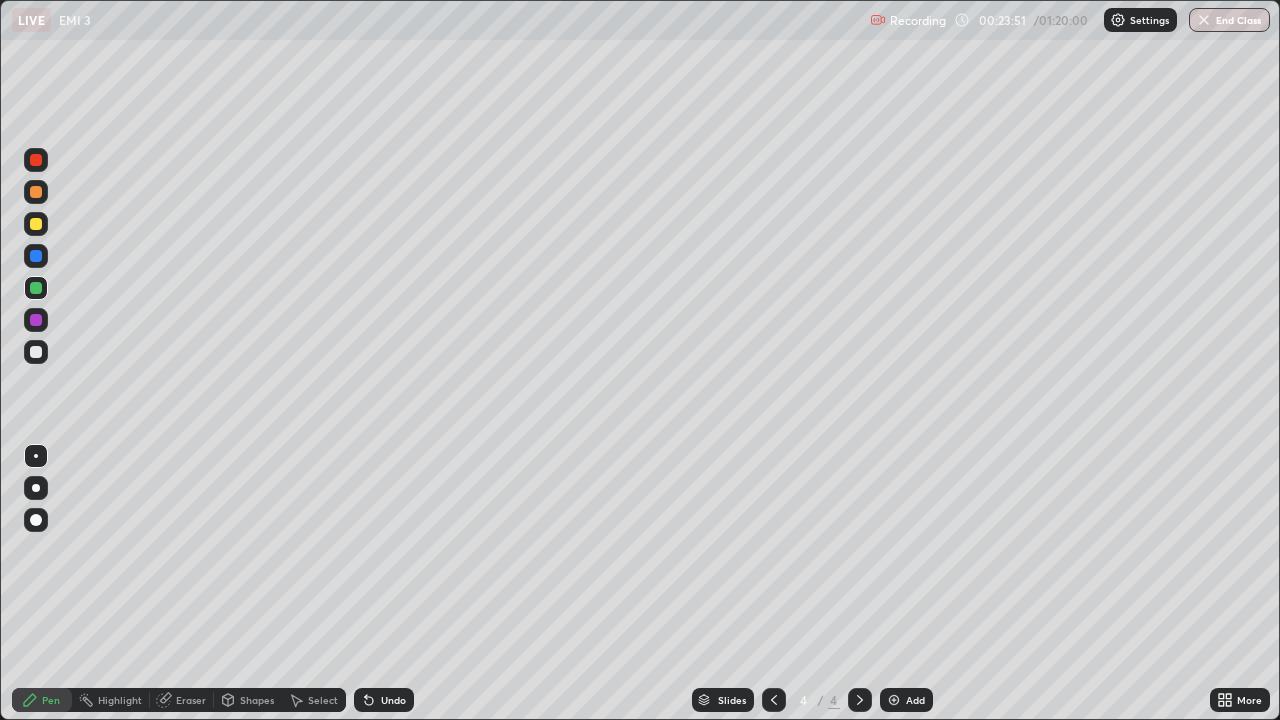 click at bounding box center [36, 352] 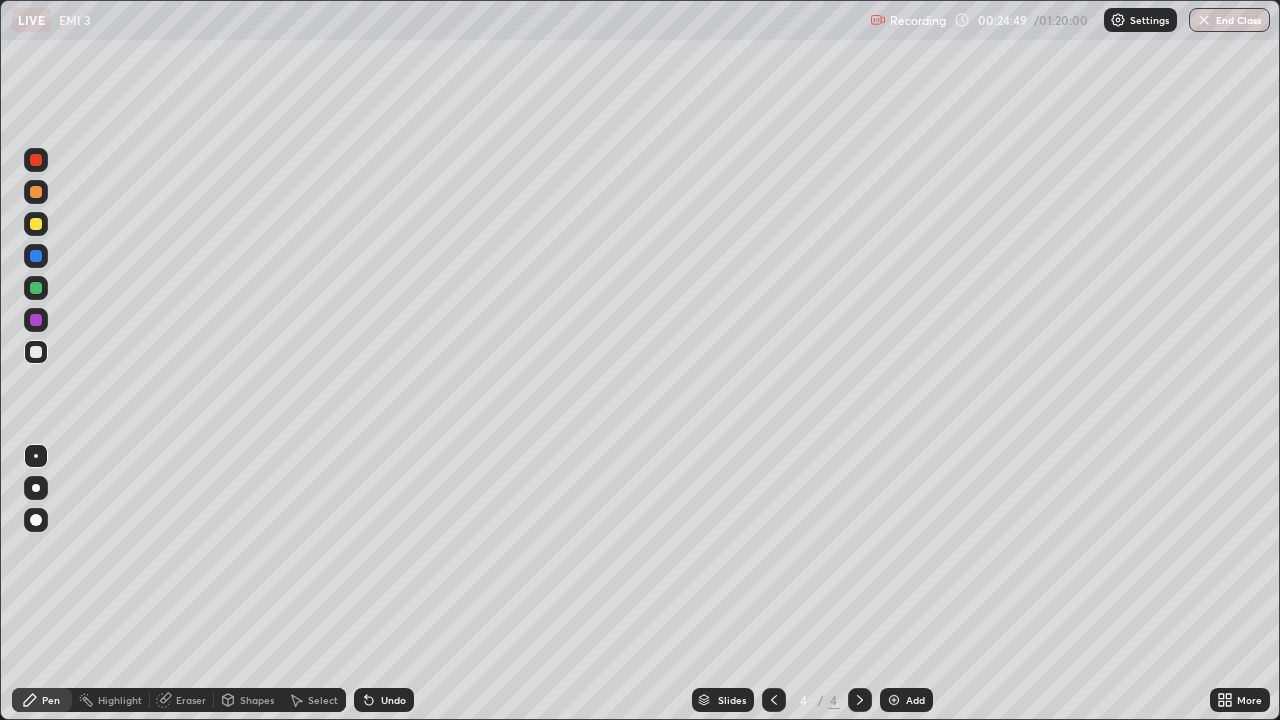 click at bounding box center (36, 256) 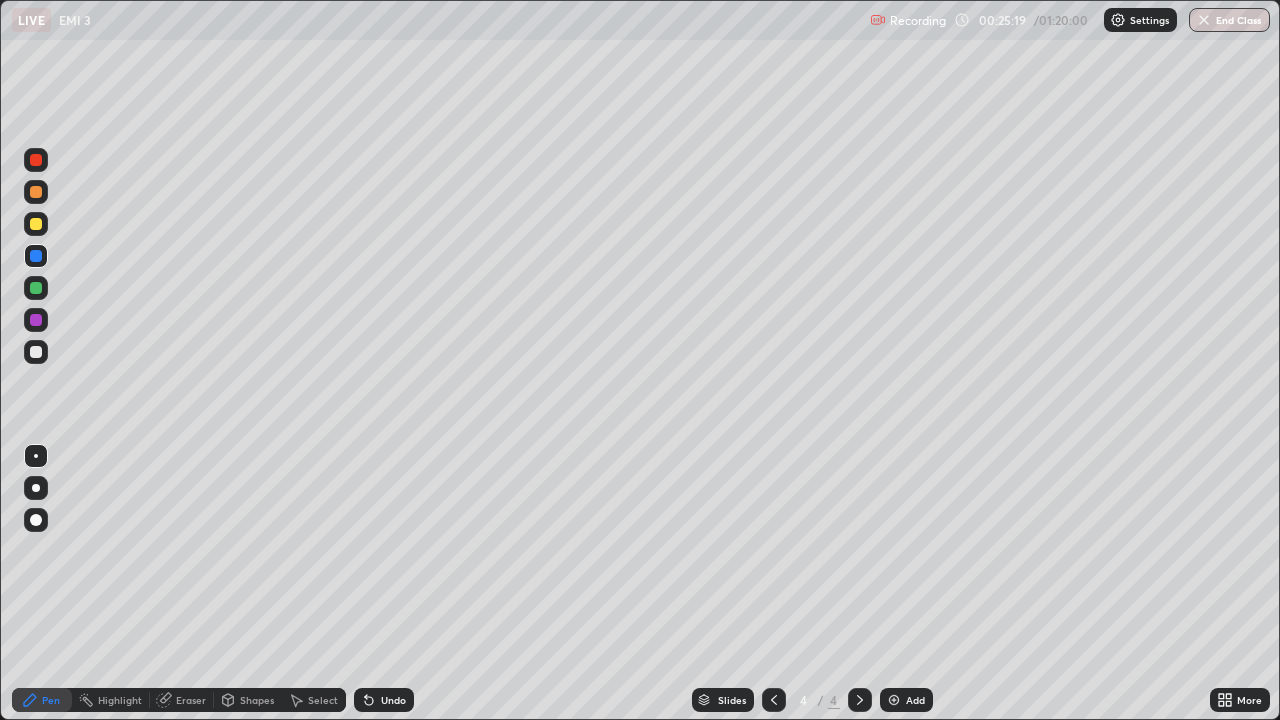 click at bounding box center [36, 352] 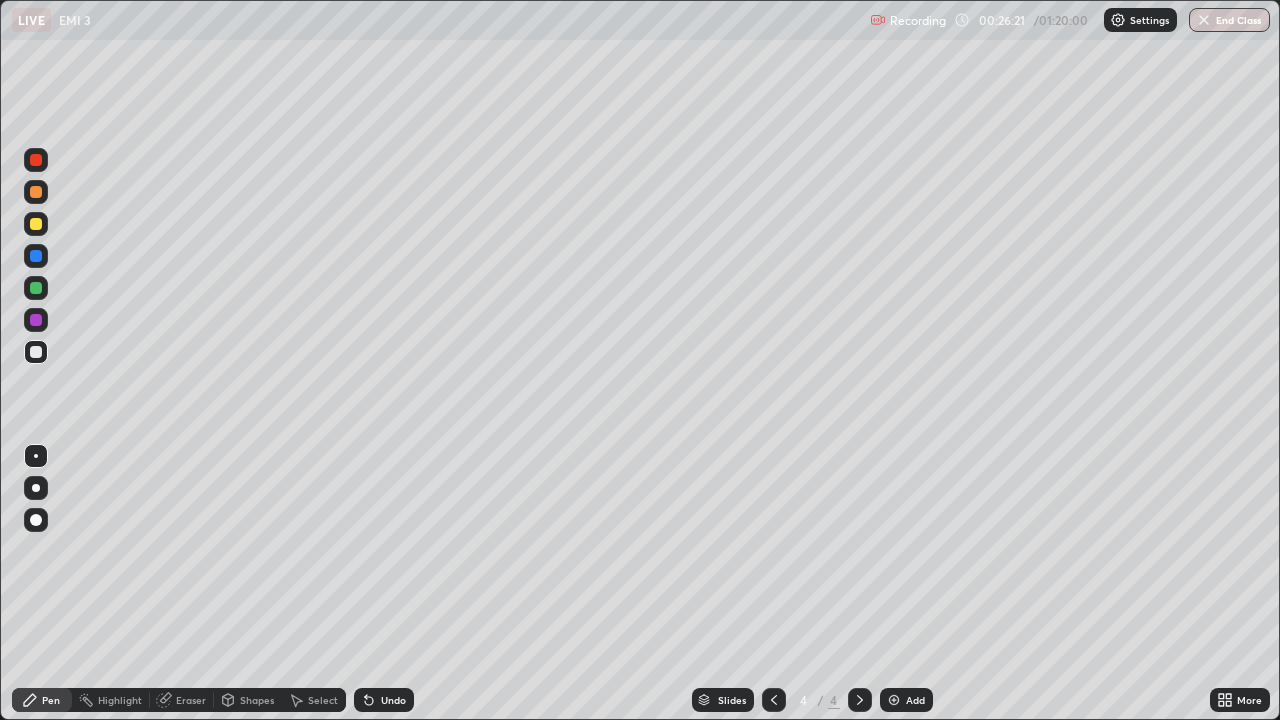 click on "Highlight" at bounding box center (111, 700) 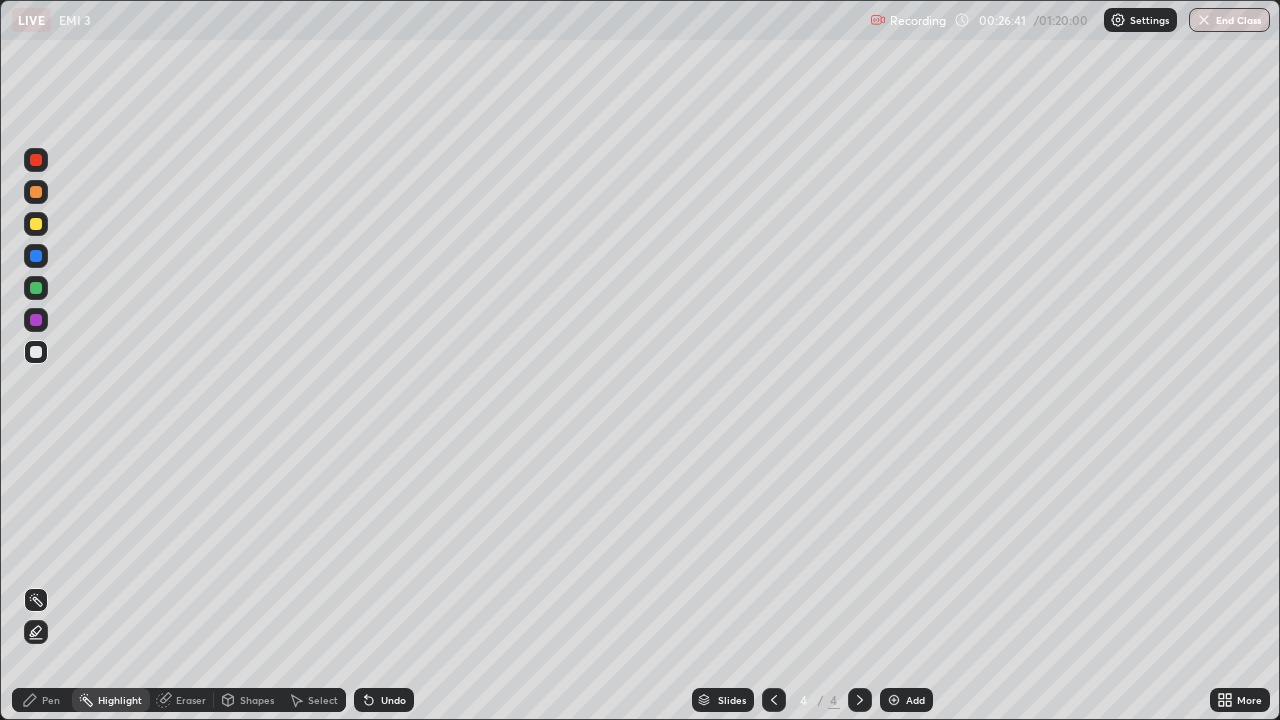 click 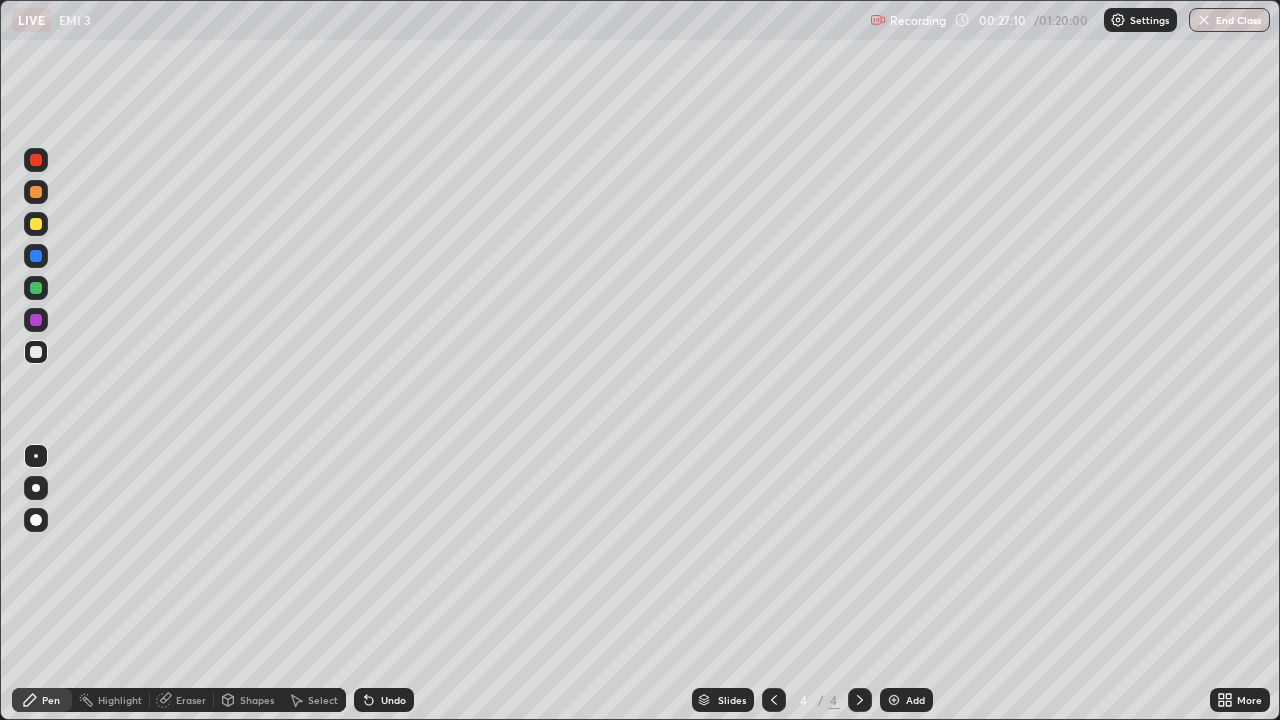 click on "Add" at bounding box center [906, 700] 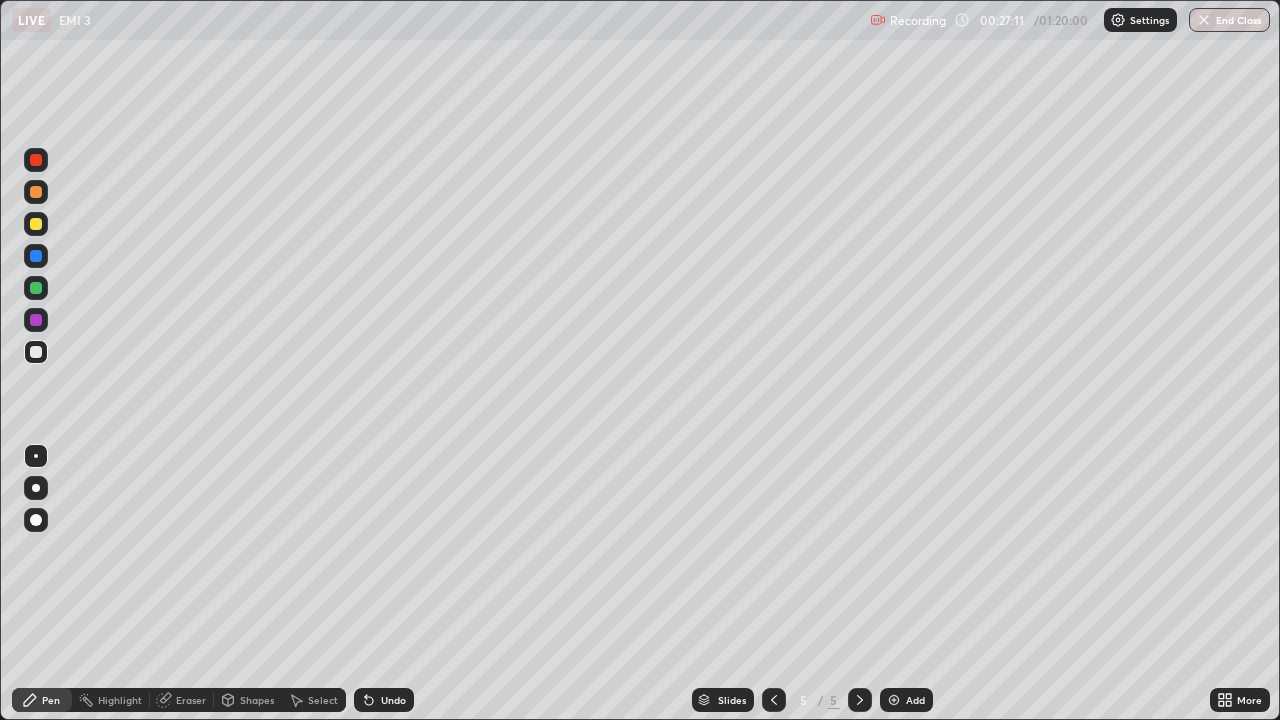 click on "Shapes" at bounding box center [248, 700] 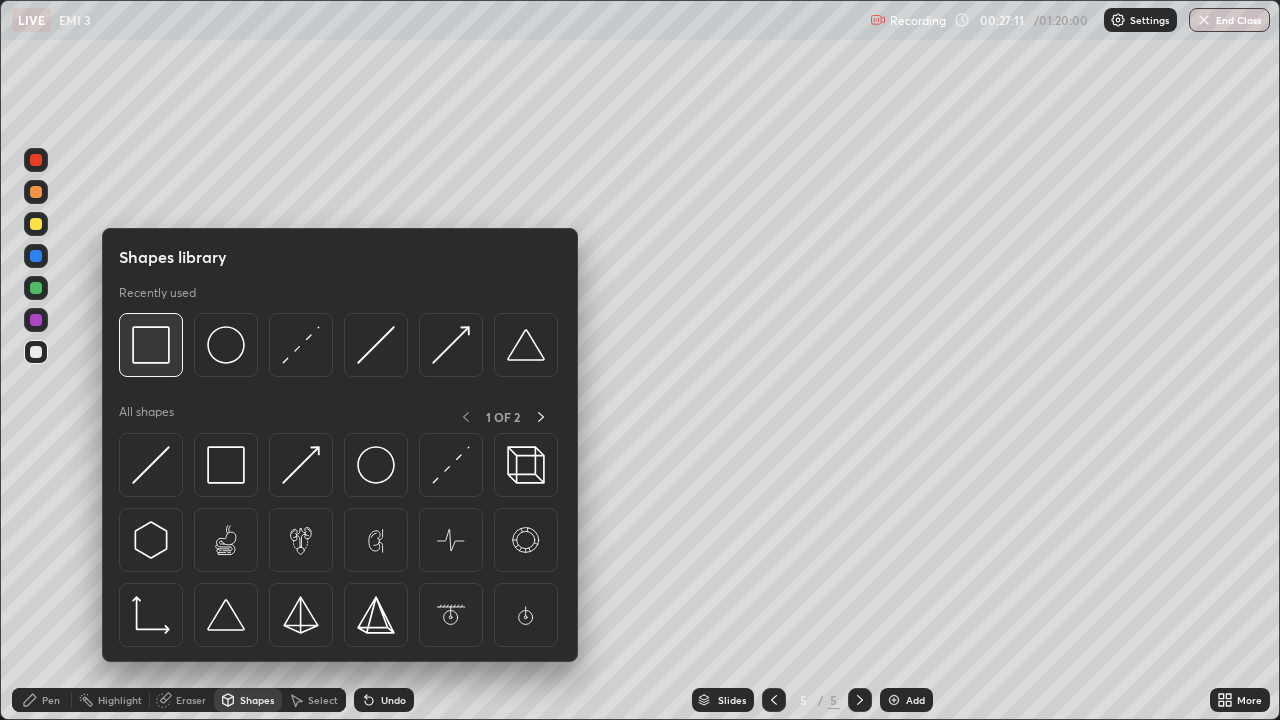 click at bounding box center [151, 345] 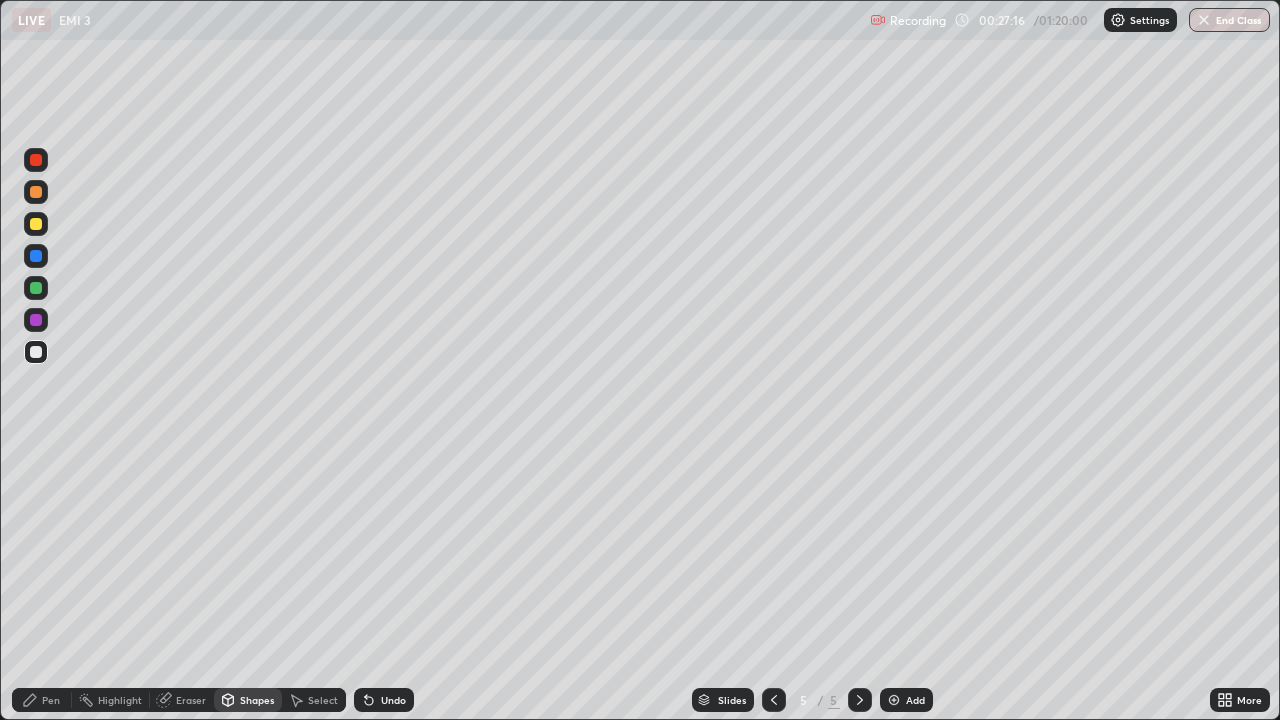 click on "Pen" at bounding box center (42, 700) 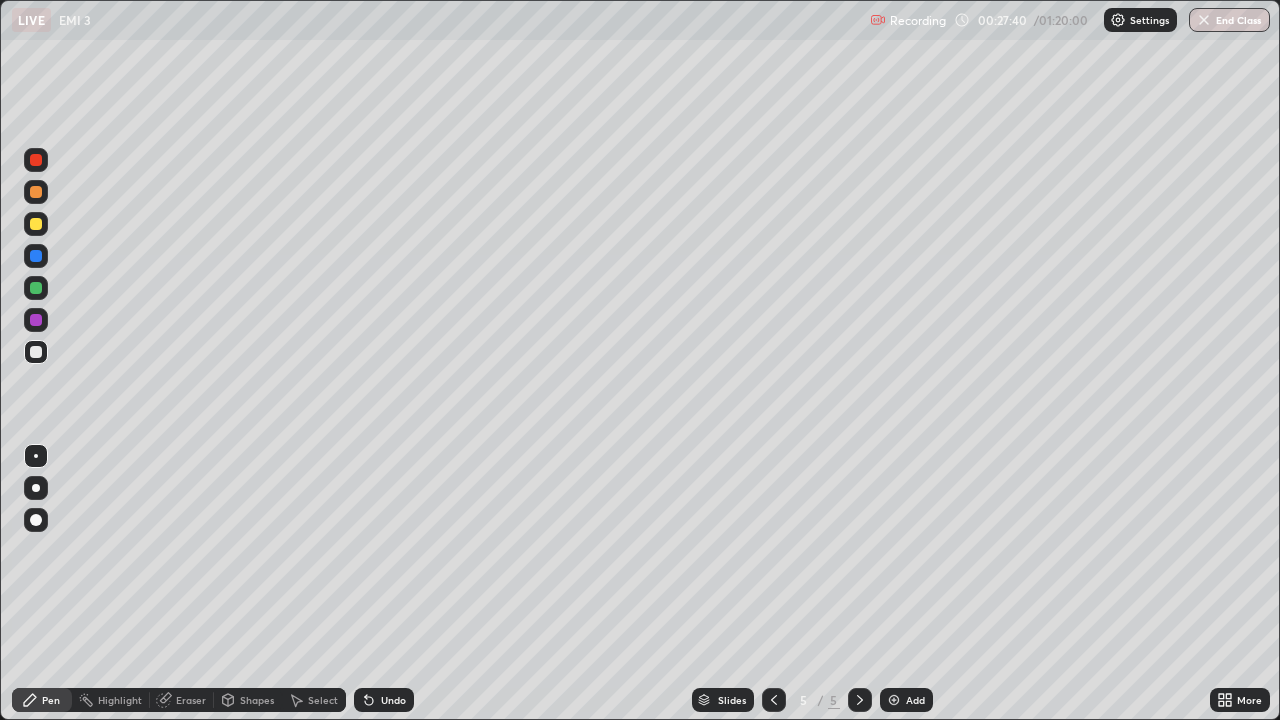 click on "Select" at bounding box center [323, 700] 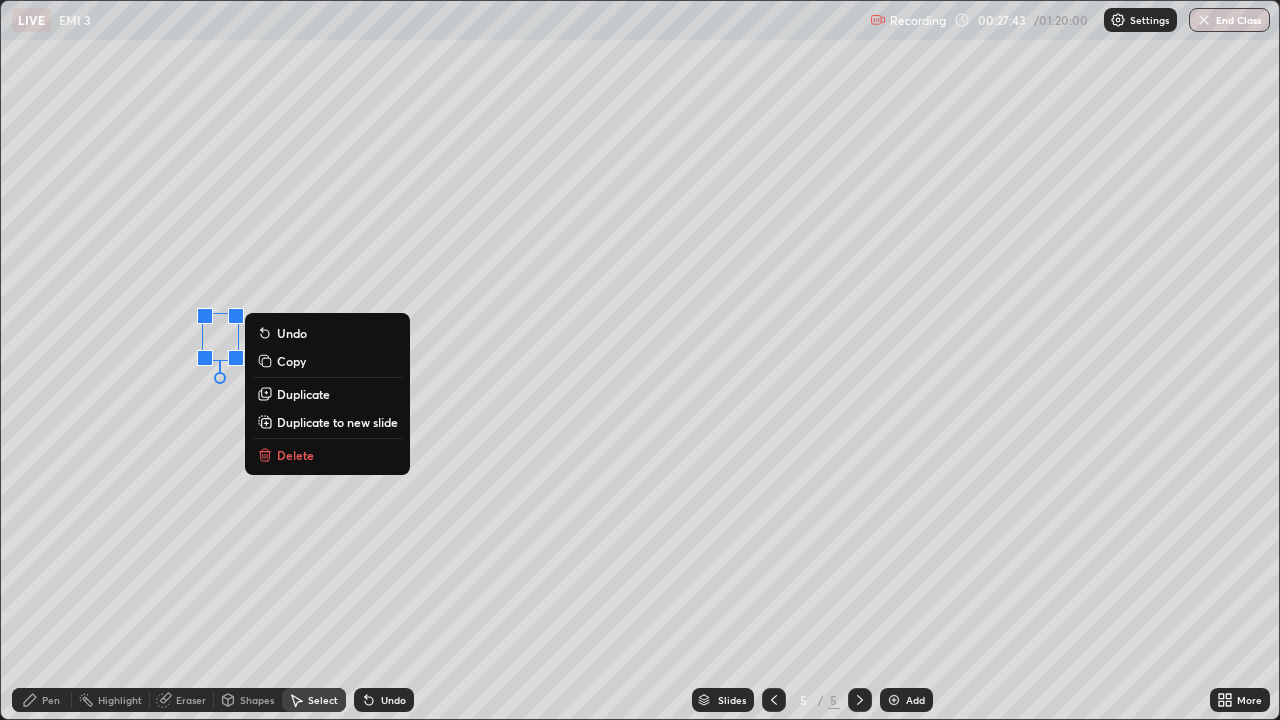 click on "0 ° Undo Copy Duplicate Duplicate to new slide Delete" at bounding box center [640, 360] 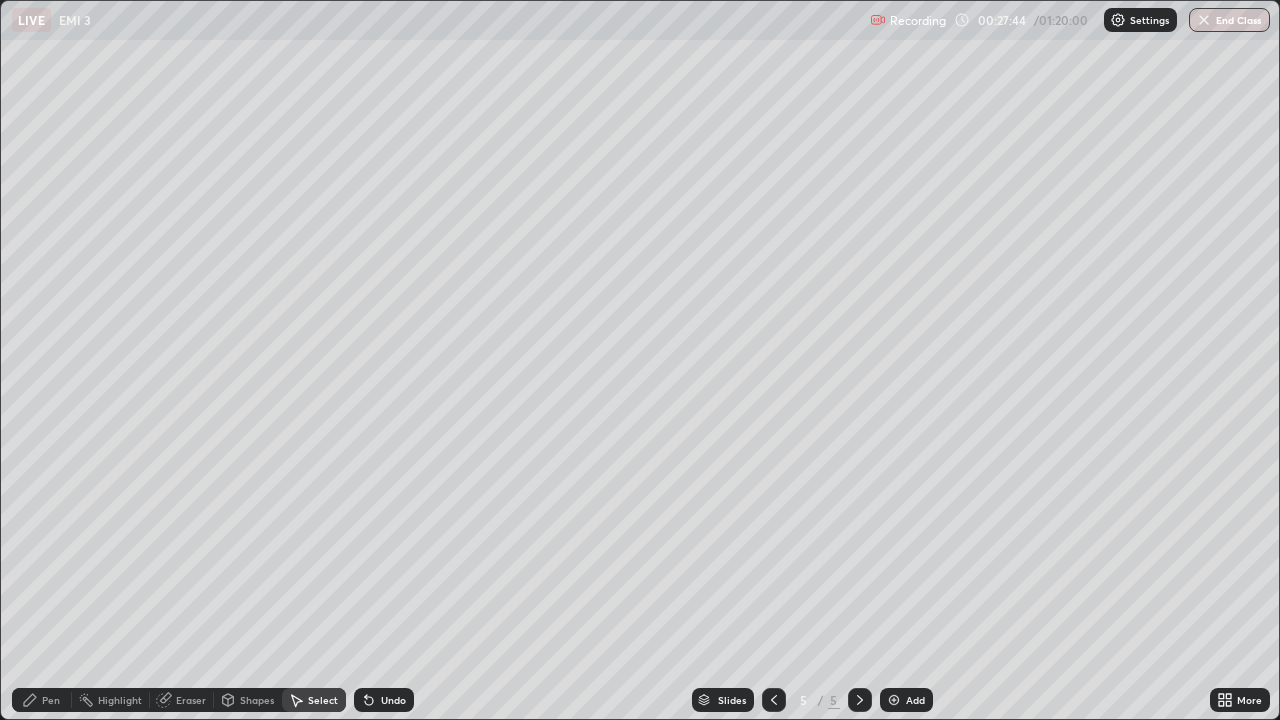 click 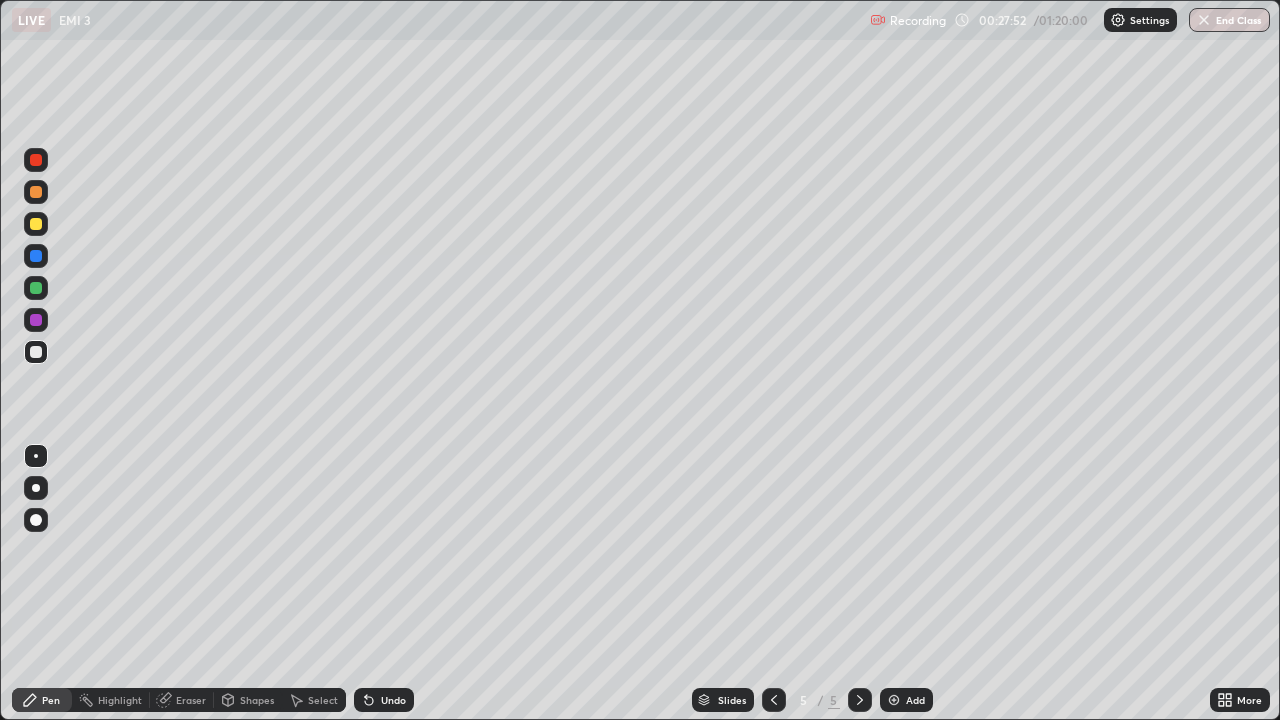 click on "Highlight" at bounding box center [120, 700] 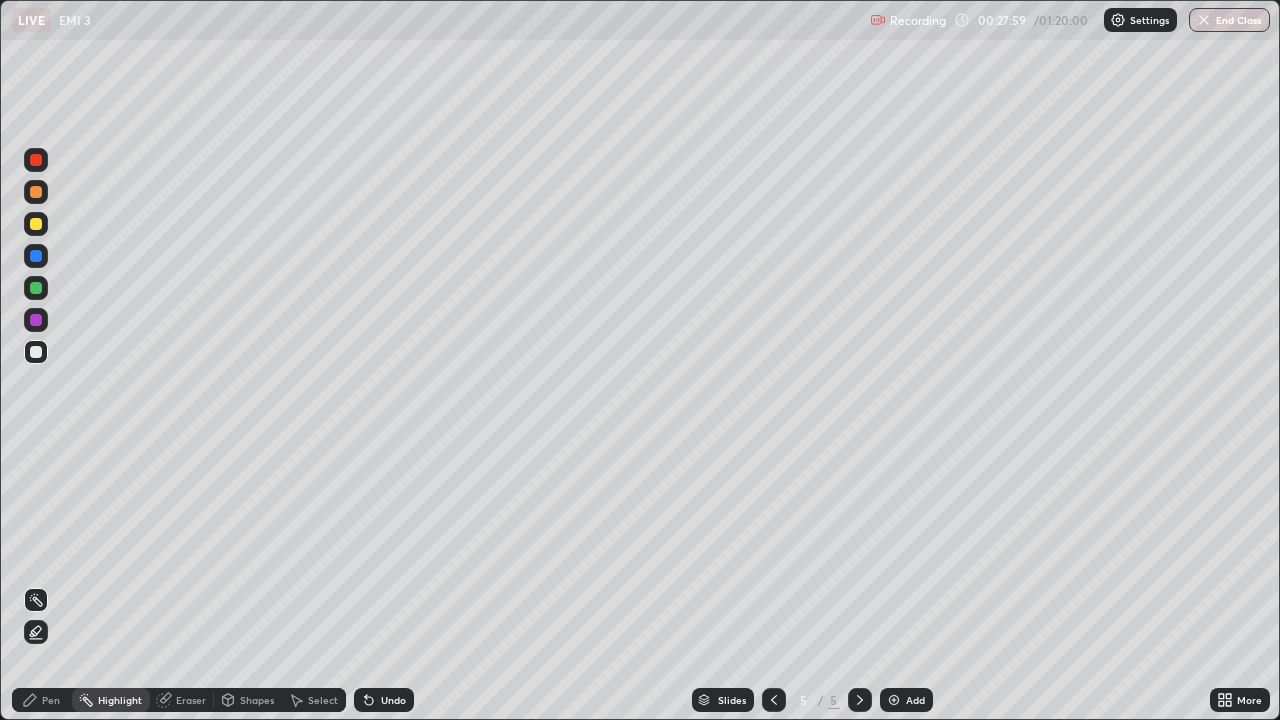 click 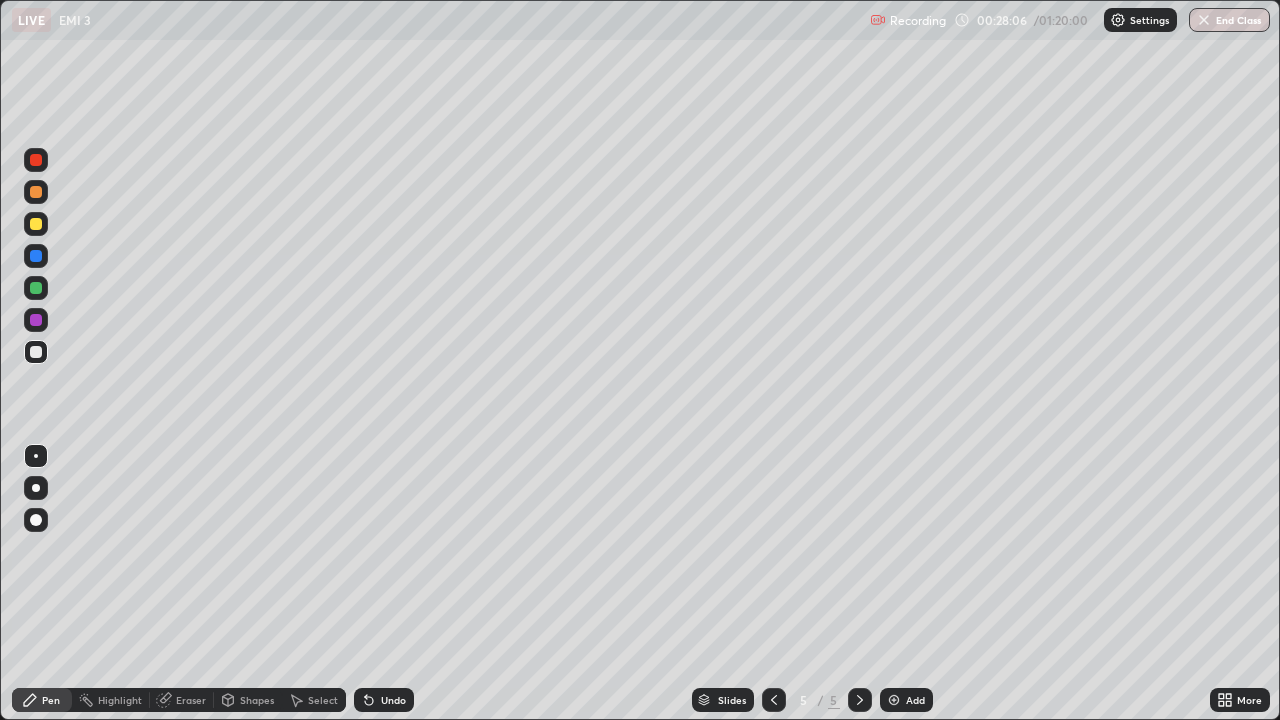 click 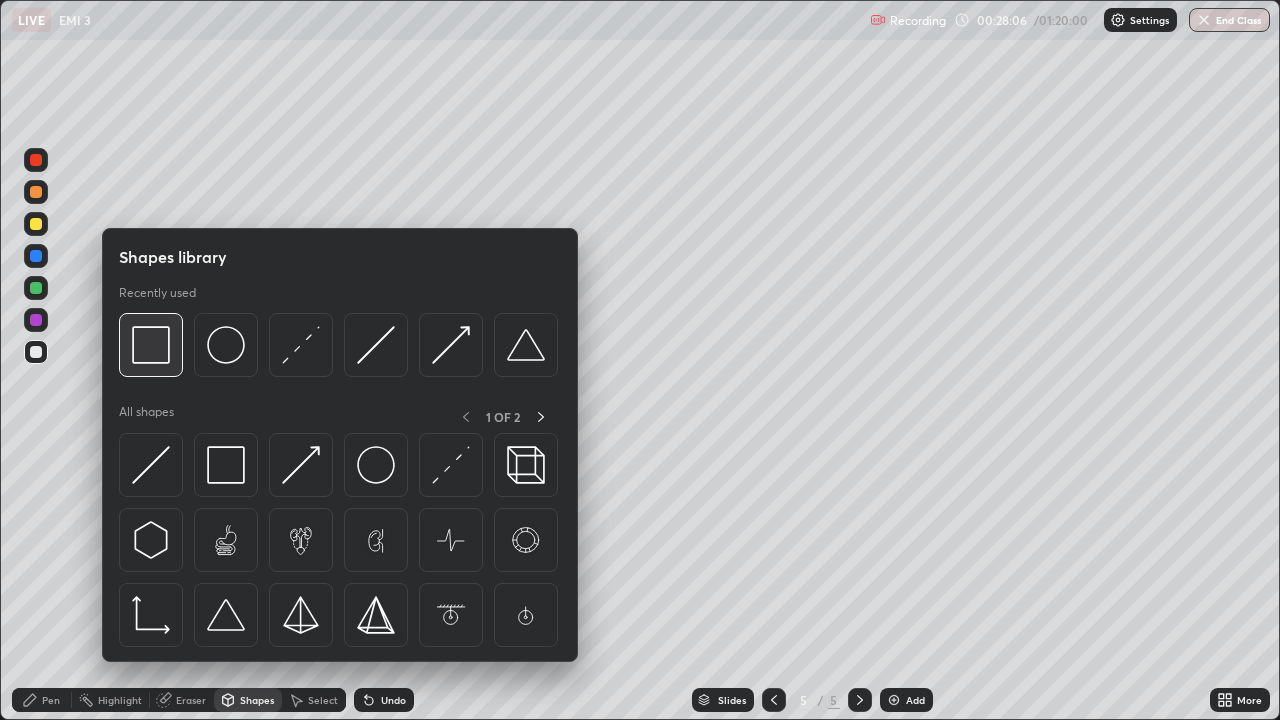 click at bounding box center [151, 345] 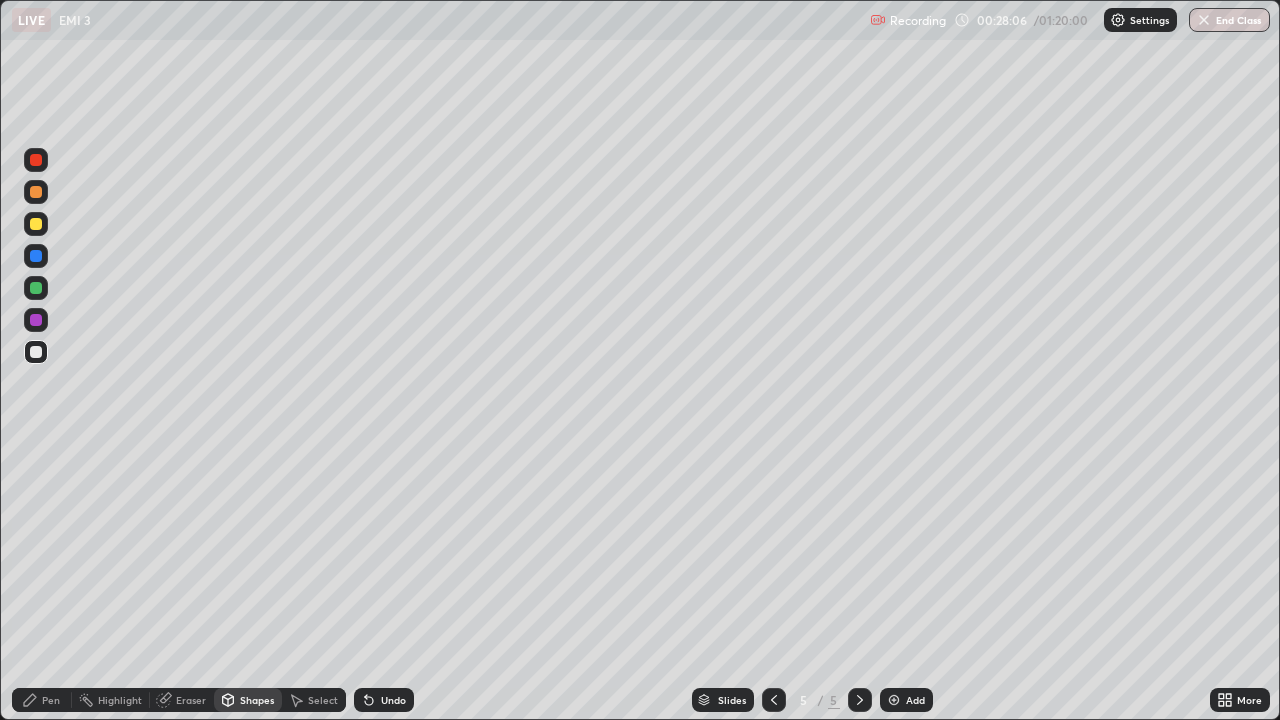 click at bounding box center [36, 352] 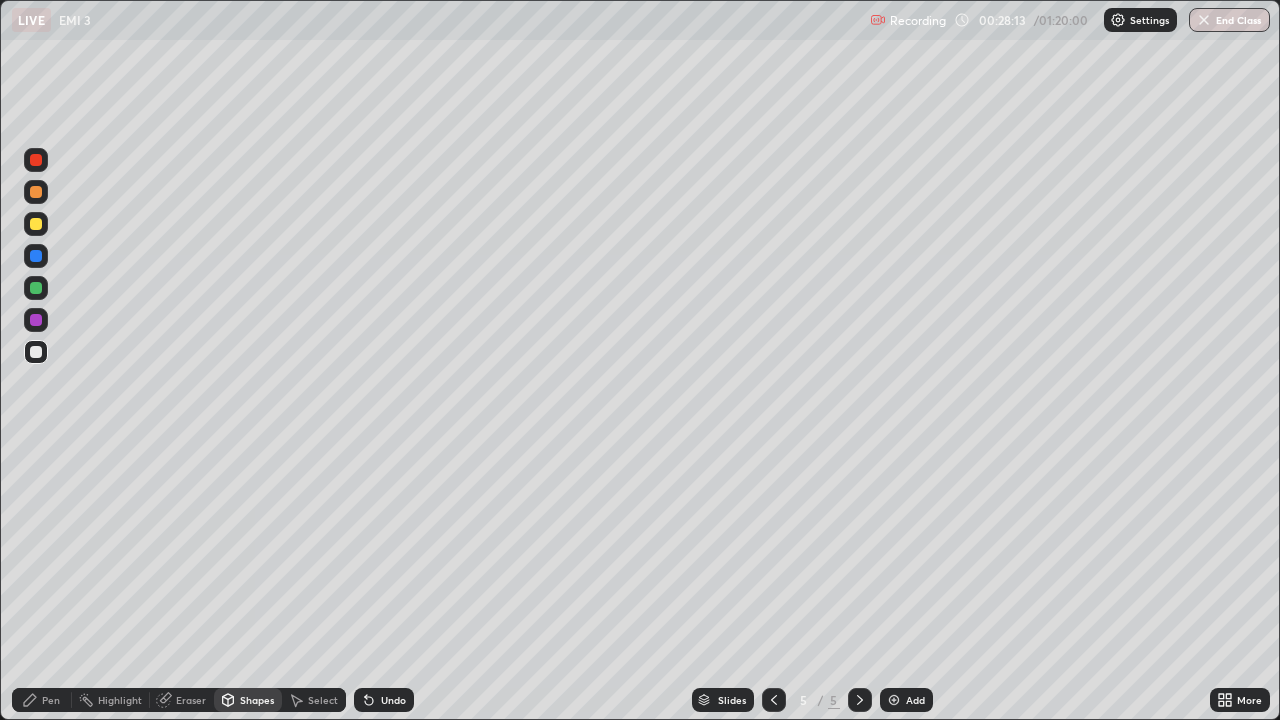 click on "Pen" at bounding box center (42, 700) 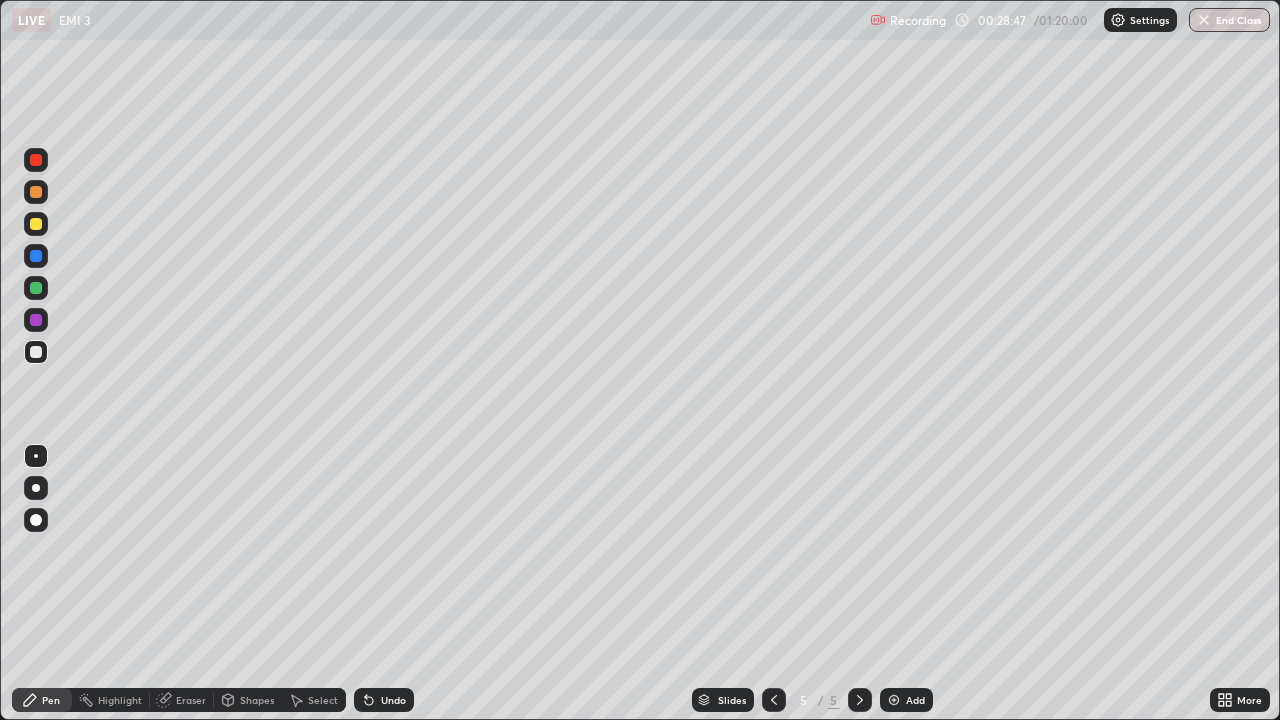 click on "Highlight" at bounding box center [120, 700] 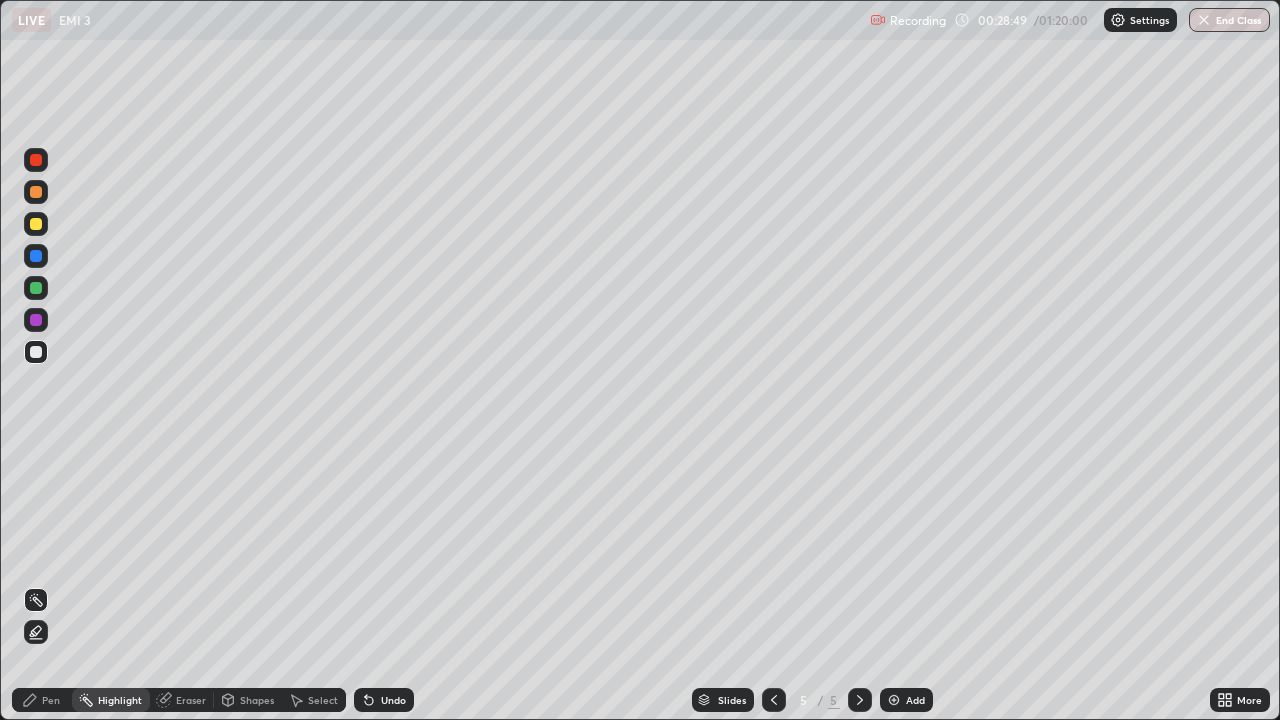 click 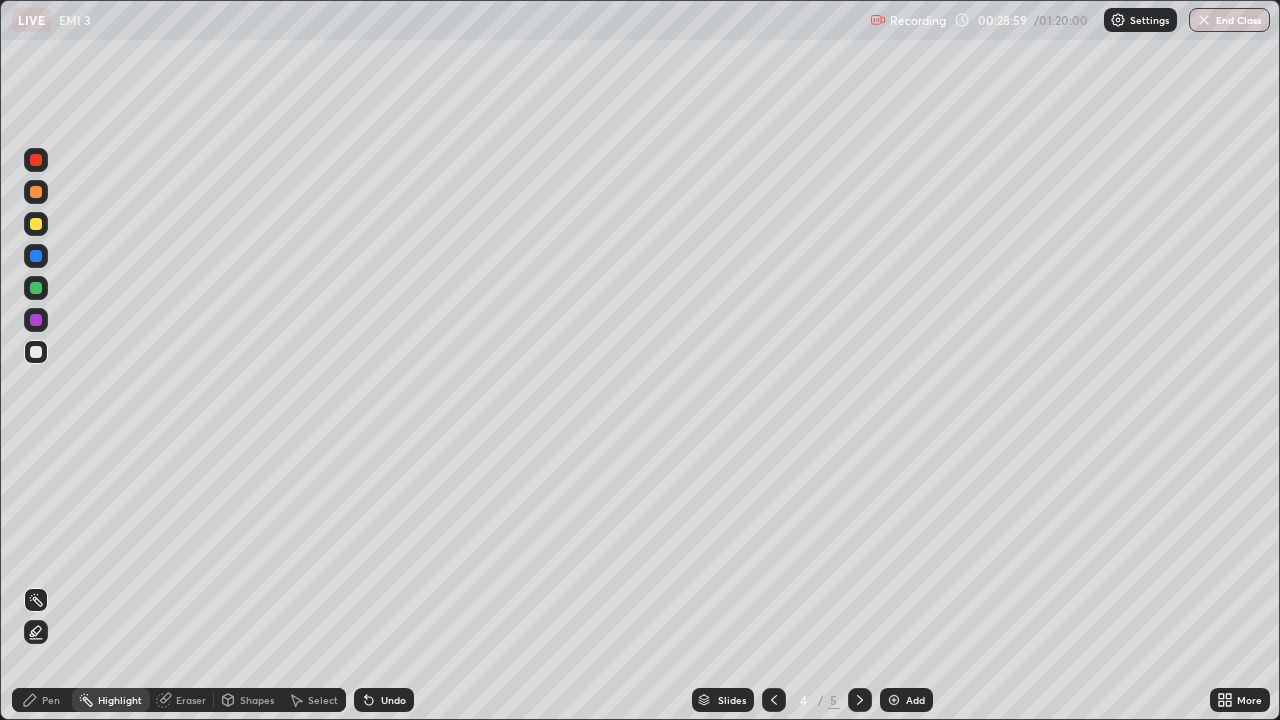click 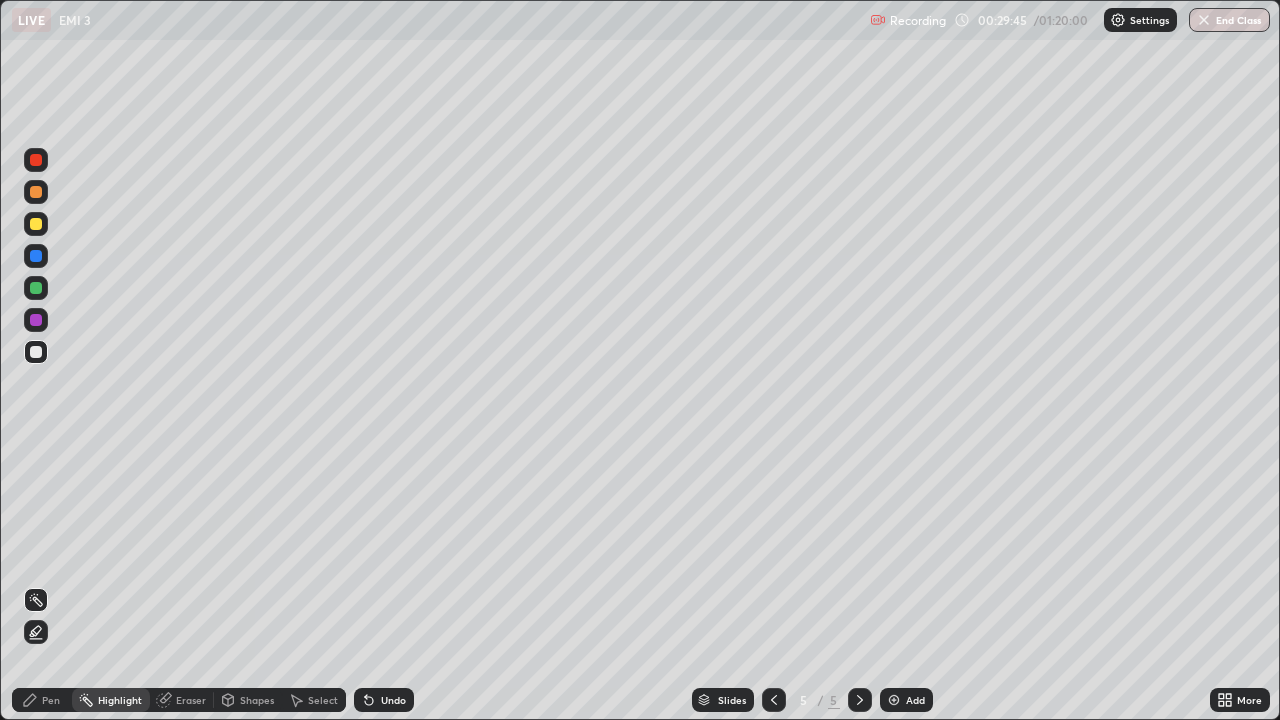 click on "Eraser" at bounding box center (191, 700) 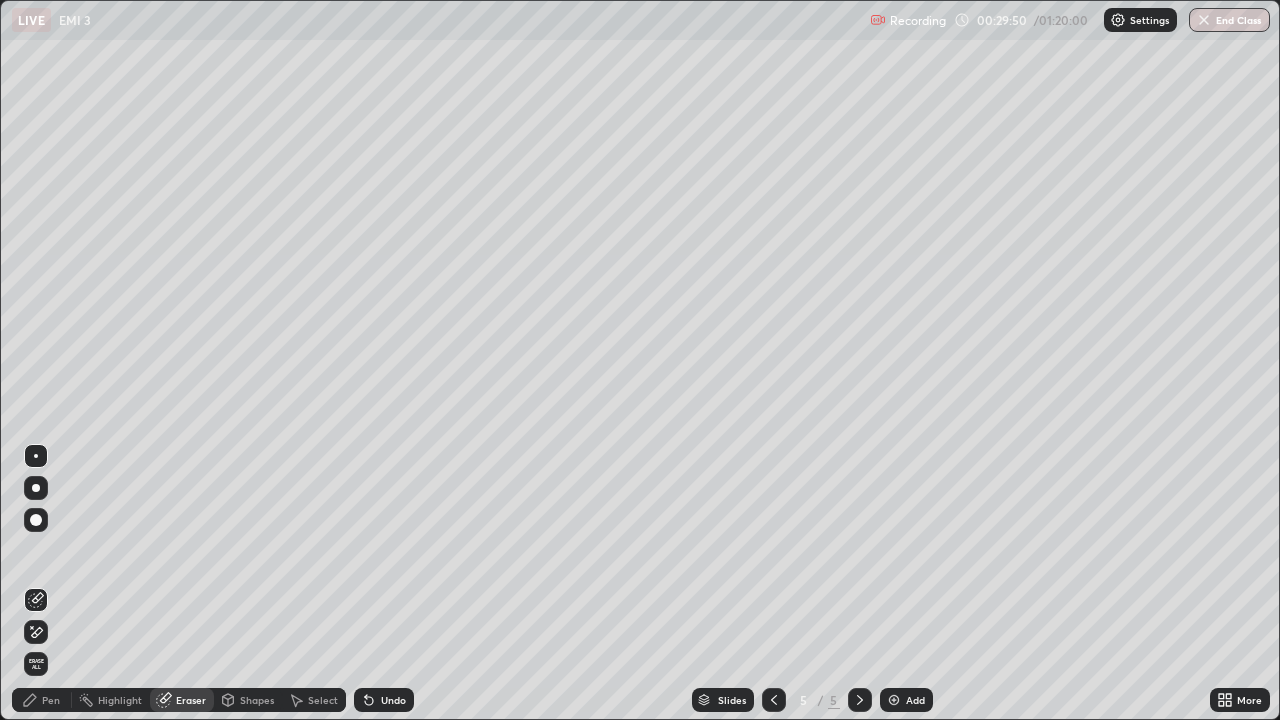 click on "Pen" at bounding box center (51, 700) 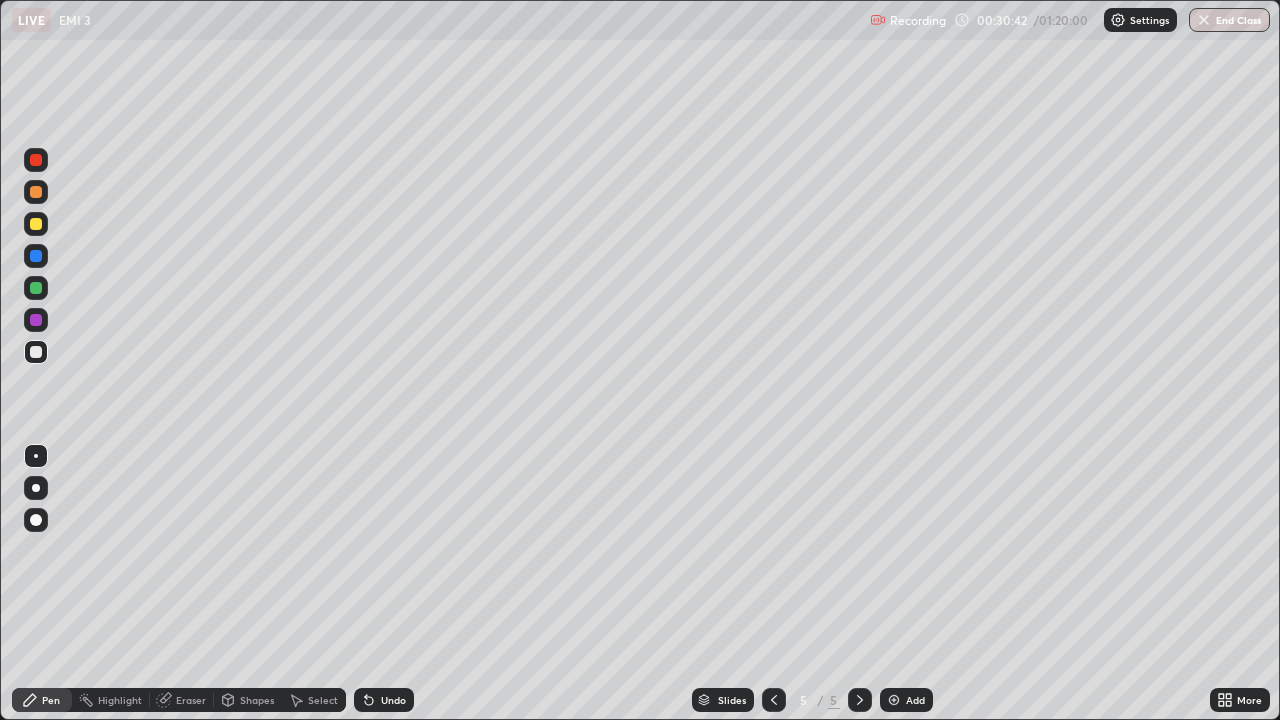 click 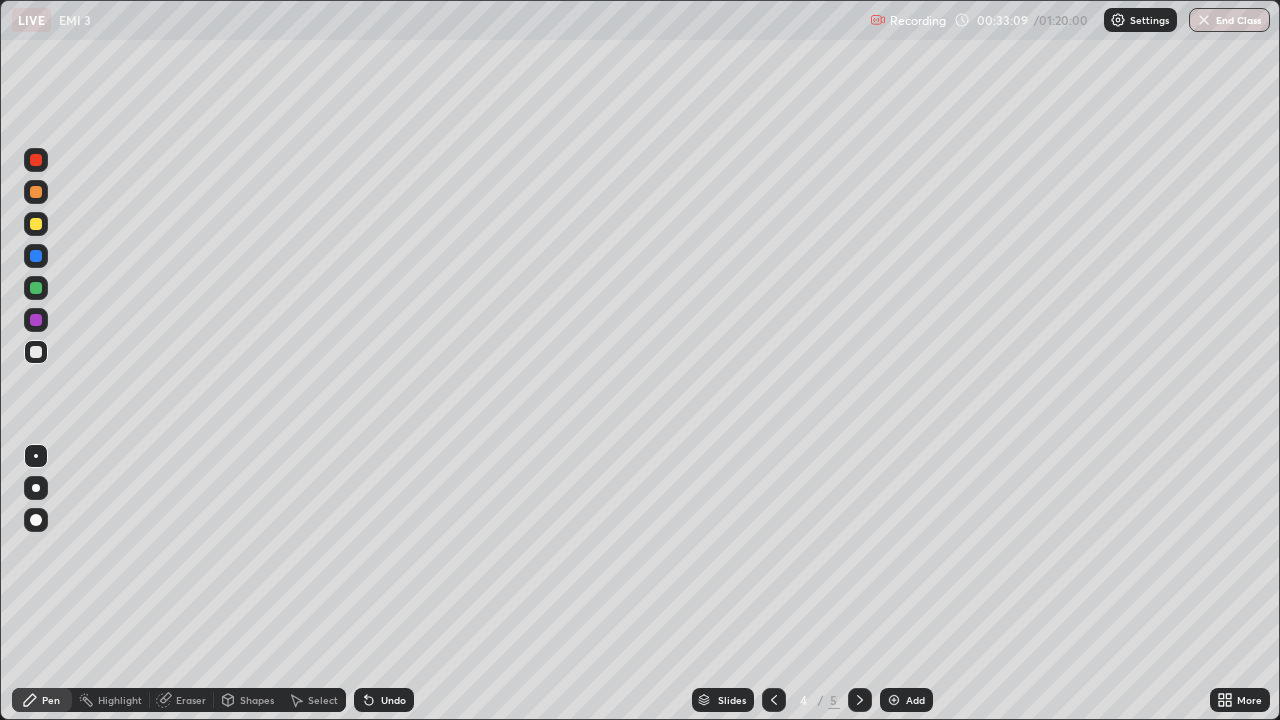 click on "Highlight" at bounding box center [120, 700] 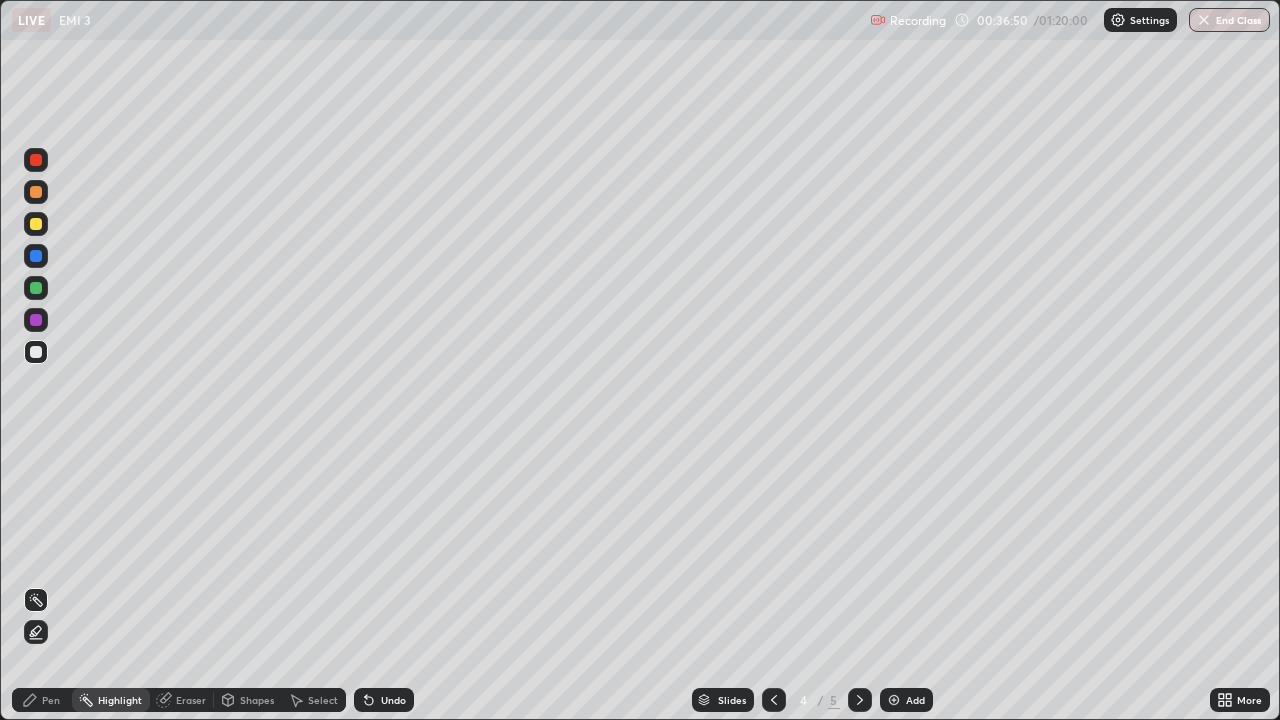 click 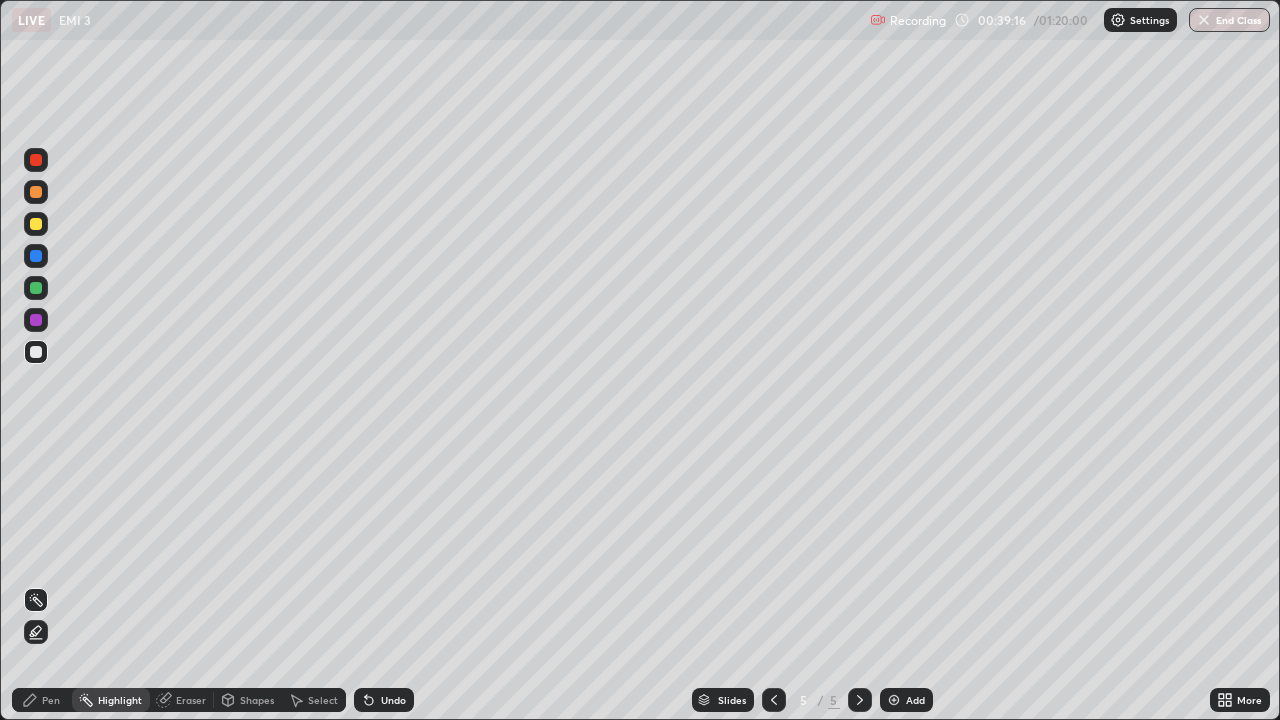 click at bounding box center (860, 700) 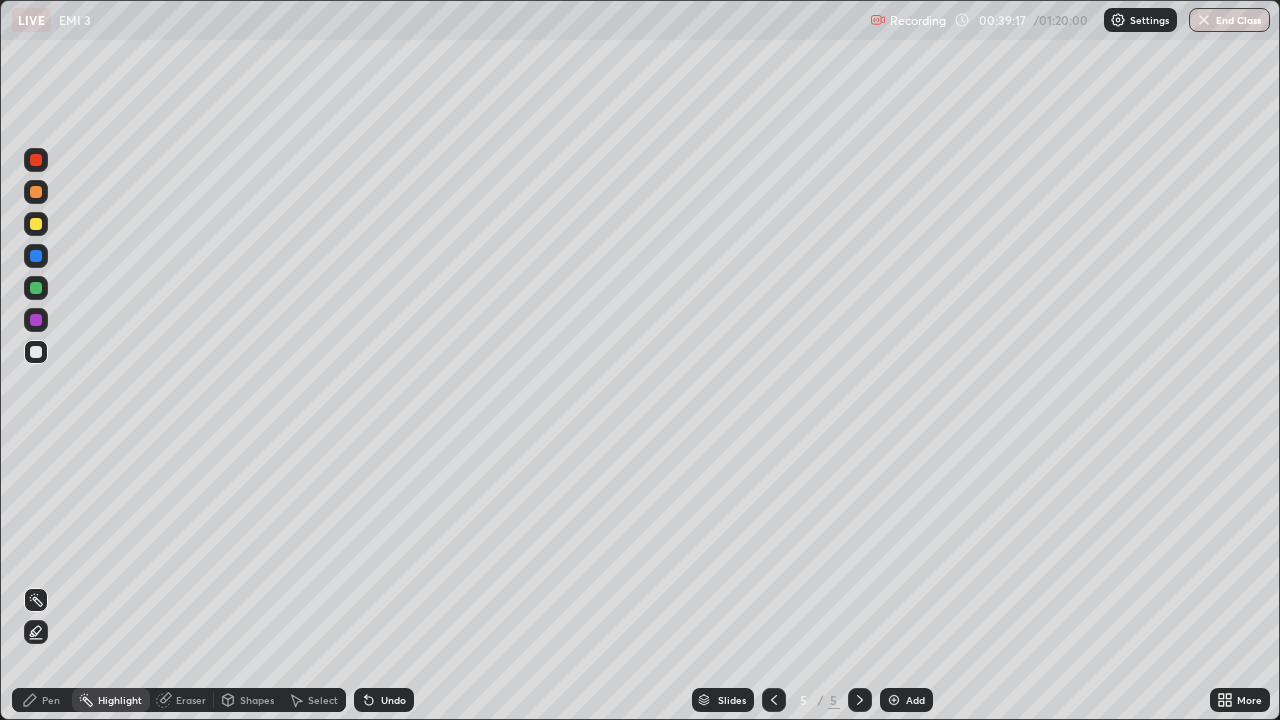 click on "Add" at bounding box center (915, 700) 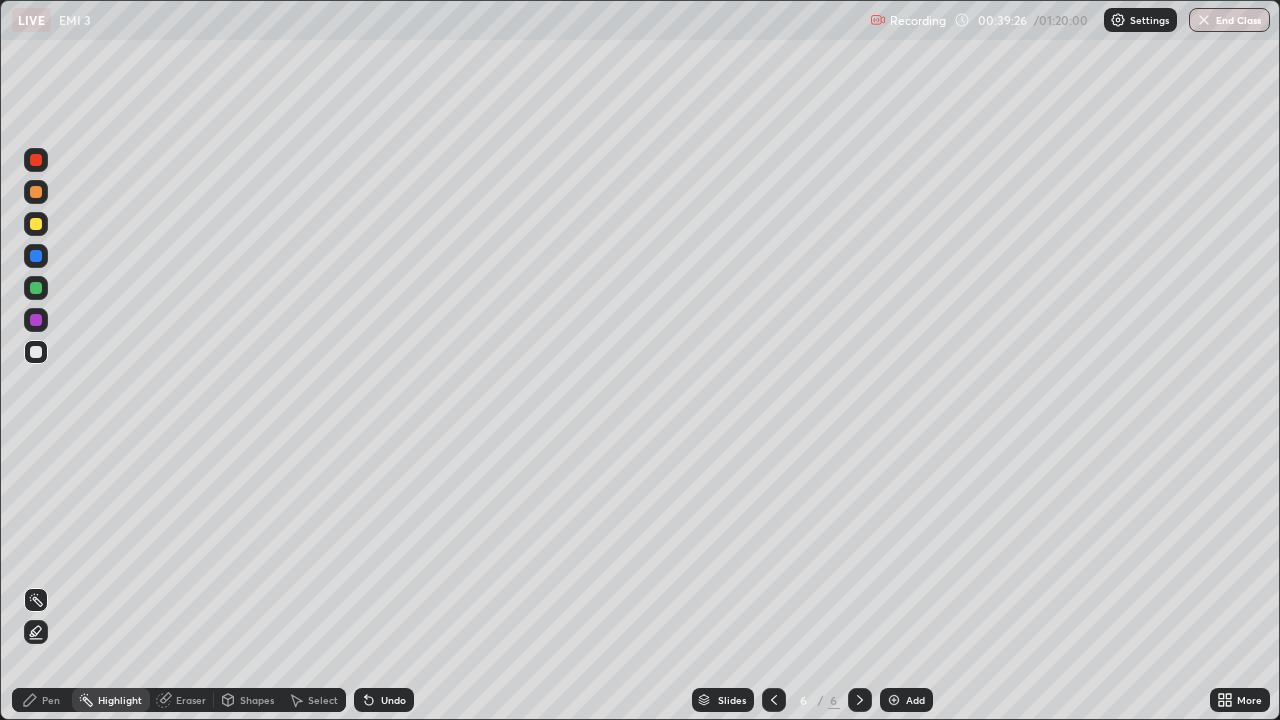 click on "Pen" at bounding box center (51, 700) 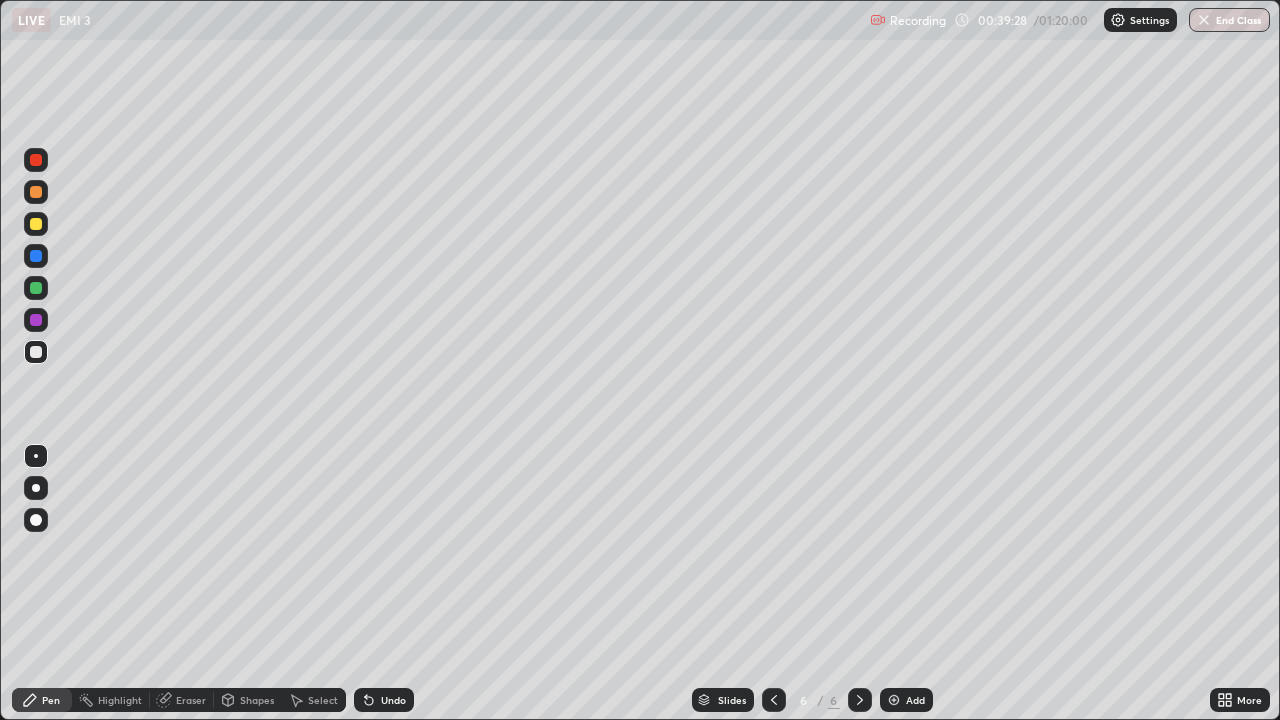 click at bounding box center (36, 456) 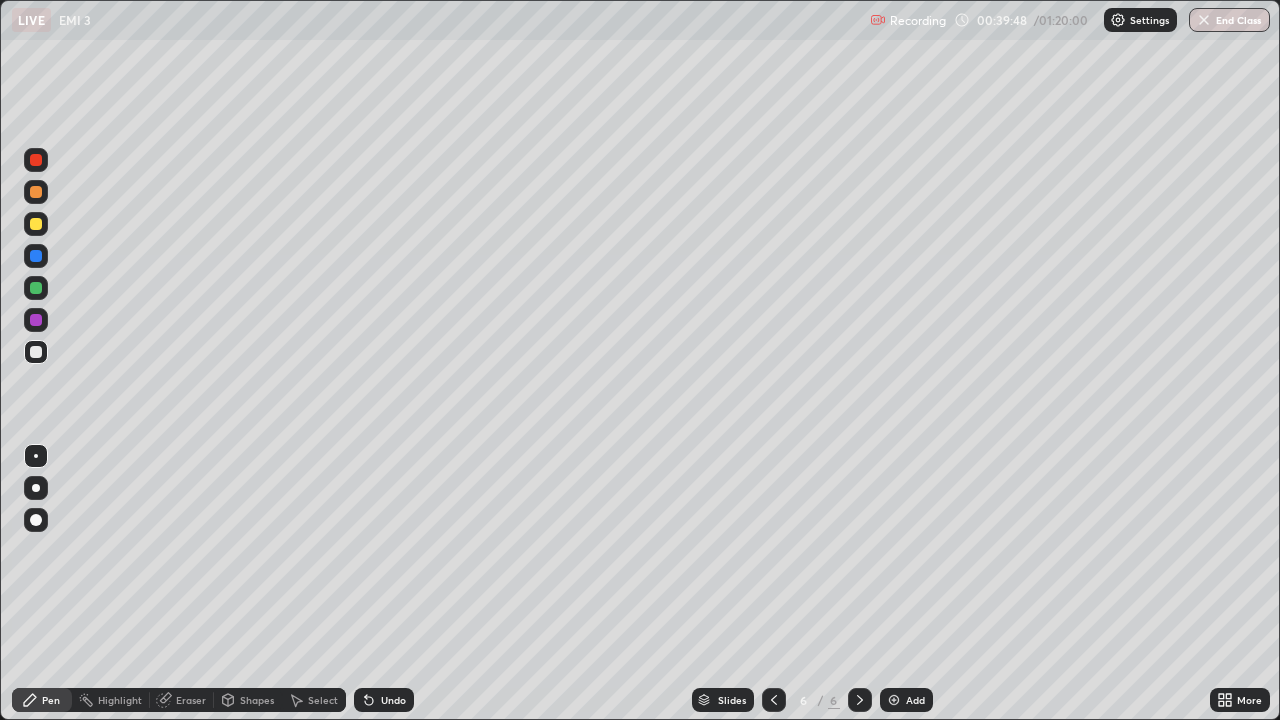 click on "Shapes" at bounding box center [248, 700] 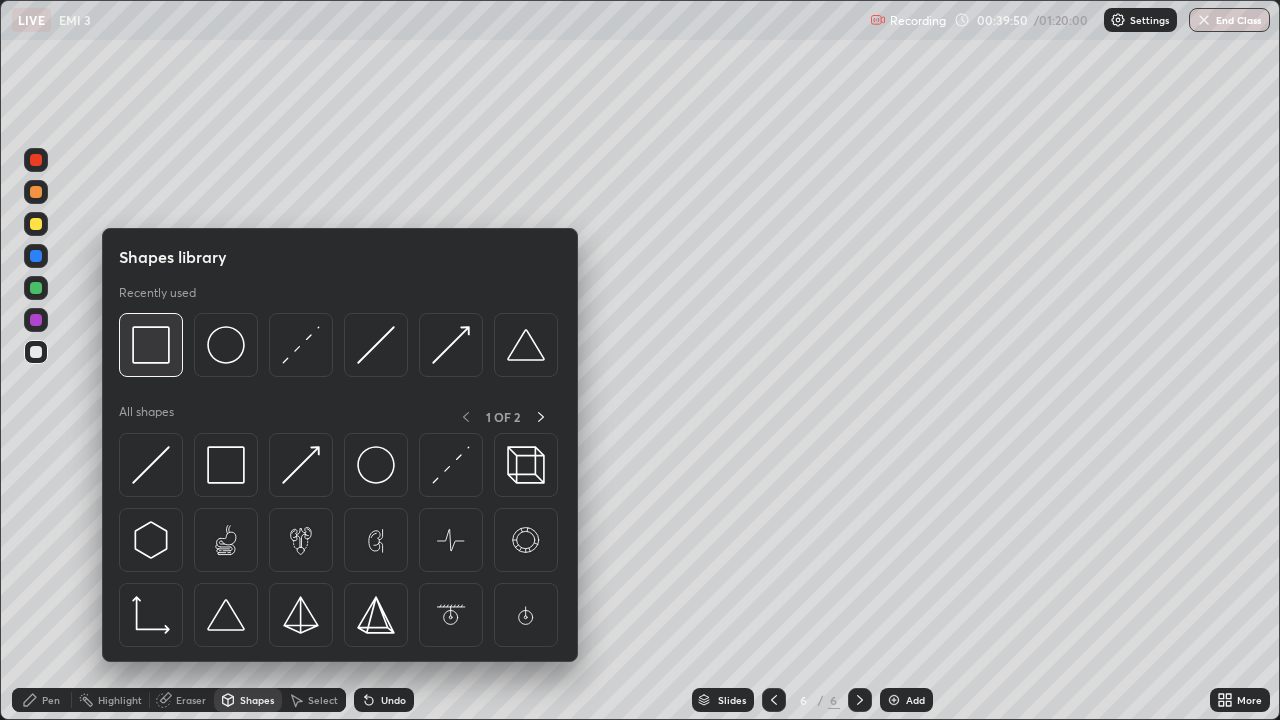 click at bounding box center (151, 345) 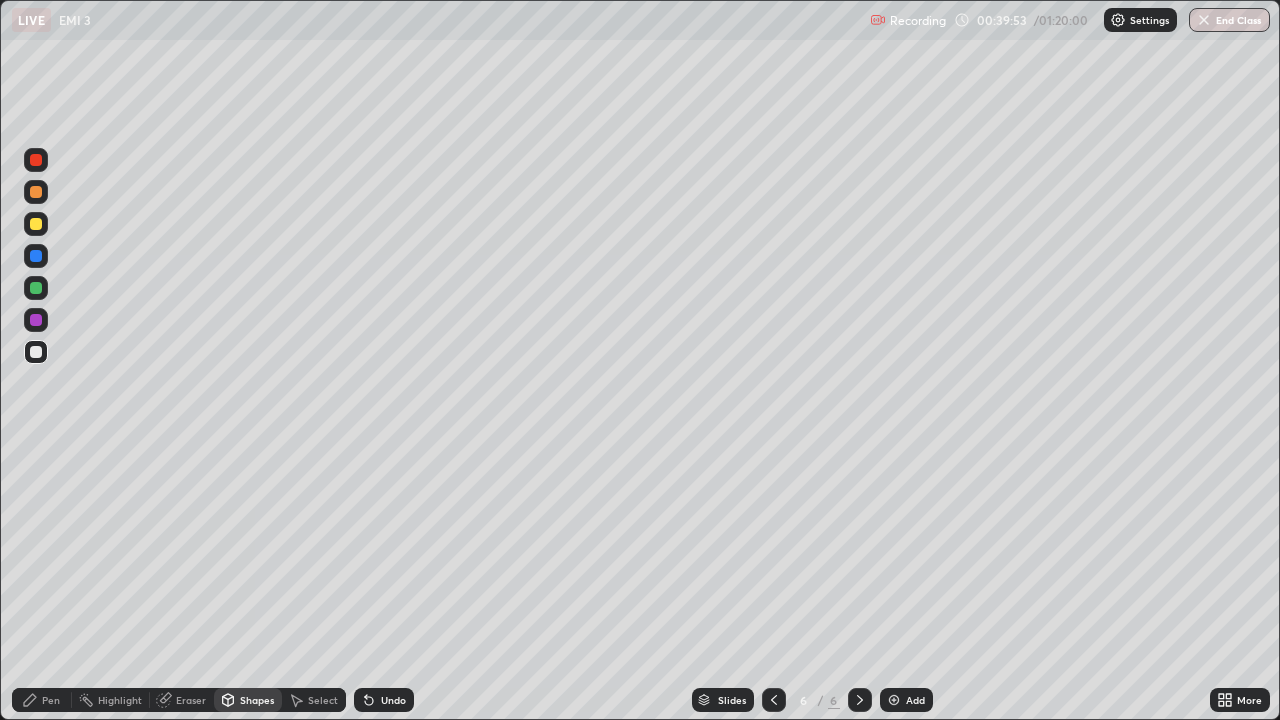 click on "Pen" at bounding box center (42, 700) 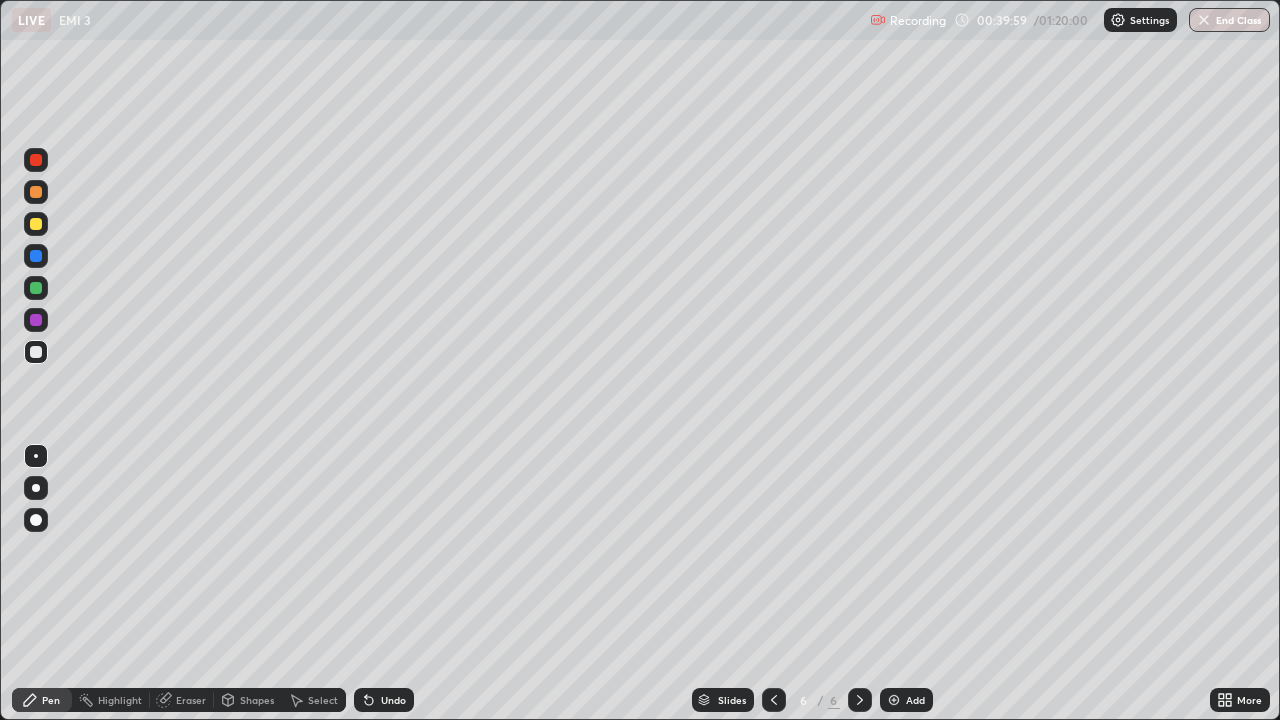 click on "Shapes" at bounding box center [257, 700] 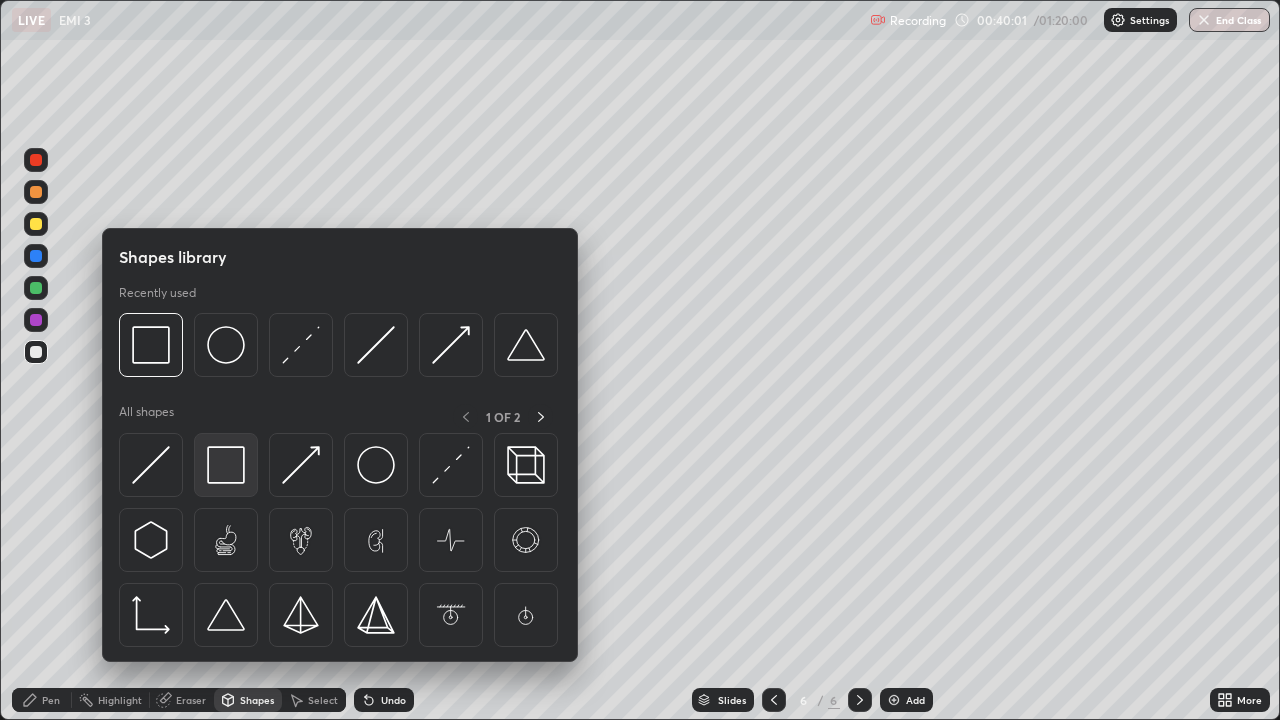 click at bounding box center [226, 465] 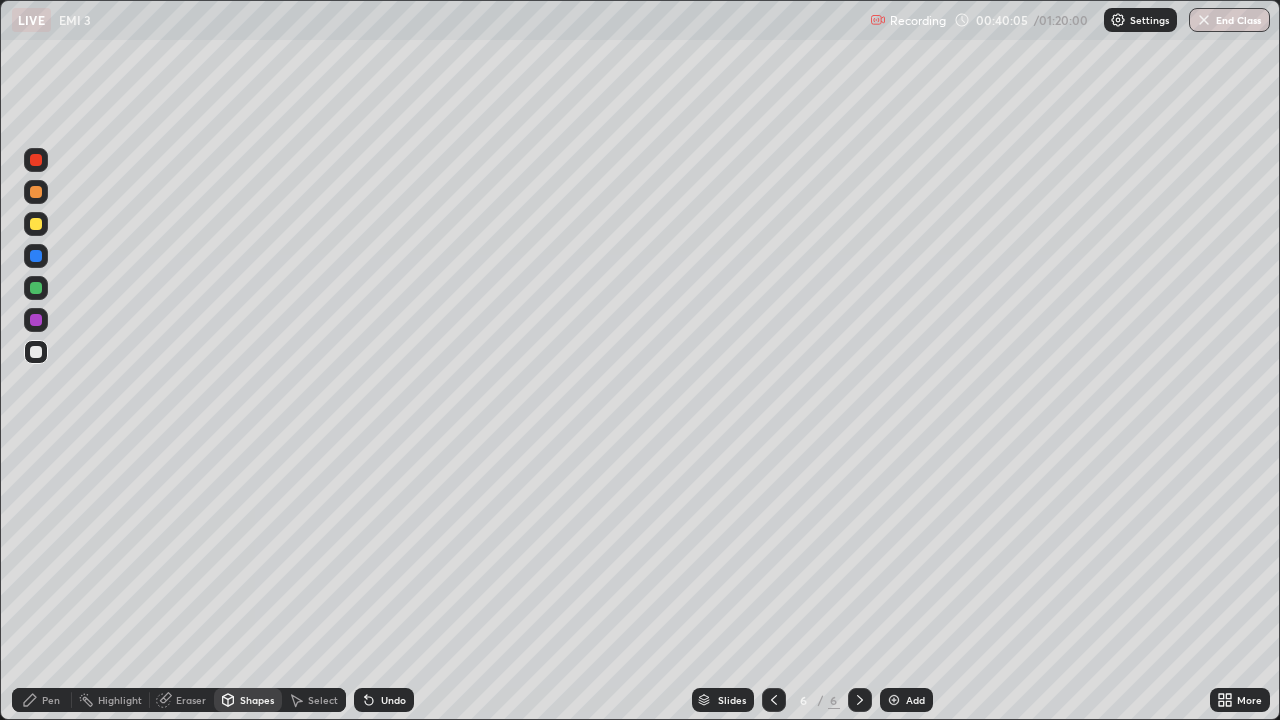 click on "Shapes" at bounding box center (257, 700) 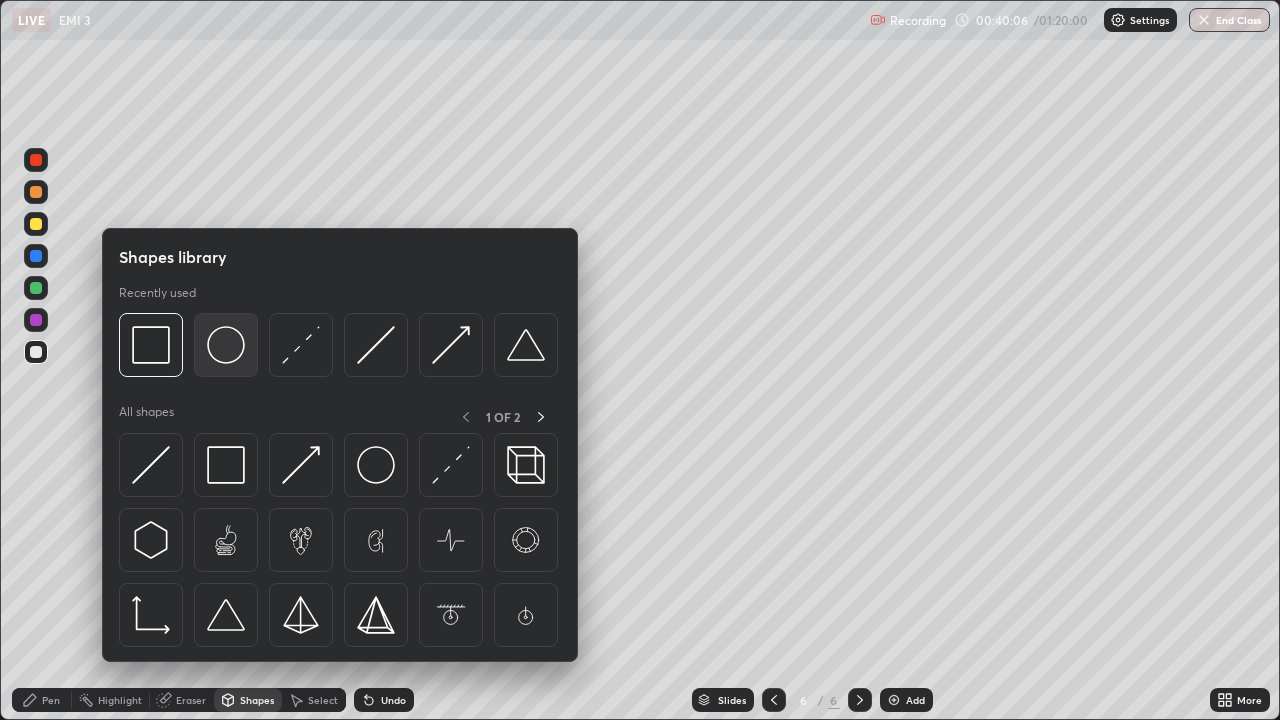 click at bounding box center [226, 345] 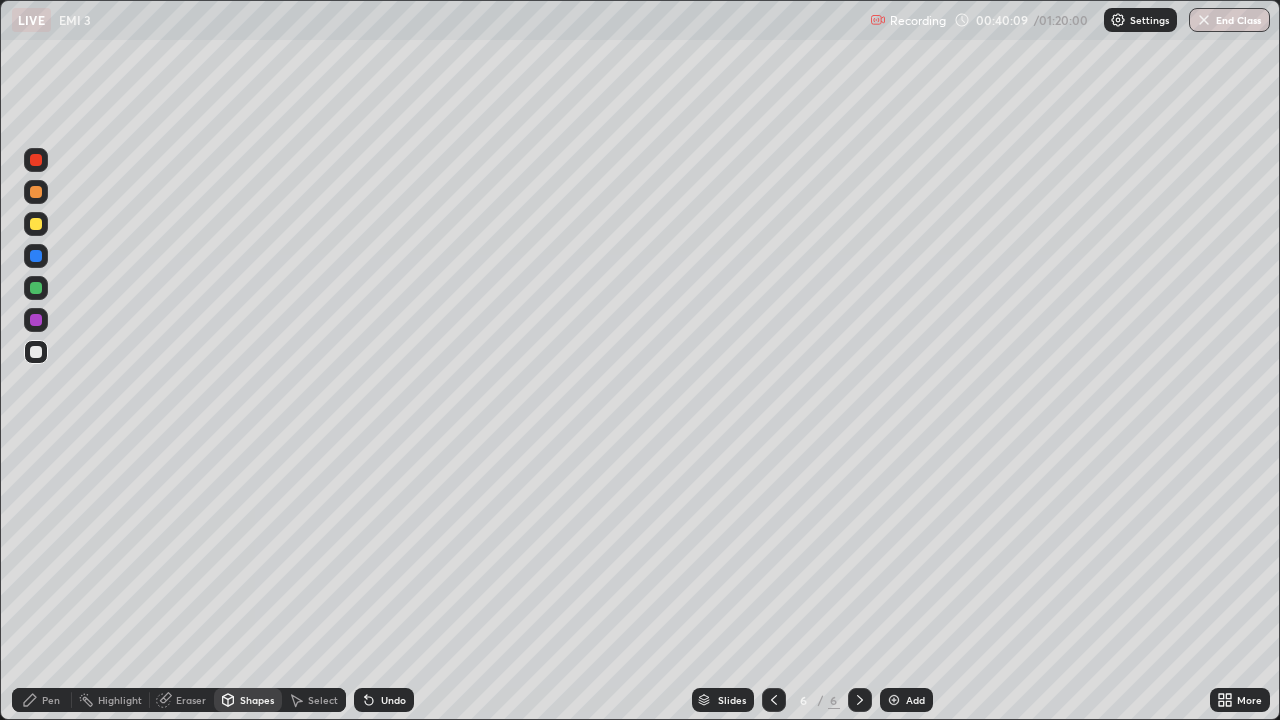 click on "Pen" at bounding box center (51, 700) 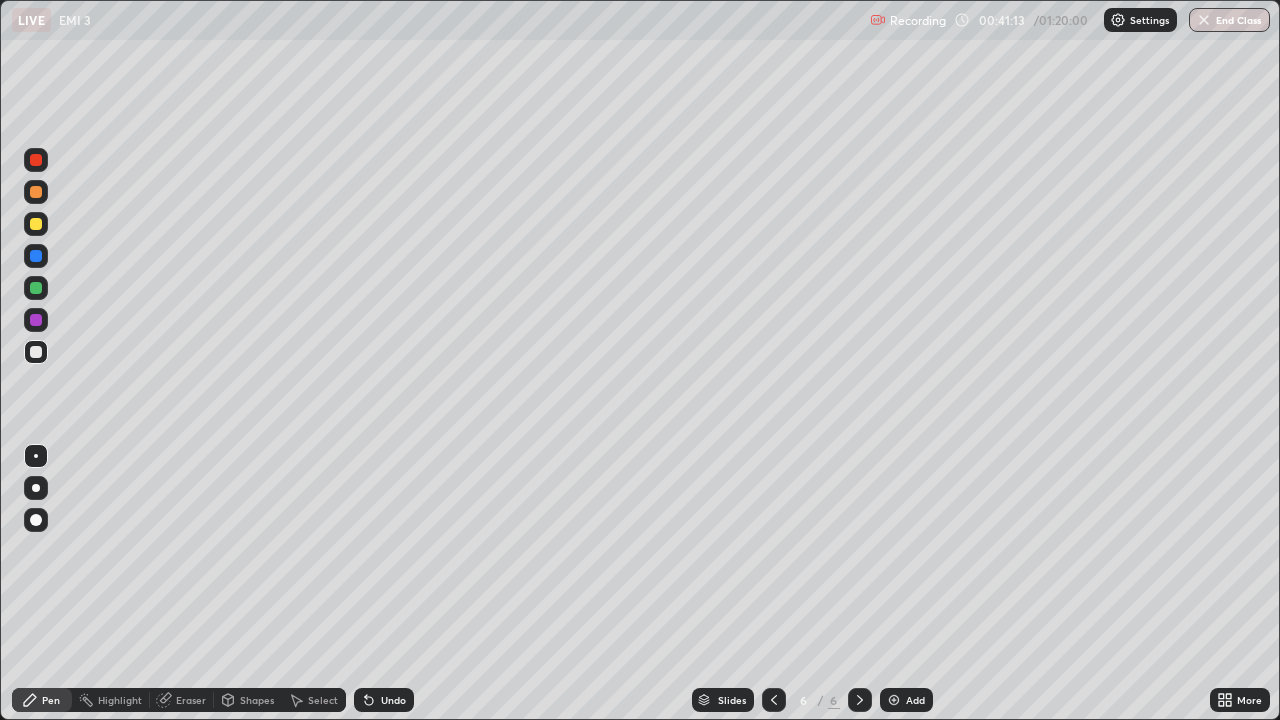 click on "Shapes" at bounding box center [248, 700] 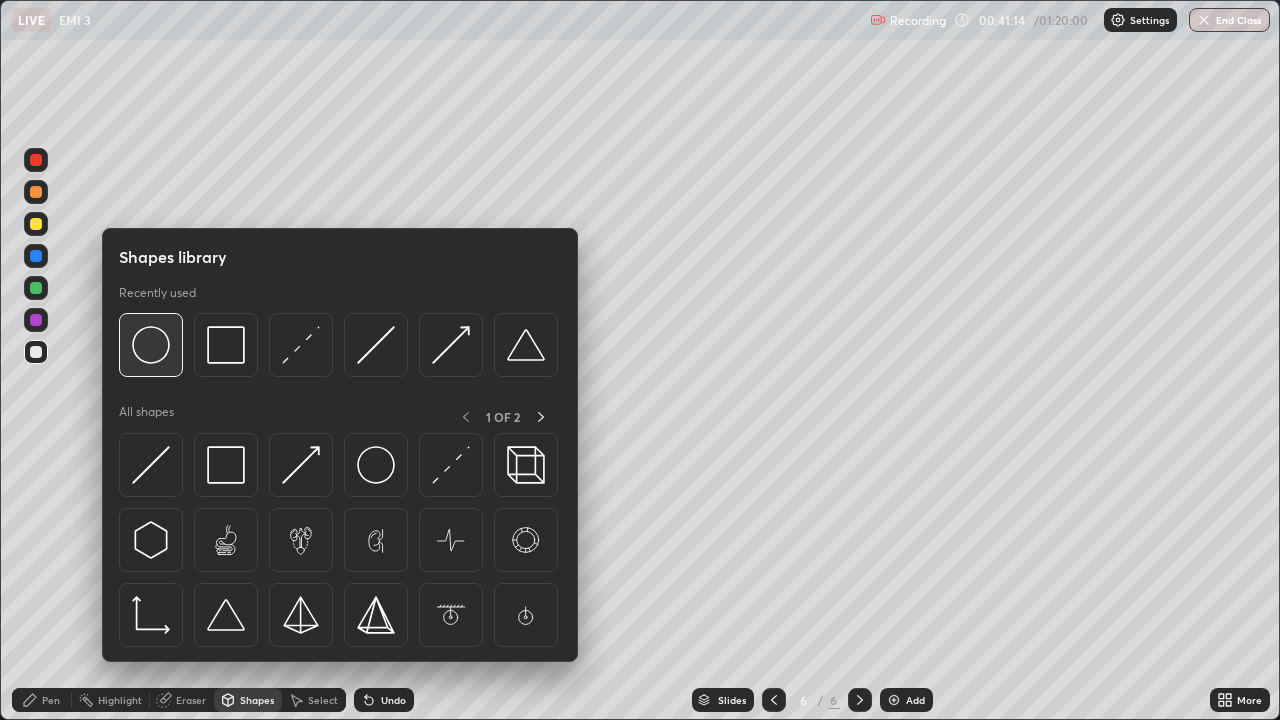 click at bounding box center [151, 345] 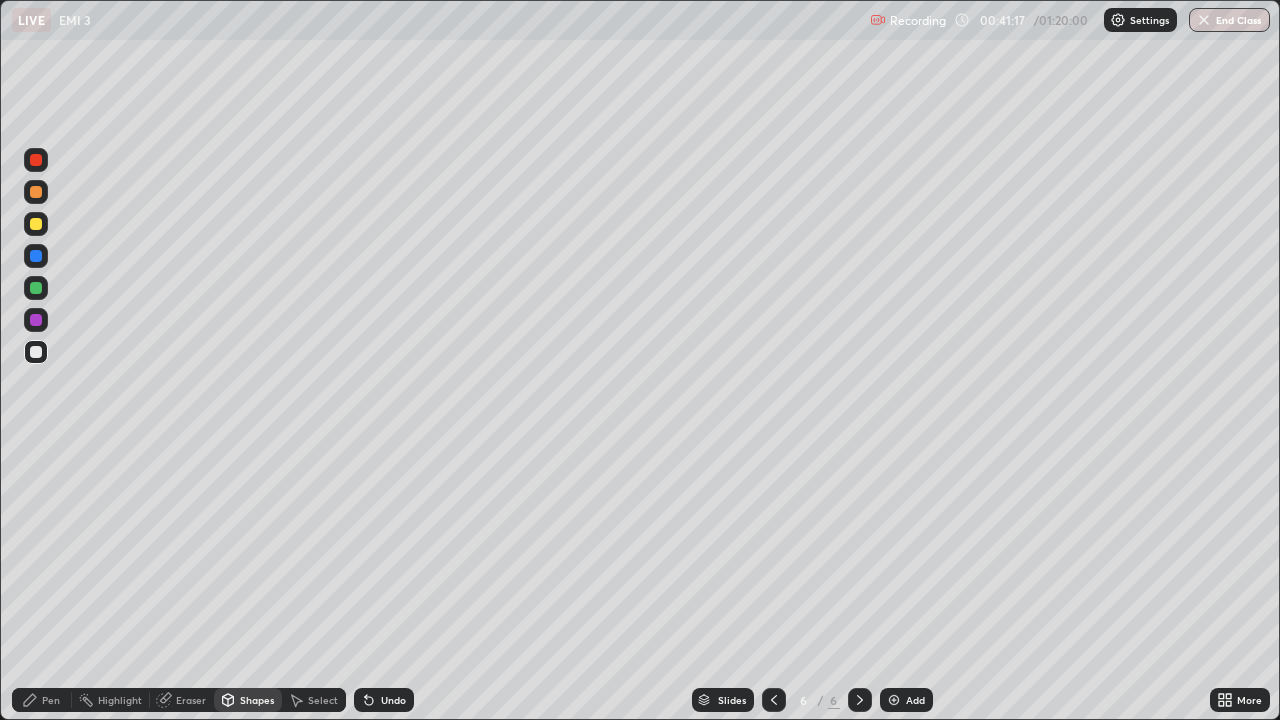 click on "Pen" at bounding box center [42, 700] 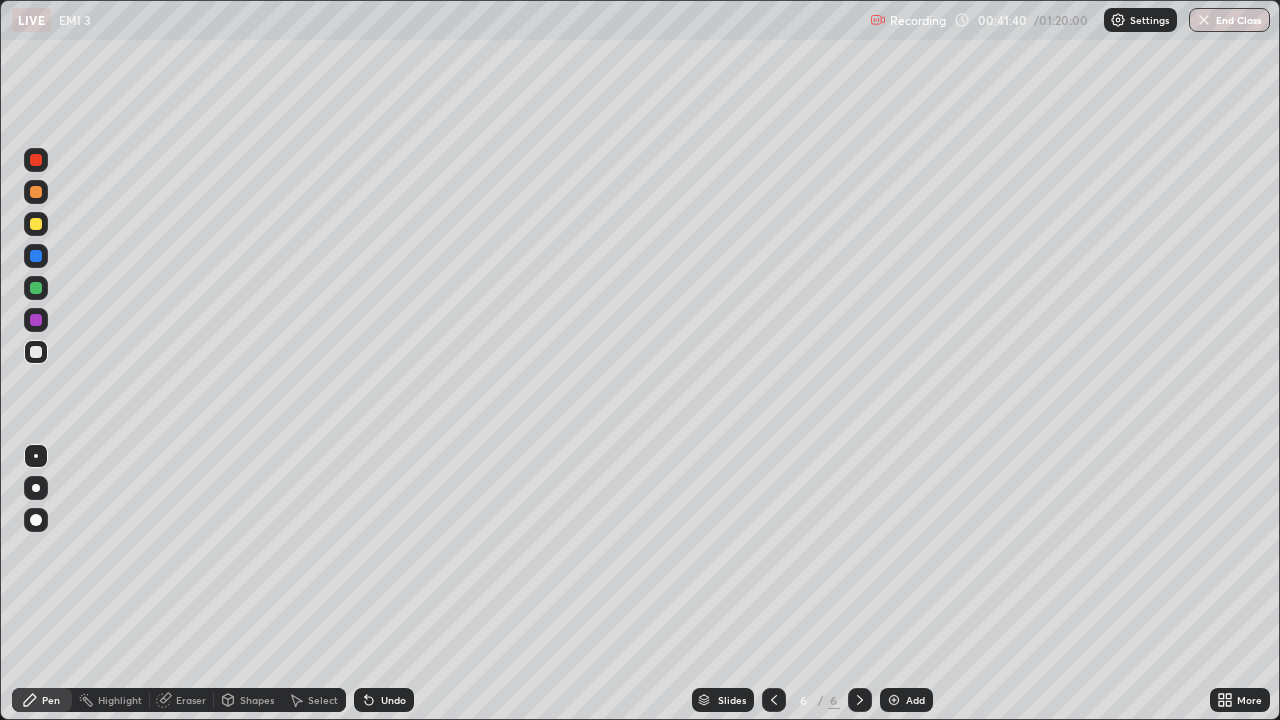 click 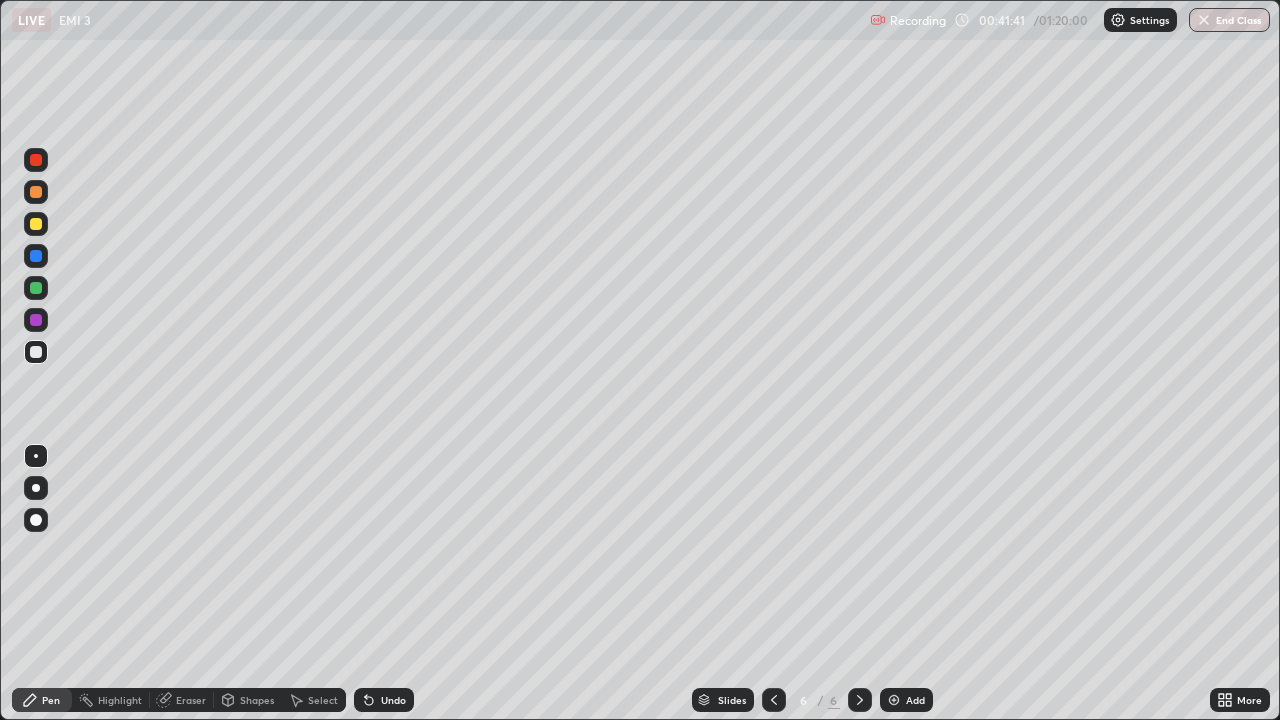 click on "Undo" at bounding box center [384, 700] 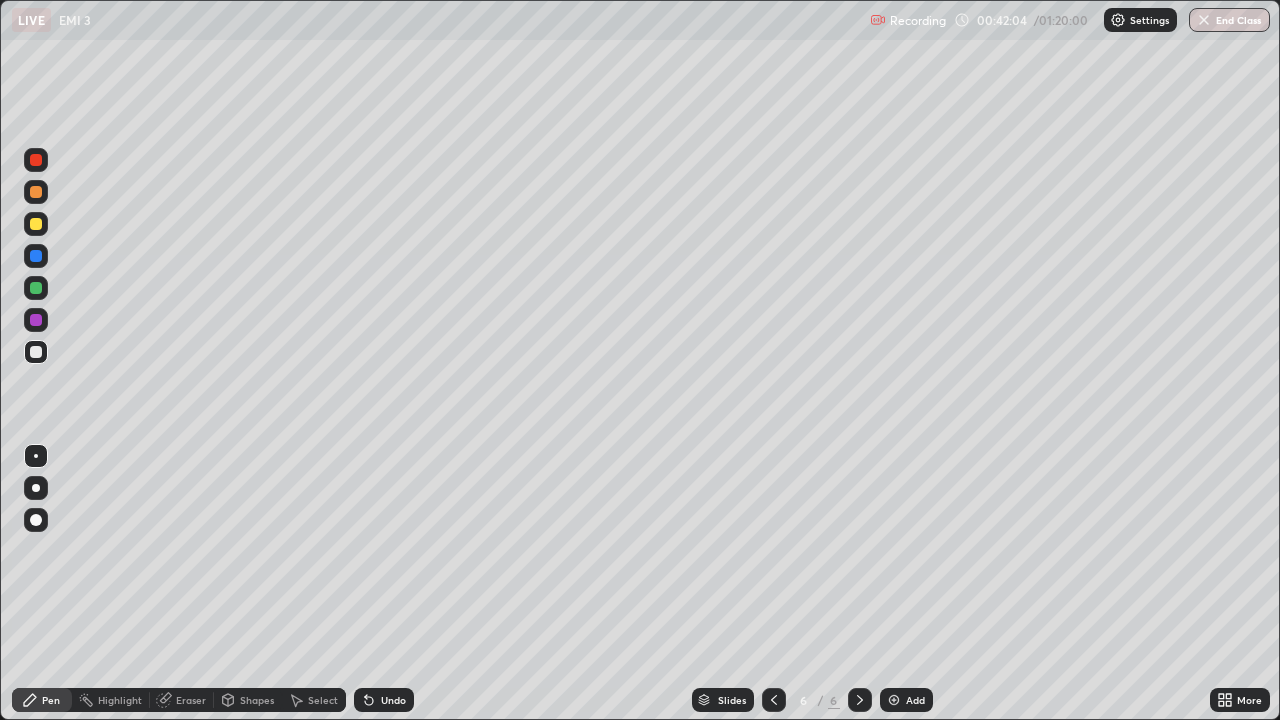 click on "Highlight" at bounding box center [111, 700] 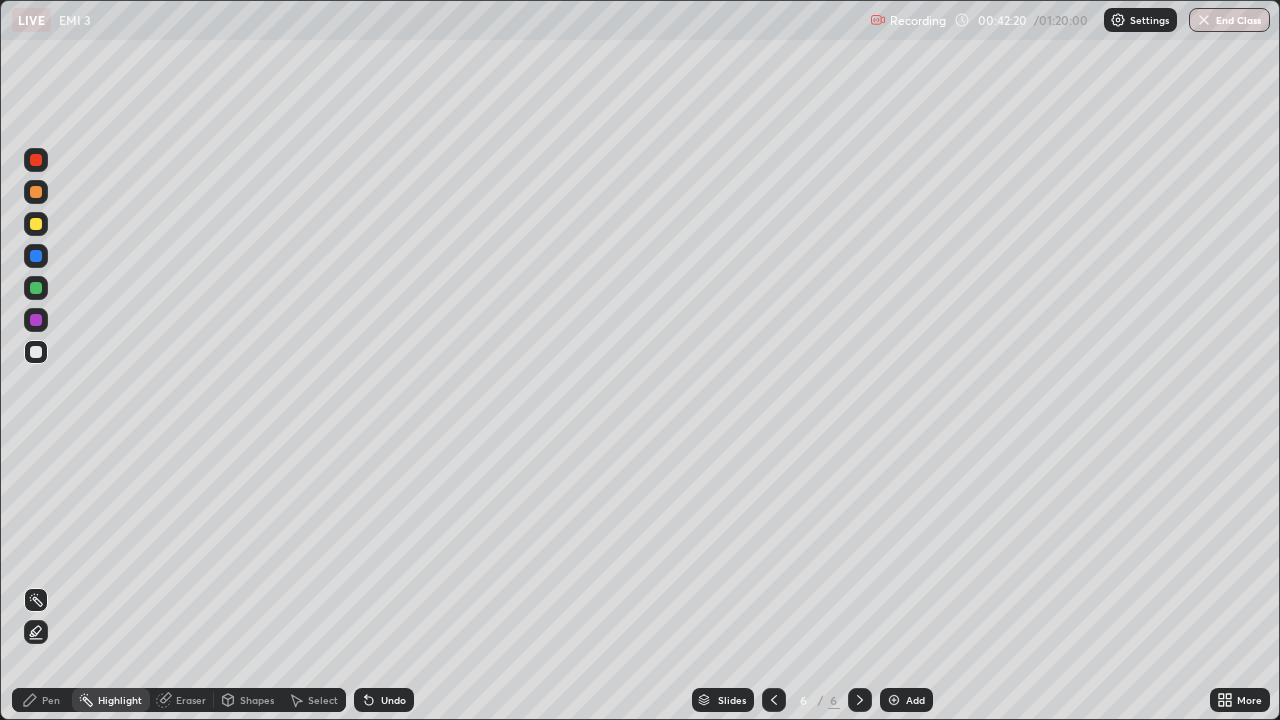 click at bounding box center [36, 192] 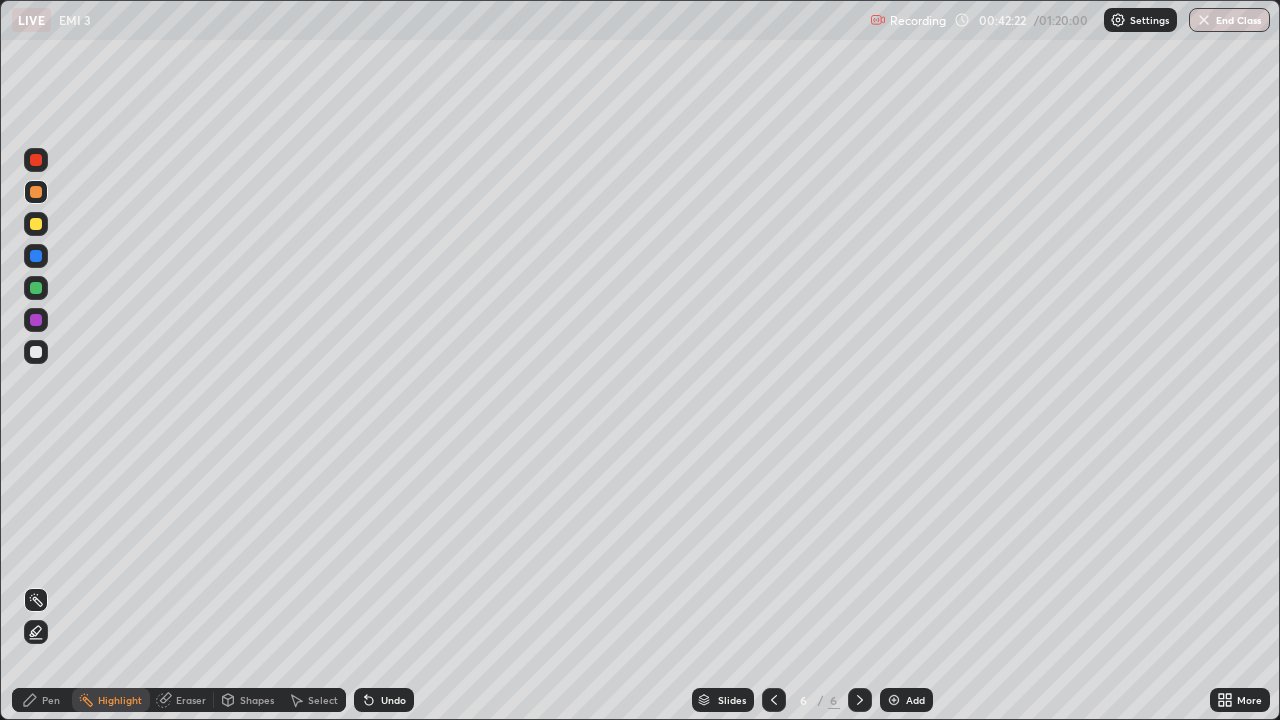 click 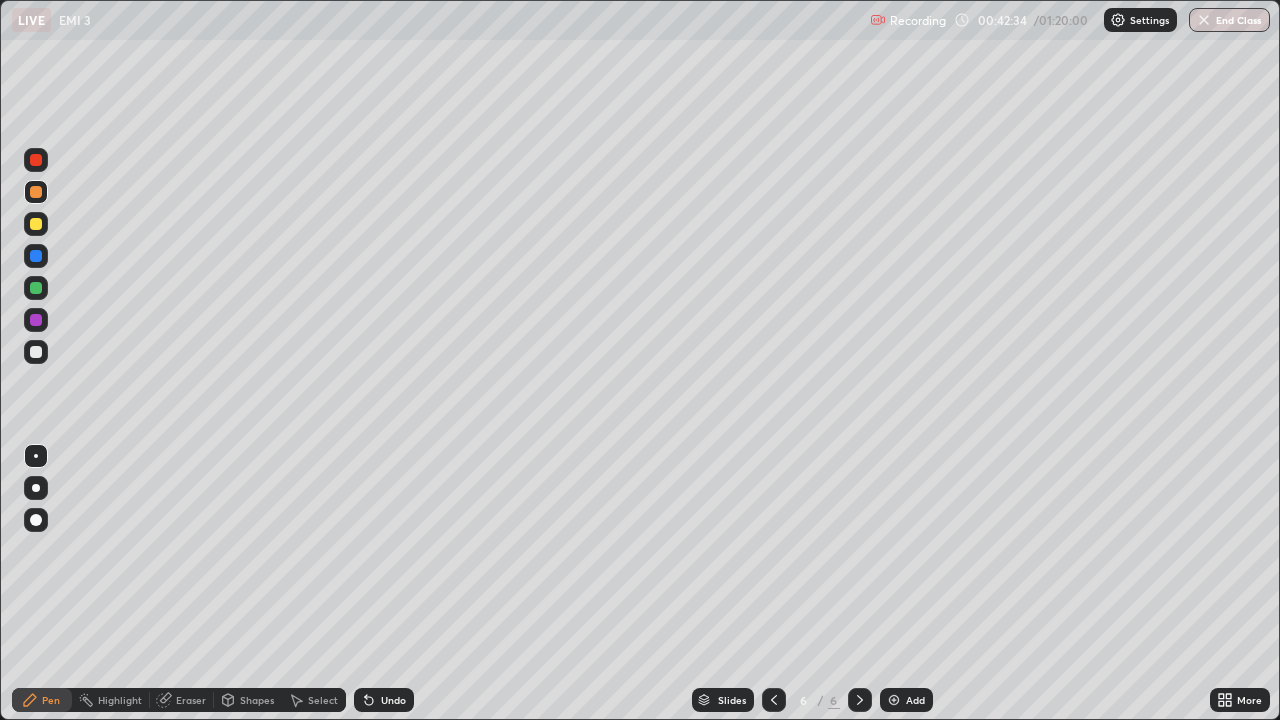 click on "Highlight" at bounding box center (120, 700) 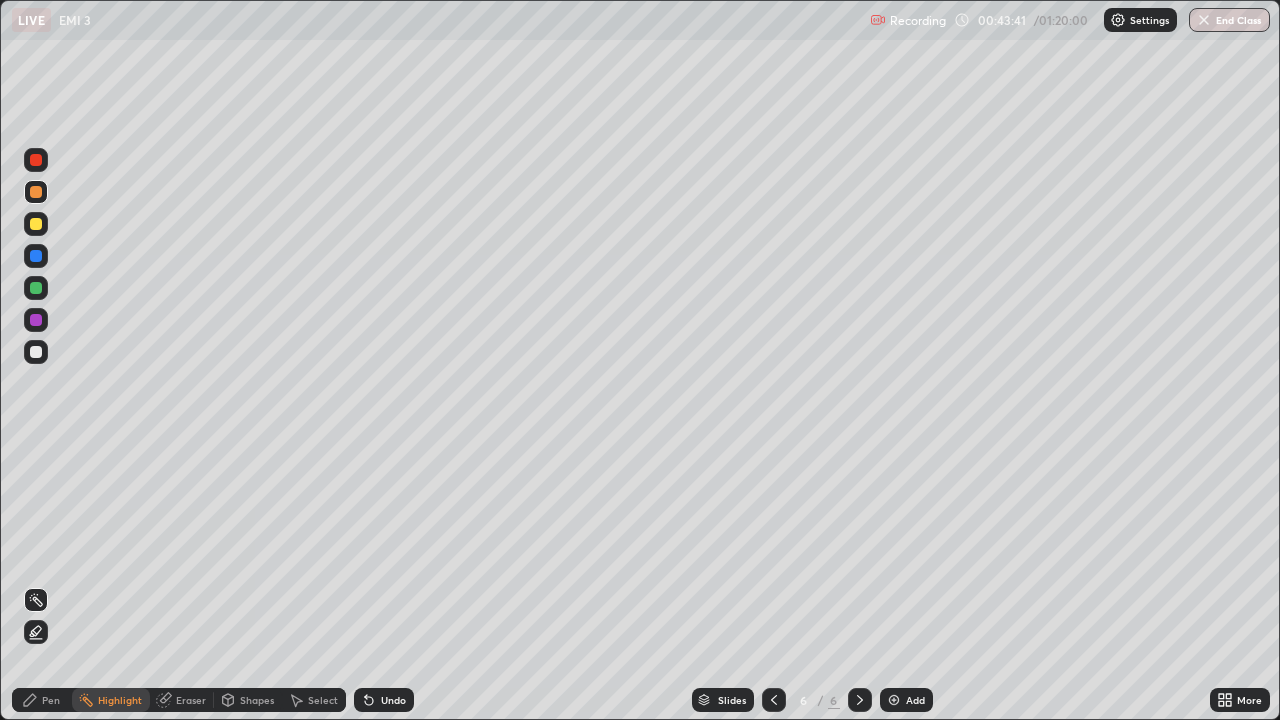 click on "Pen" at bounding box center (51, 700) 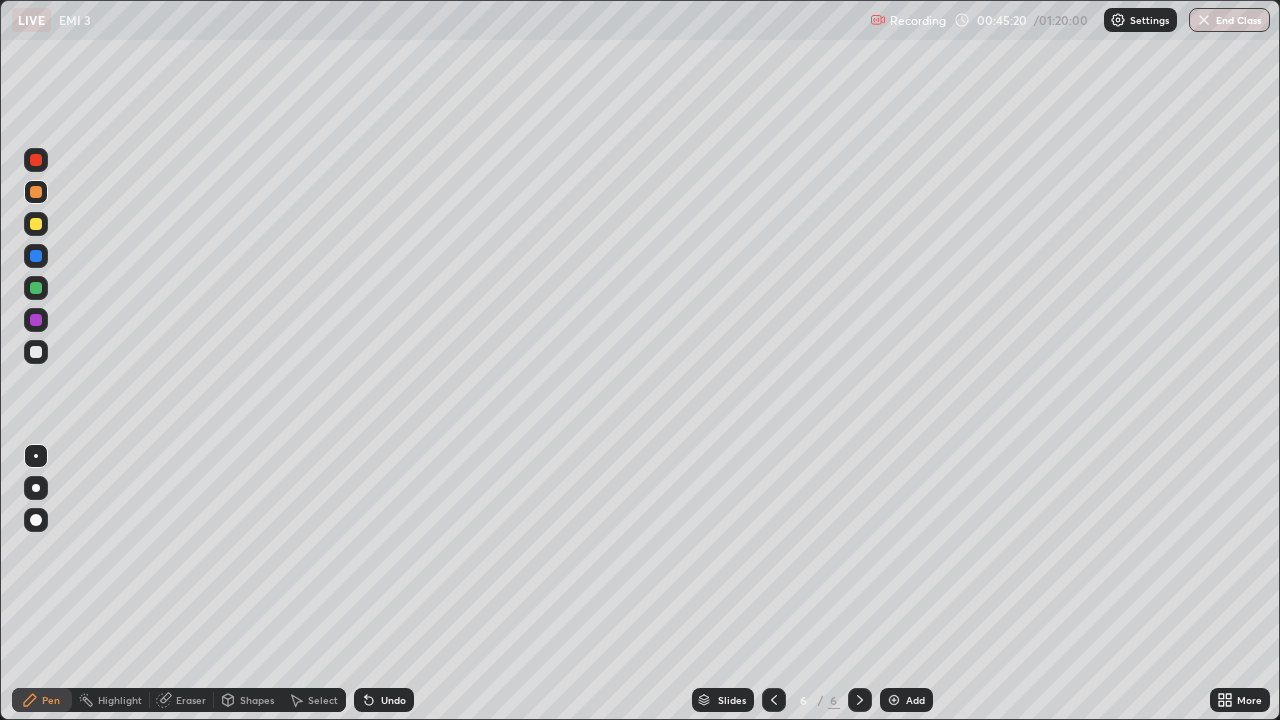 click at bounding box center (36, 288) 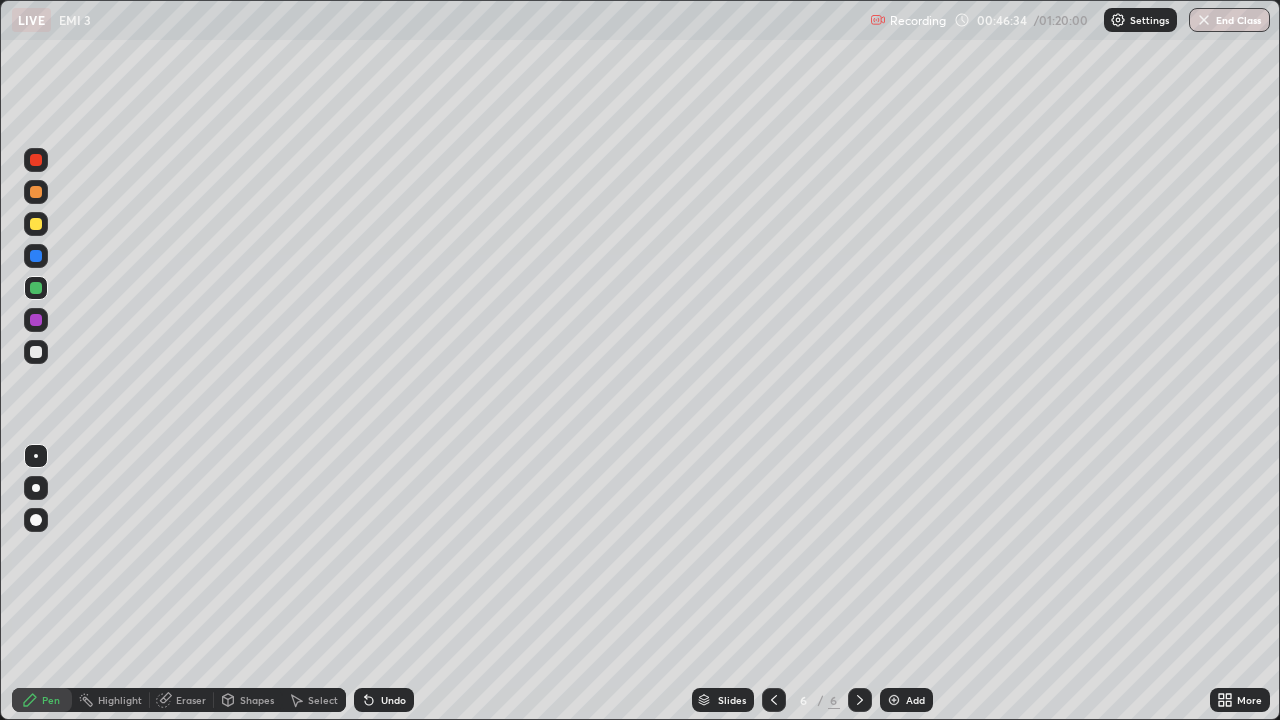 click 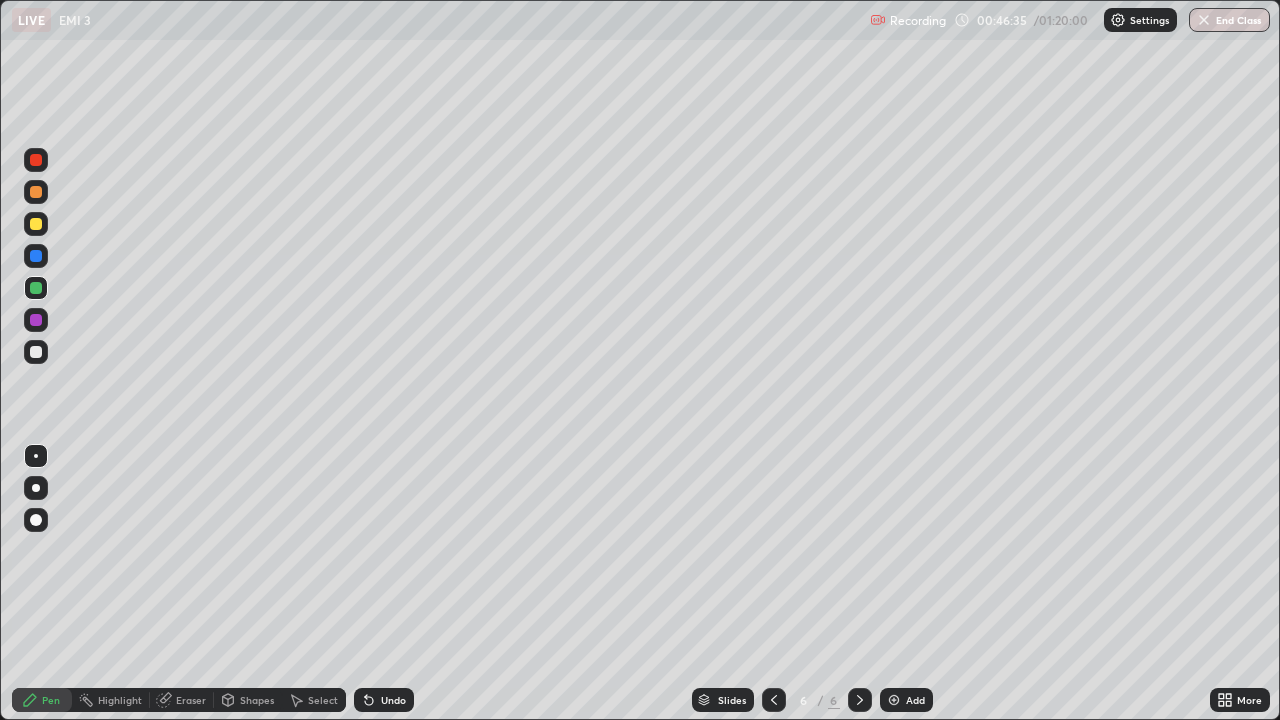 click 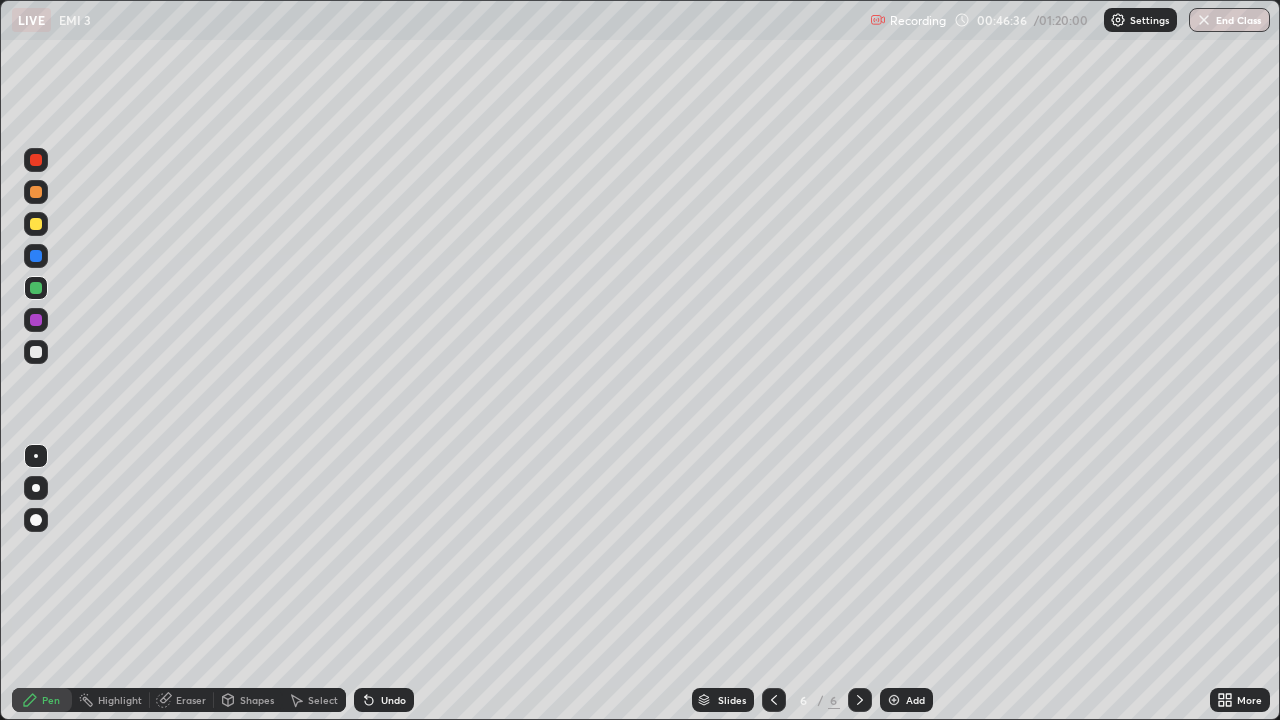 click 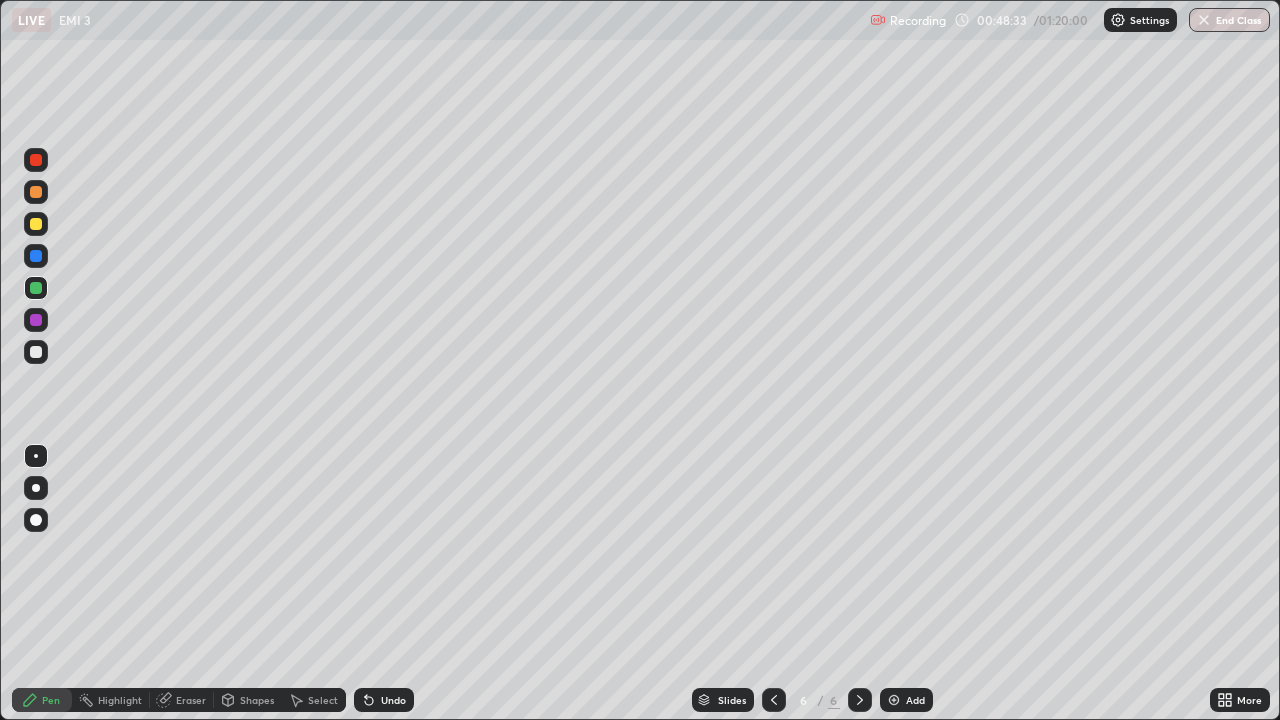 click on "Highlight" at bounding box center (120, 700) 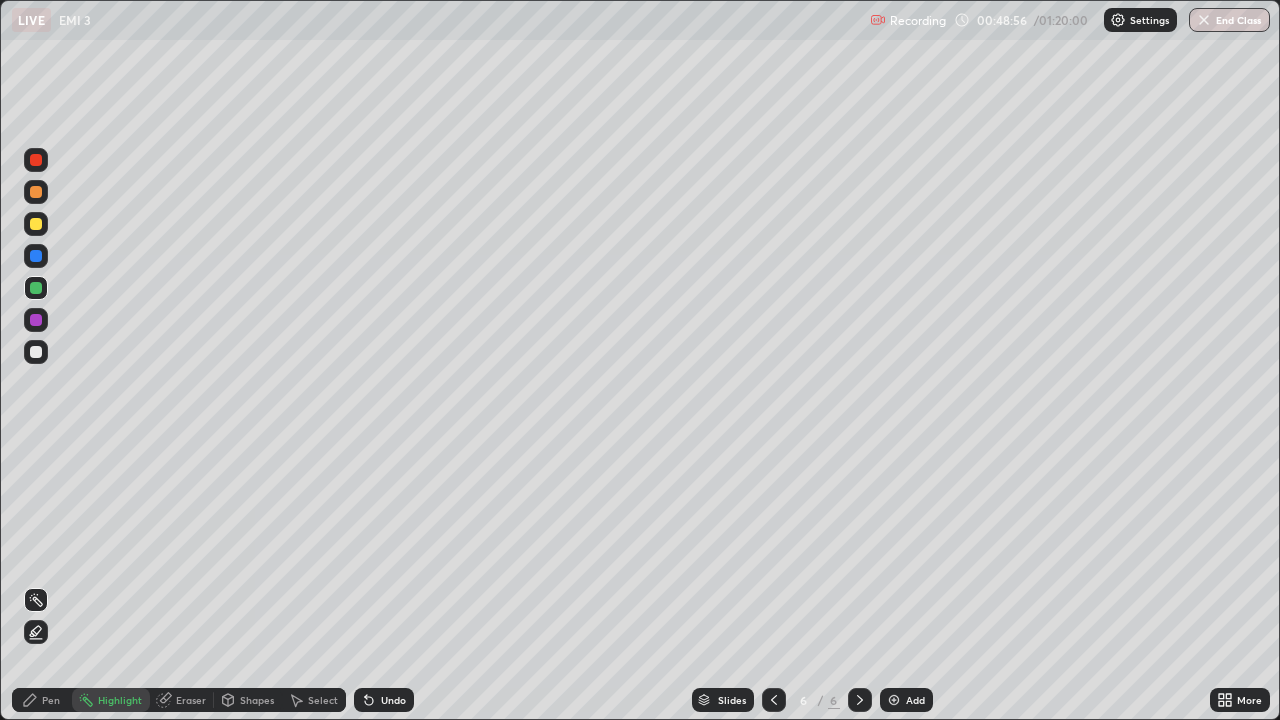 click on "Pen" at bounding box center [51, 700] 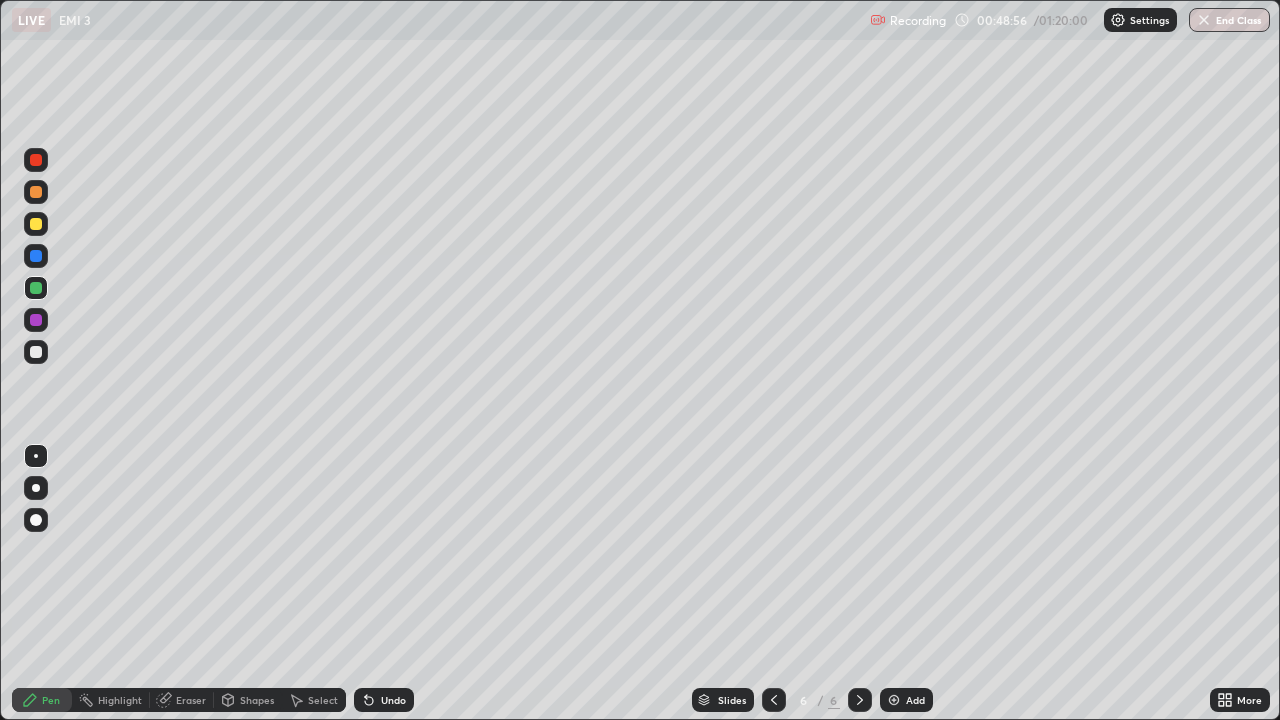 click at bounding box center [36, 352] 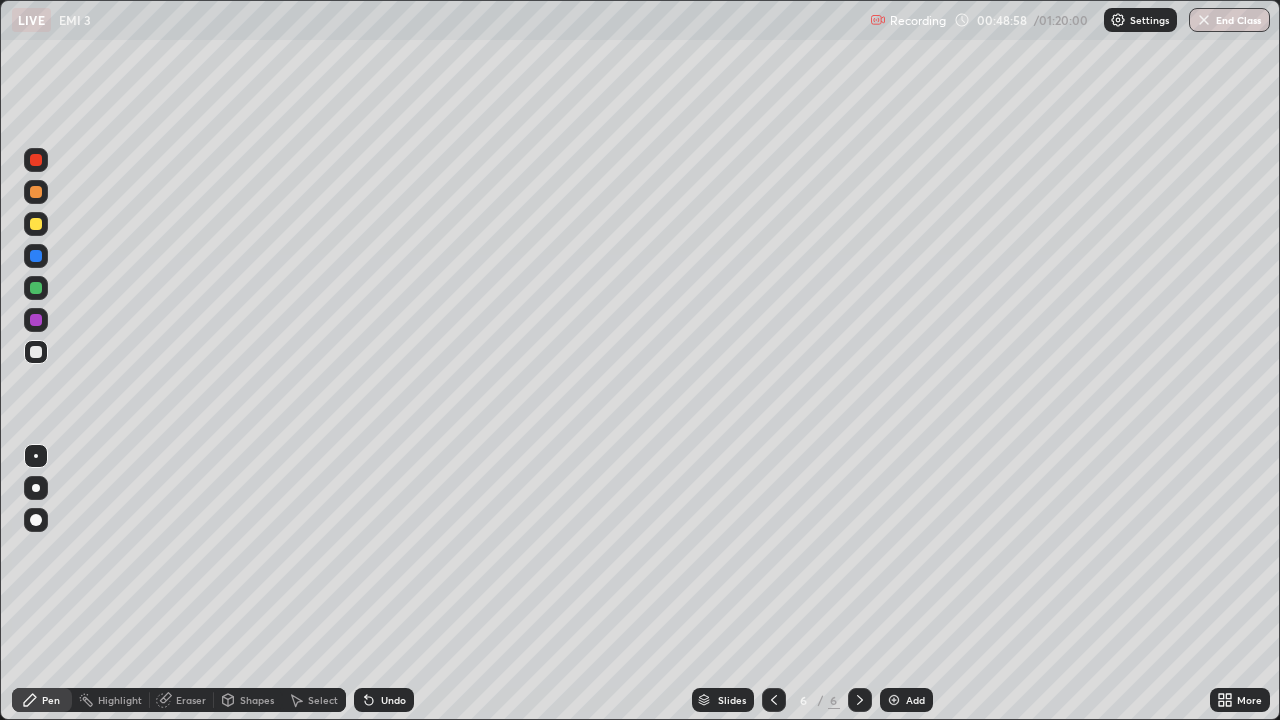 click on "Pen" at bounding box center (42, 700) 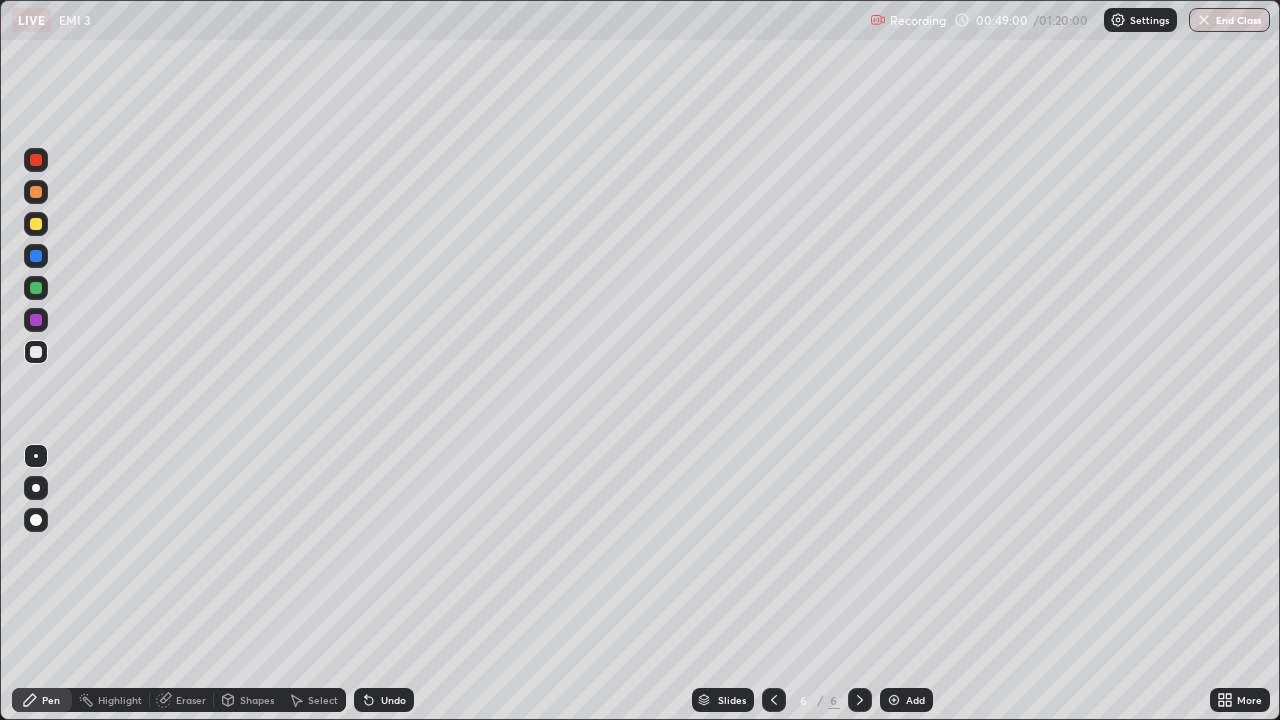 click on "Add" at bounding box center [915, 700] 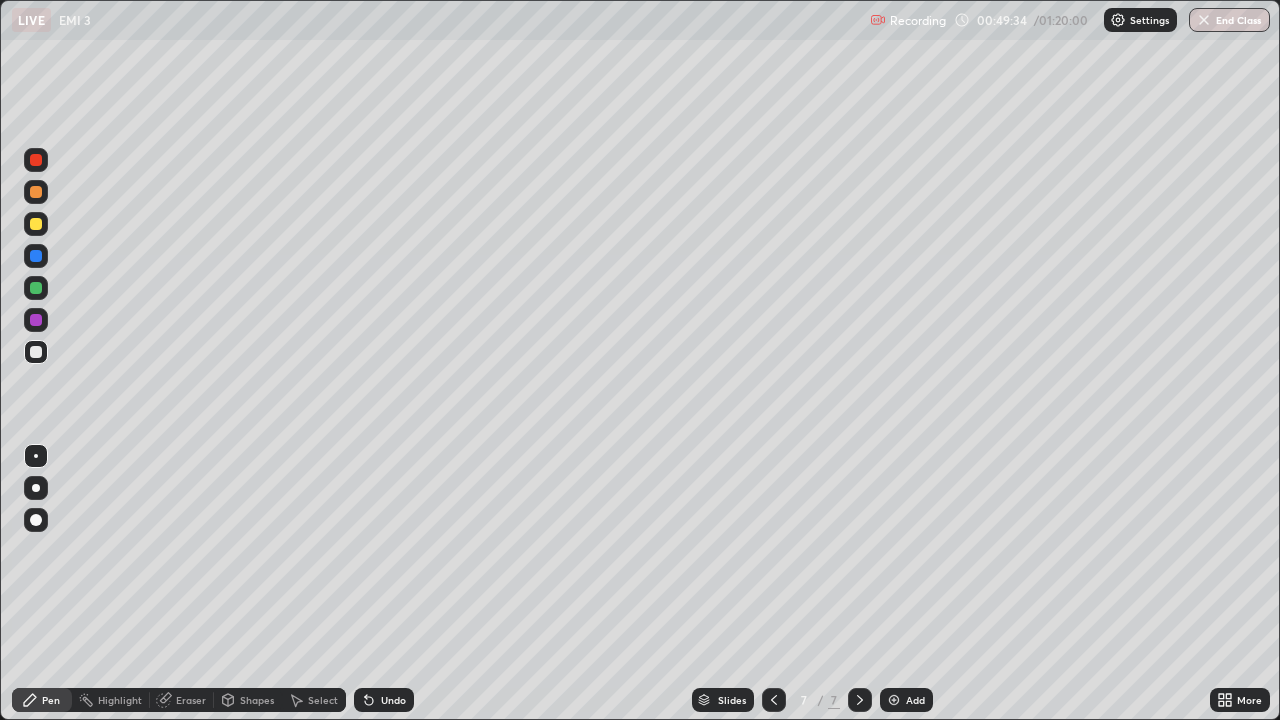 click on "Undo" at bounding box center [393, 700] 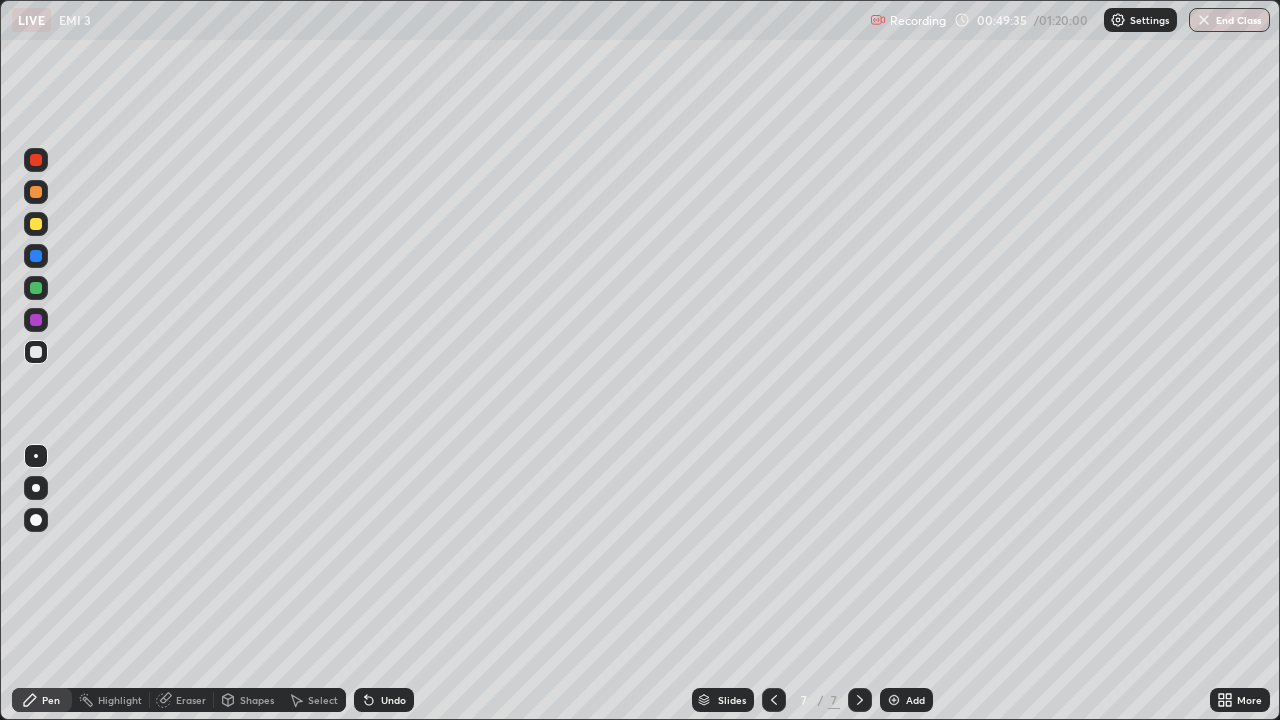 click on "Undo" at bounding box center (384, 700) 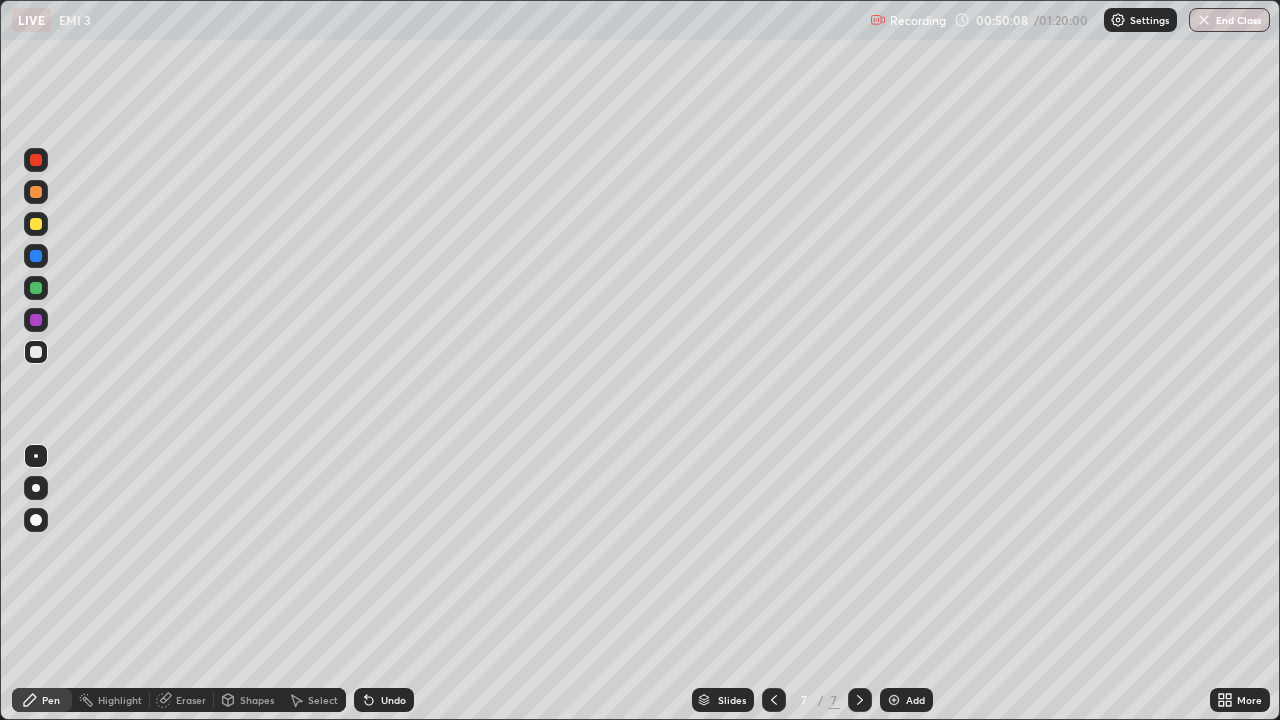 click at bounding box center [36, 256] 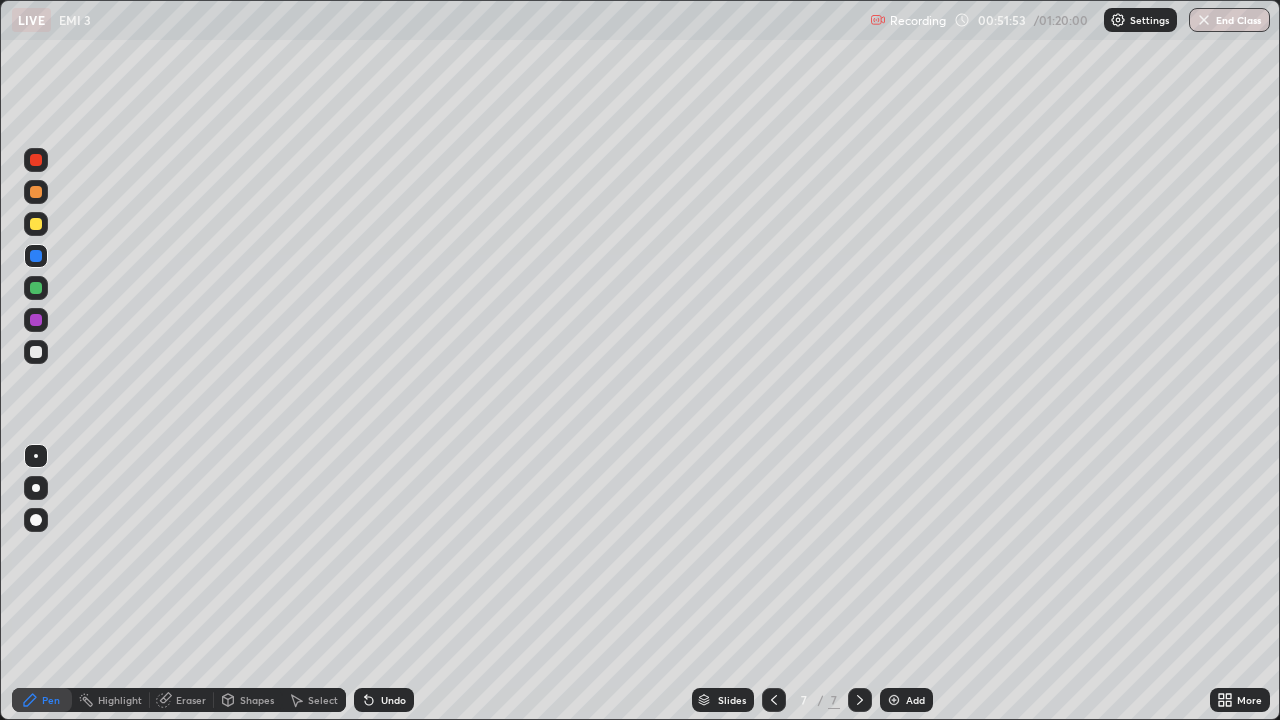 click on "Add" at bounding box center (915, 700) 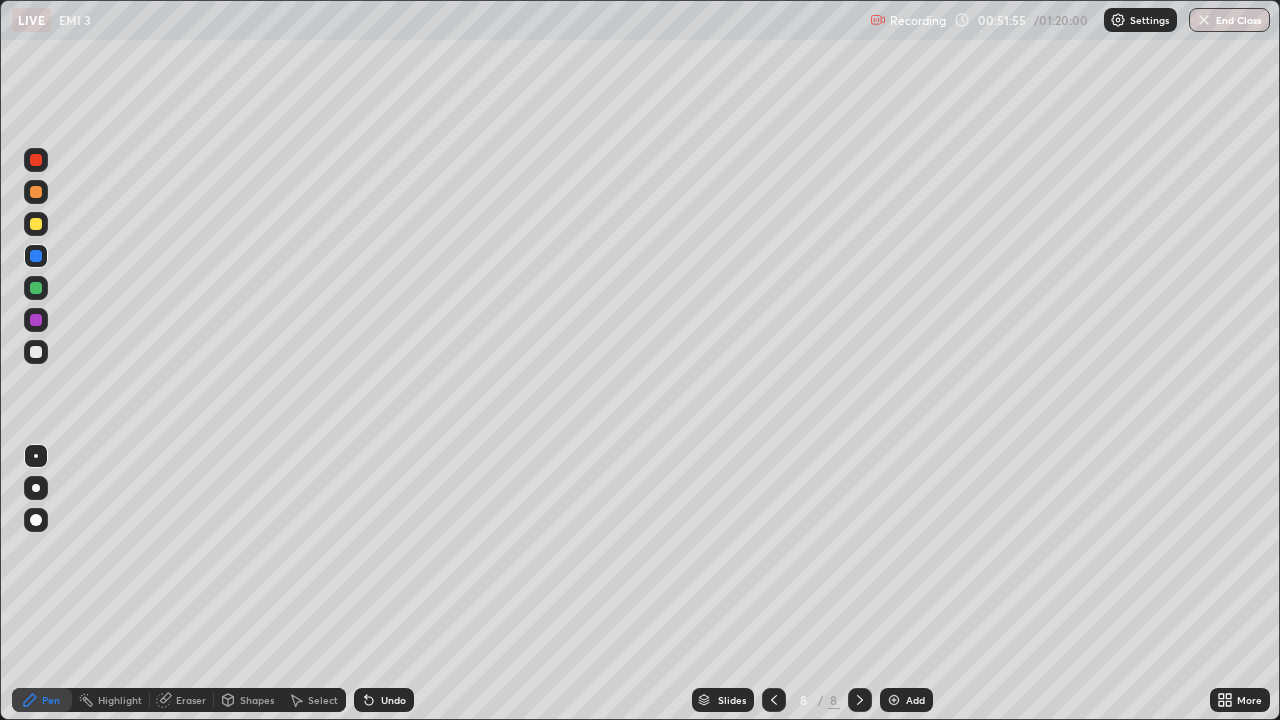 click at bounding box center (36, 352) 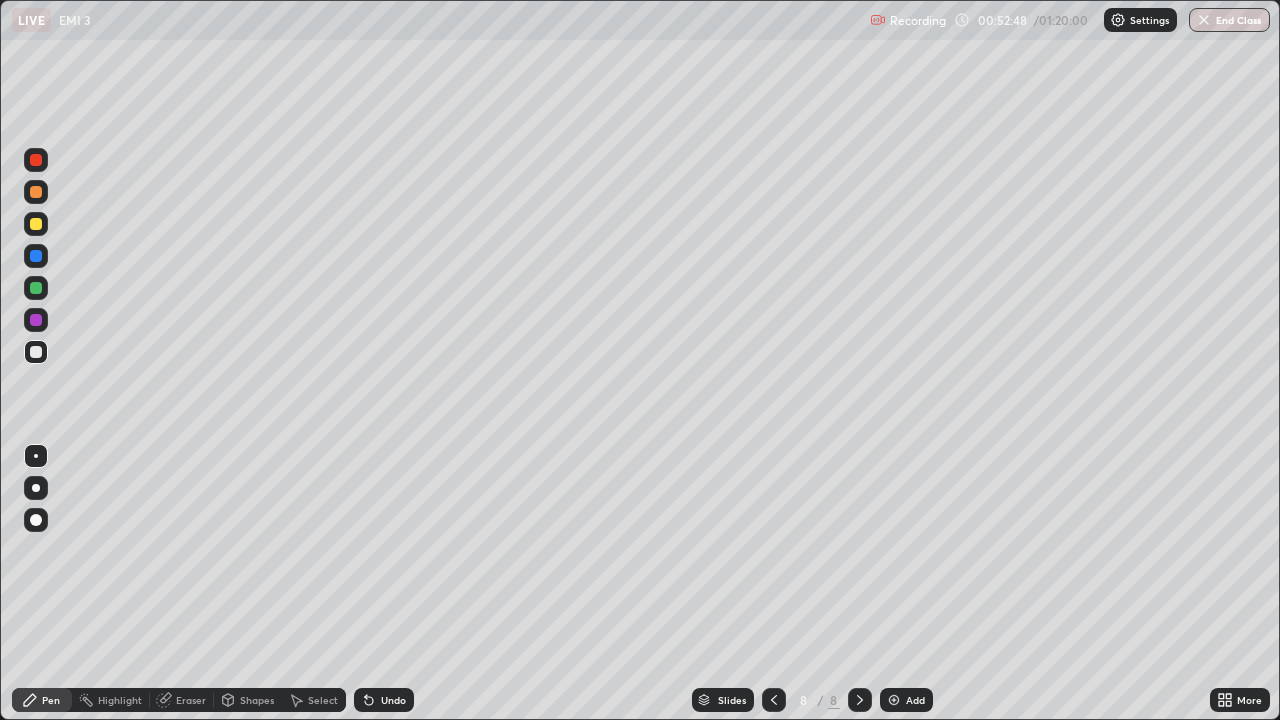 click at bounding box center (36, 352) 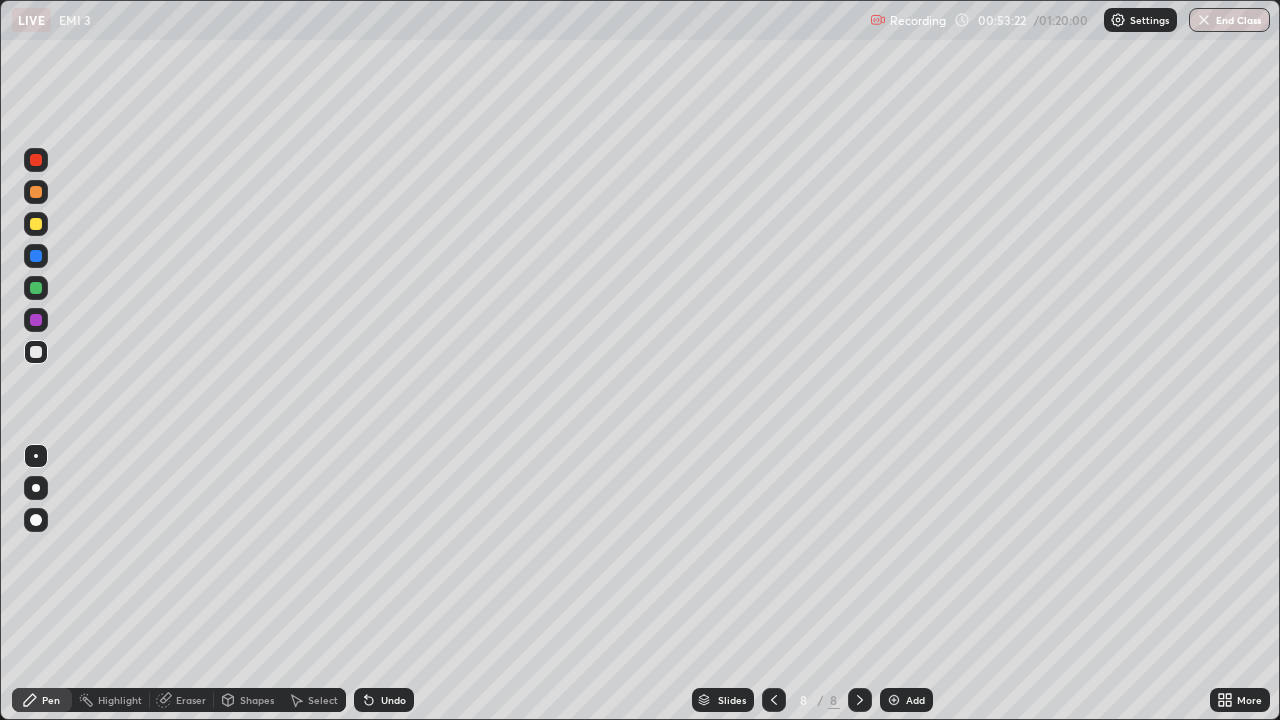 click on "Shapes" at bounding box center (257, 700) 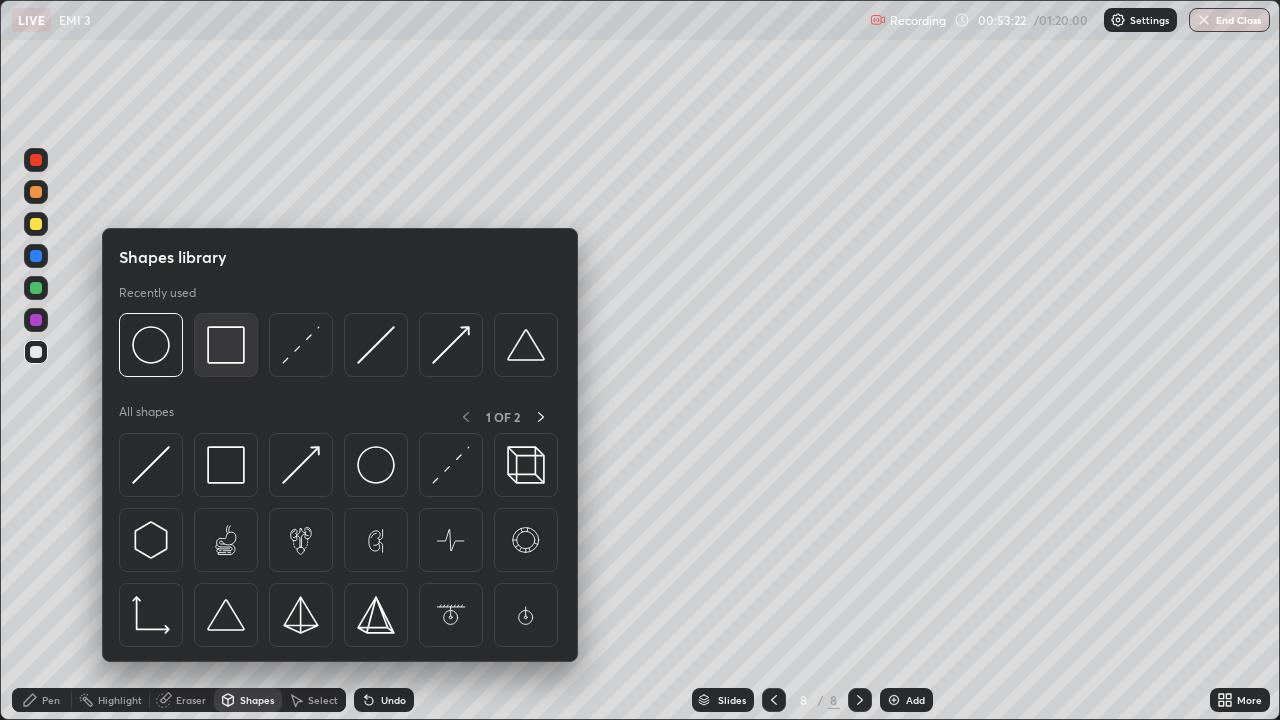 click at bounding box center [226, 345] 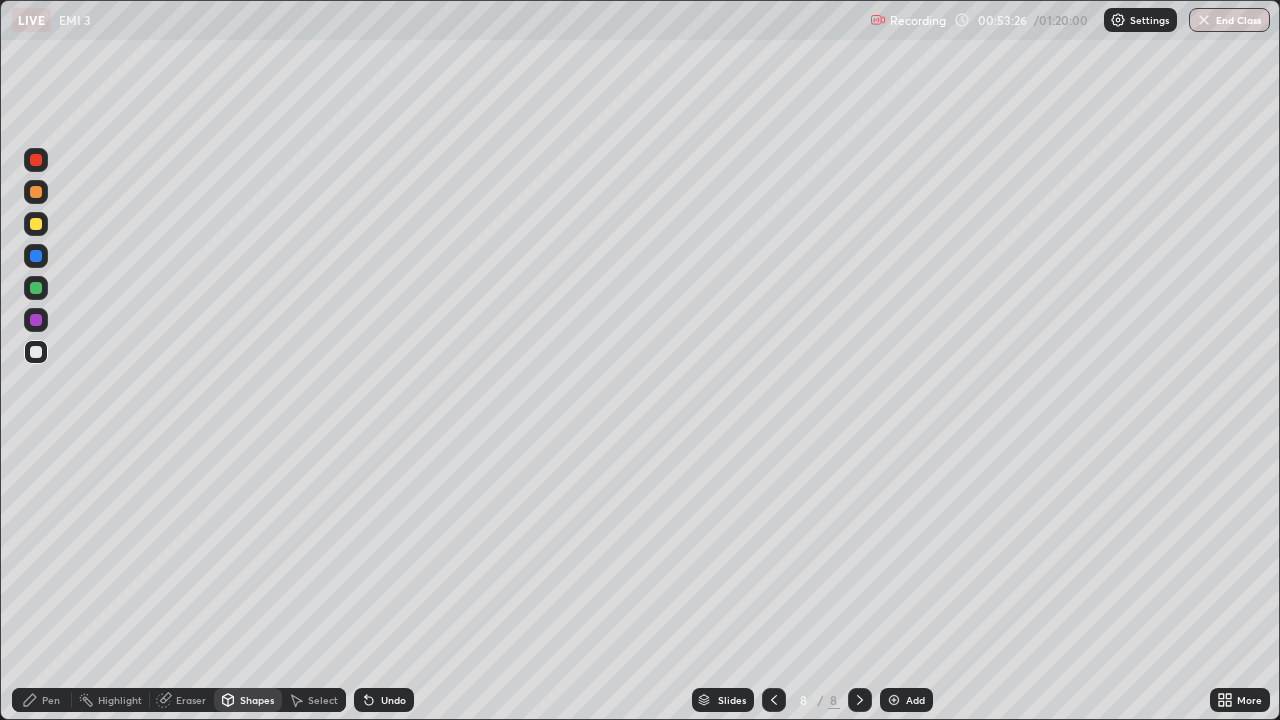 click on "Pen" at bounding box center (42, 700) 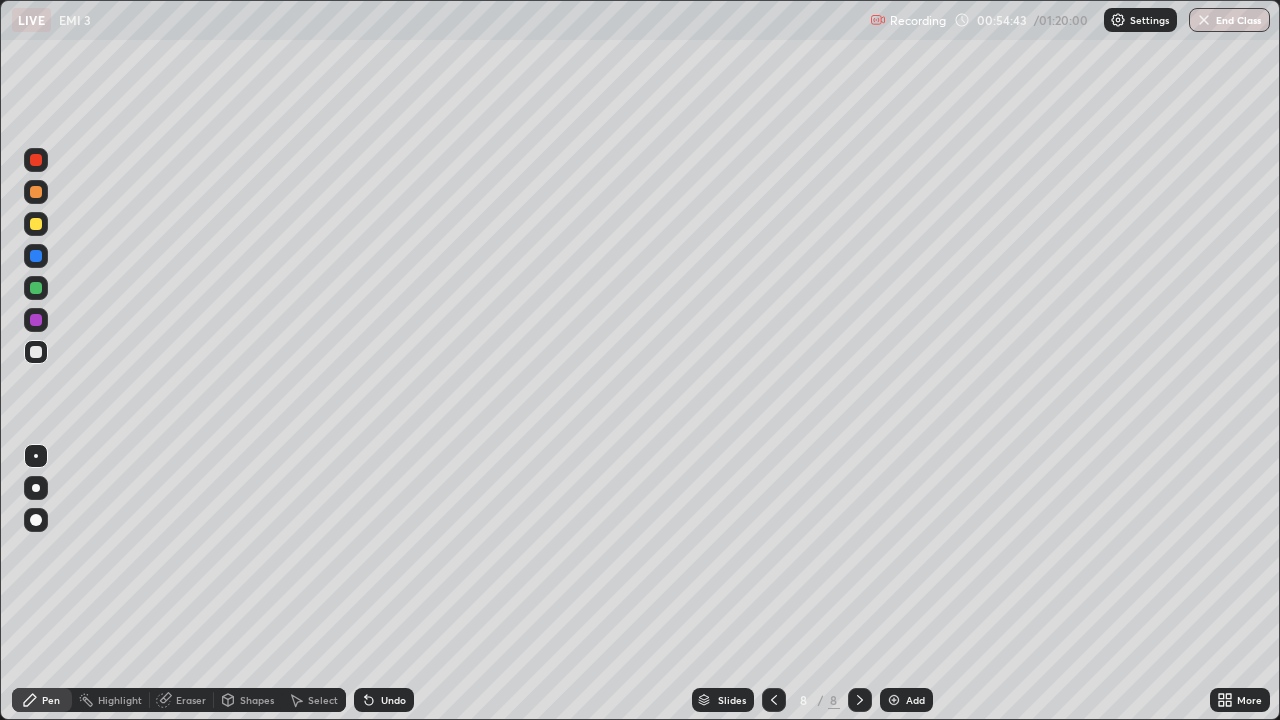 click on "Shapes" at bounding box center [248, 700] 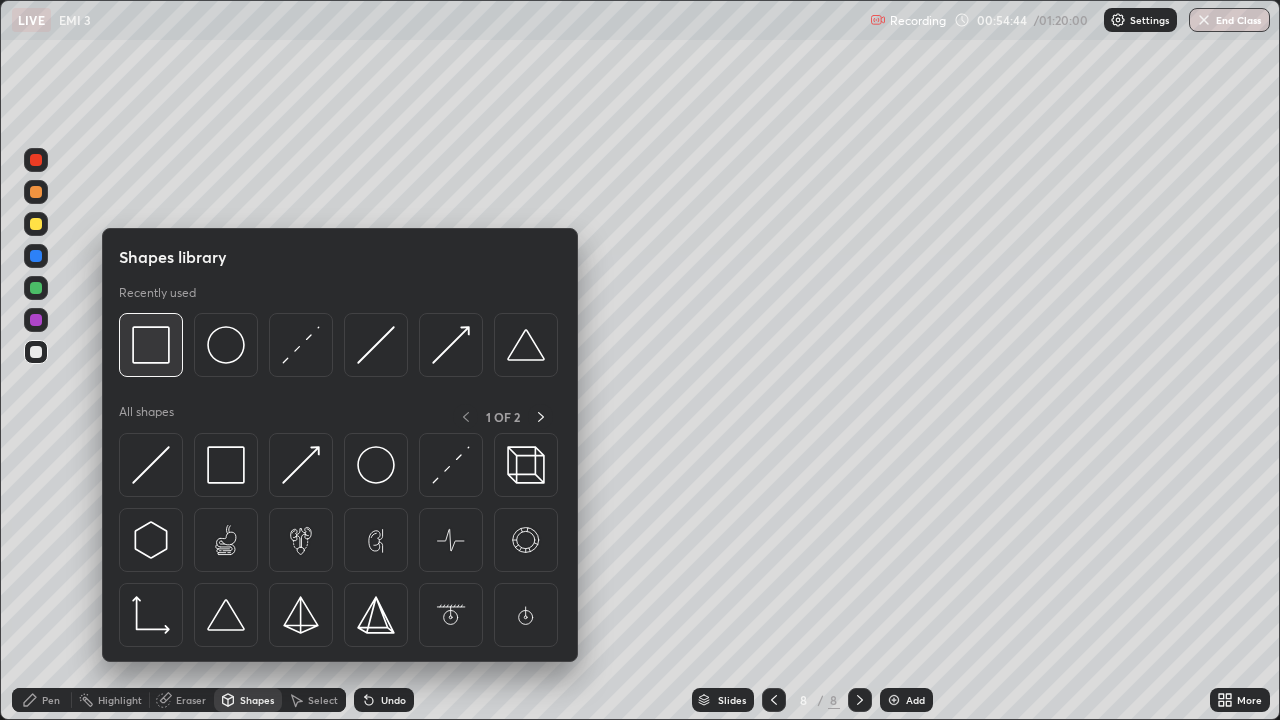 click at bounding box center [151, 345] 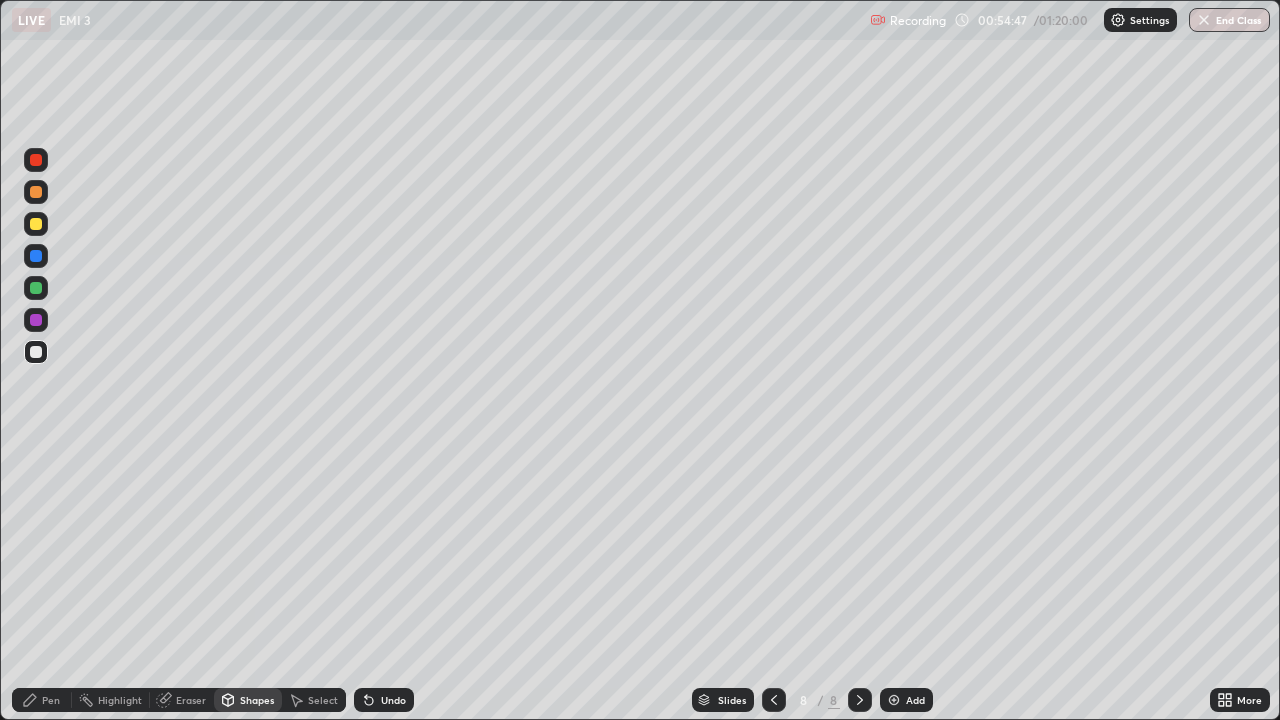 click on "Highlight" at bounding box center [111, 700] 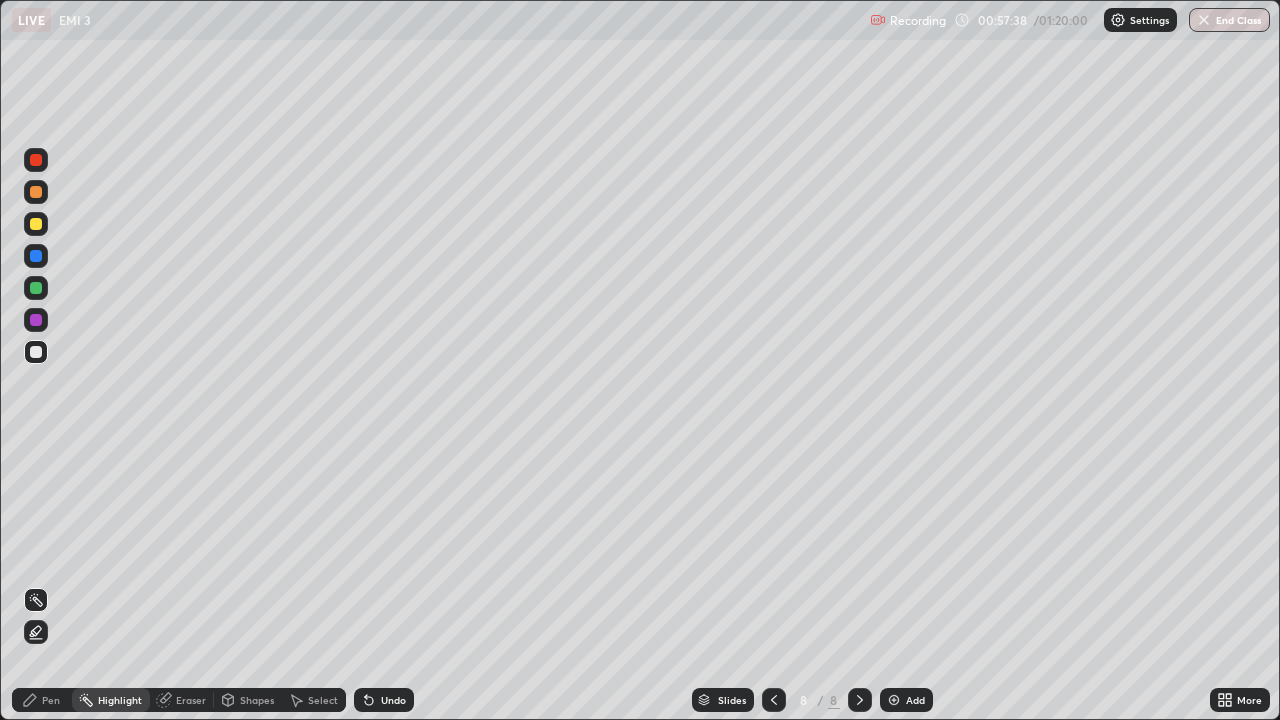 click at bounding box center [894, 700] 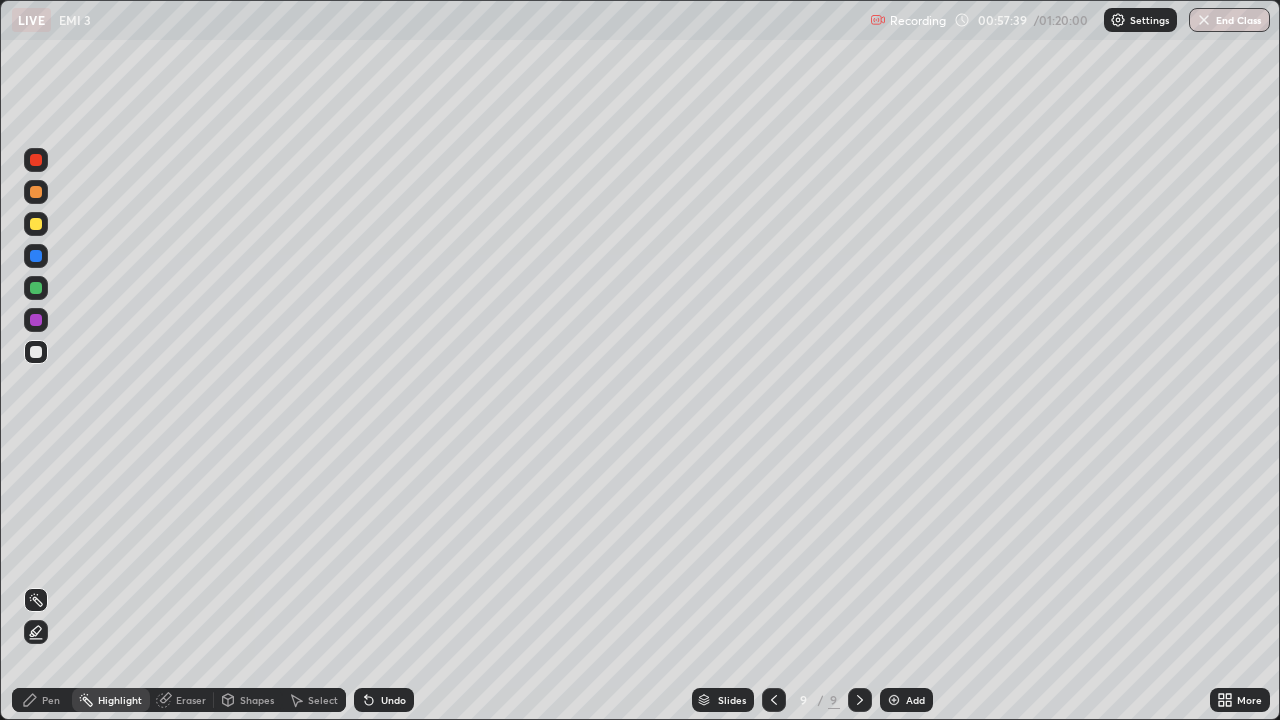 click on "Pen" at bounding box center (42, 700) 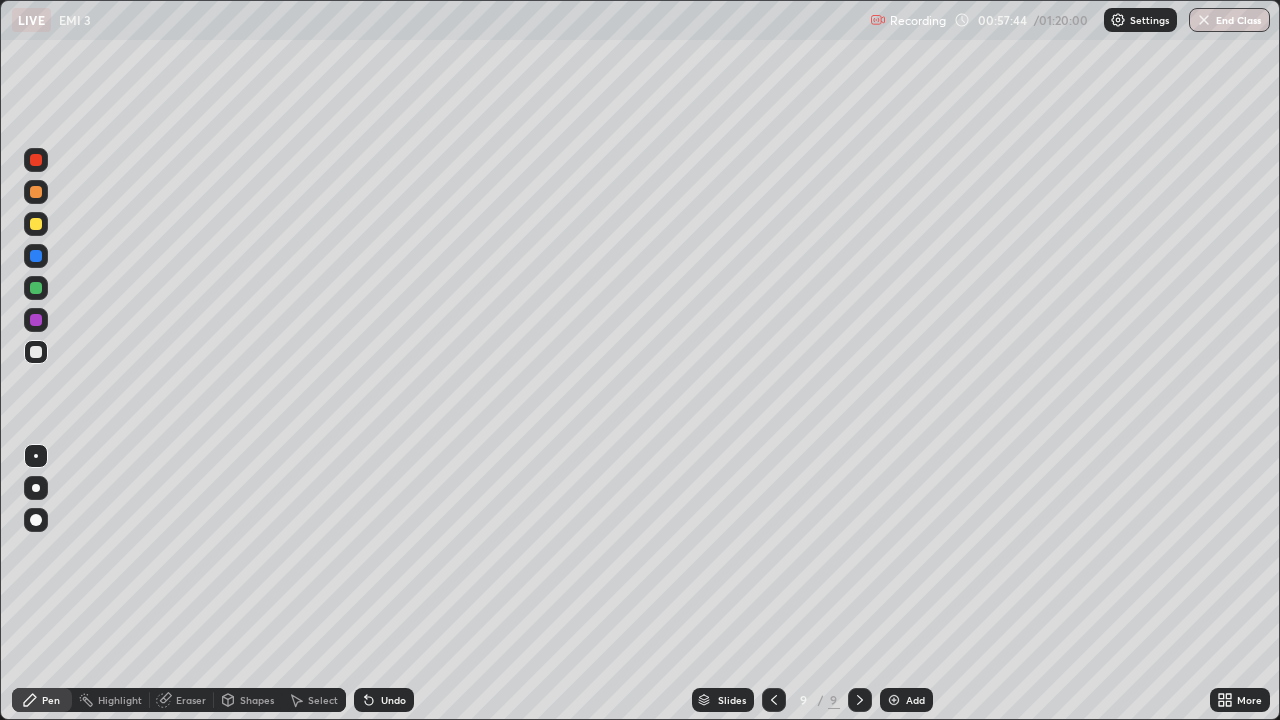 click on "Shapes" at bounding box center (257, 700) 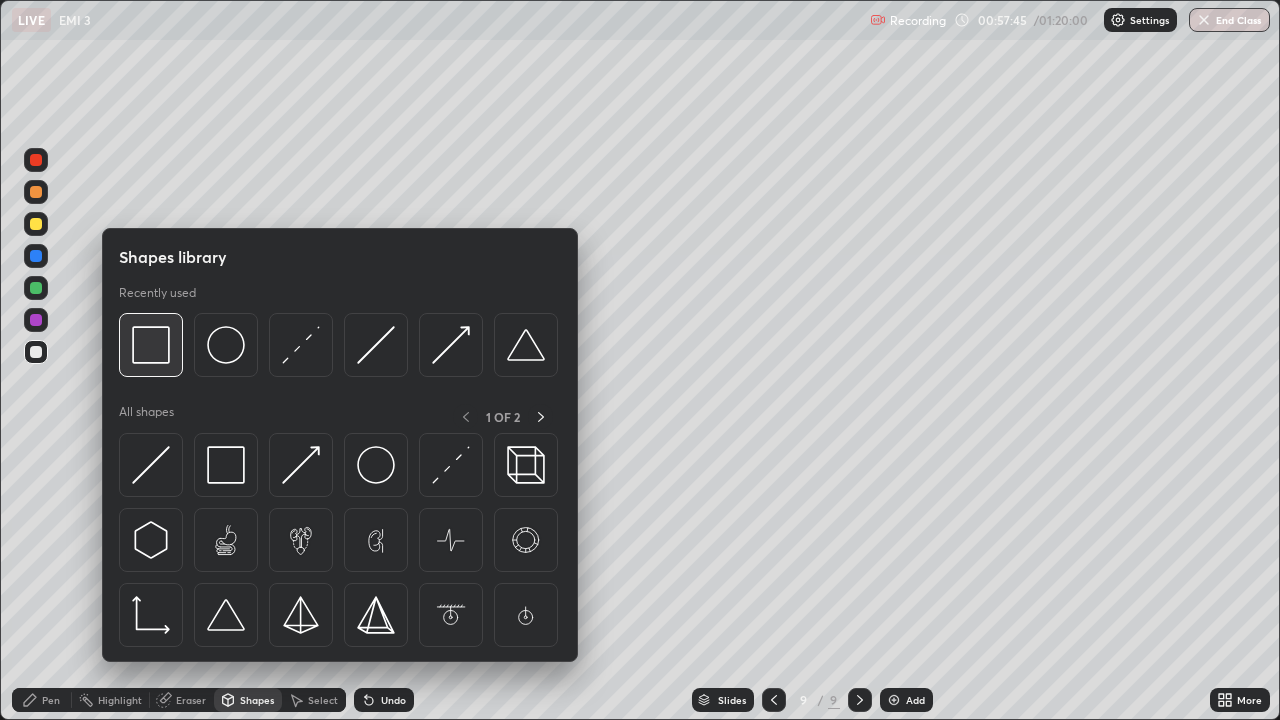 click at bounding box center [151, 345] 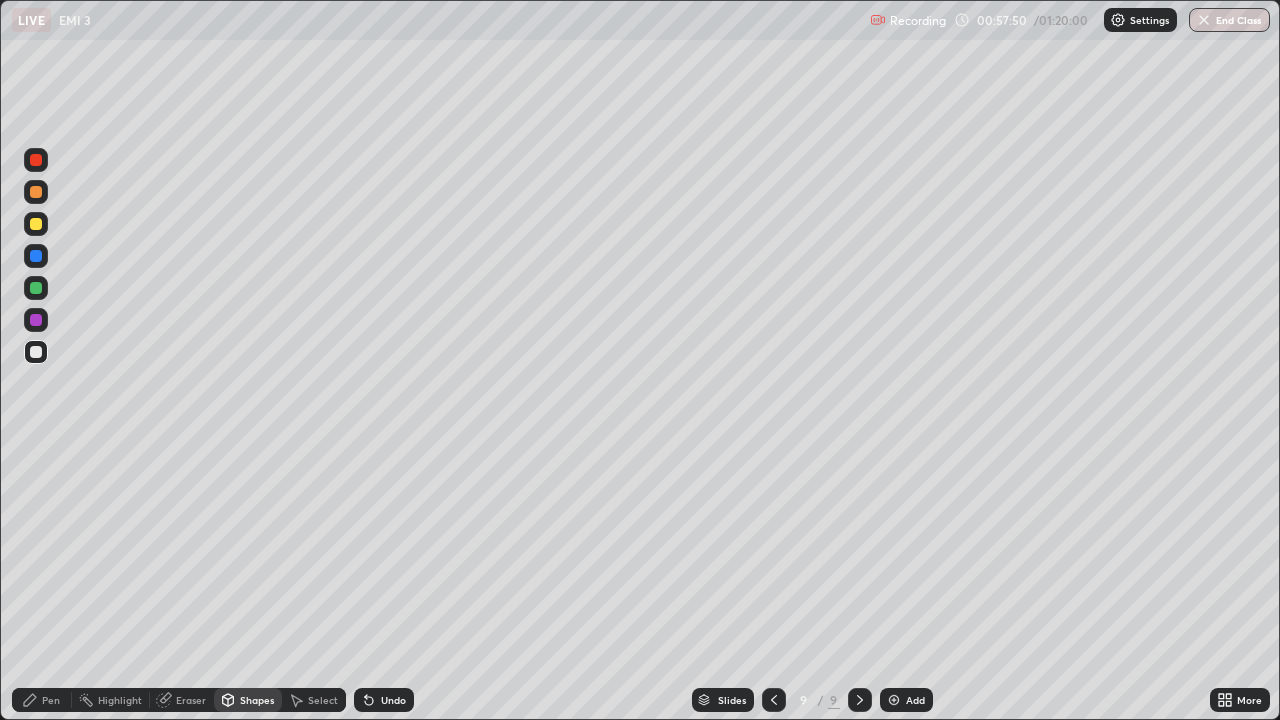 click on "Pen" at bounding box center (42, 700) 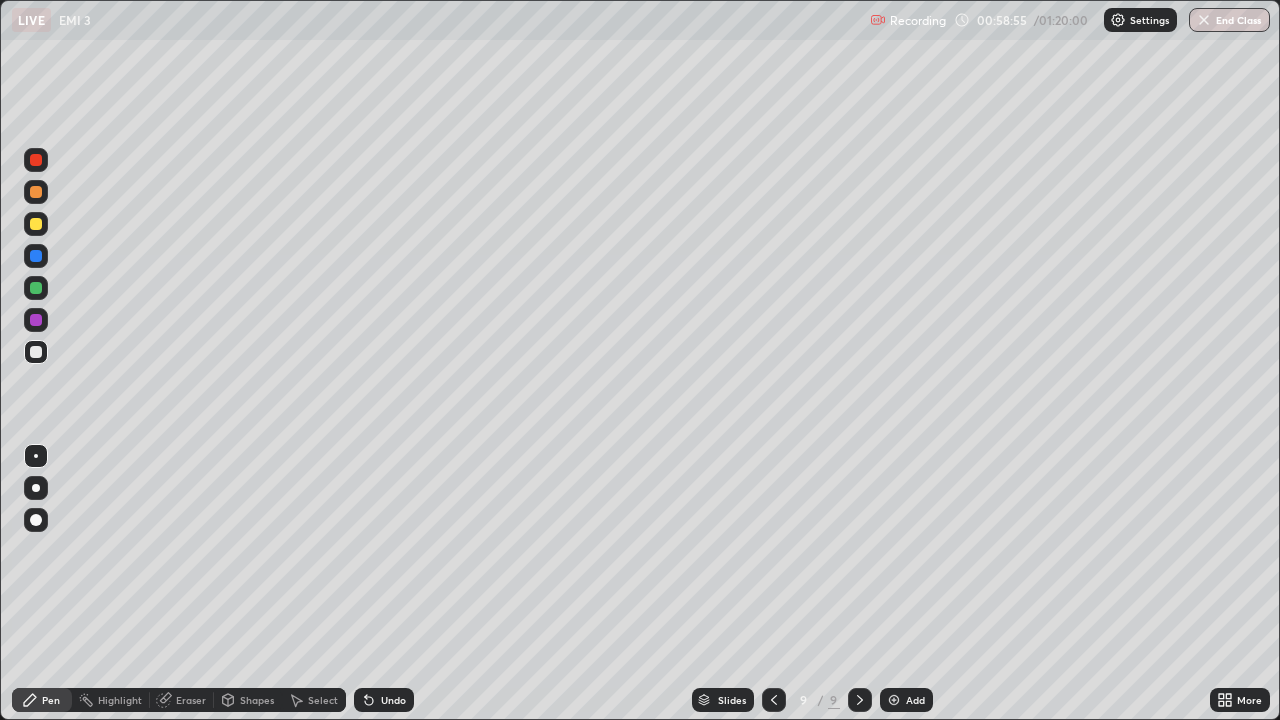 click at bounding box center (36, 352) 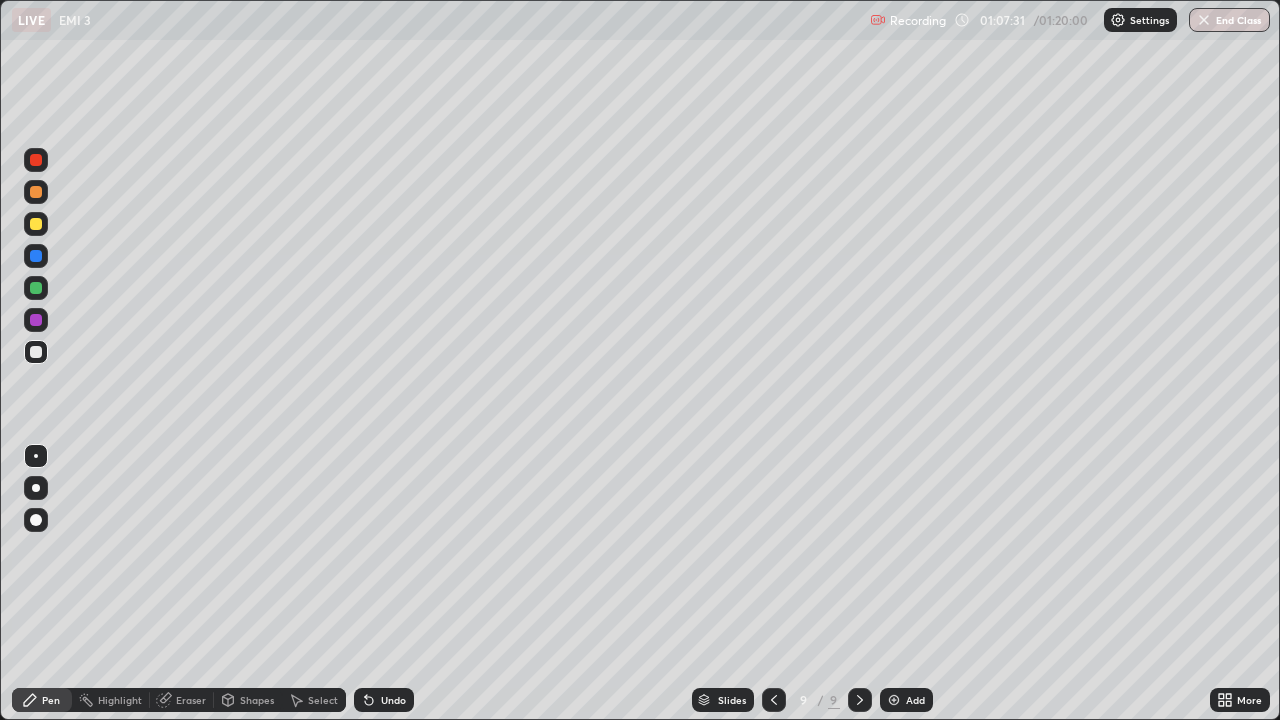 click on "Undo" at bounding box center (384, 700) 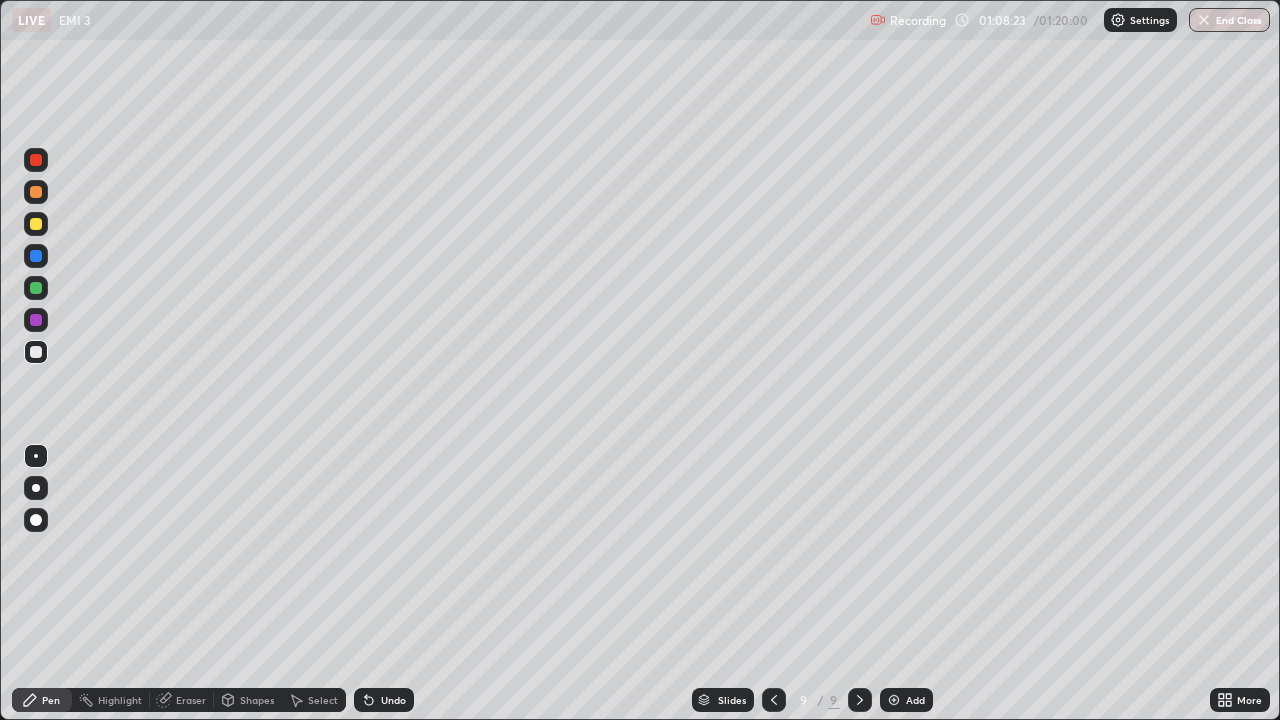 click at bounding box center [36, 352] 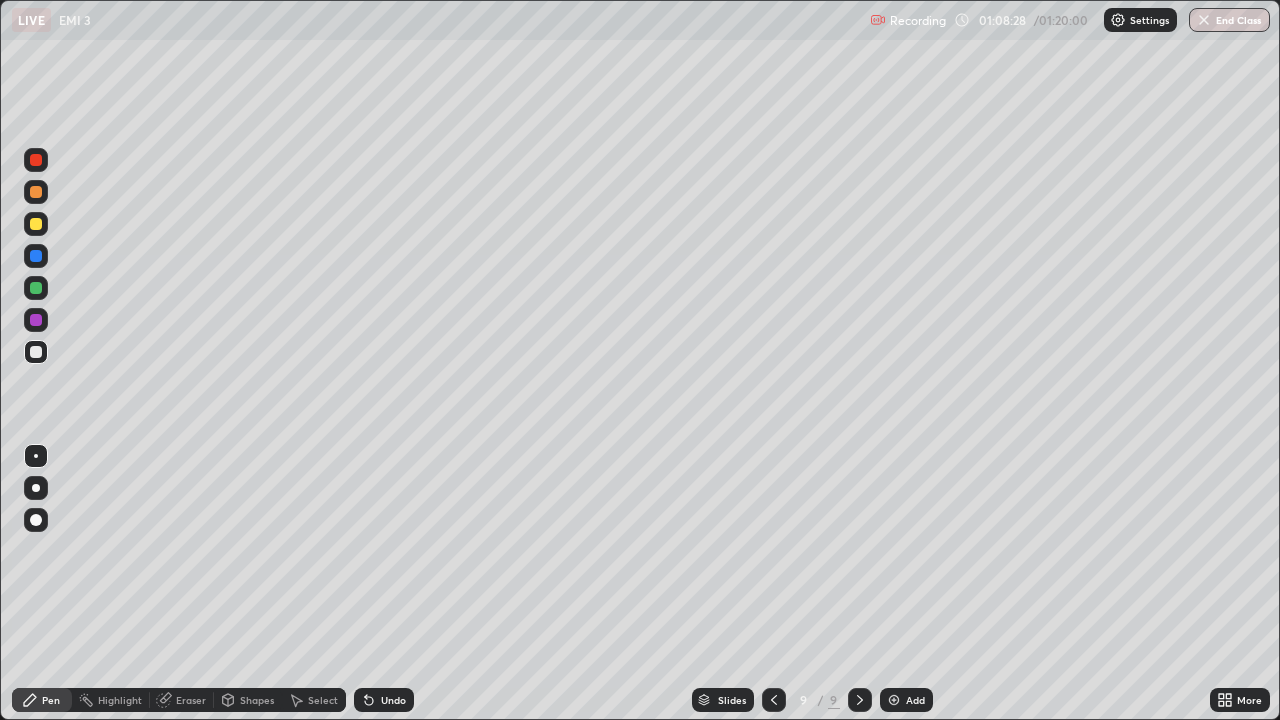 click at bounding box center (36, 224) 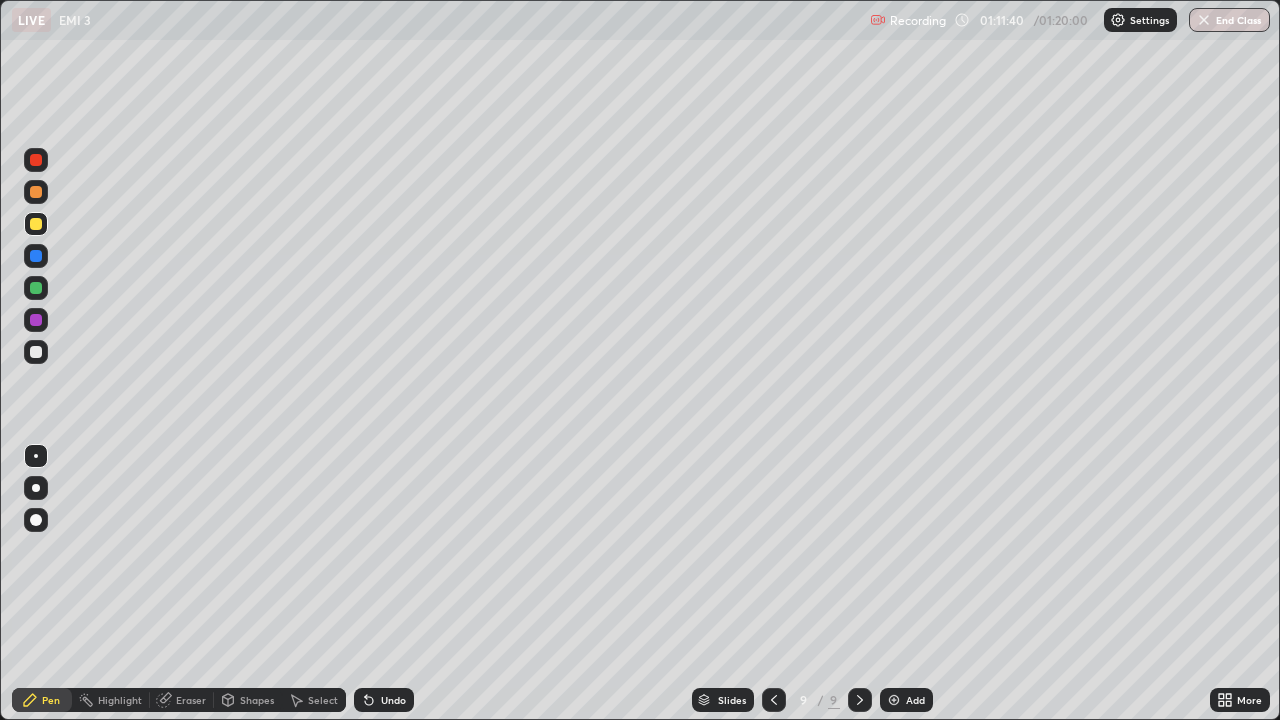 click on "Slides 9 / 9 Add" at bounding box center [812, 700] 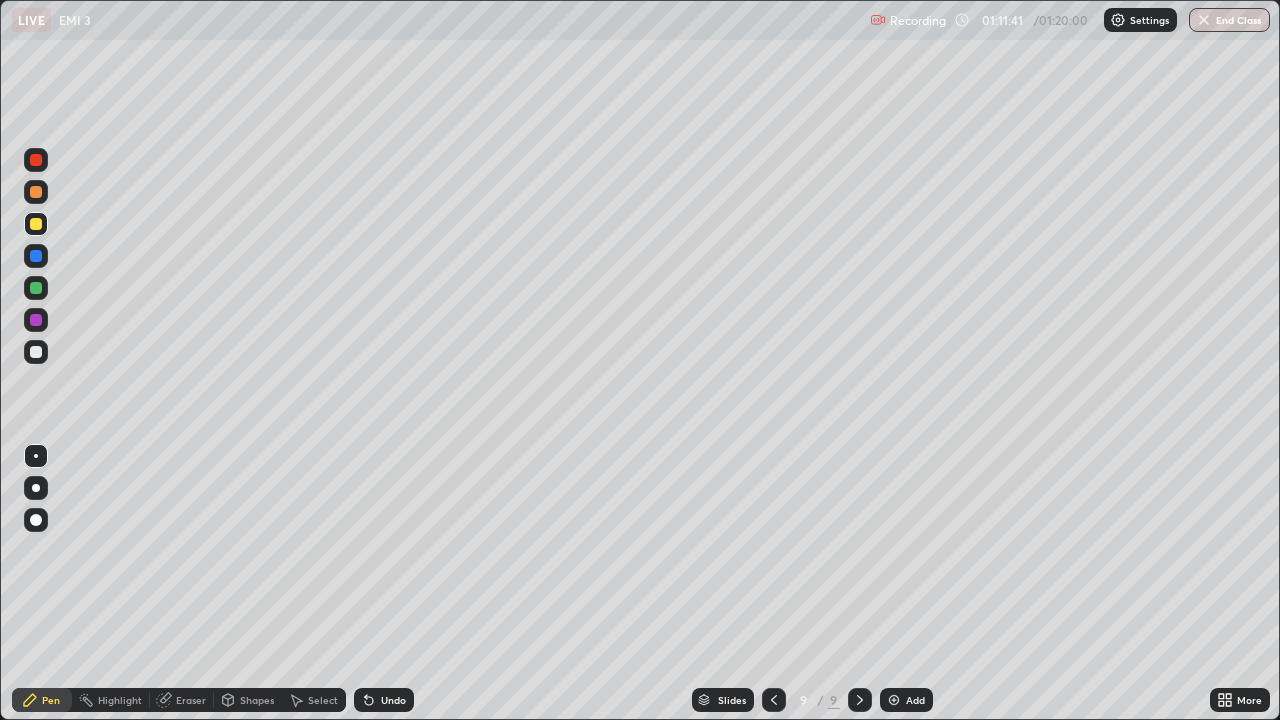 click on "Add" at bounding box center [906, 700] 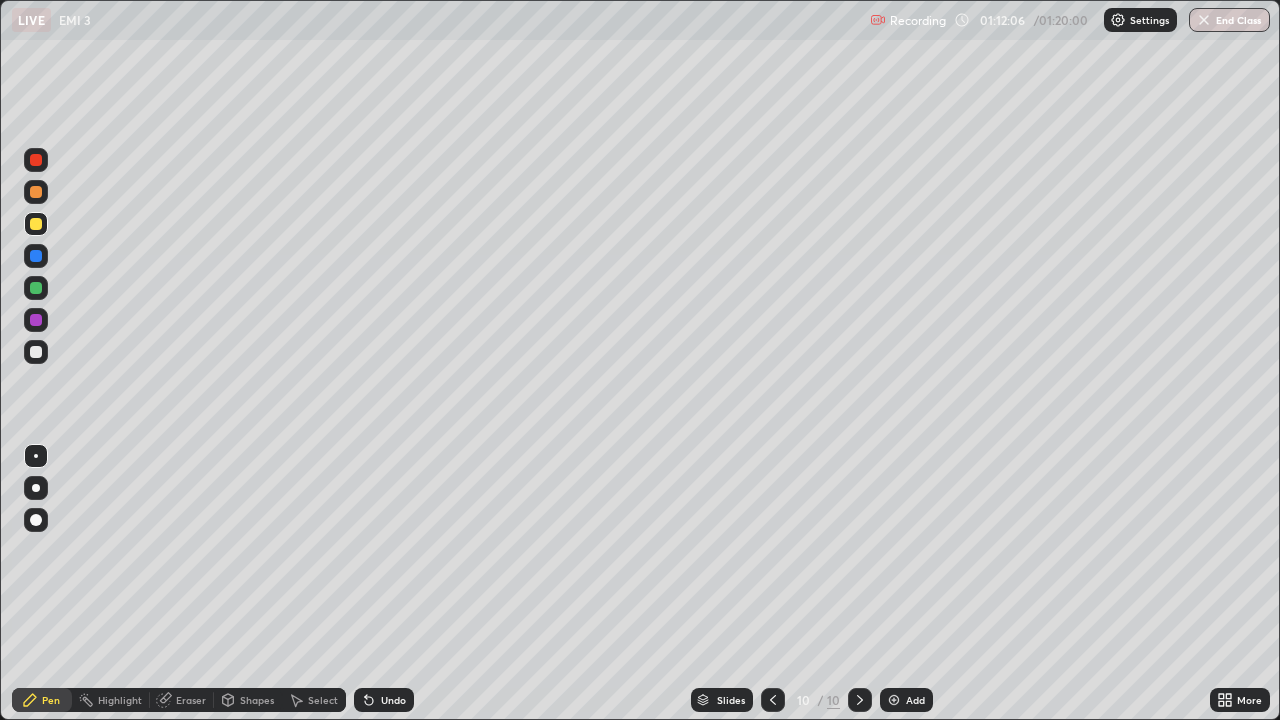 click on "Eraser" at bounding box center [182, 700] 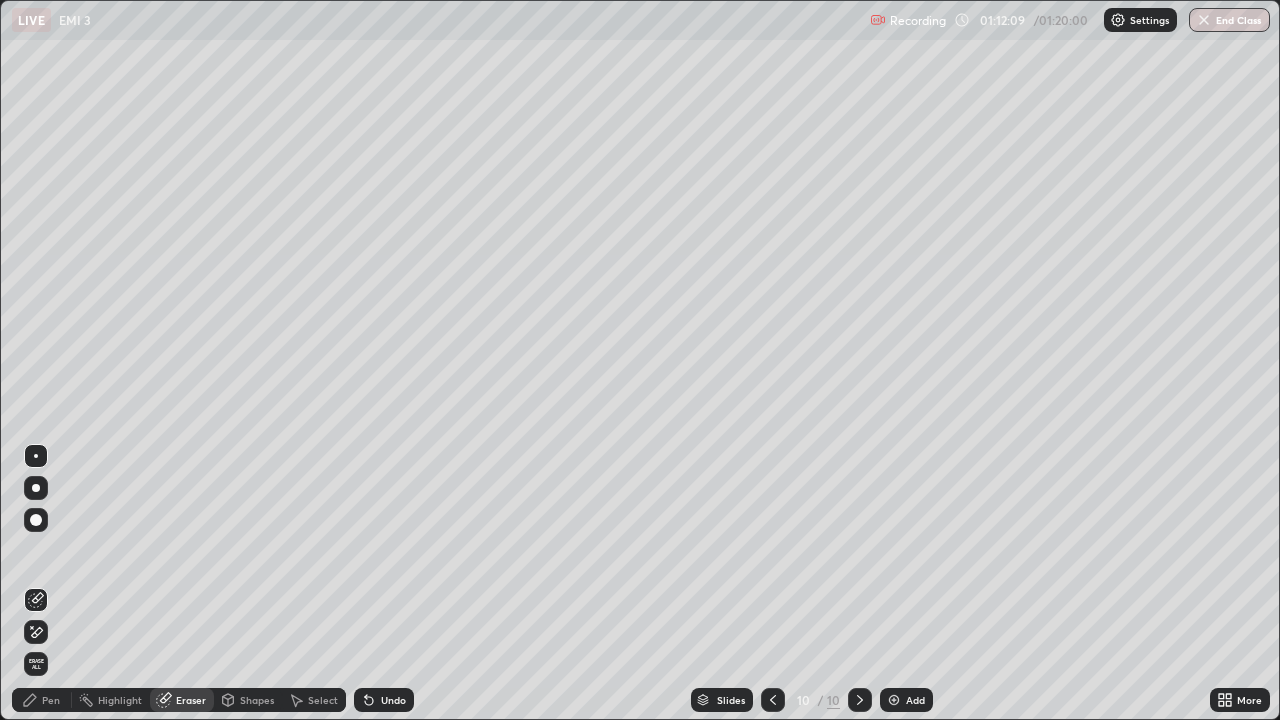 click on "Pen" at bounding box center [51, 700] 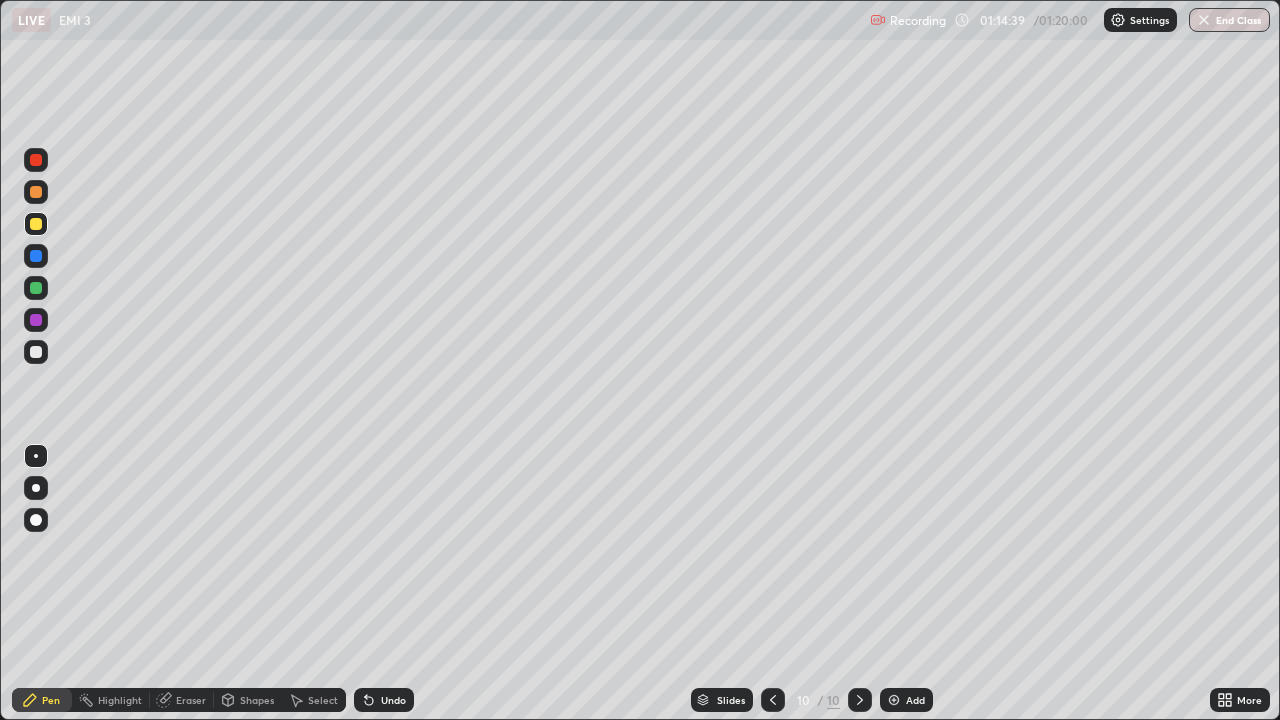 click at bounding box center [36, 288] 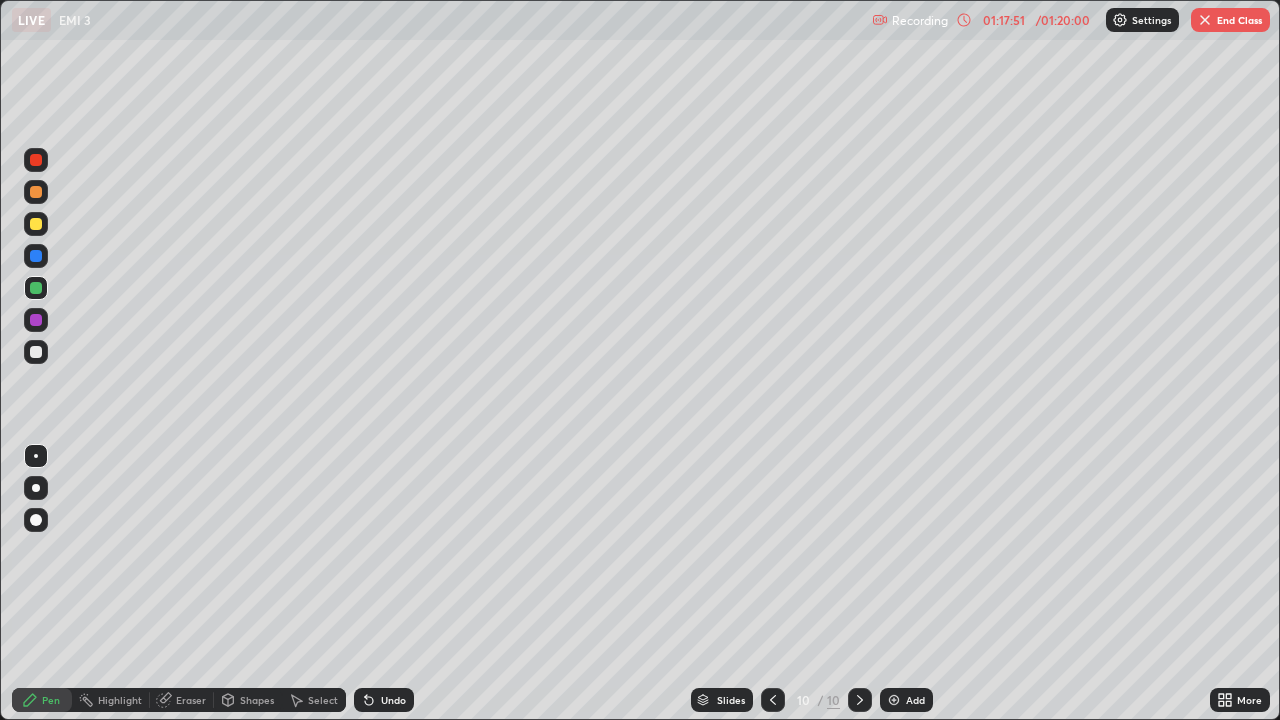 click on "End Class" at bounding box center [1230, 20] 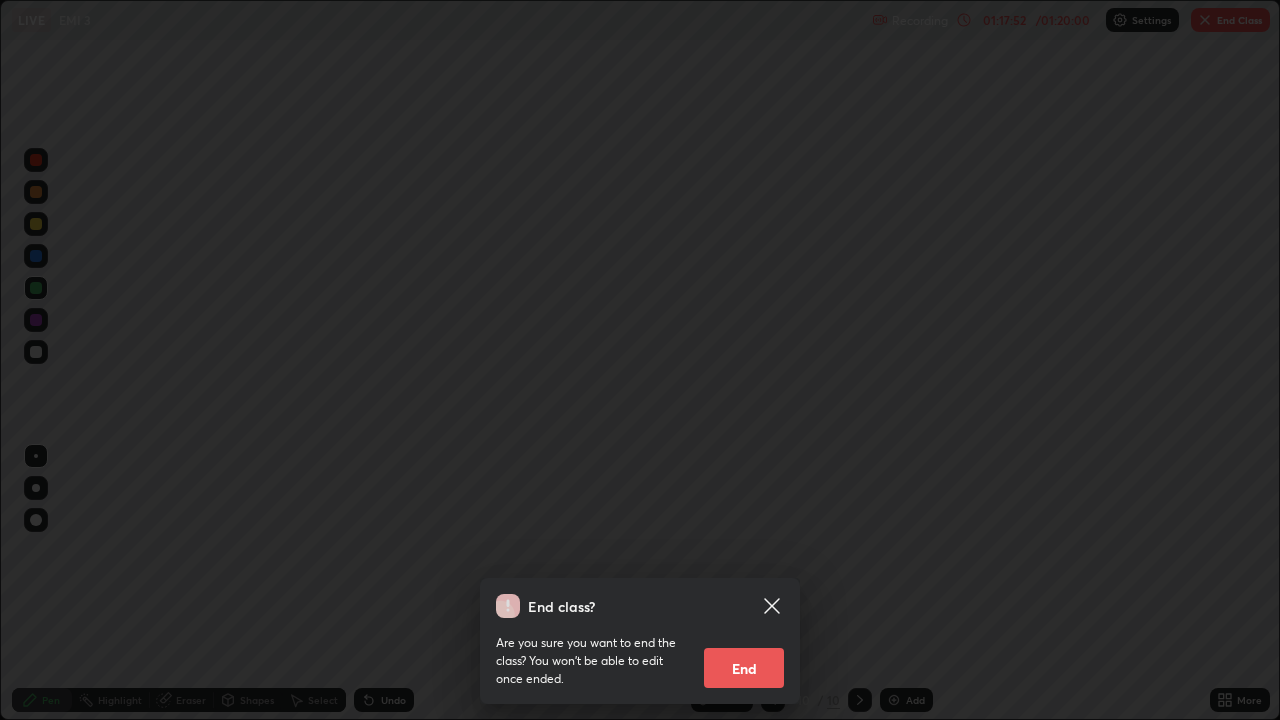 click on "End" at bounding box center (744, 668) 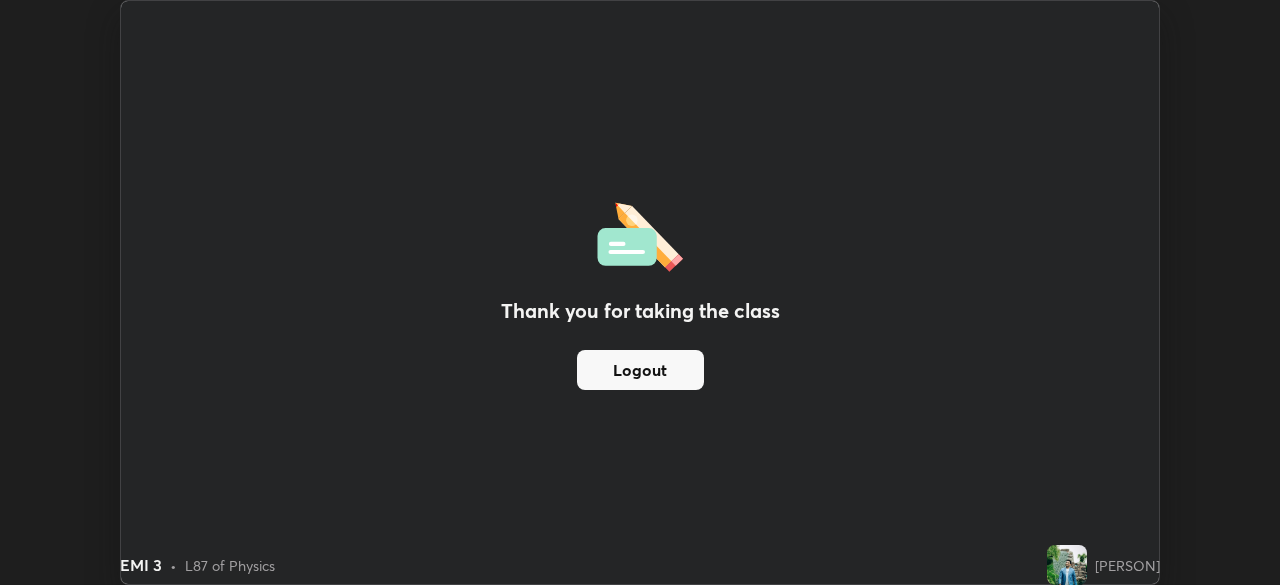 scroll, scrollTop: 585, scrollLeft: 1280, axis: both 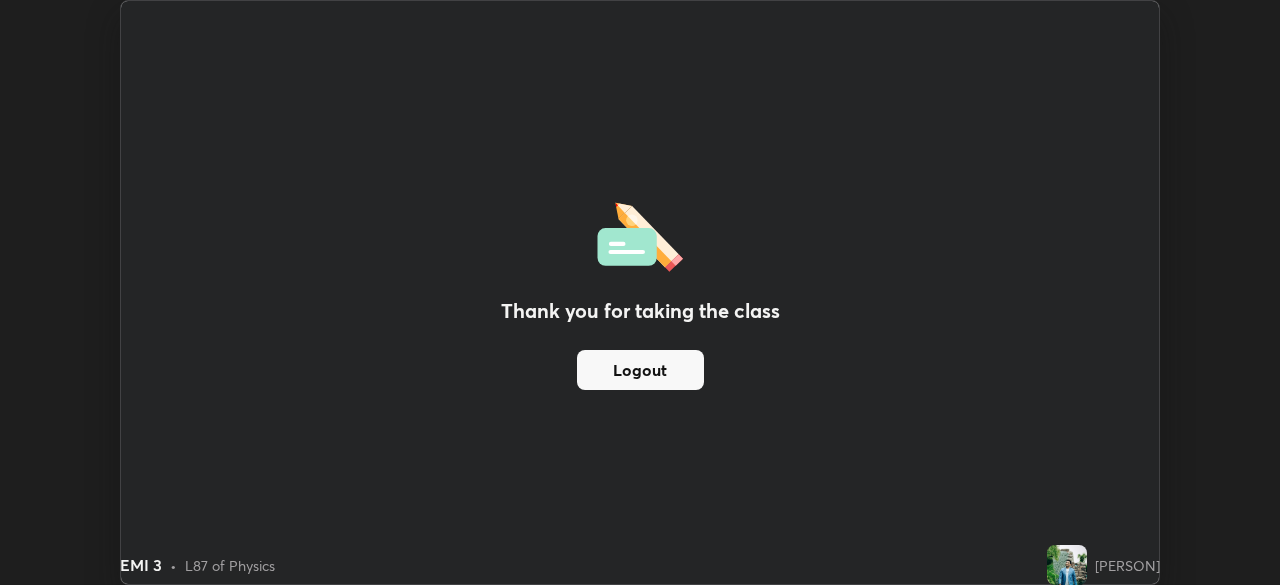 click on "Logout" at bounding box center (640, 370) 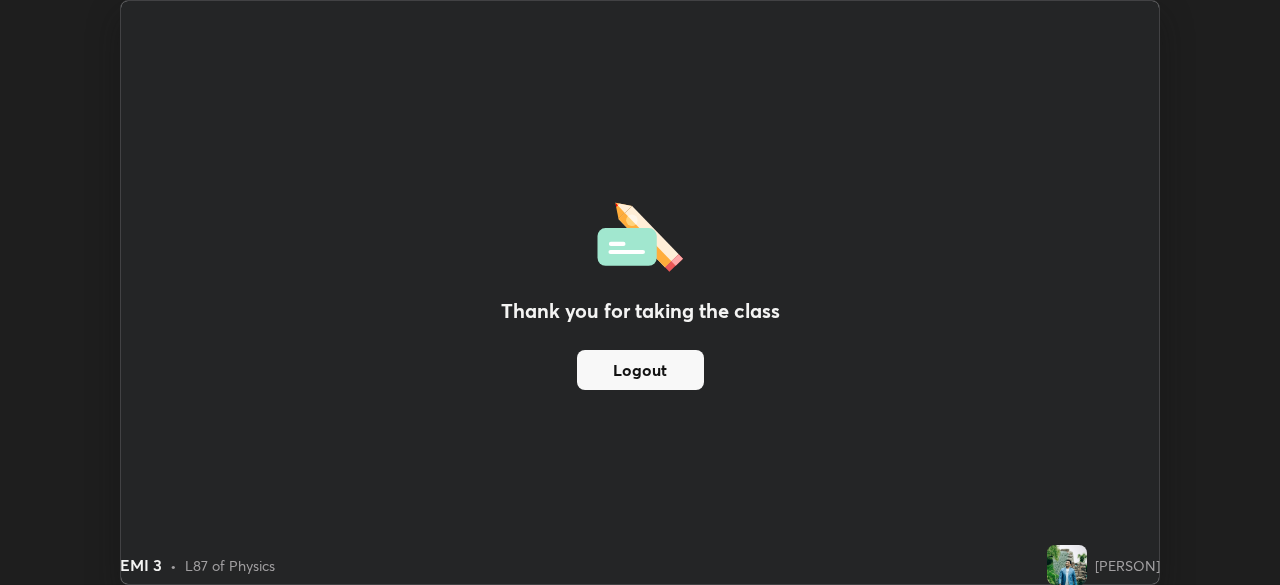 click on "Logout" at bounding box center (640, 370) 